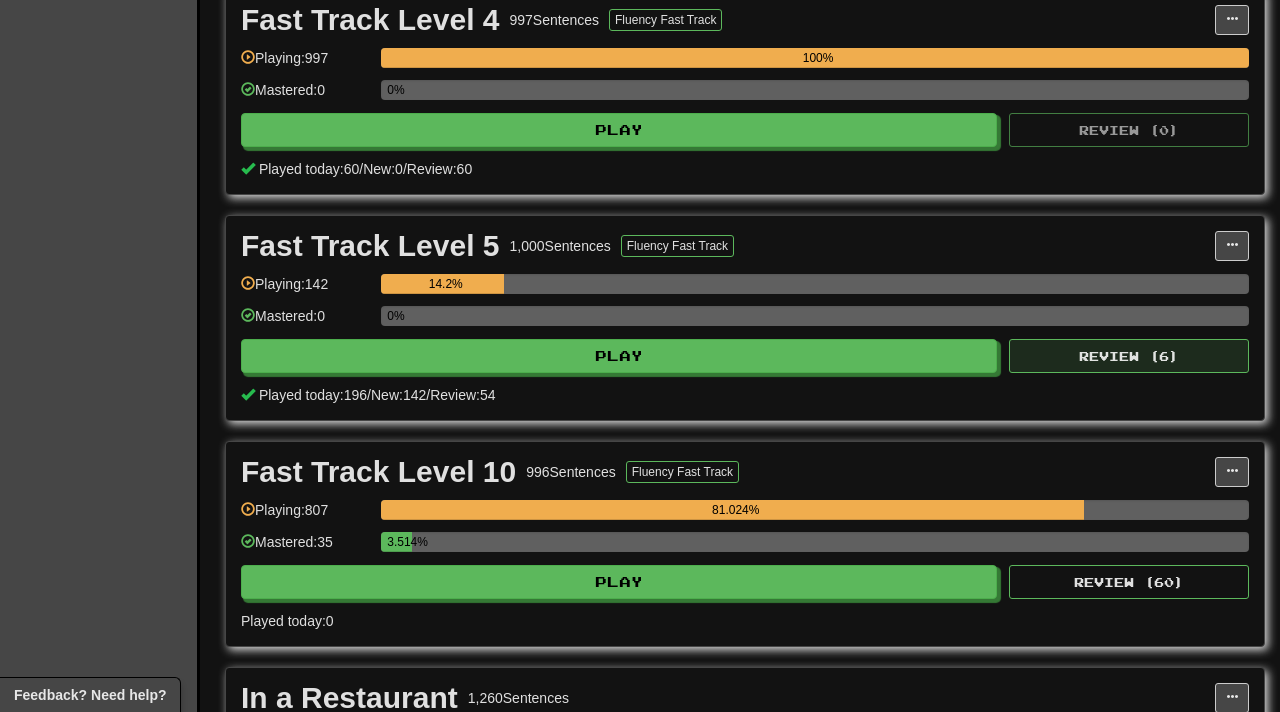 scroll, scrollTop: 1628, scrollLeft: 0, axis: vertical 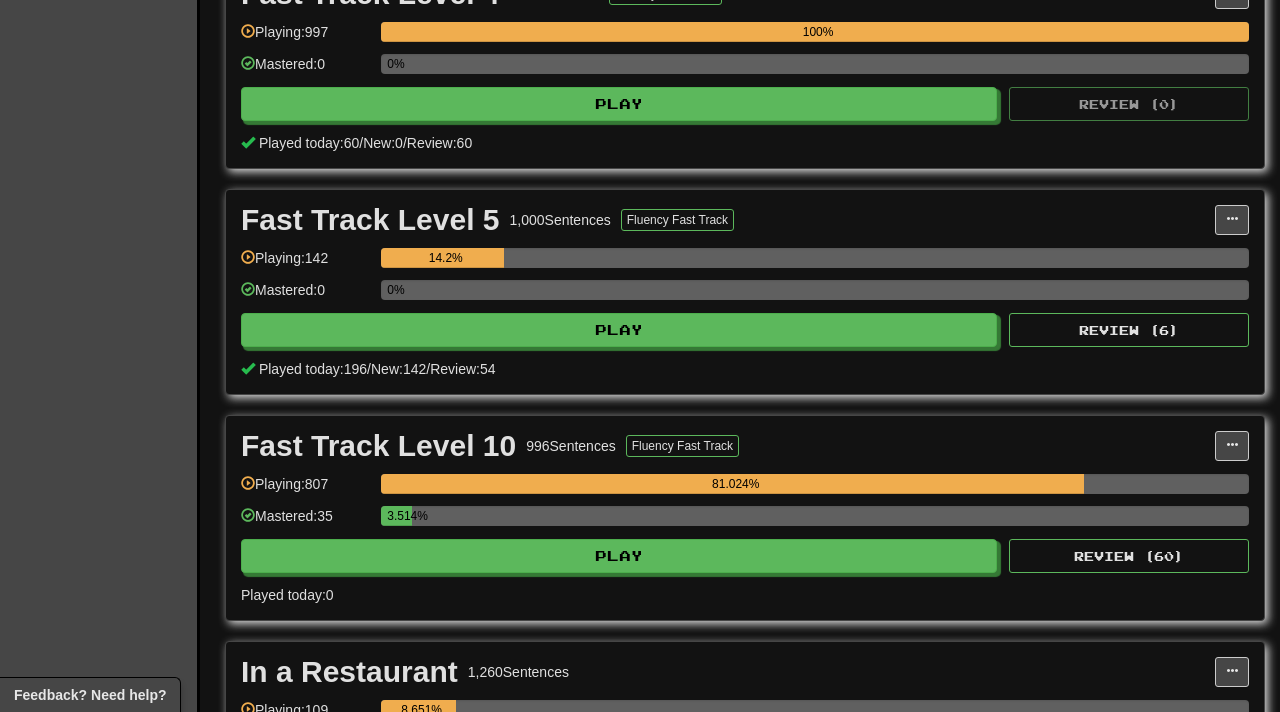 click on "Fast Track Level 5 1,000  Sentences Fluency Fast Track Manage Sentences Unpin from Dashboard  Playing:  142 14.2%  Mastered:  0 0% Play Review ( 6 )   Played today:  196  /  New:  142  /  Review:  54" at bounding box center [745, 292] 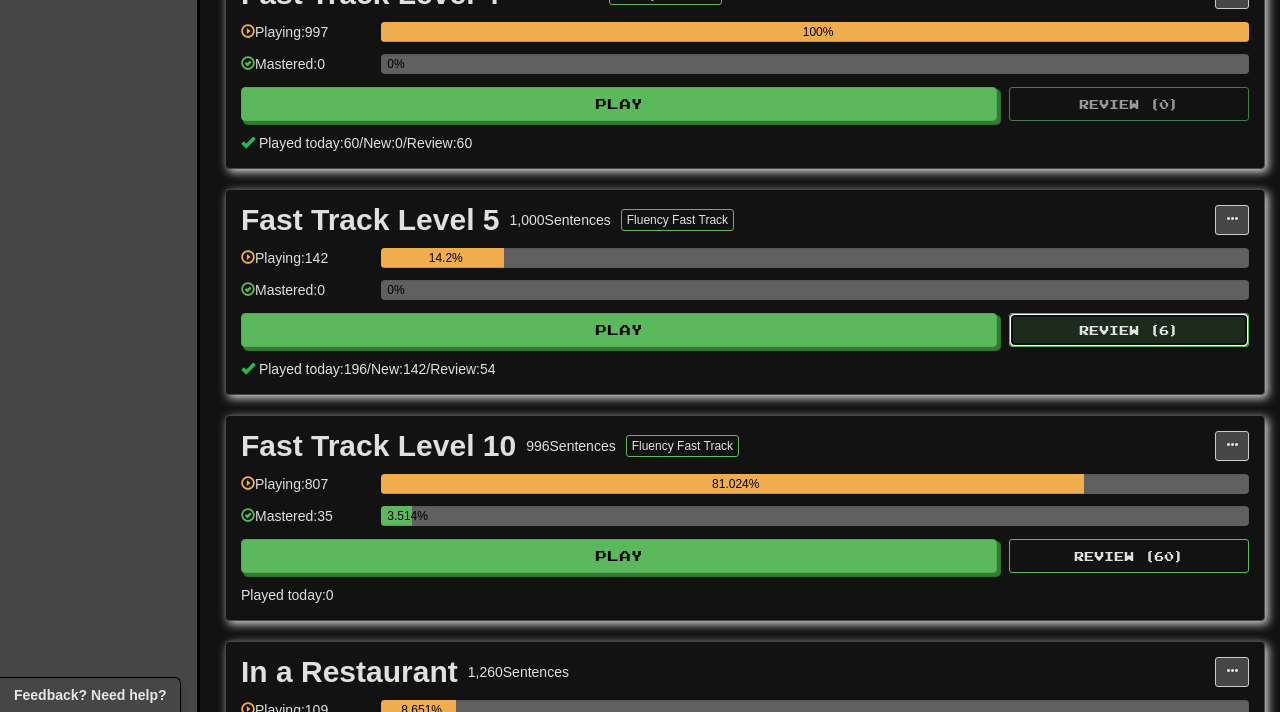 click on "Review ( 6 )" at bounding box center [1129, 330] 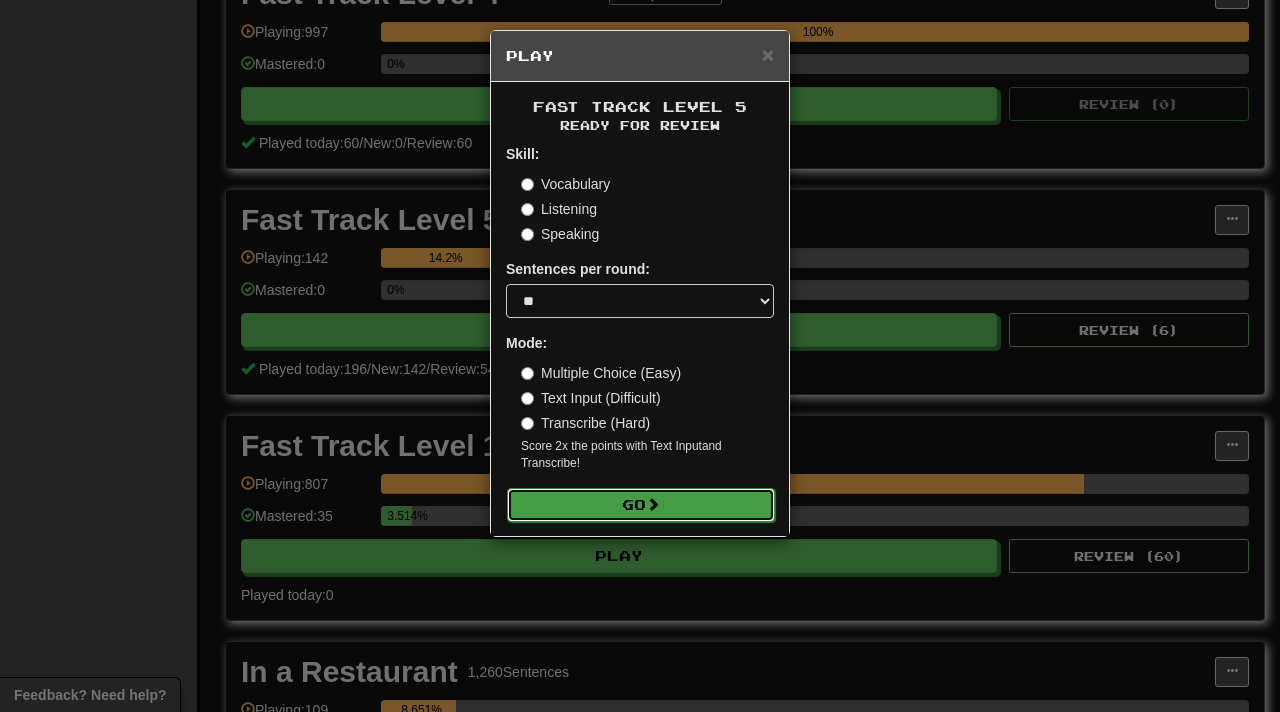 click on "Go" at bounding box center [641, 505] 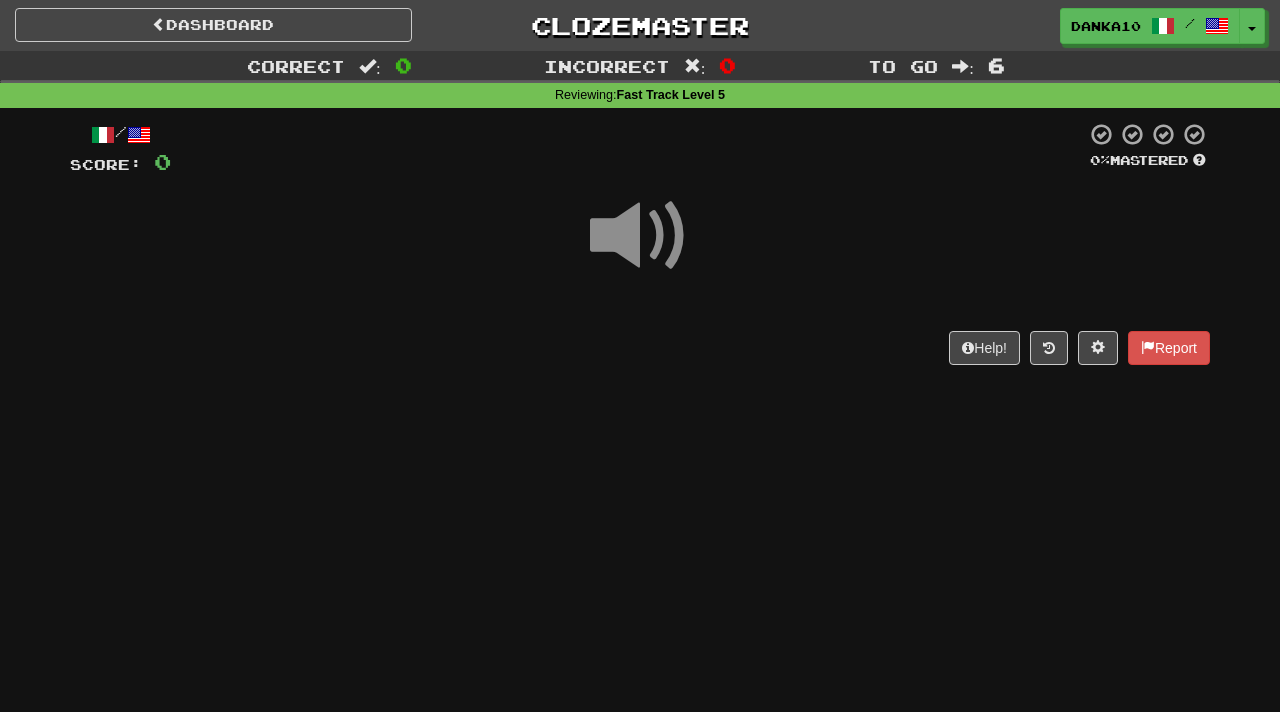scroll, scrollTop: 0, scrollLeft: 0, axis: both 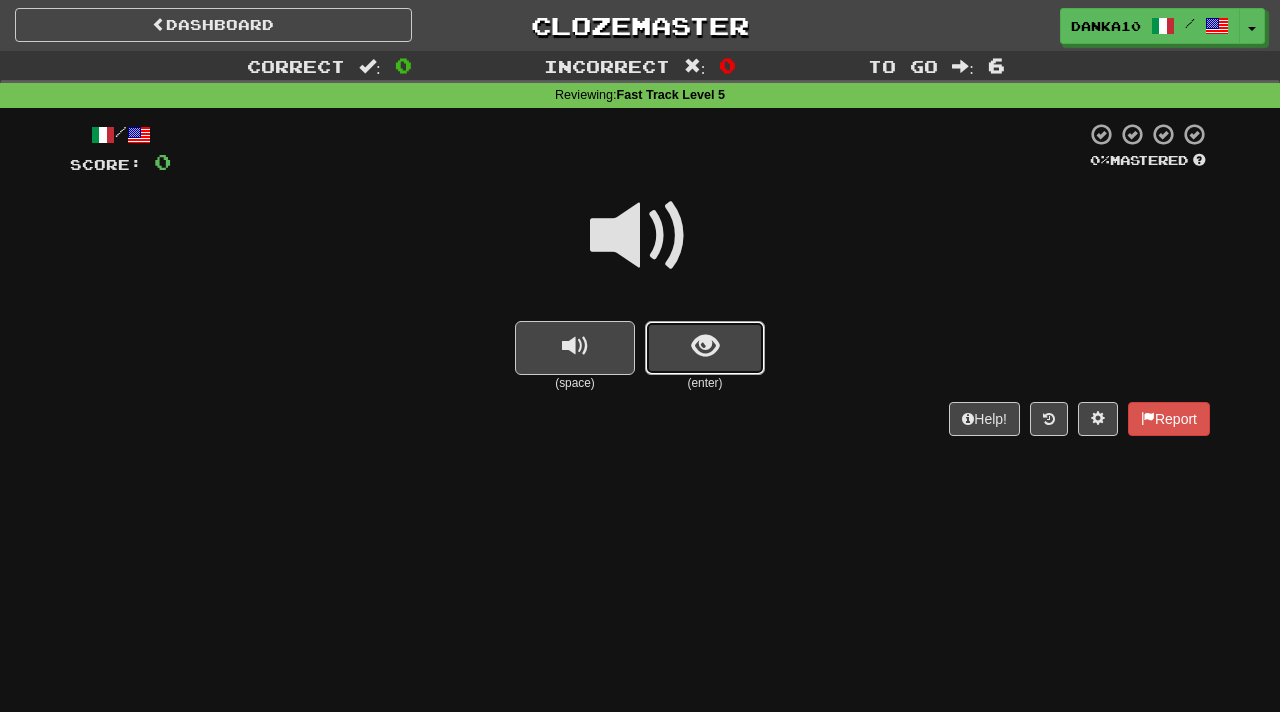 click at bounding box center [705, 348] 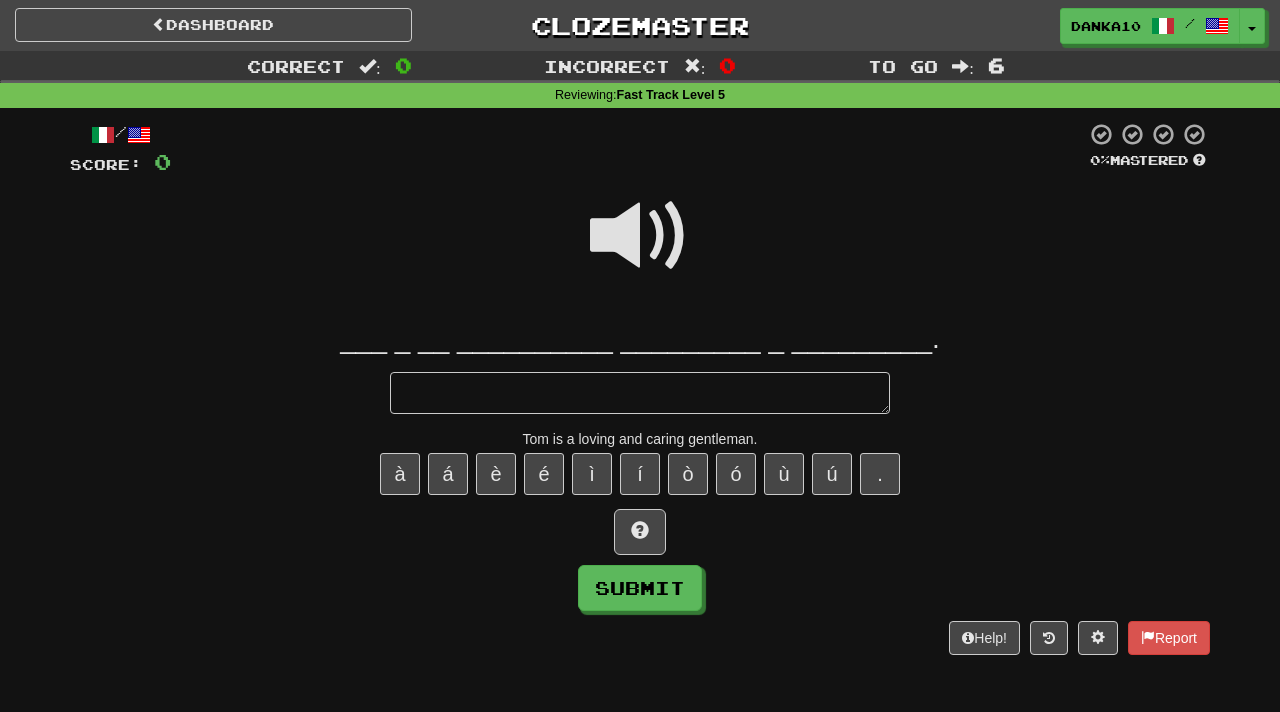 type on "*" 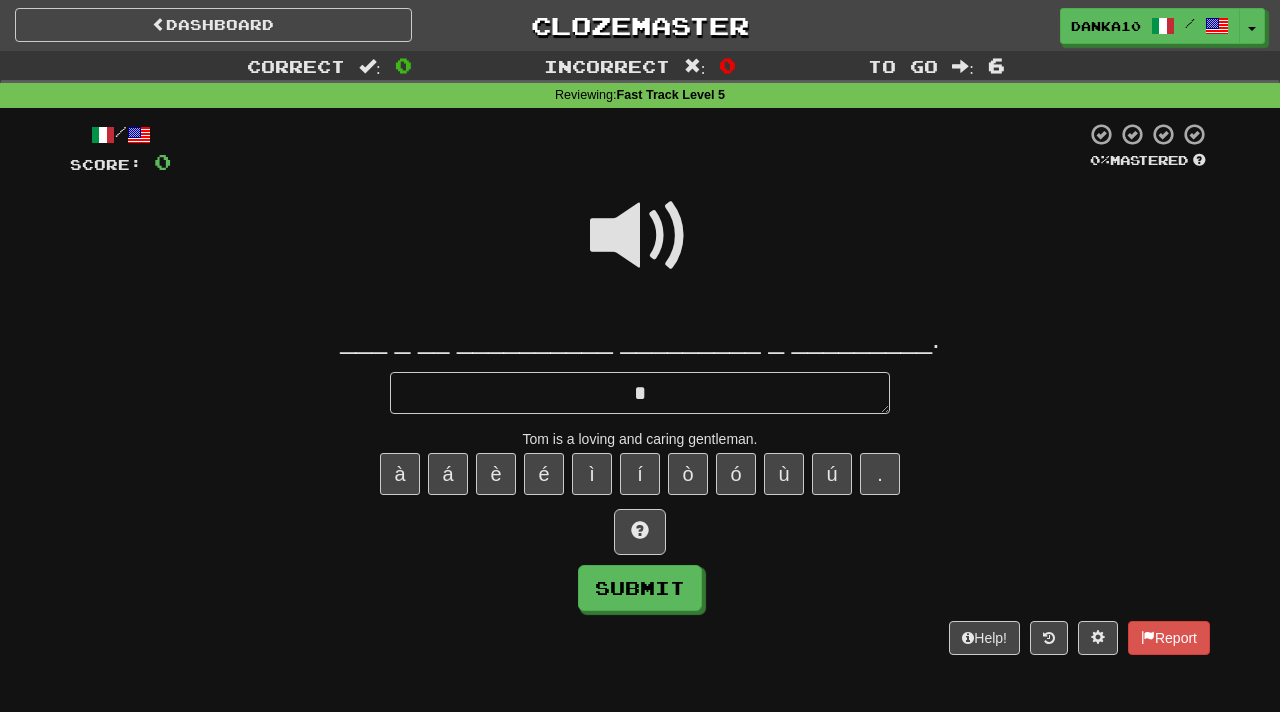 type on "*" 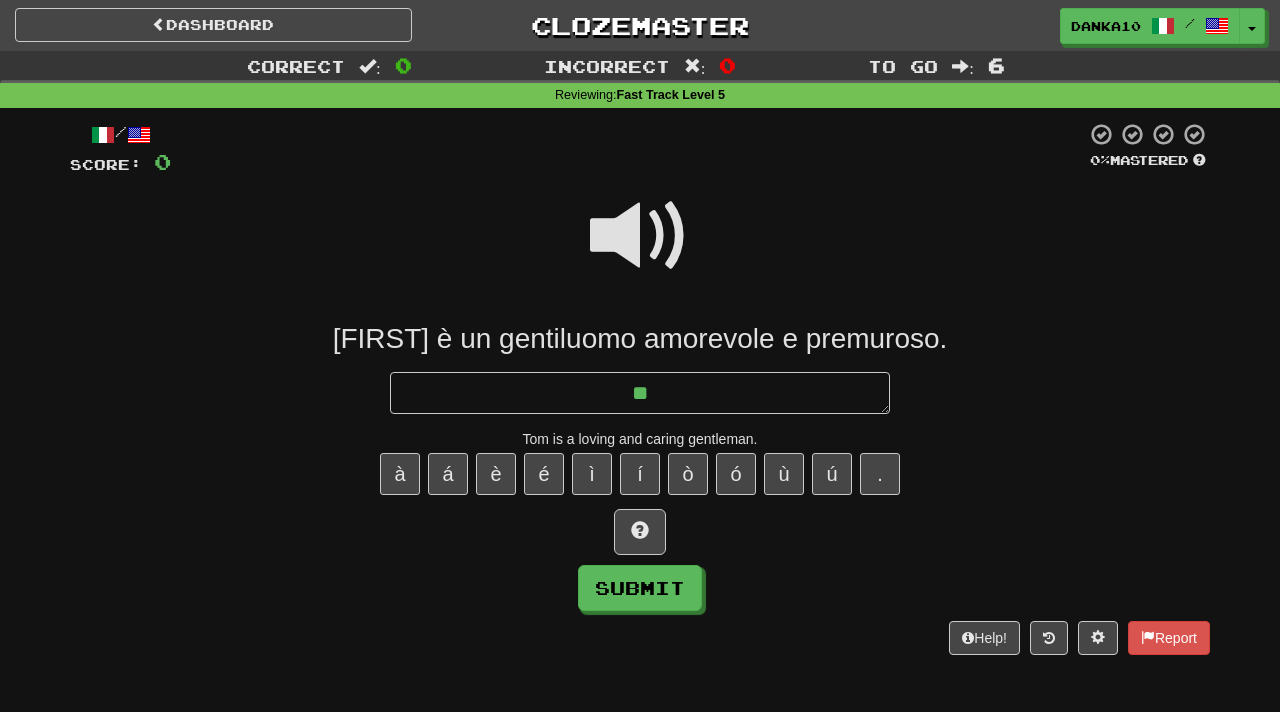 type on "*" 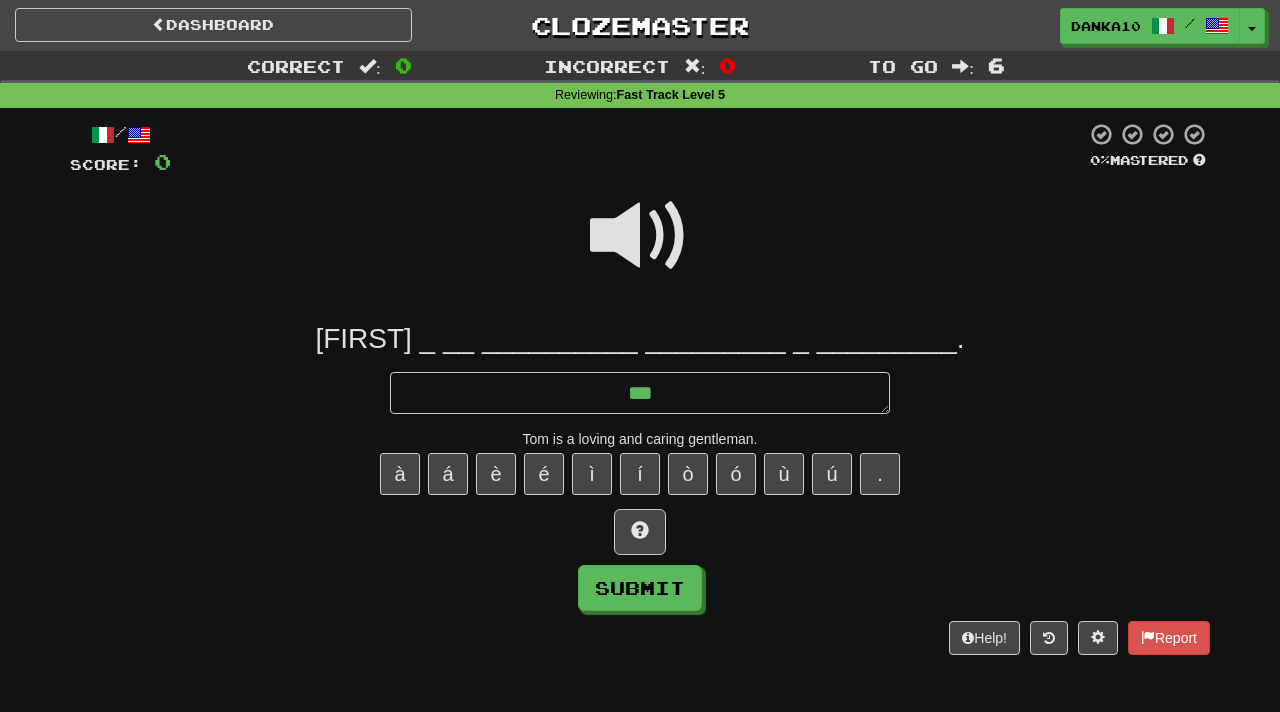 type on "*" 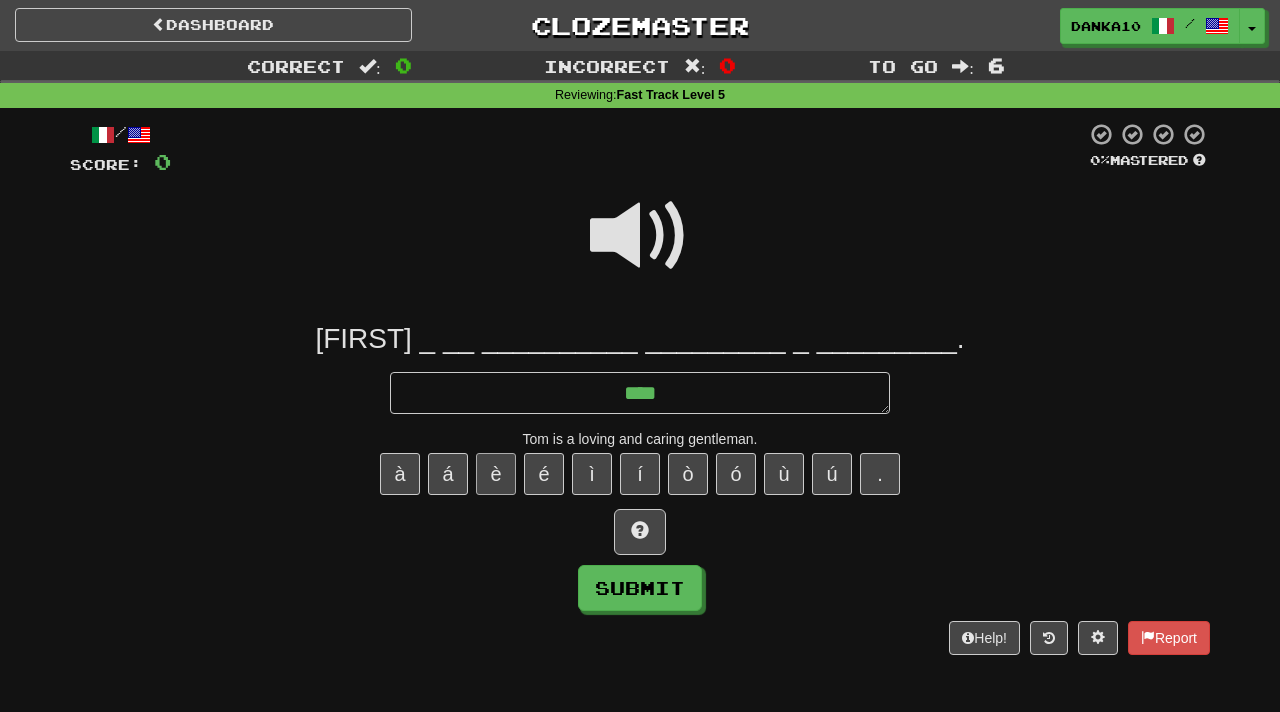 type on "***" 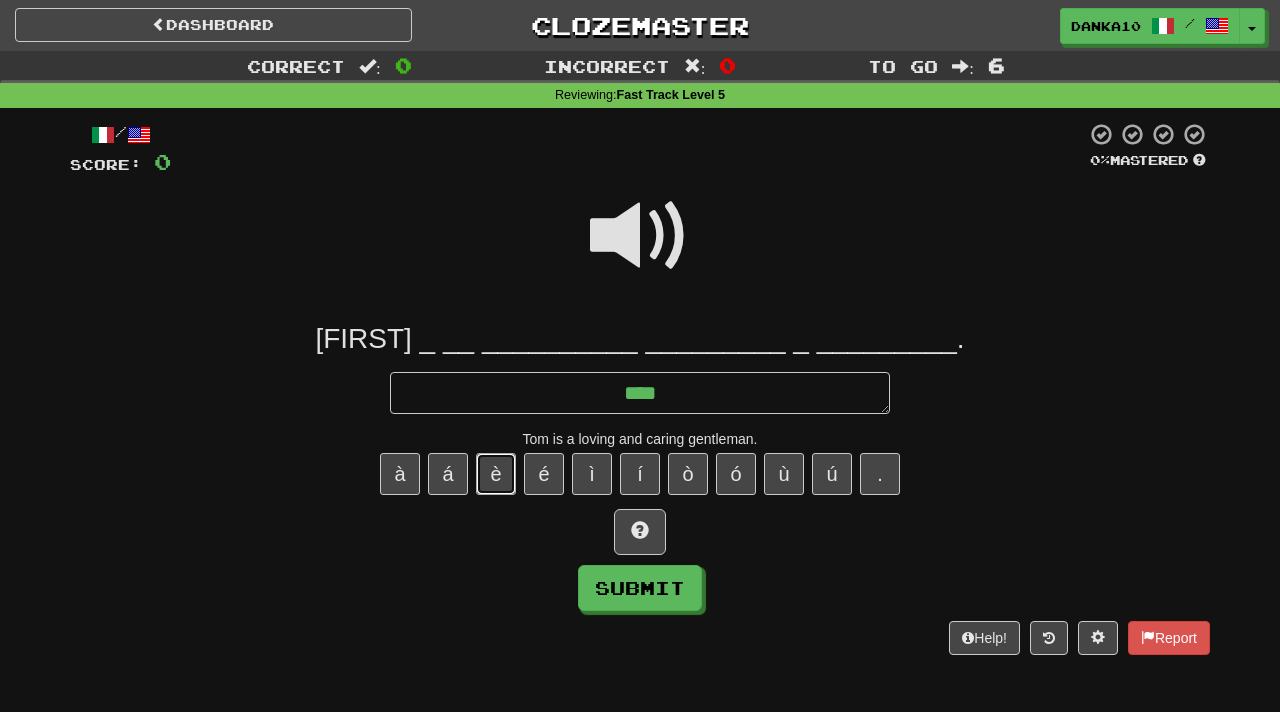 click on "è" at bounding box center [496, 474] 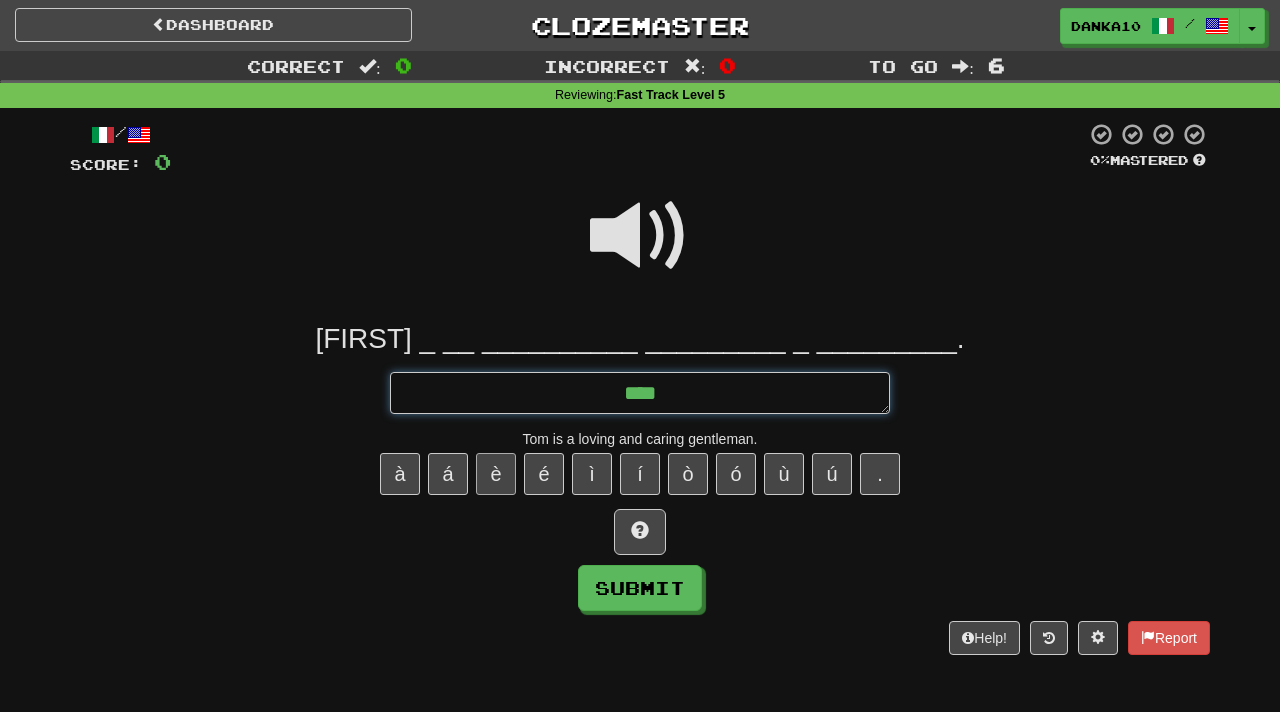 type on "*" 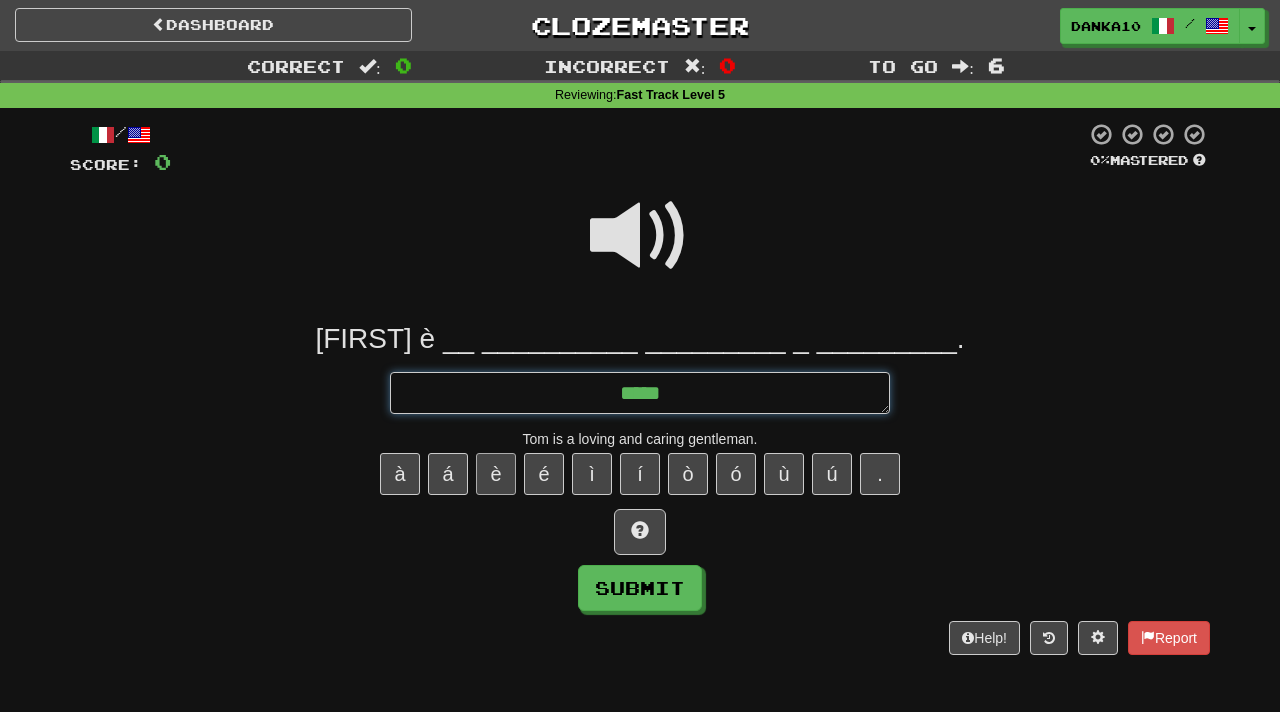 type on "*" 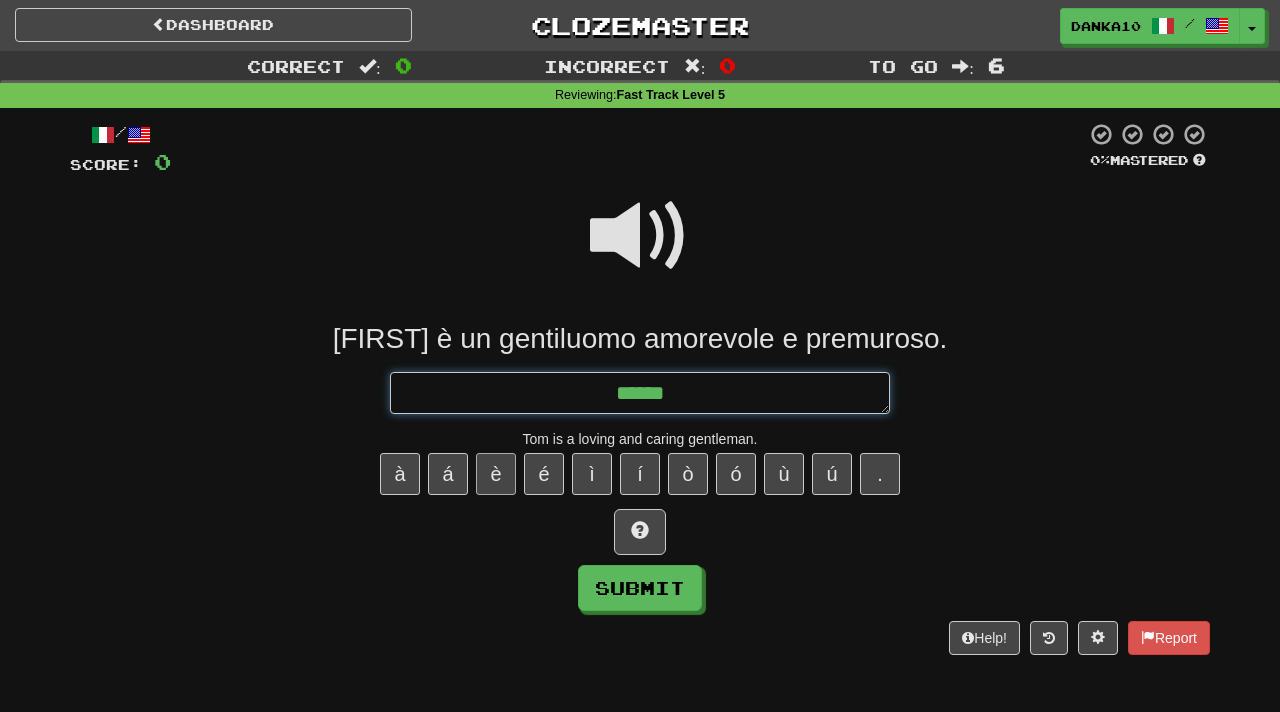 type on "*" 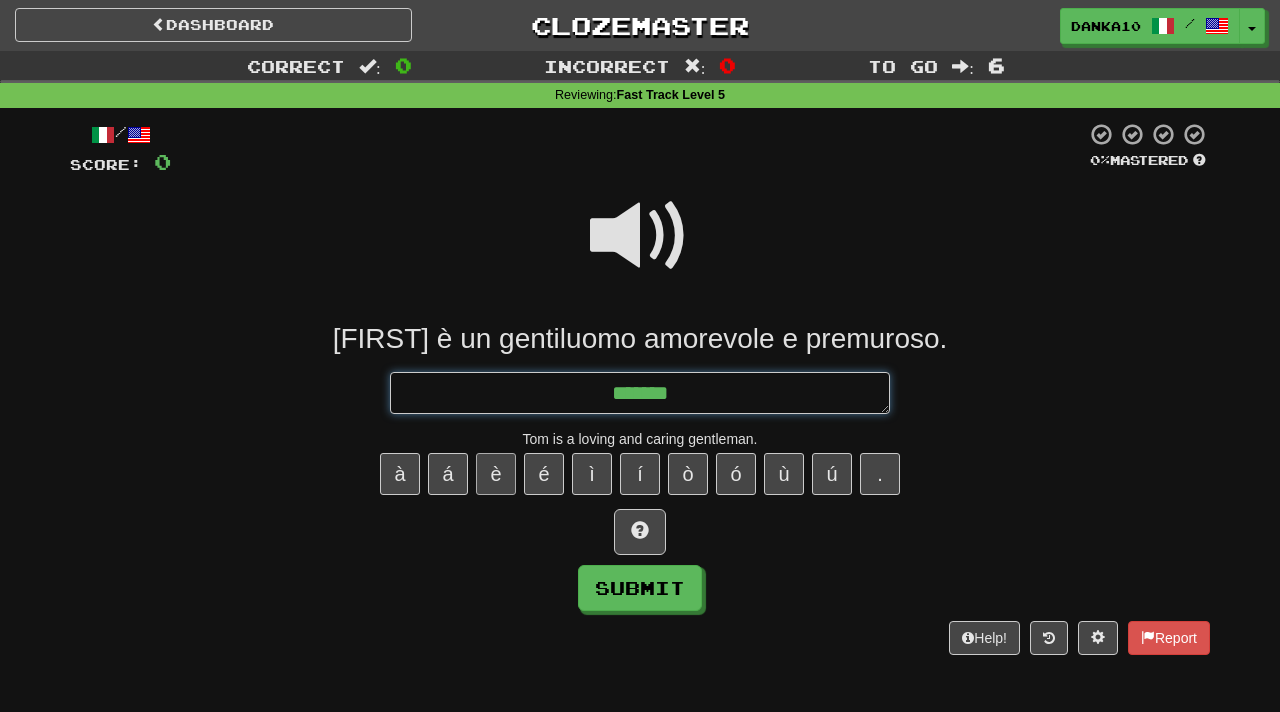type on "*" 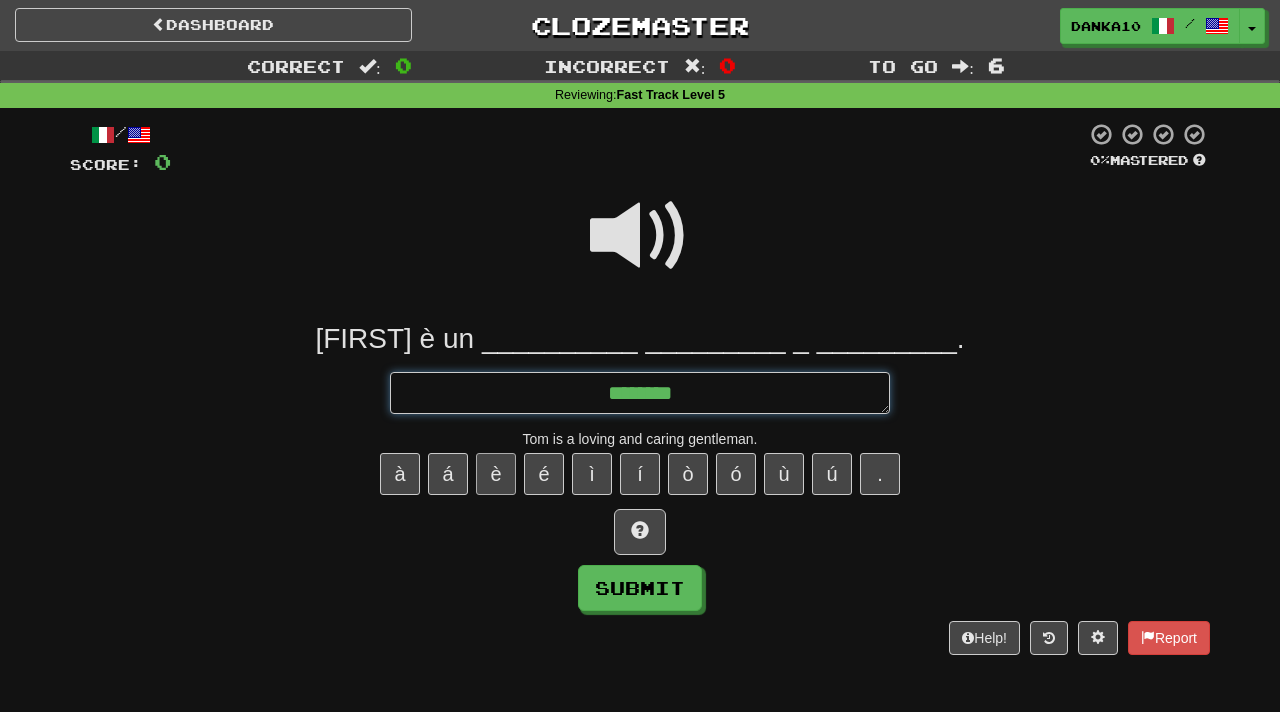 type on "*" 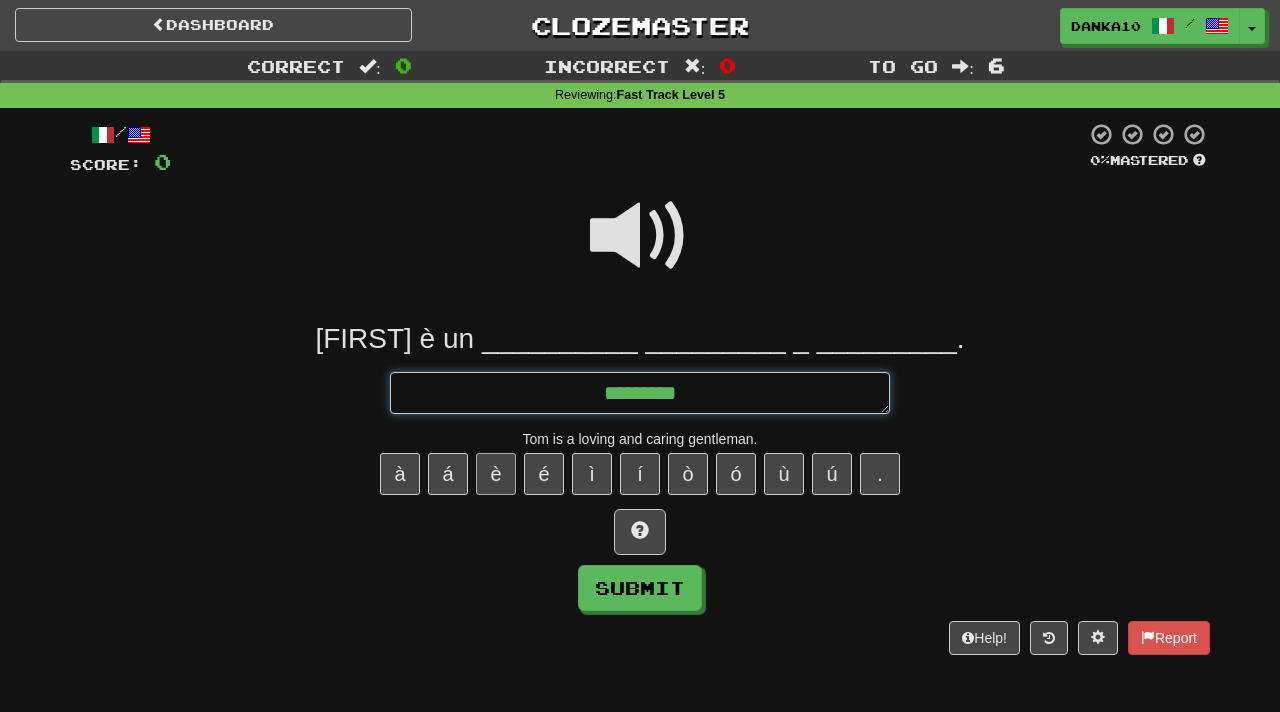 type on "*" 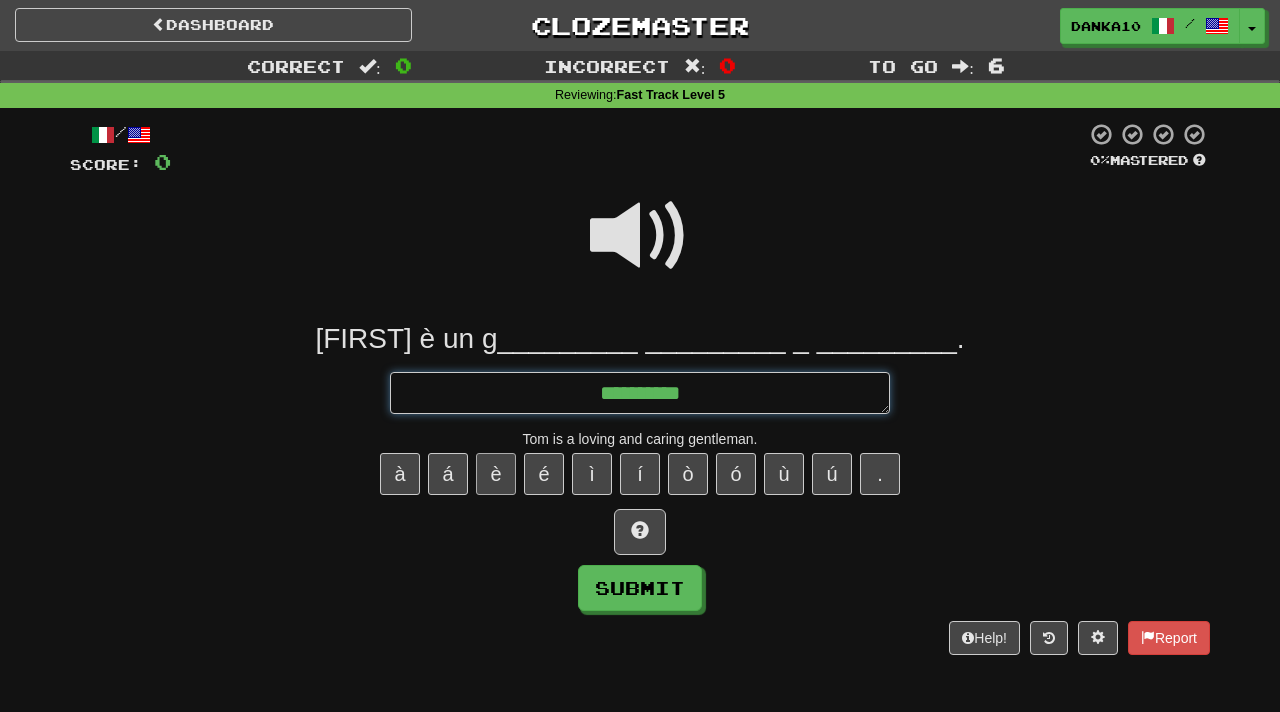 type on "*" 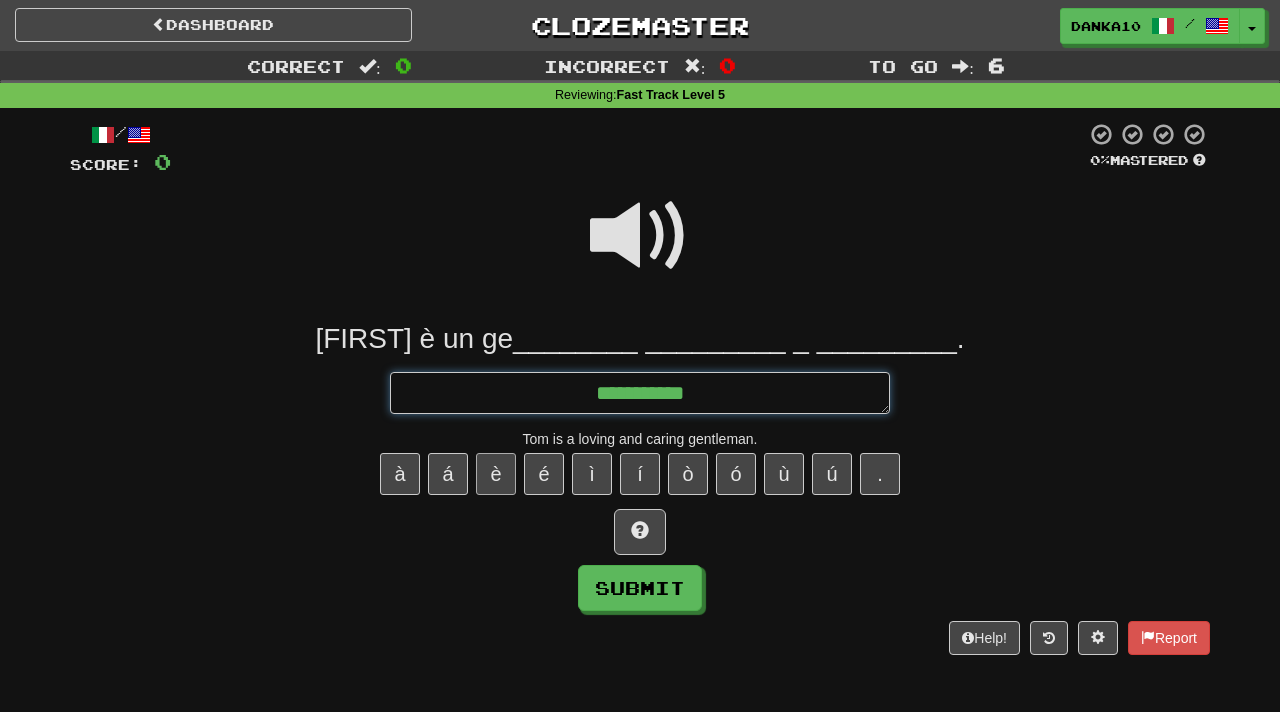 type on "*" 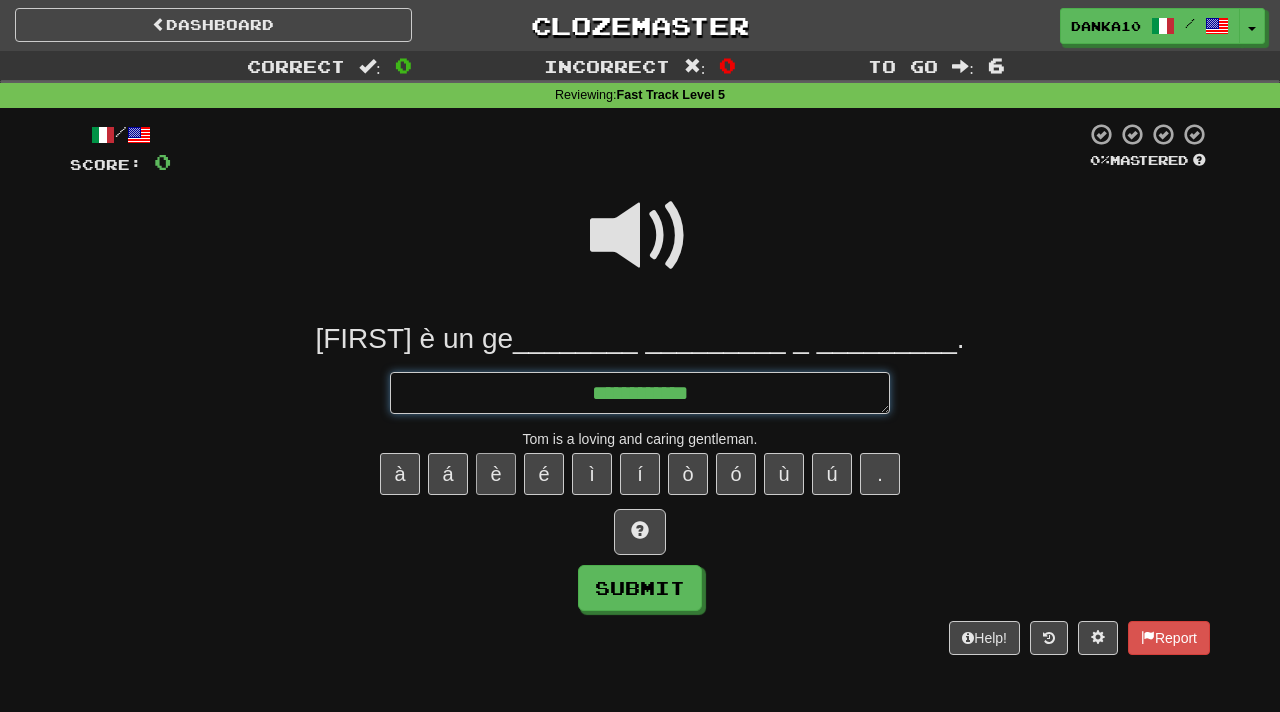 type on "*" 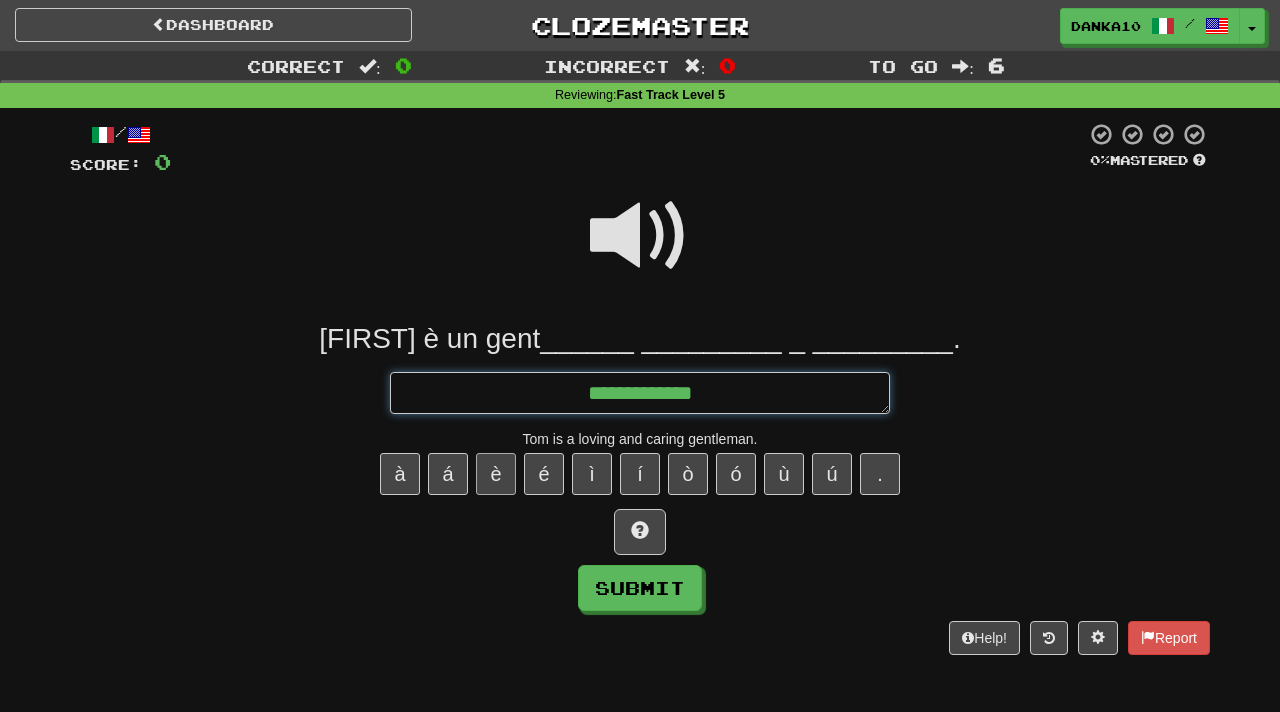 type on "*" 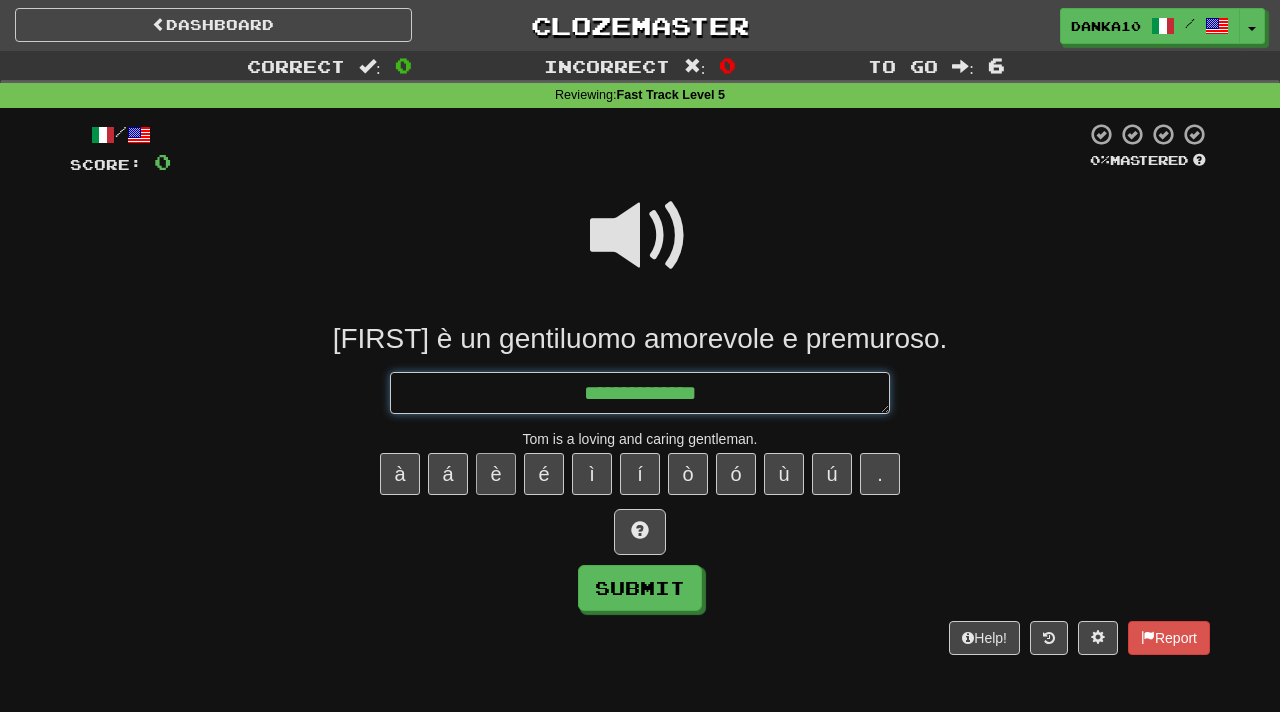 type on "*" 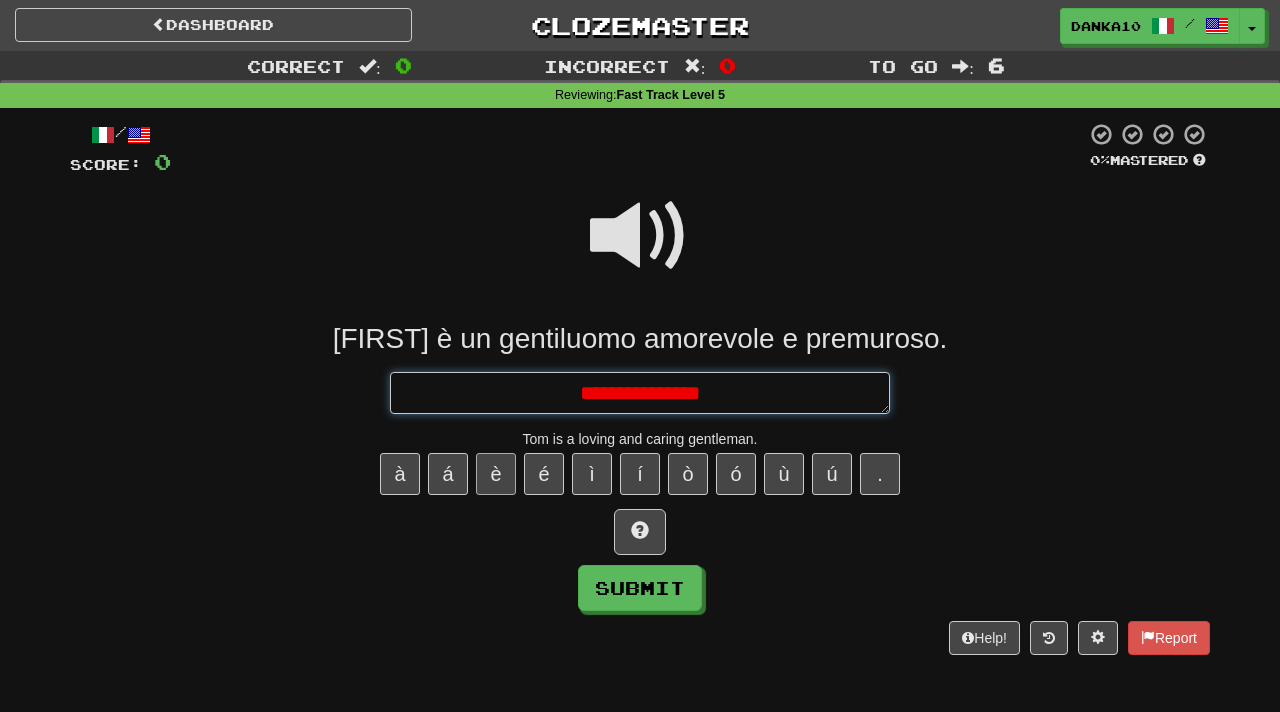 type on "*" 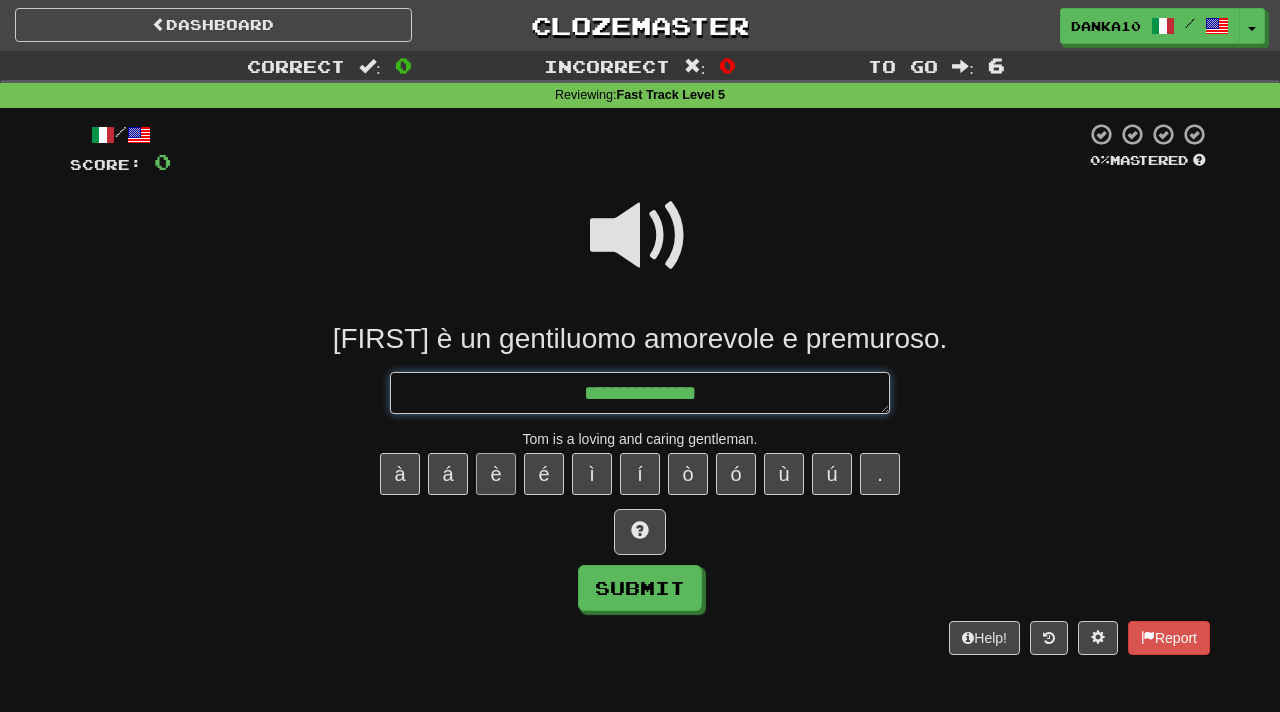 type on "*" 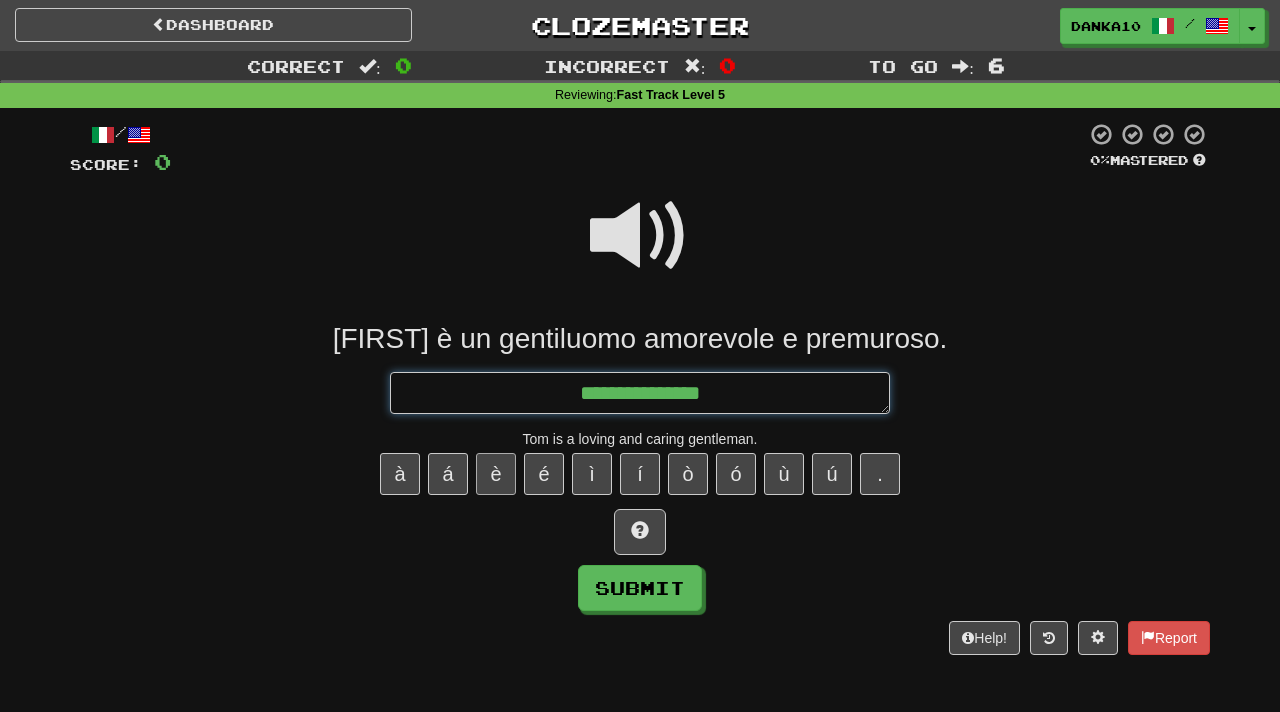 type on "*" 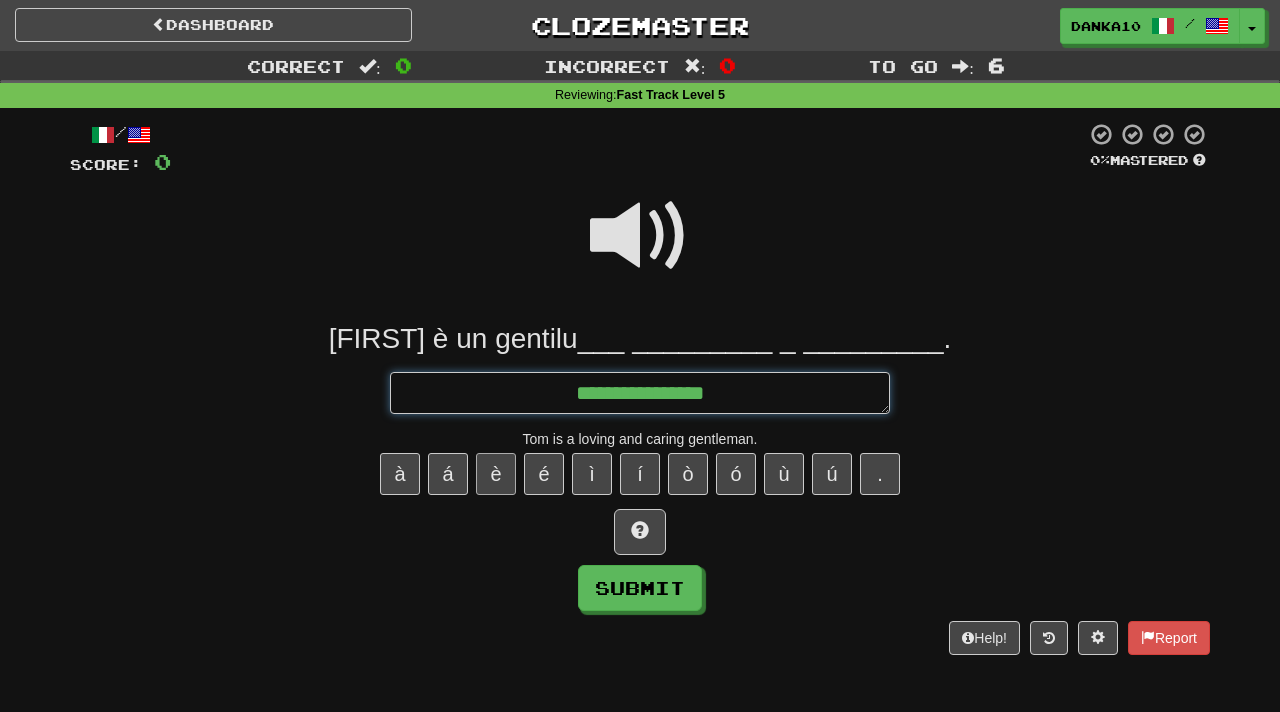 type on "*" 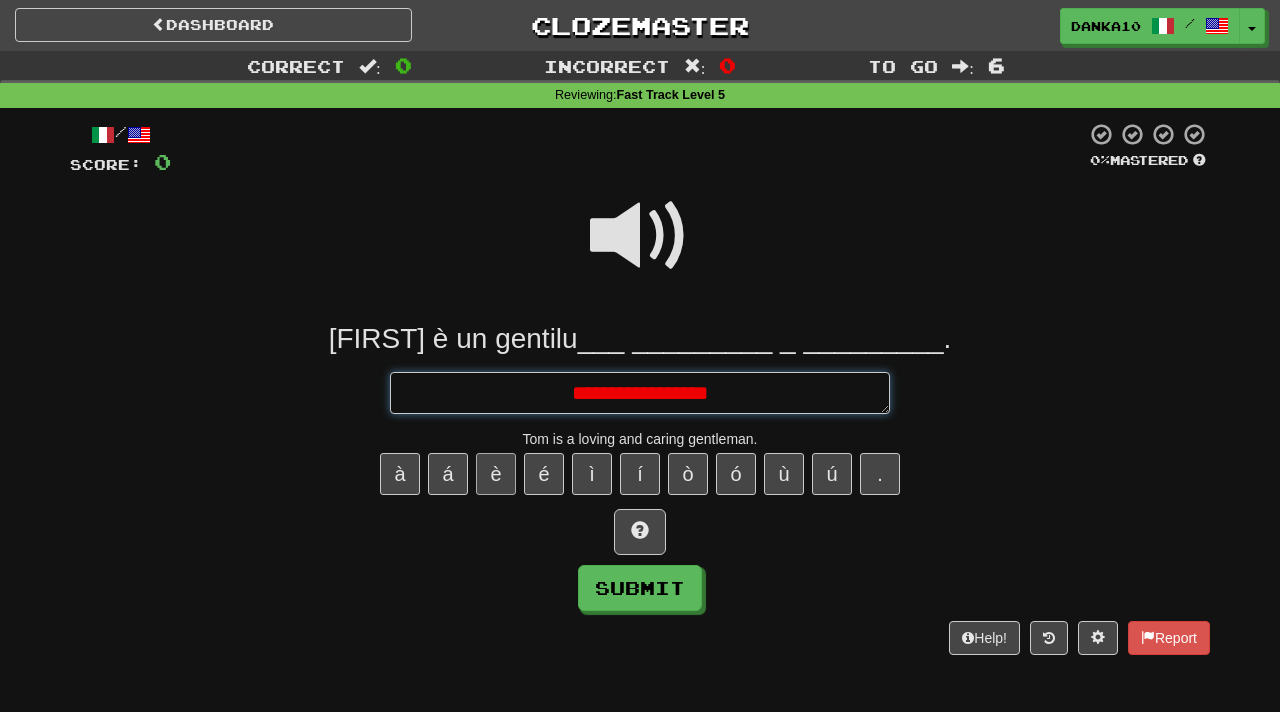 type on "*" 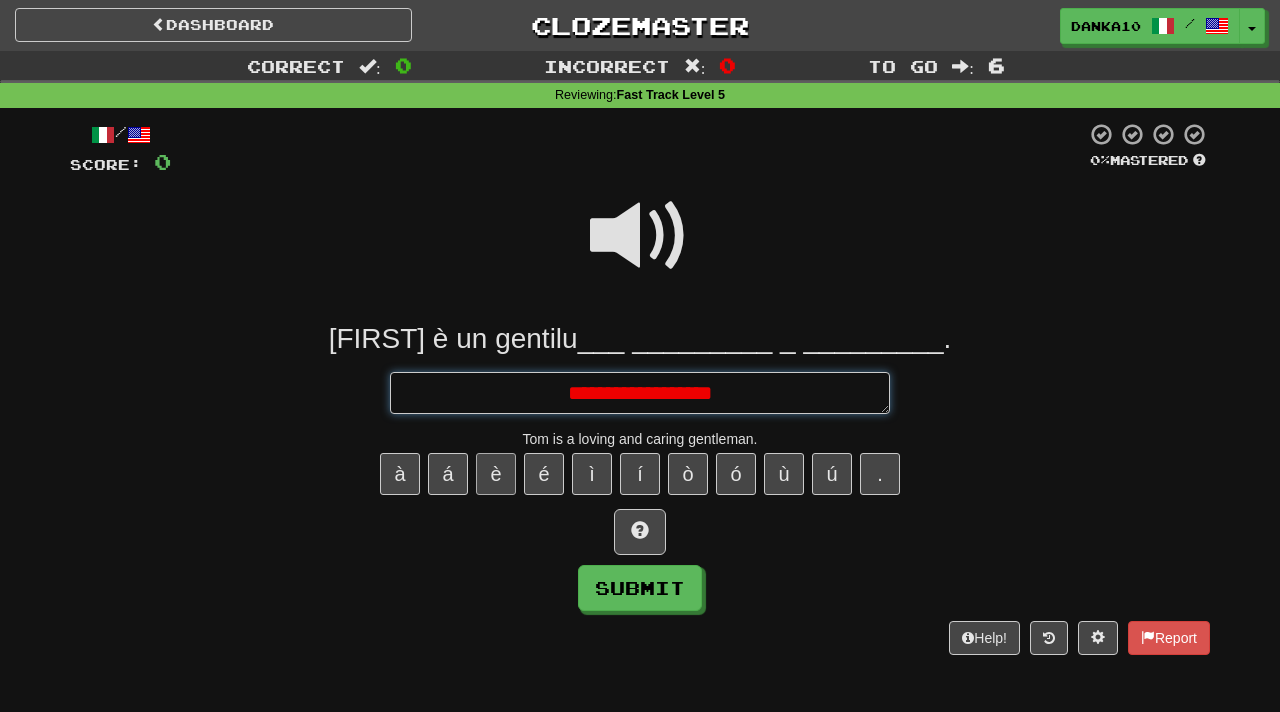type on "*" 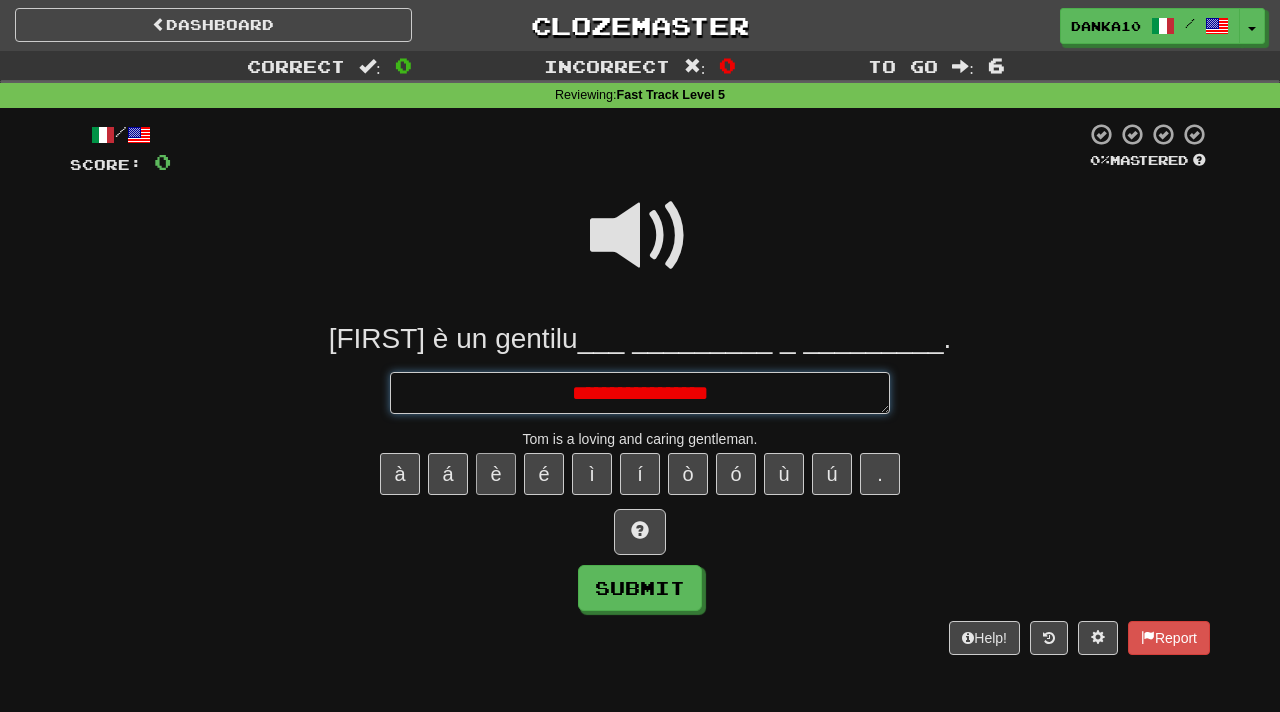 type on "*" 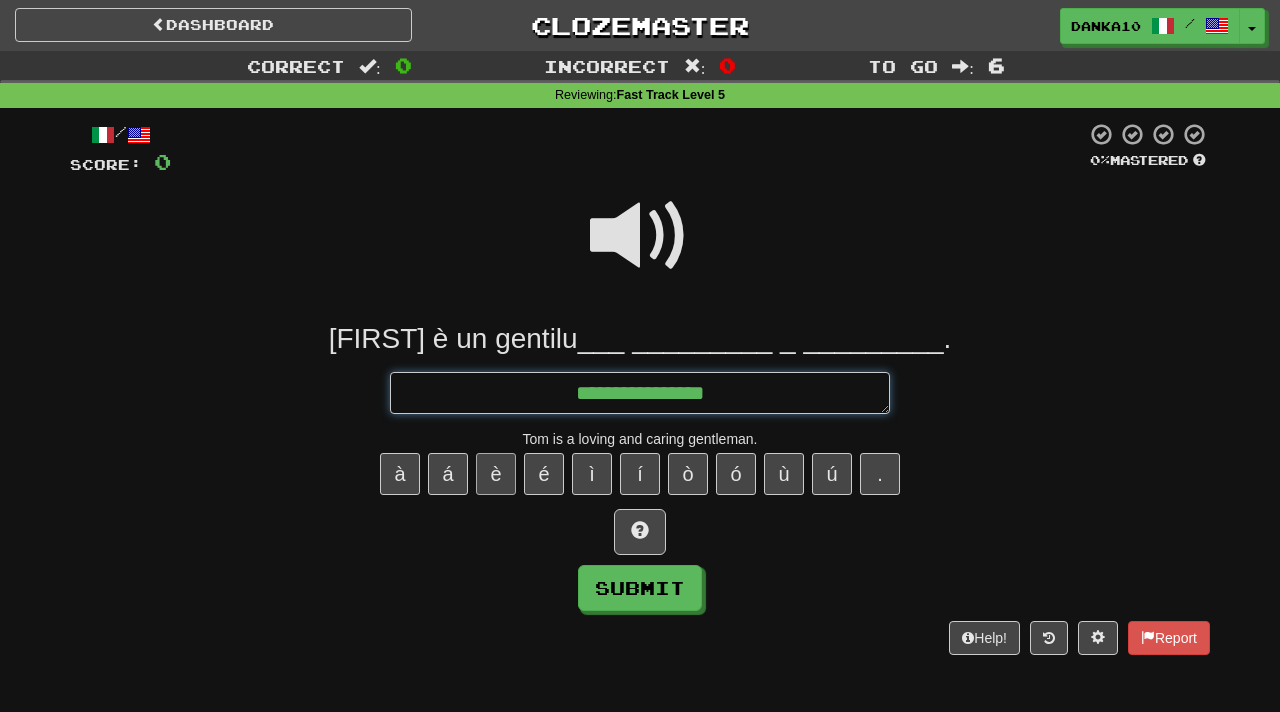 type on "*" 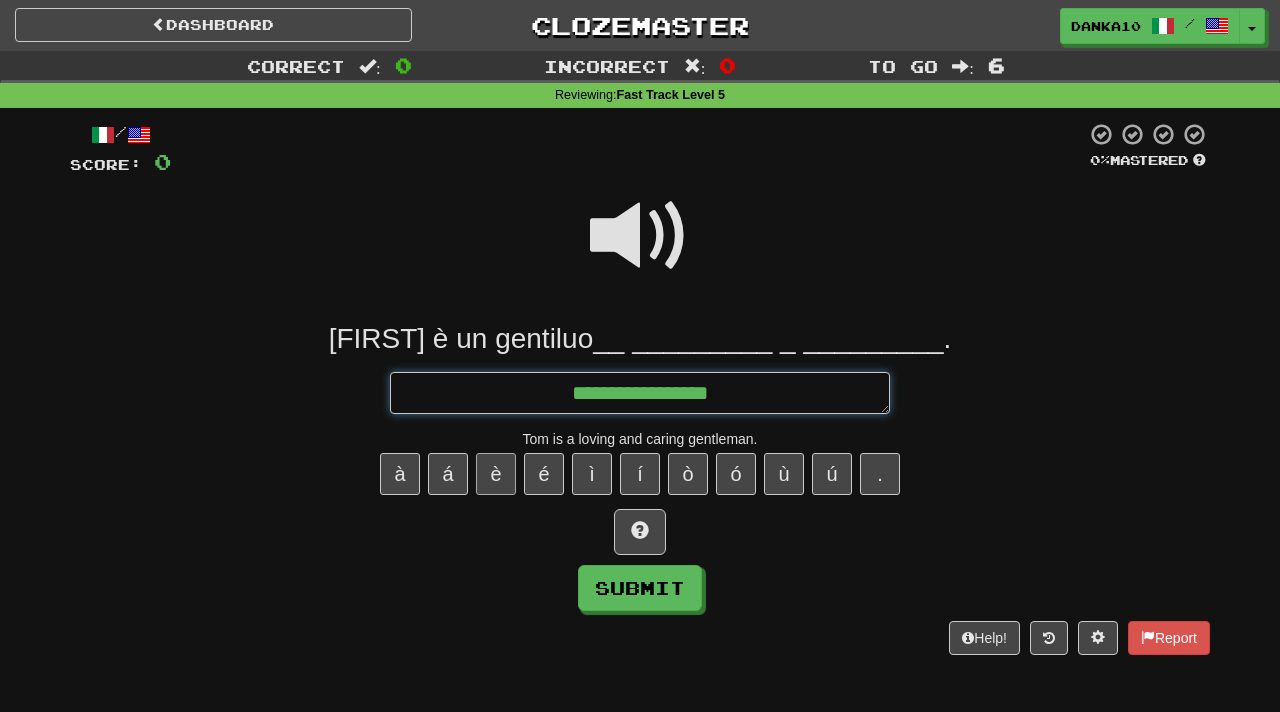 type on "*" 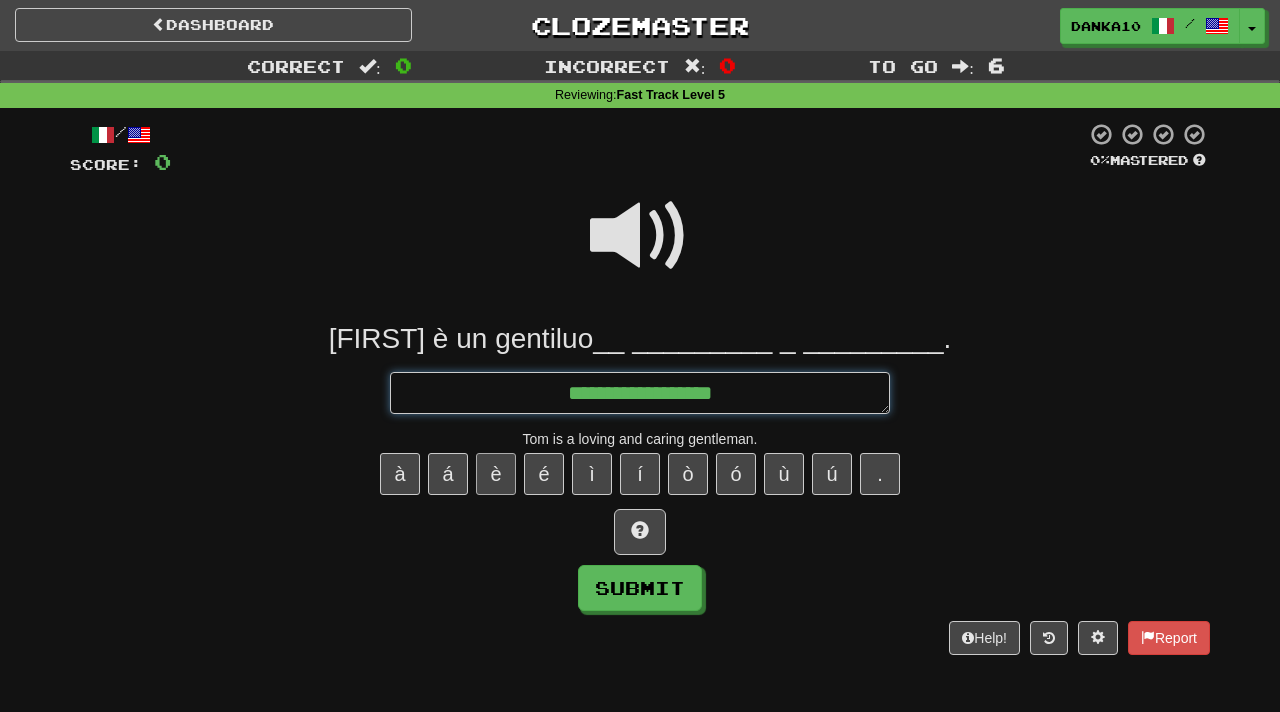 type on "*" 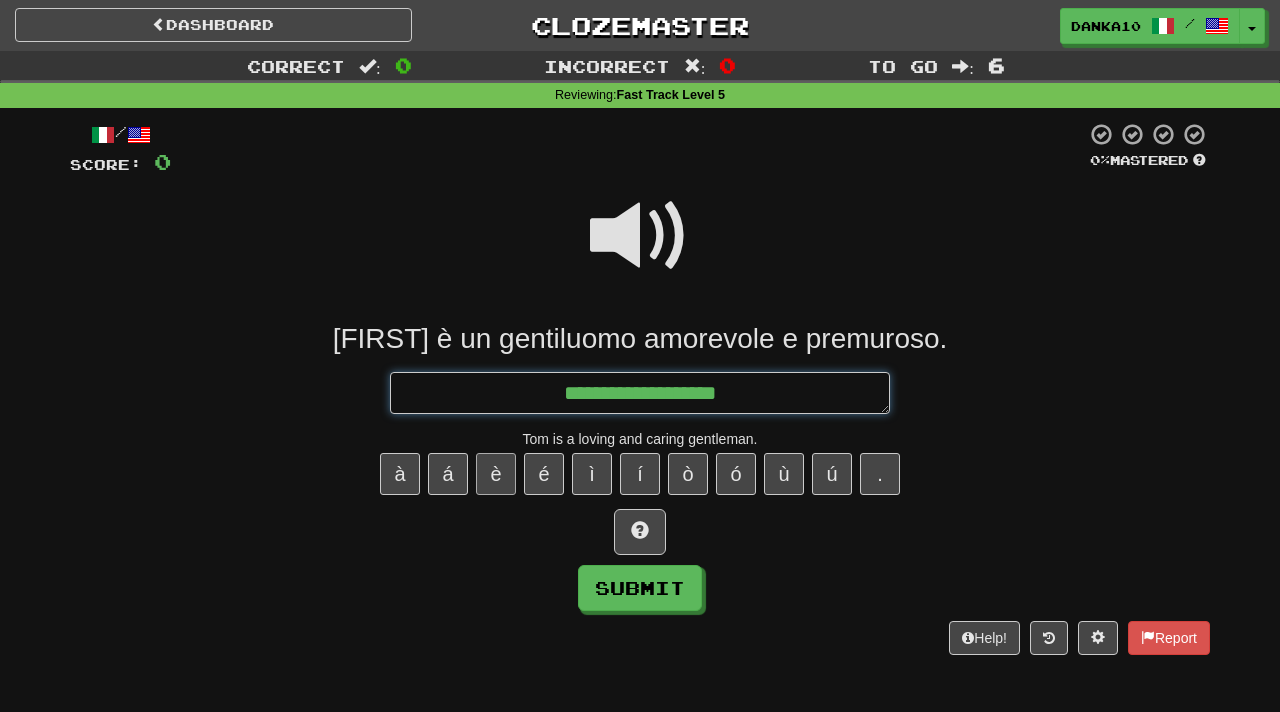 type on "*" 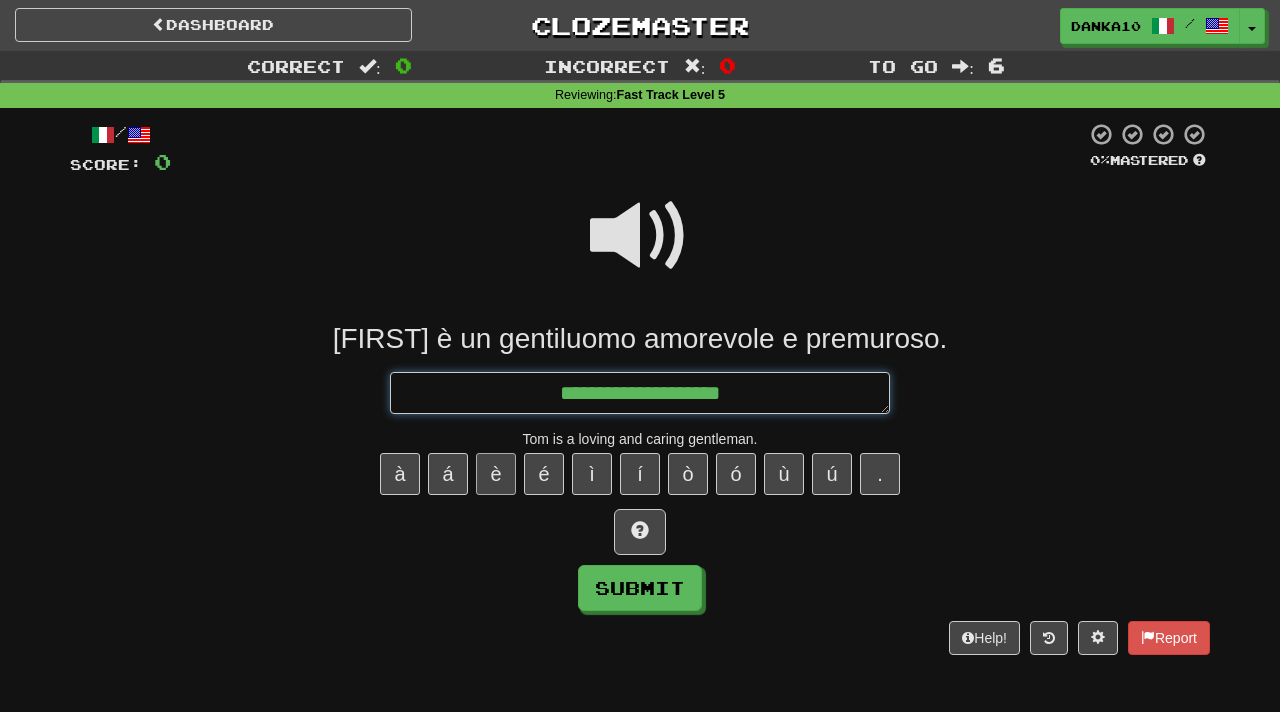 type on "*" 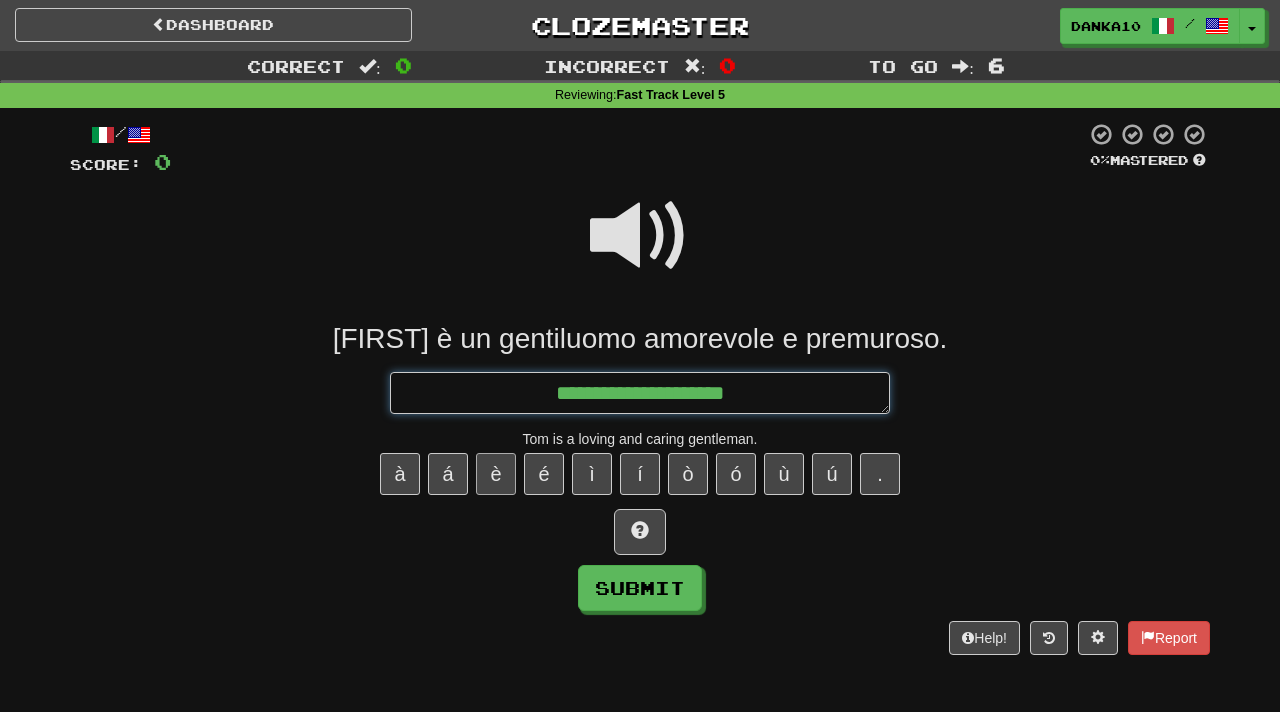 type on "**********" 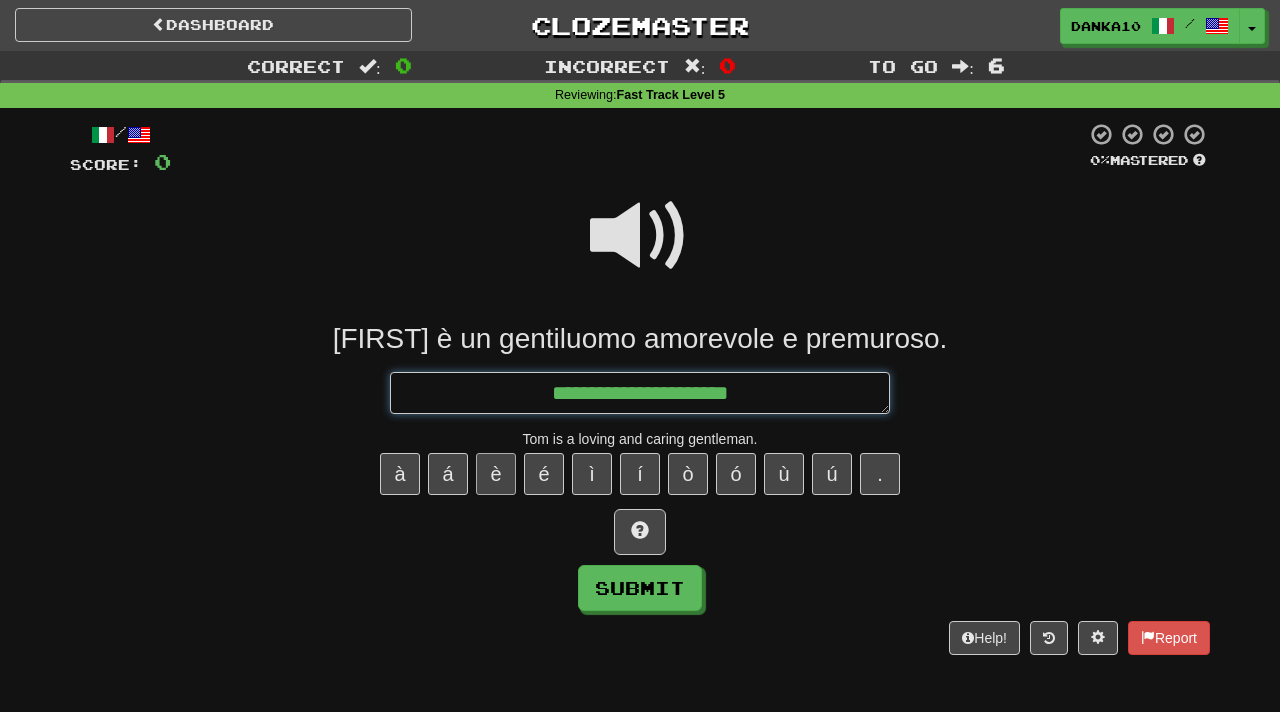 type on "*" 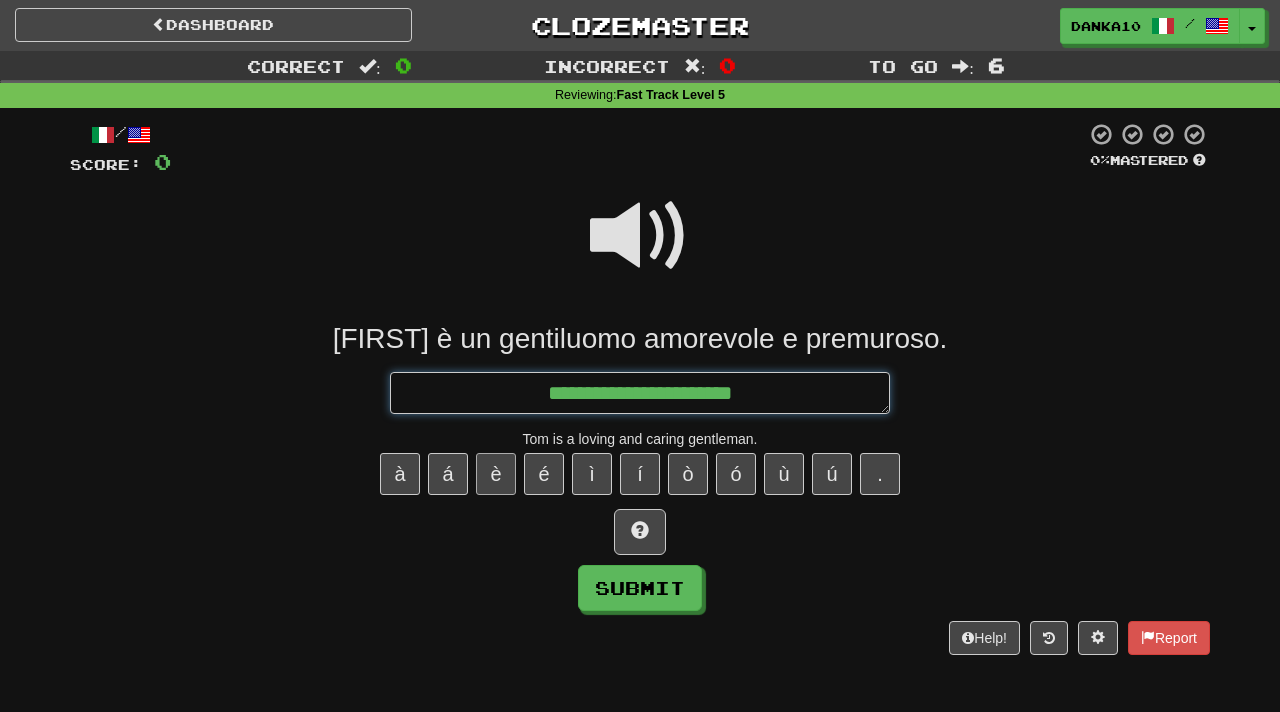 type on "*" 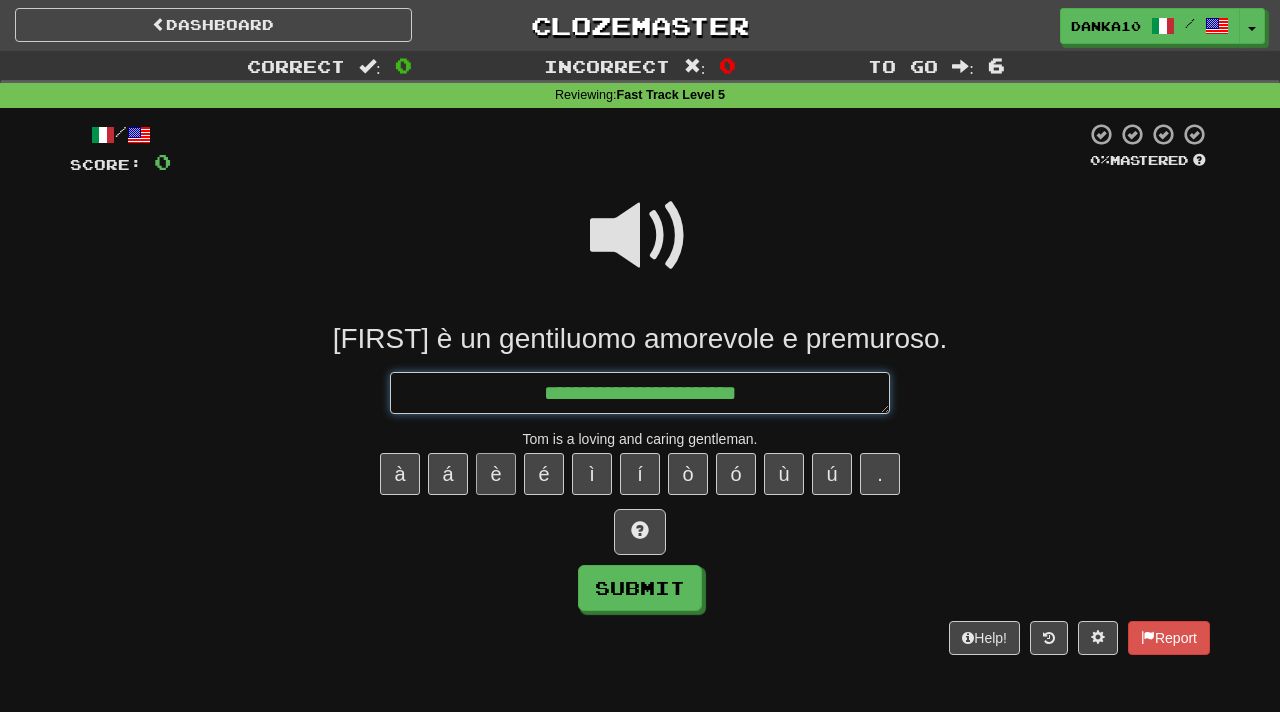 type on "*" 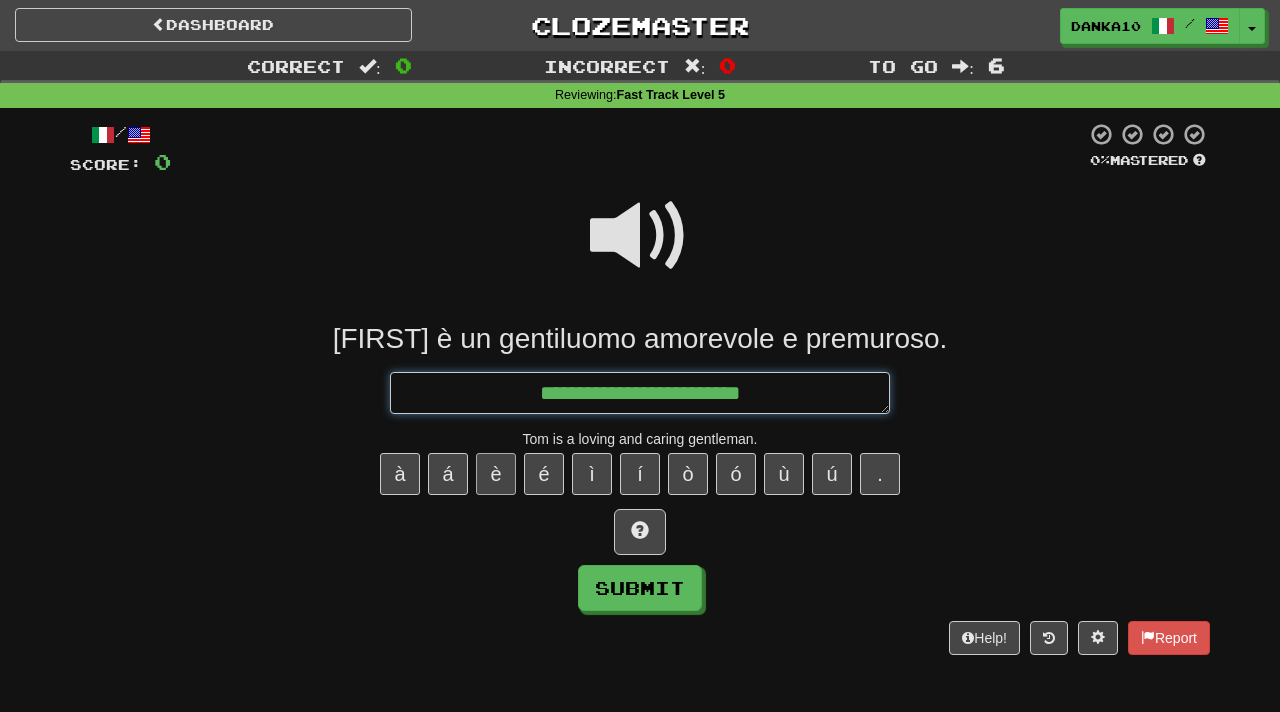 type on "*" 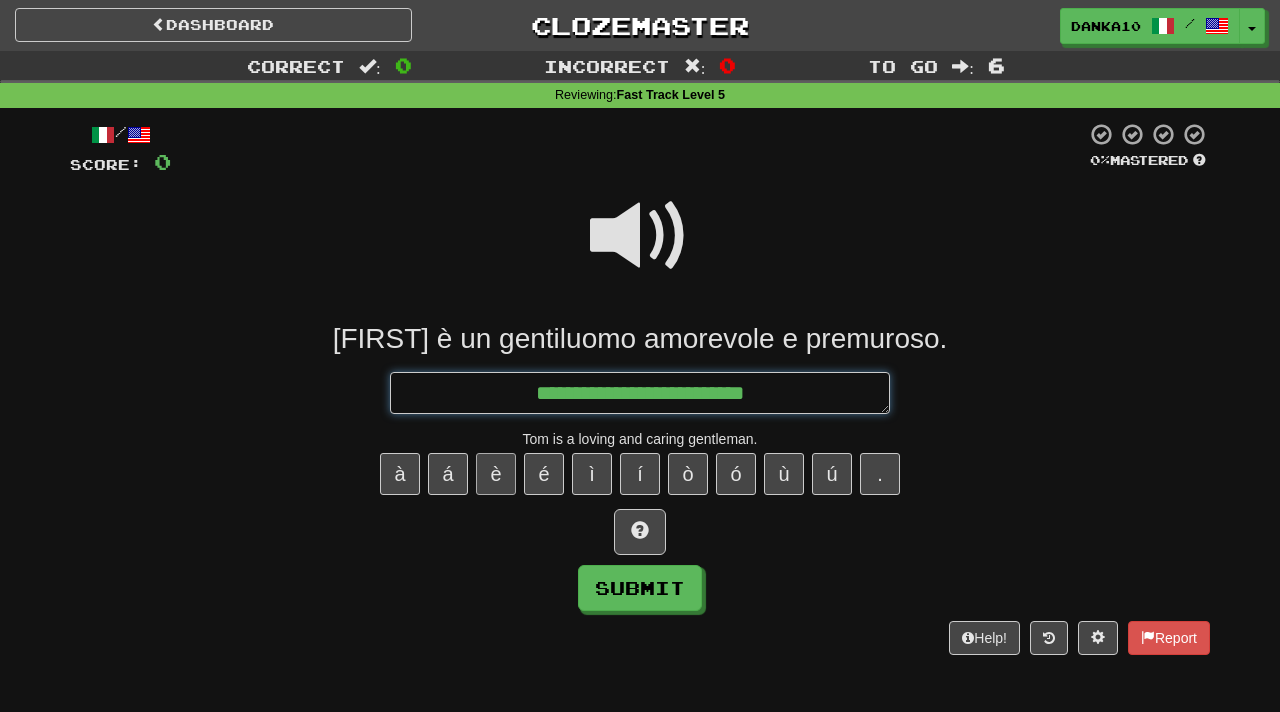 type on "**********" 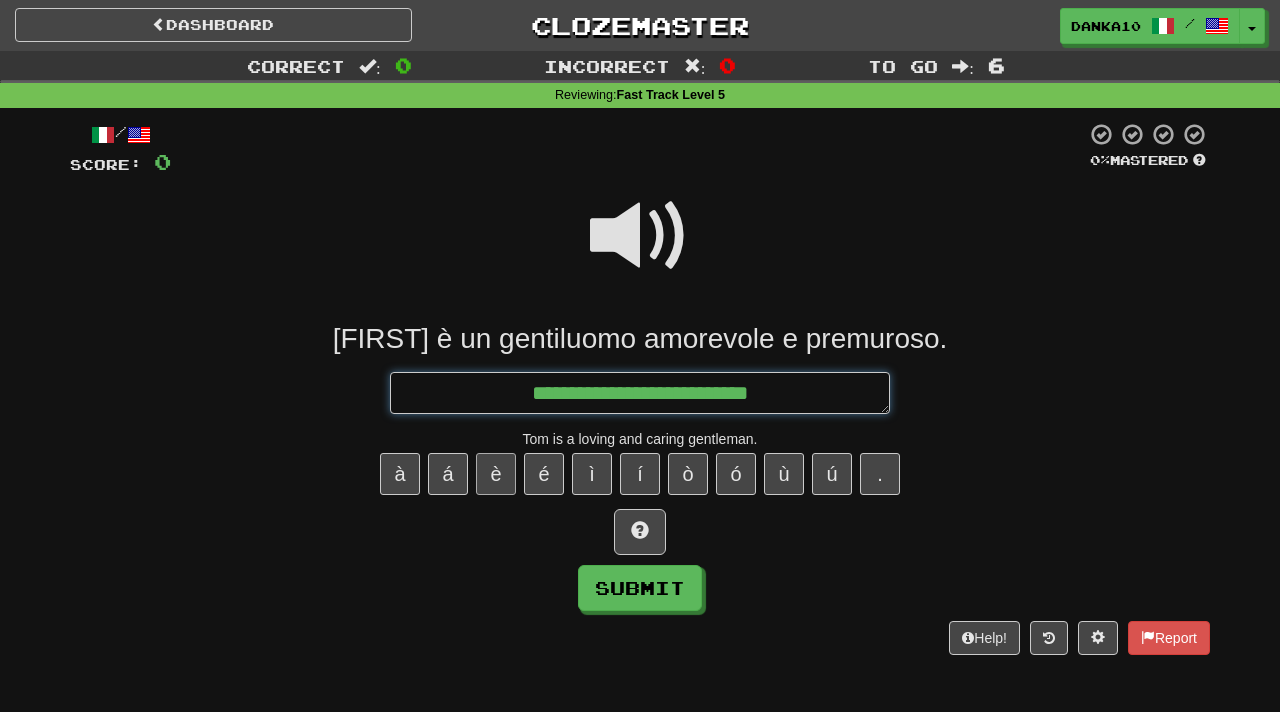 type on "*" 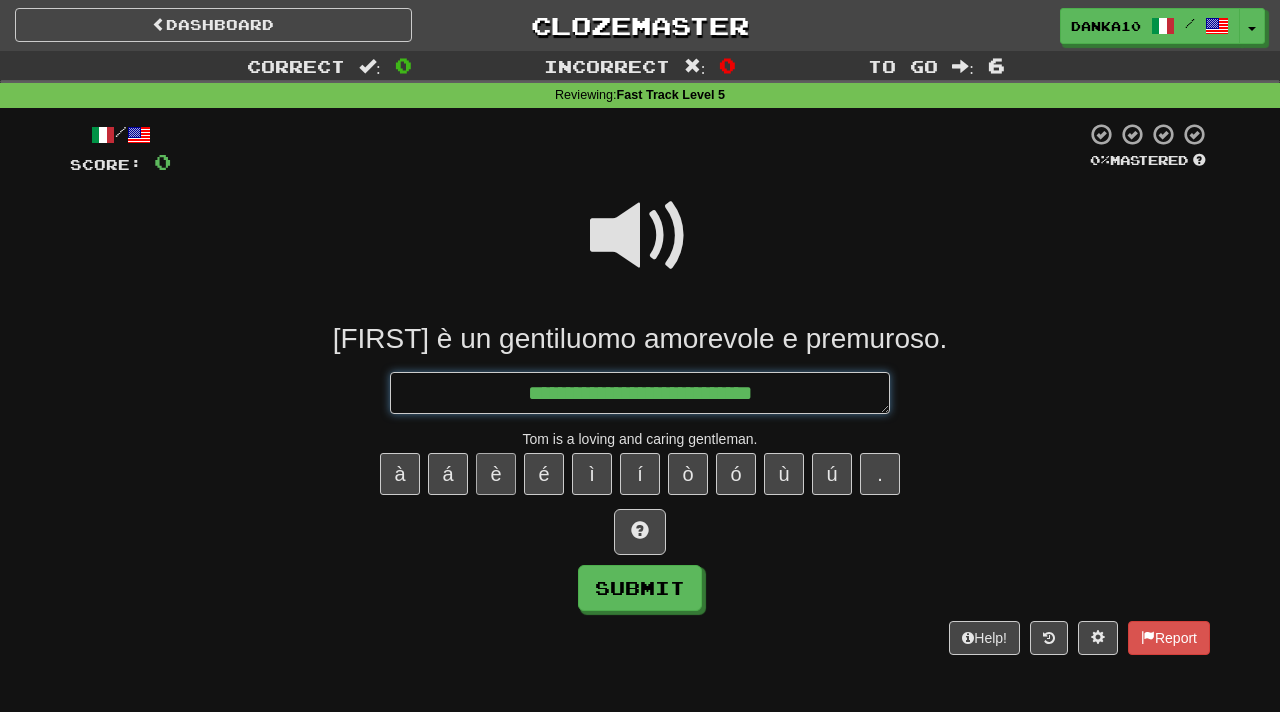 type on "*" 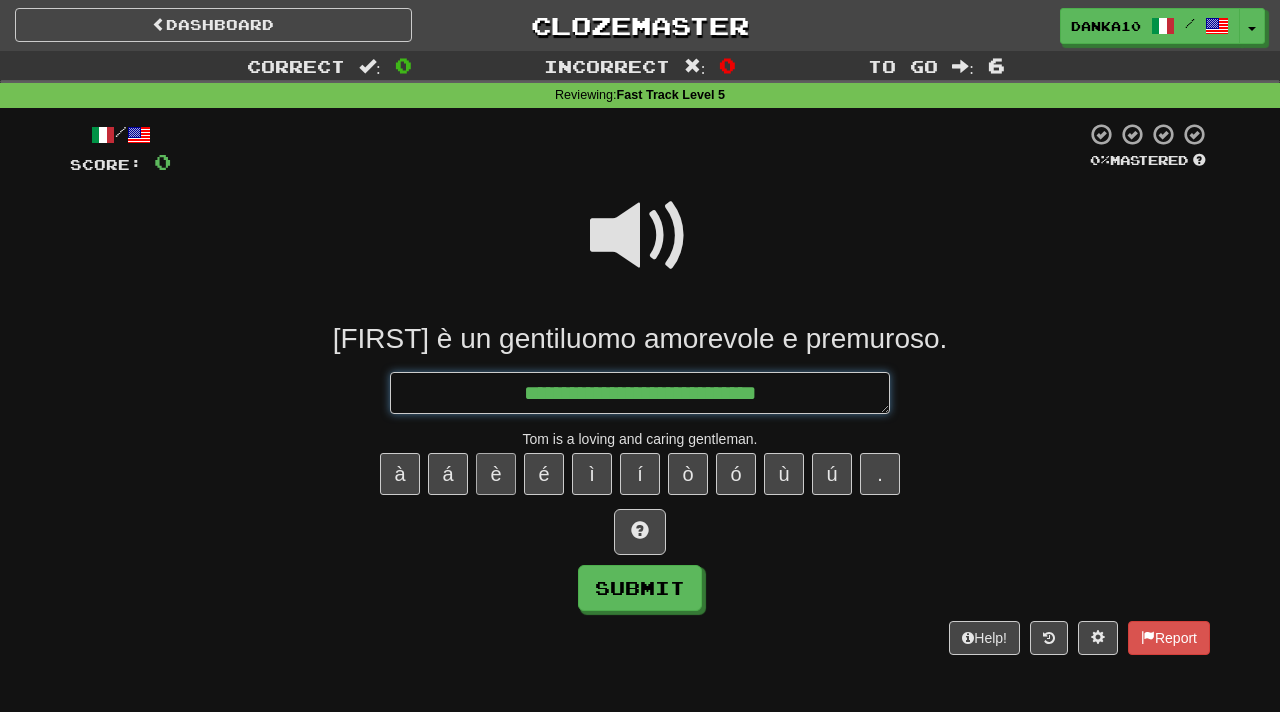 type on "*" 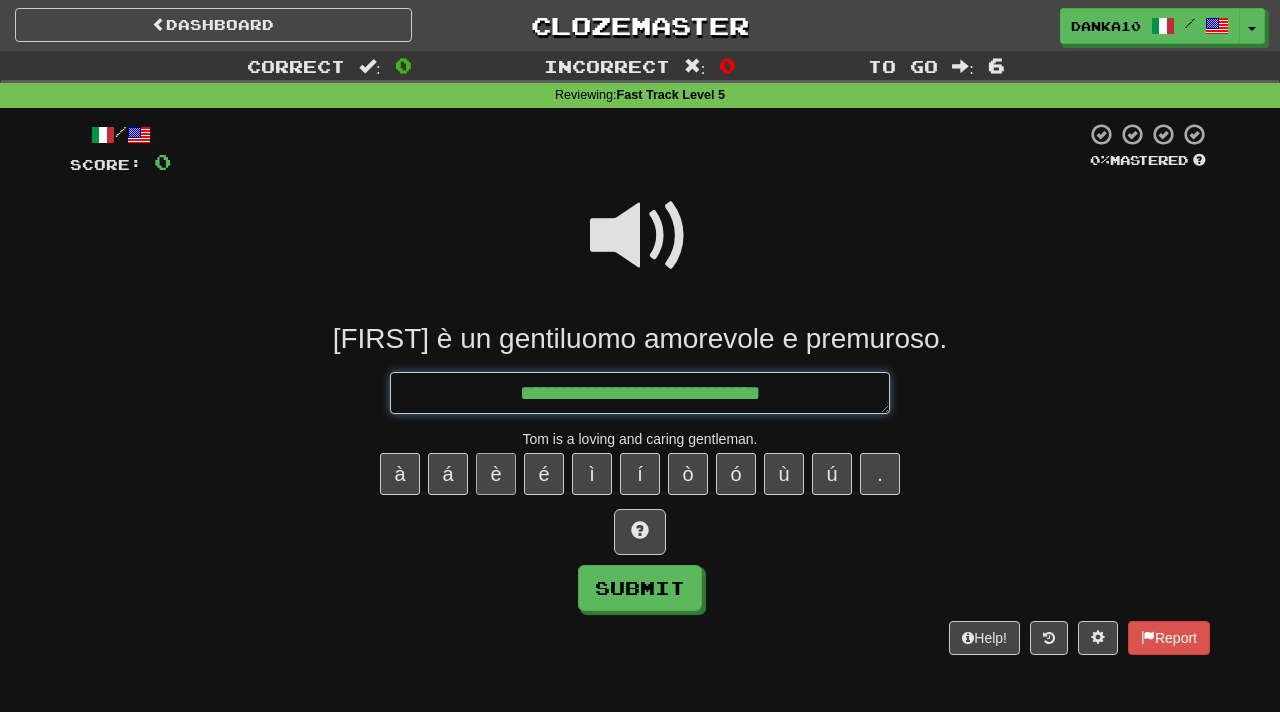 type on "*" 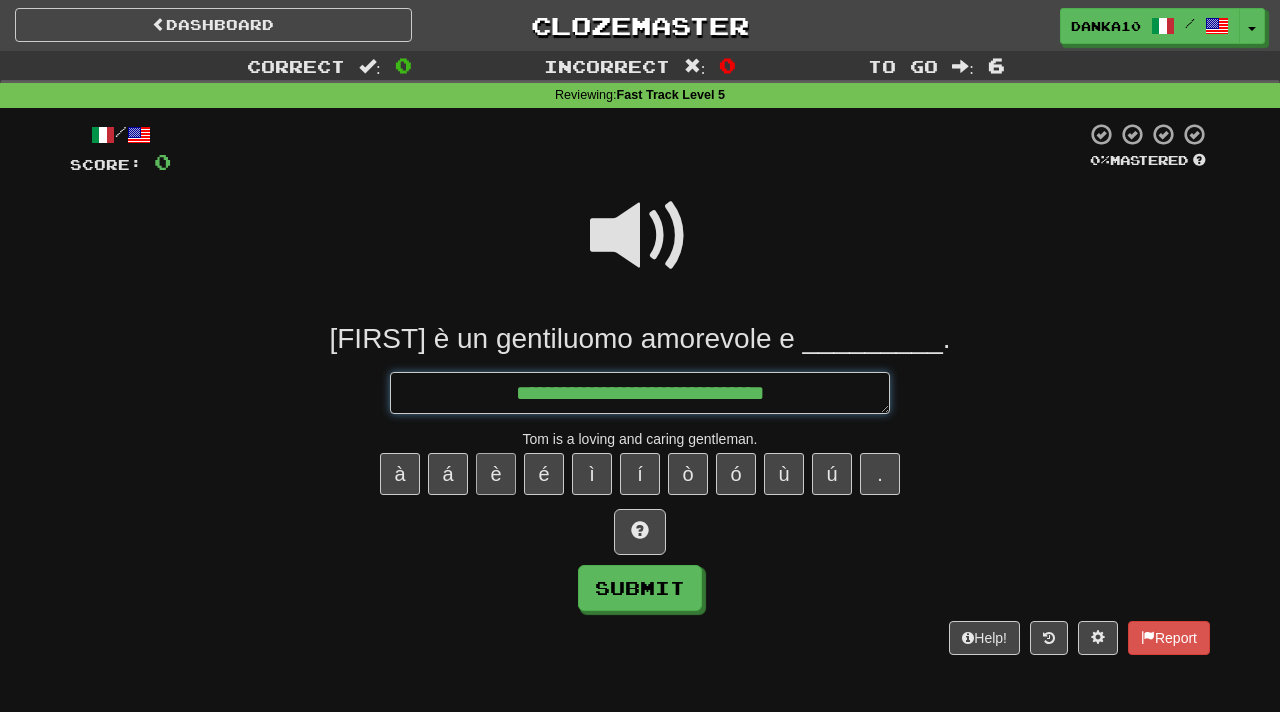 type on "*" 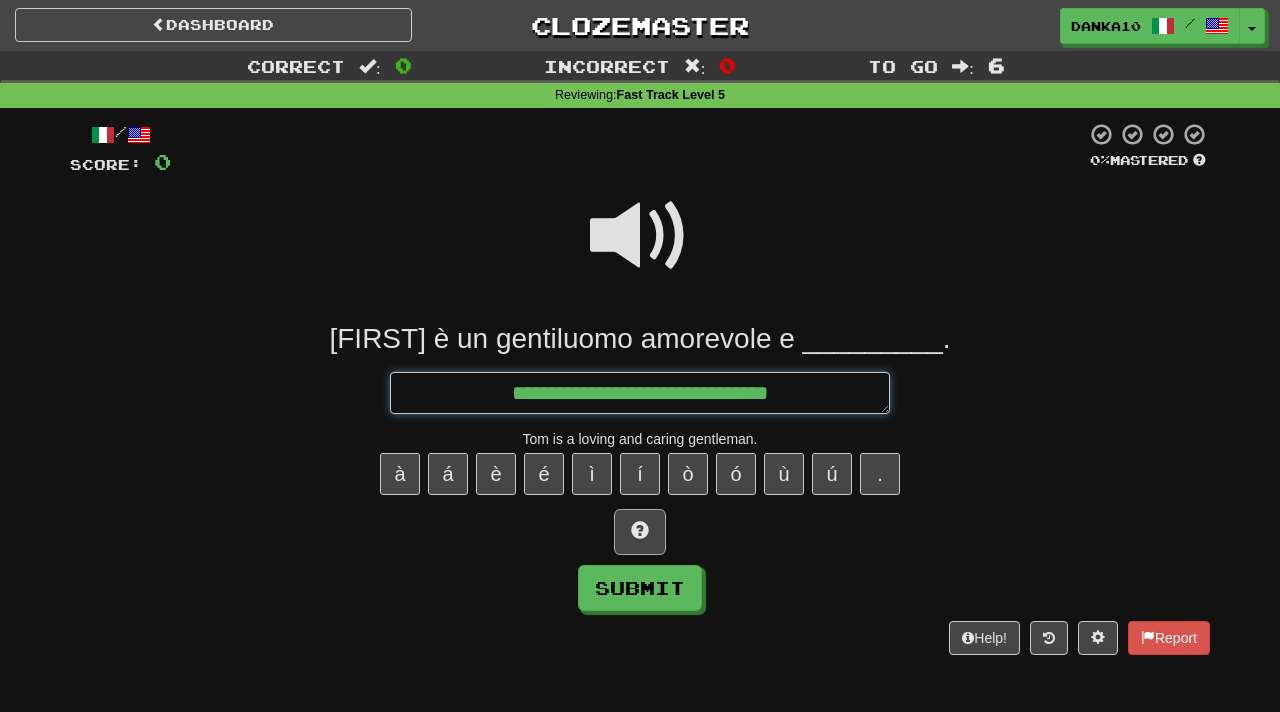 type on "**********" 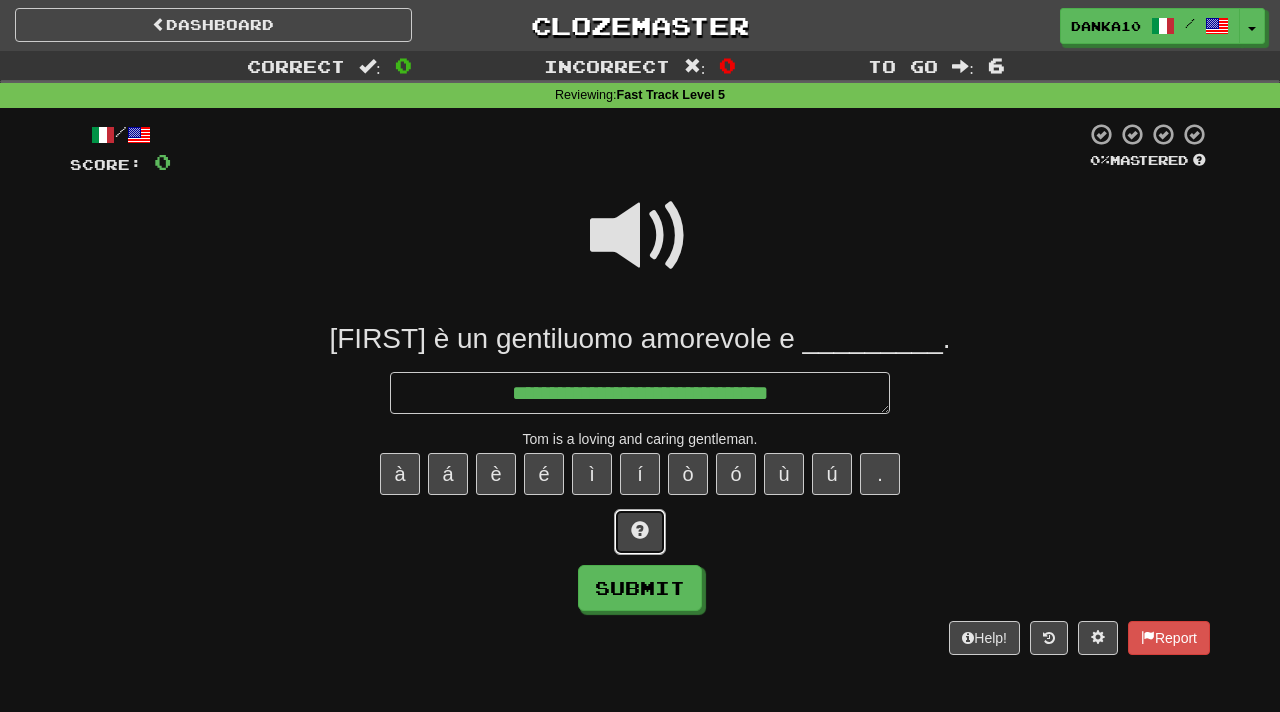 click at bounding box center (640, 530) 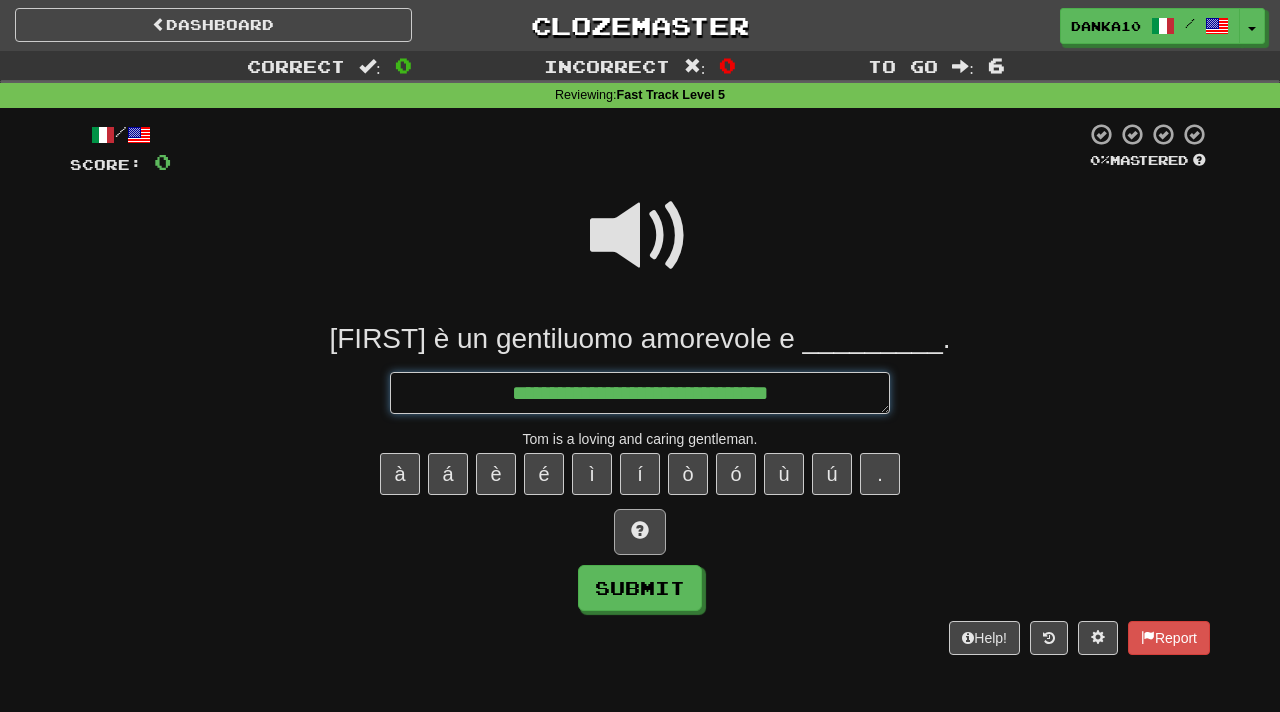 type on "*" 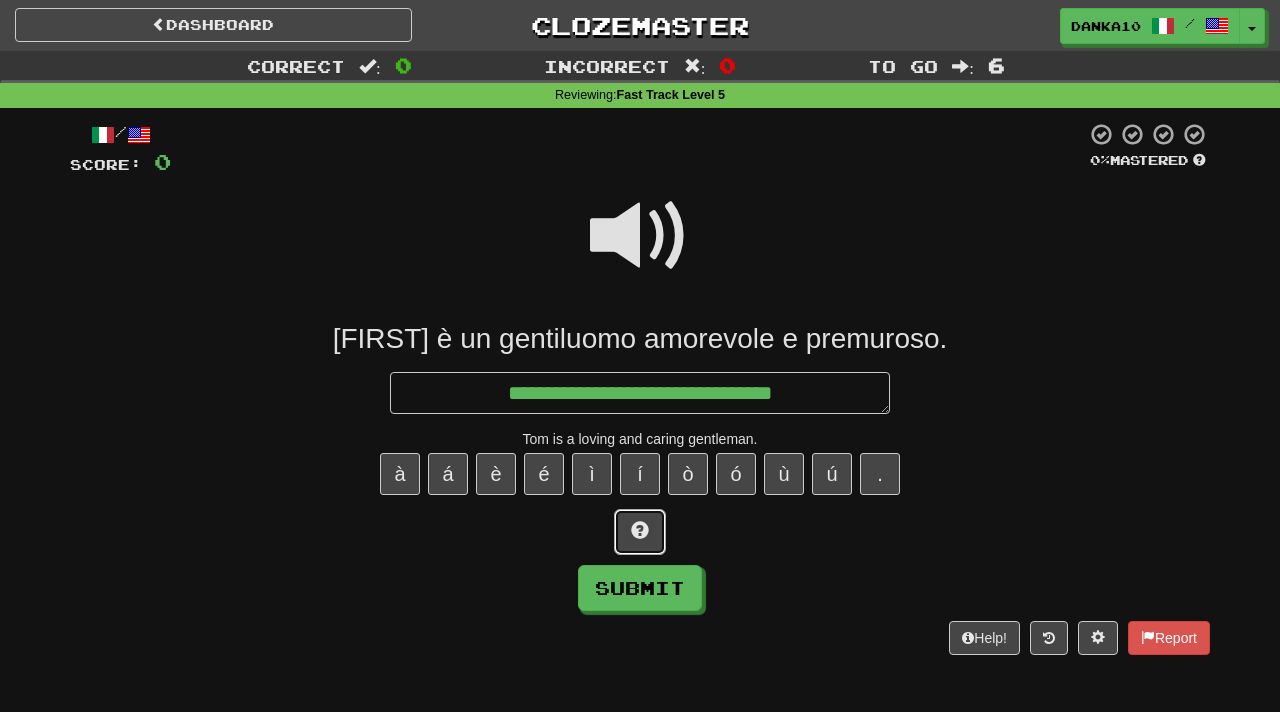 click at bounding box center [640, 530] 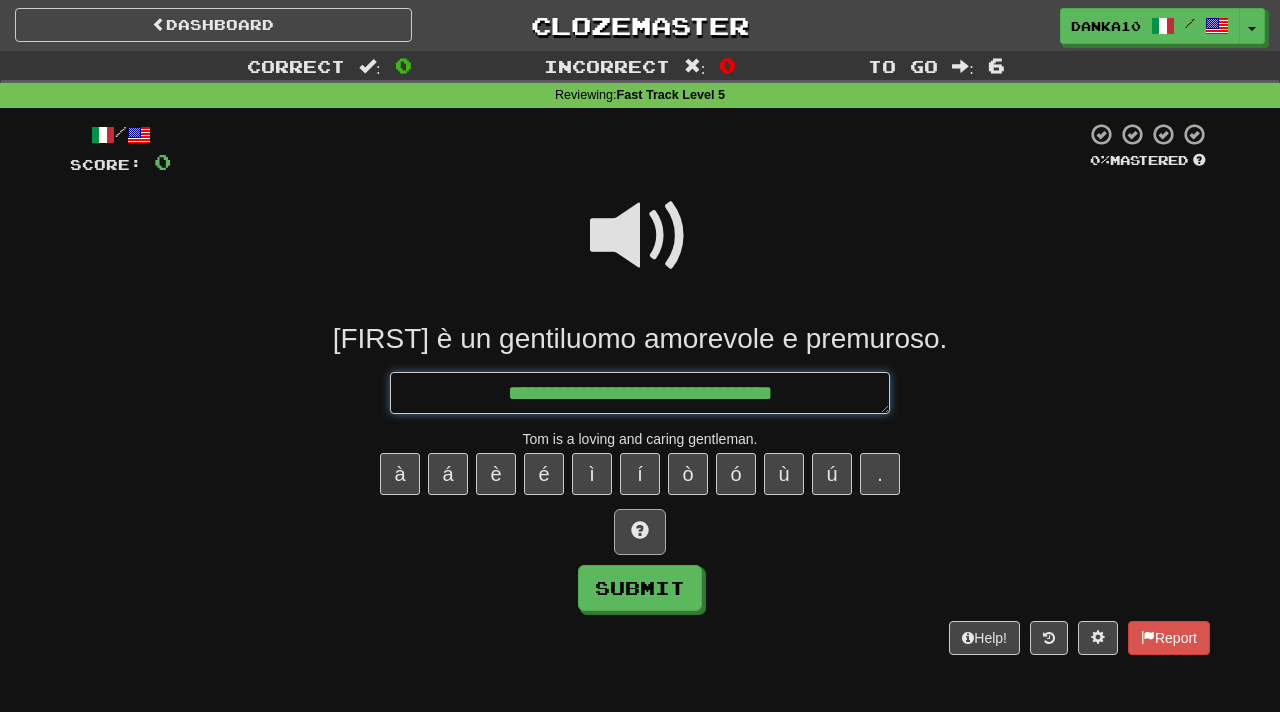 type on "*" 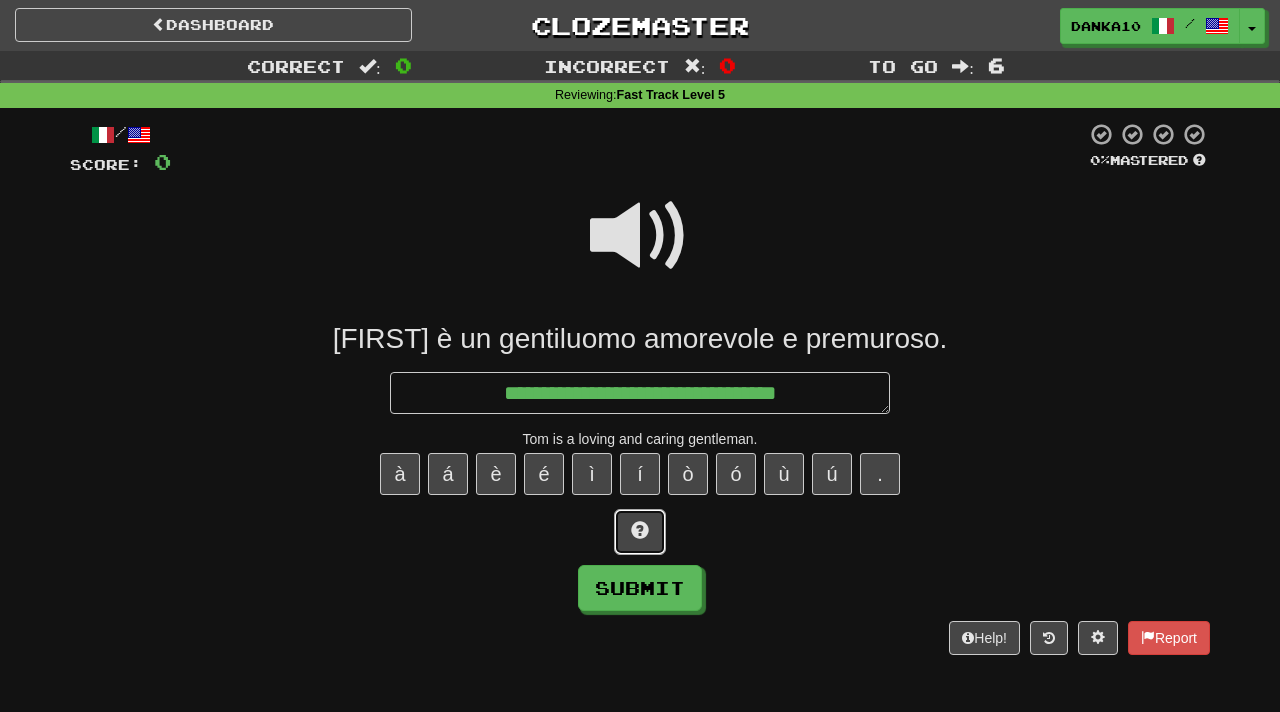 click at bounding box center [640, 530] 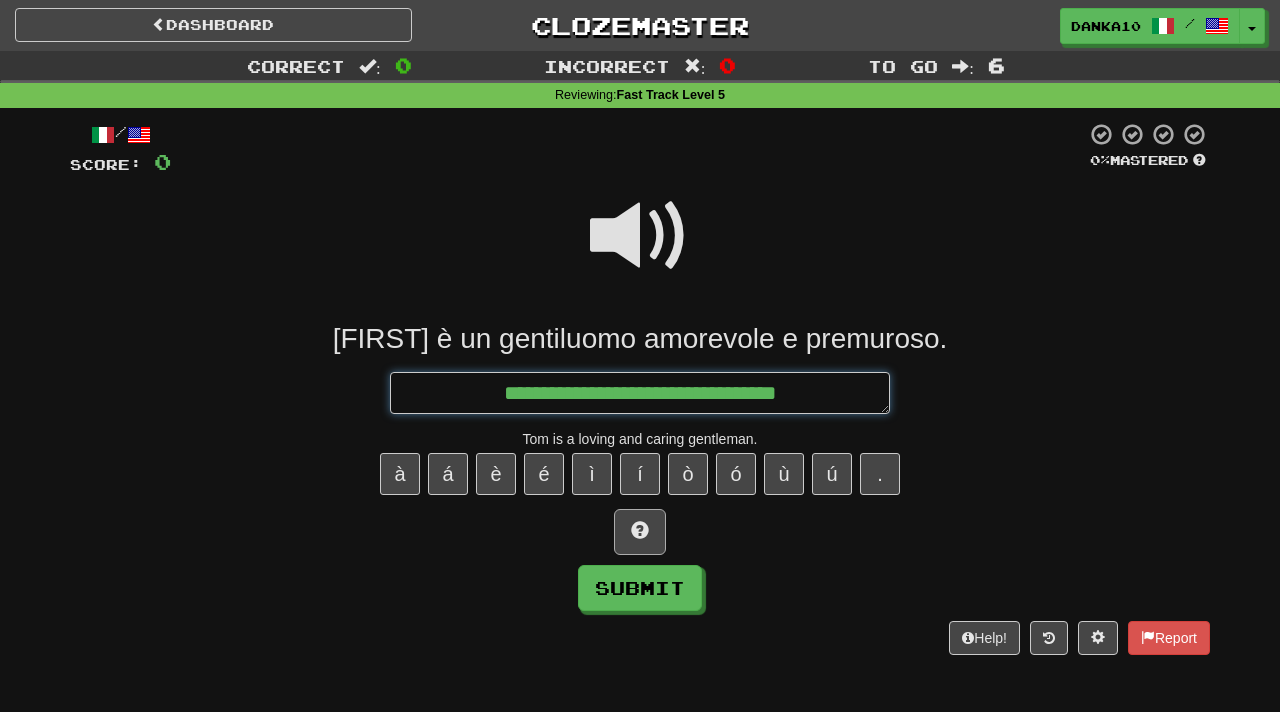 type on "*" 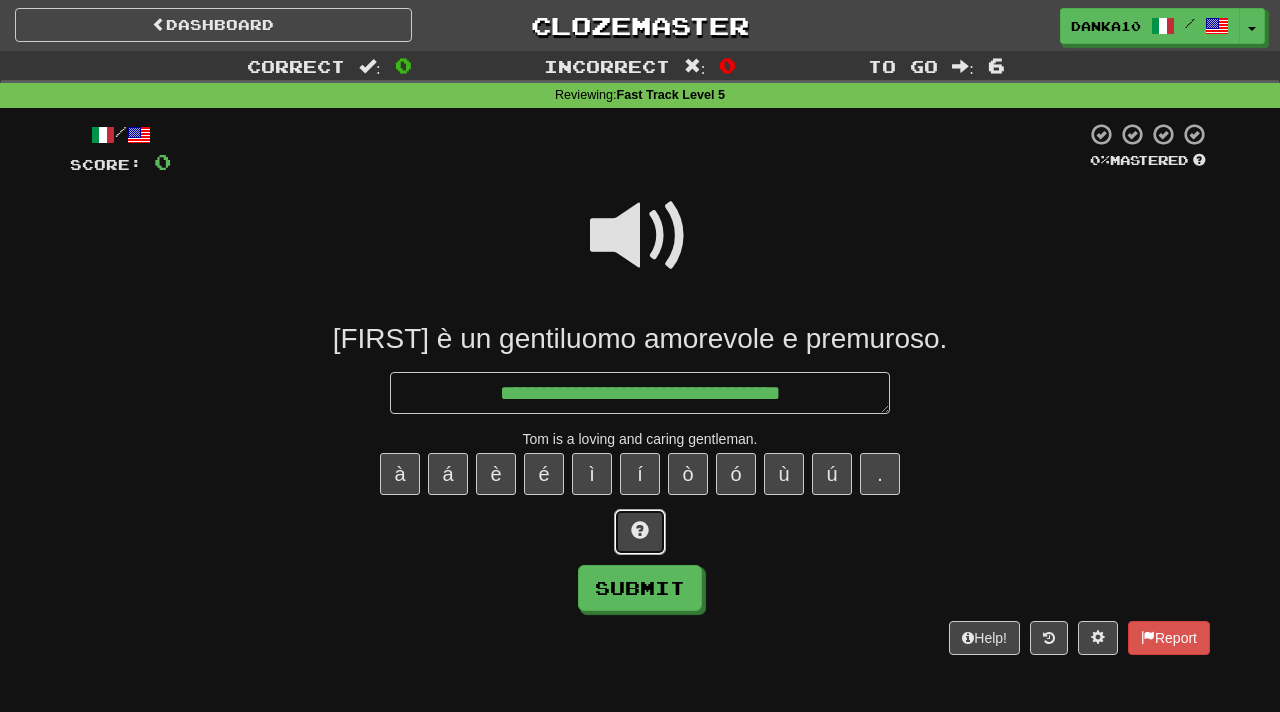 click at bounding box center [640, 530] 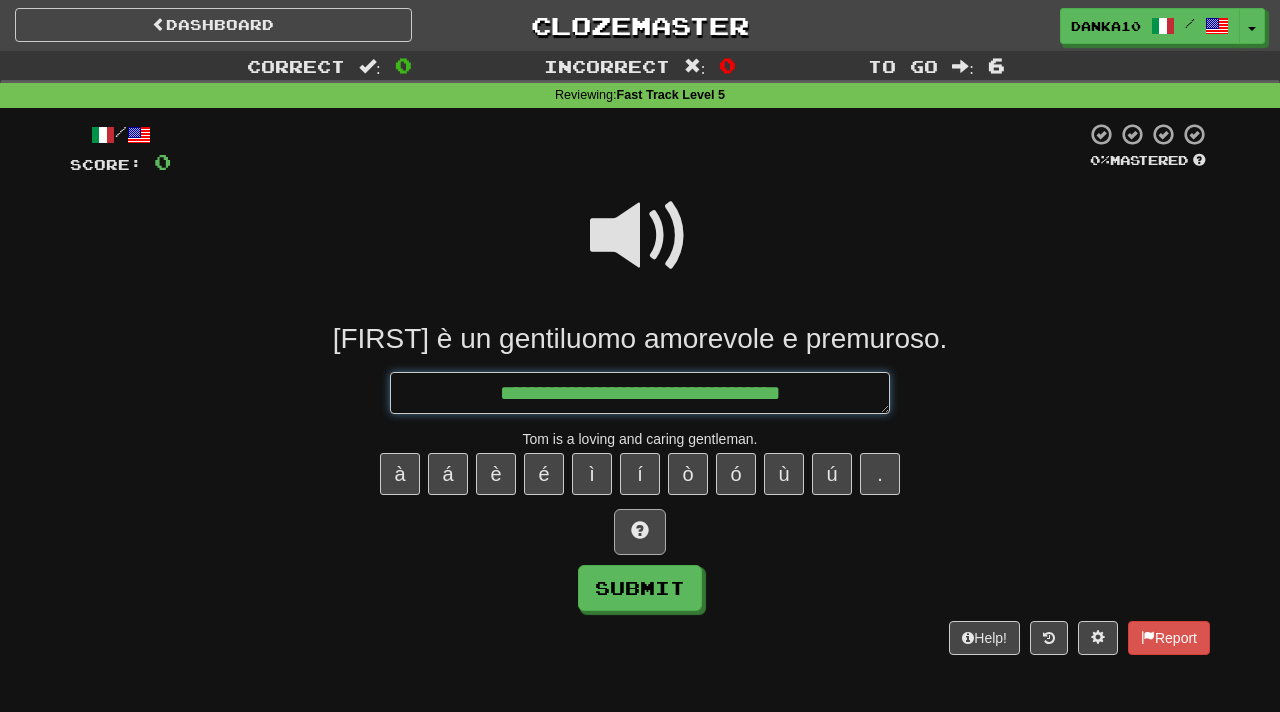 type on "*" 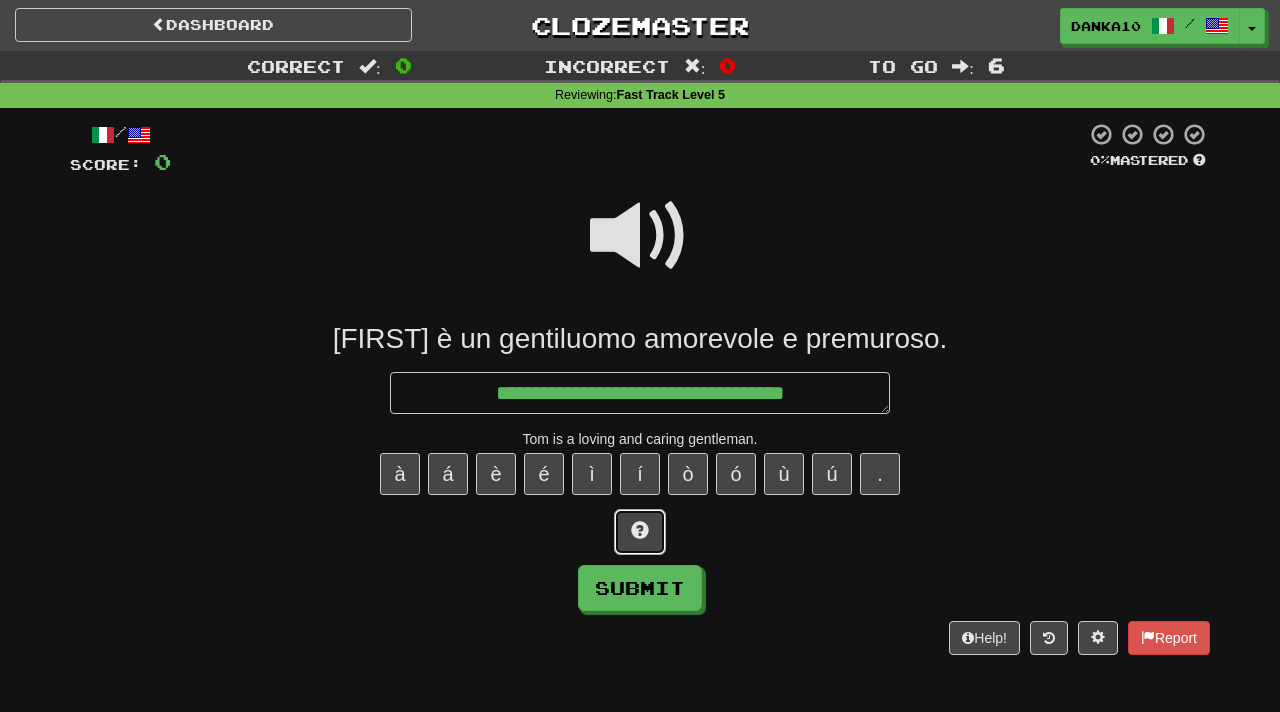 click at bounding box center (640, 530) 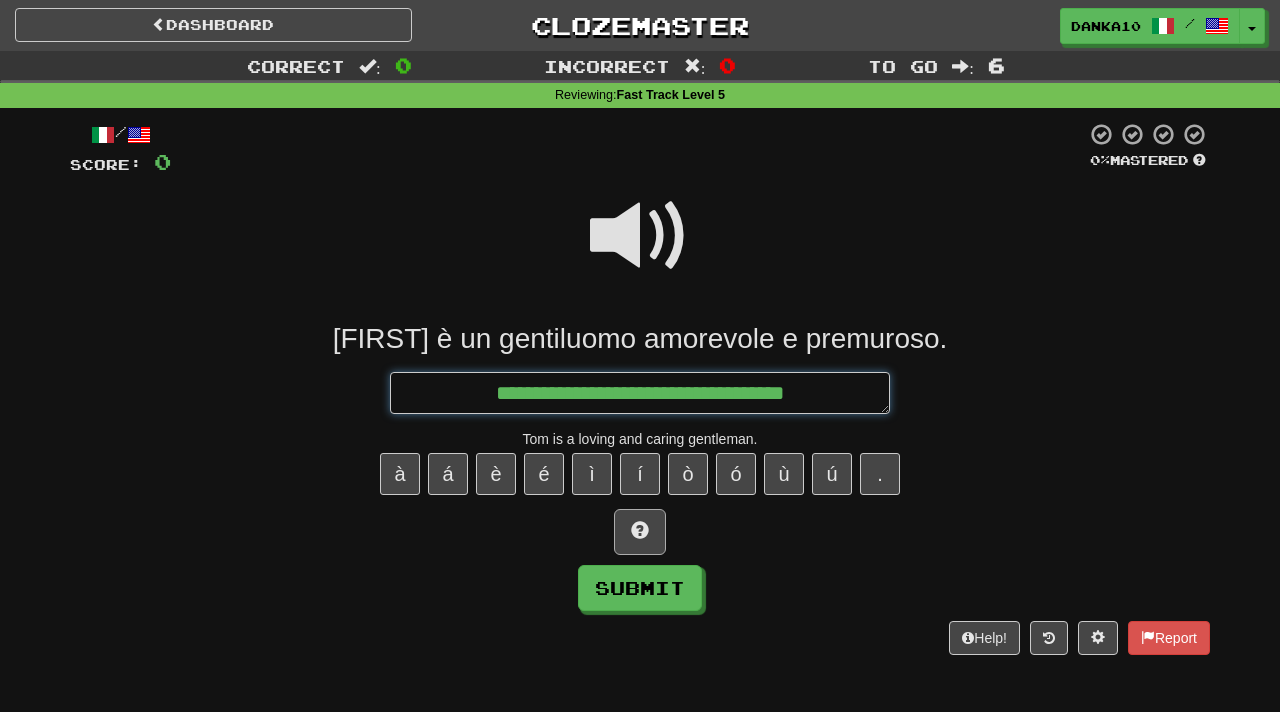 type on "*" 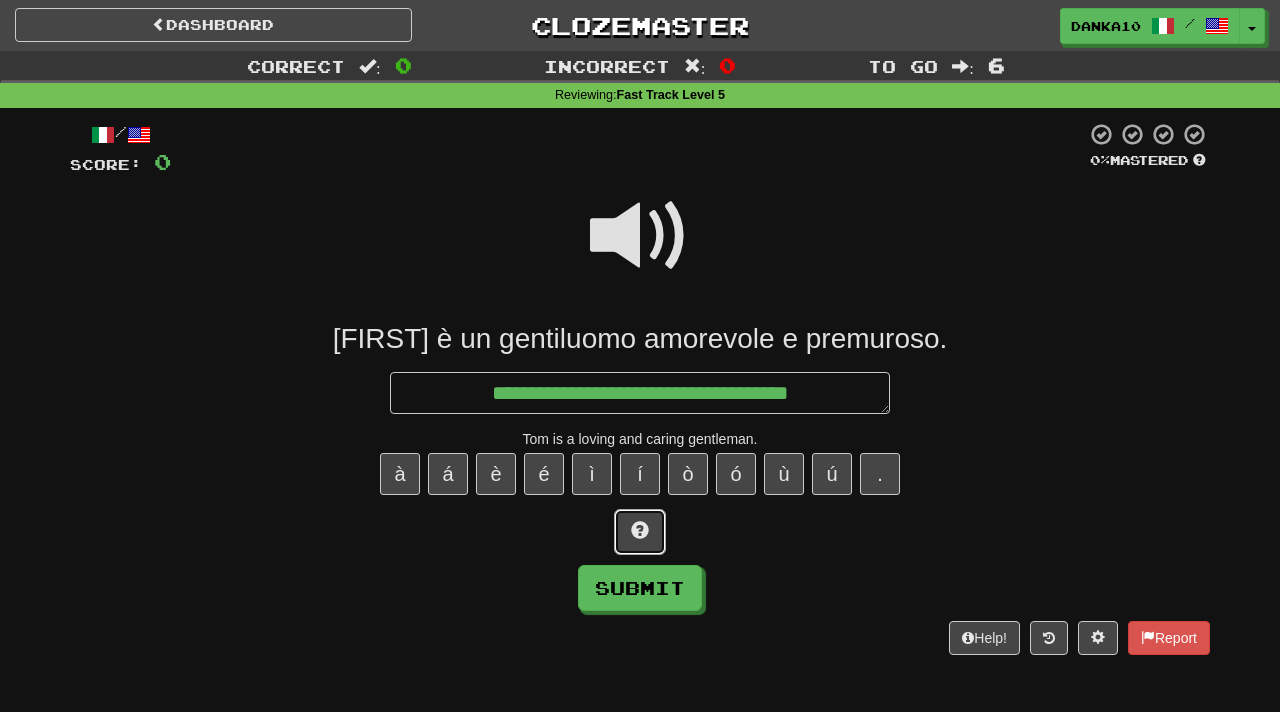 click at bounding box center (640, 530) 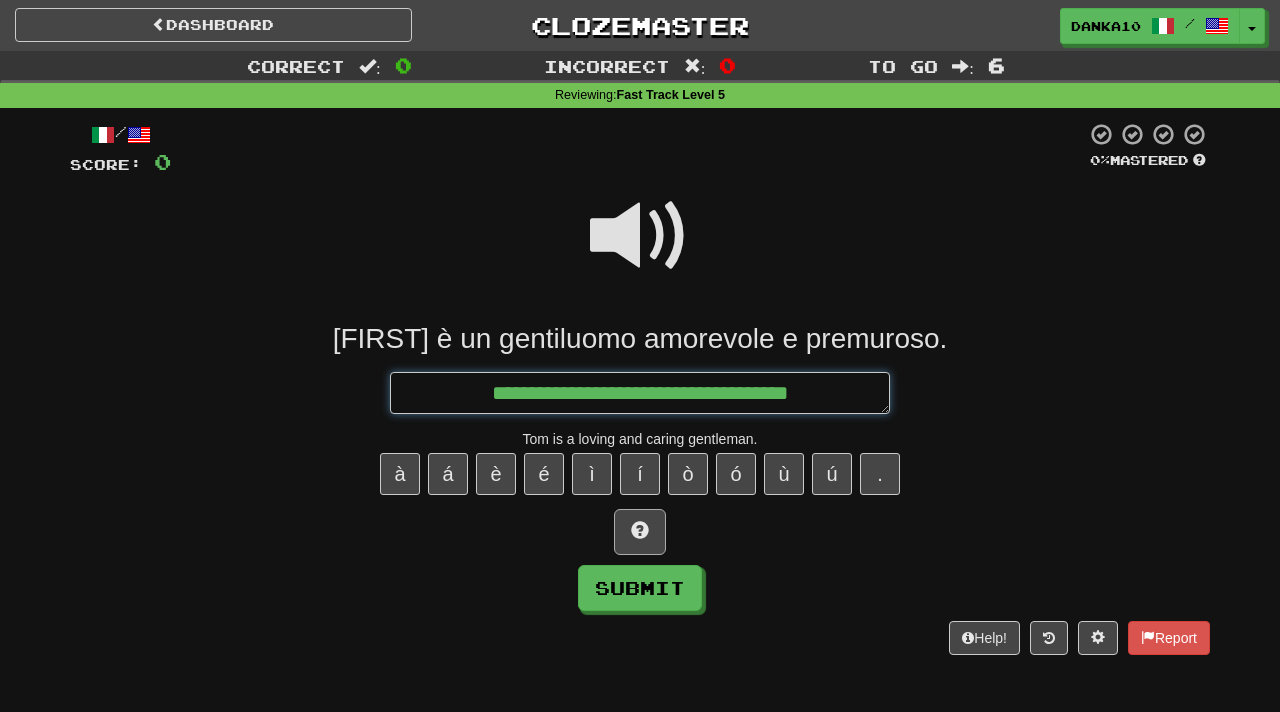 type on "*" 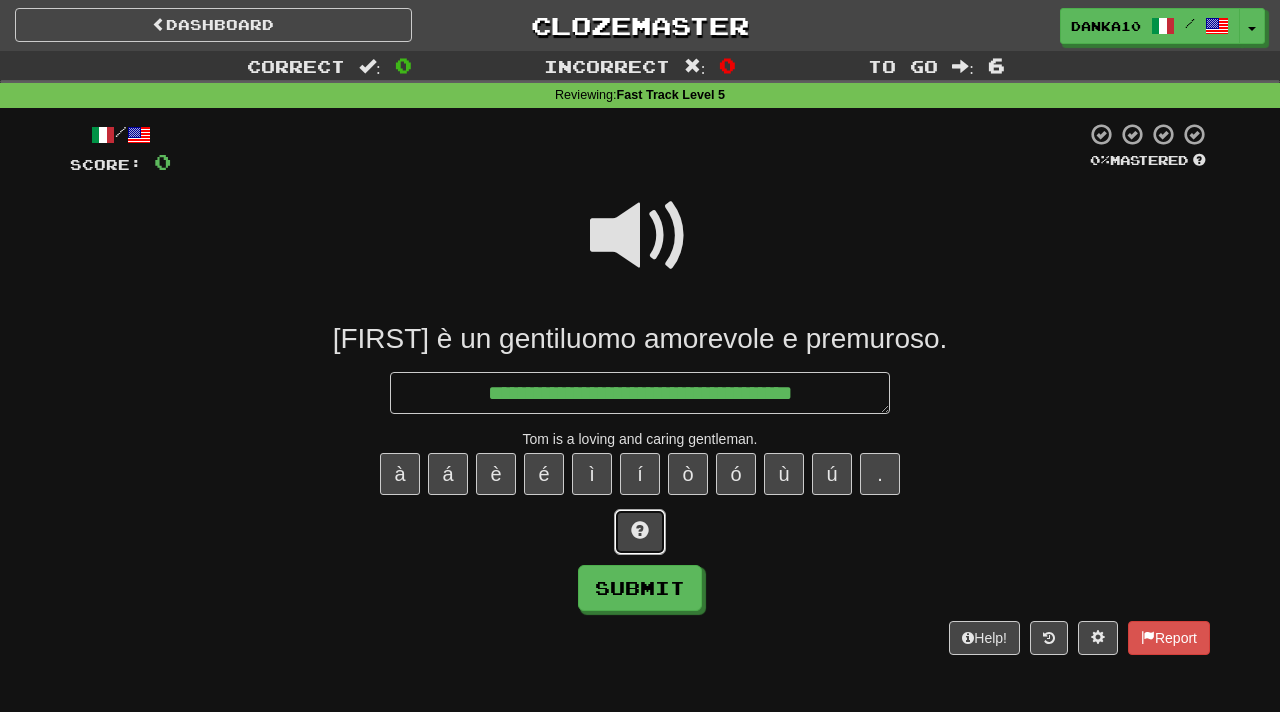 click at bounding box center (640, 530) 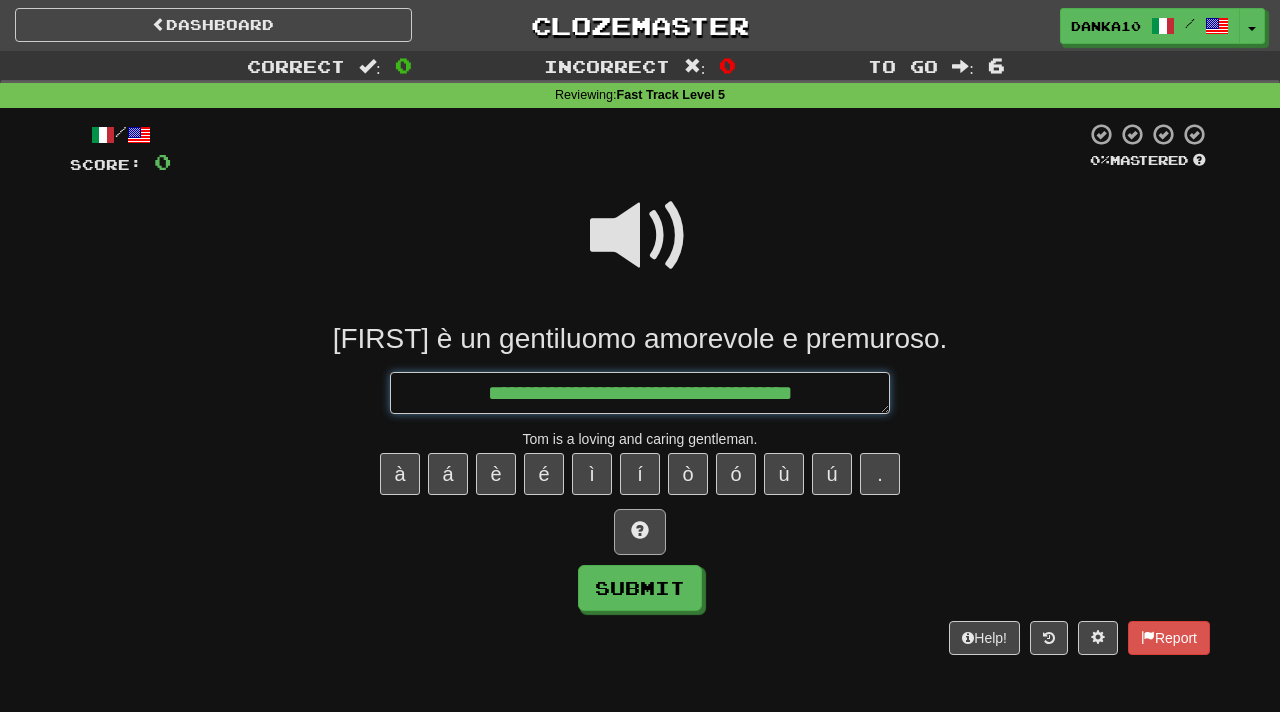 type on "*" 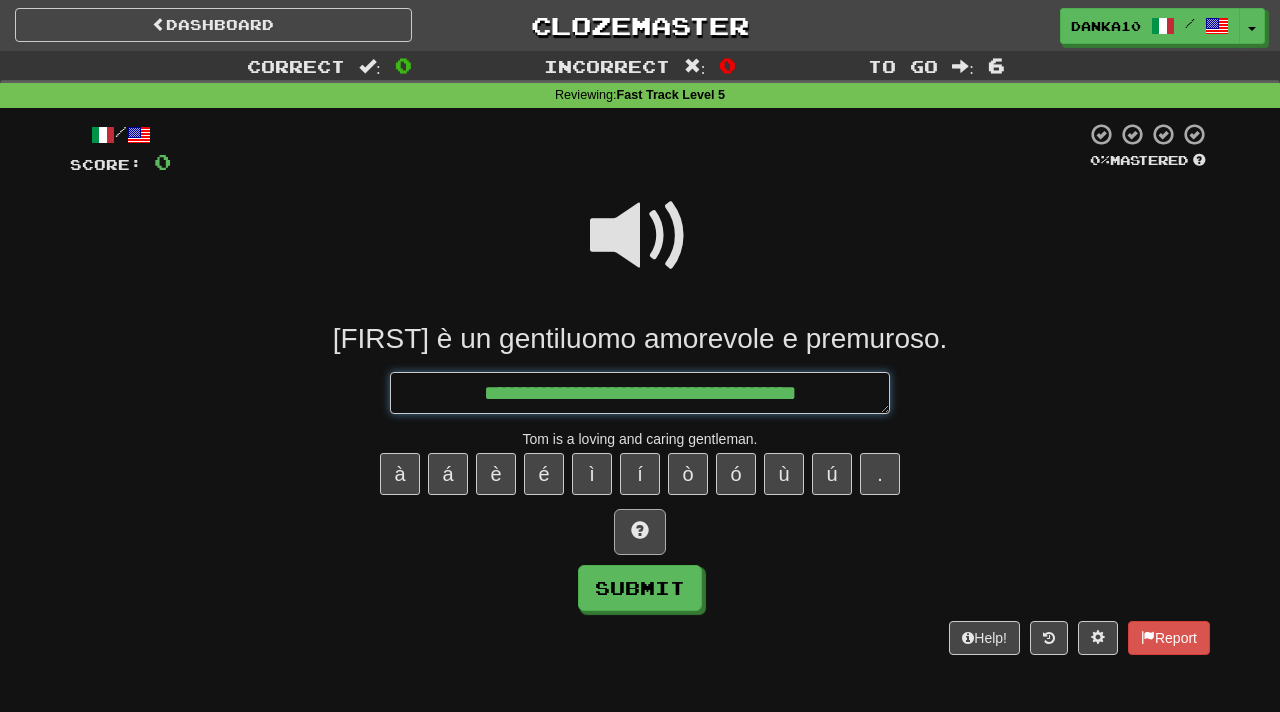 type on "*" 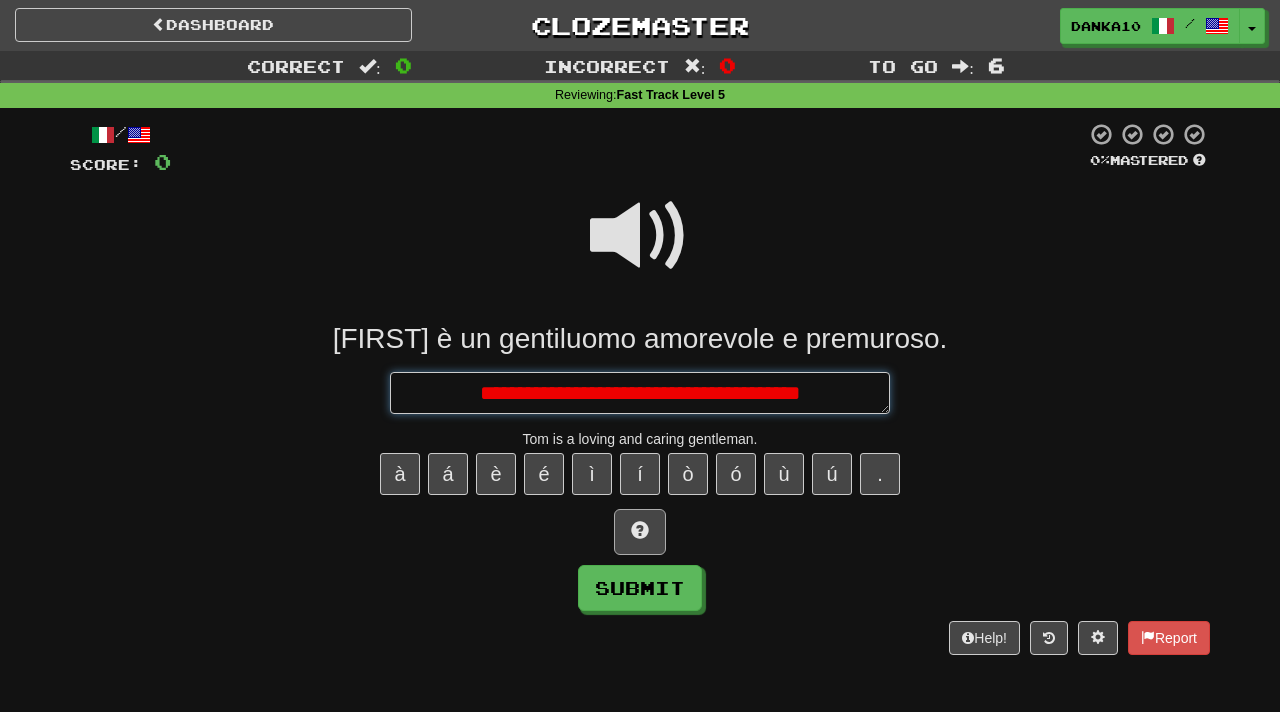 type on "**********" 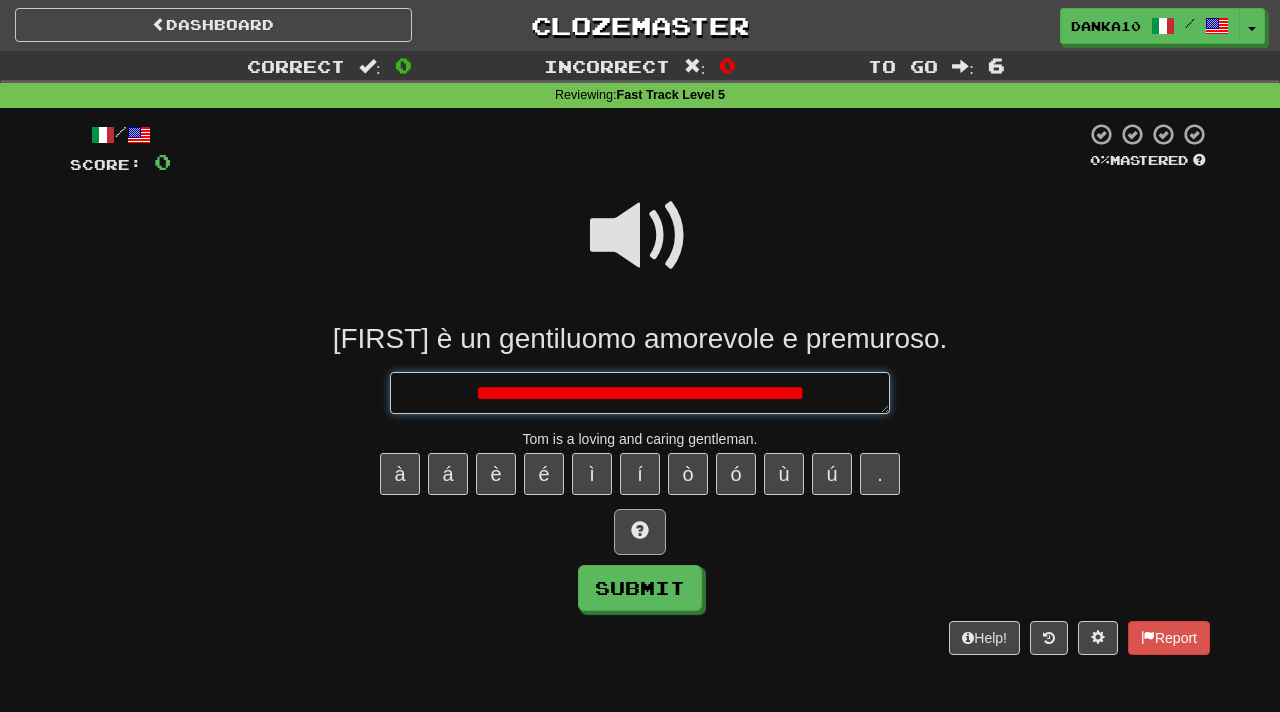 type on "*" 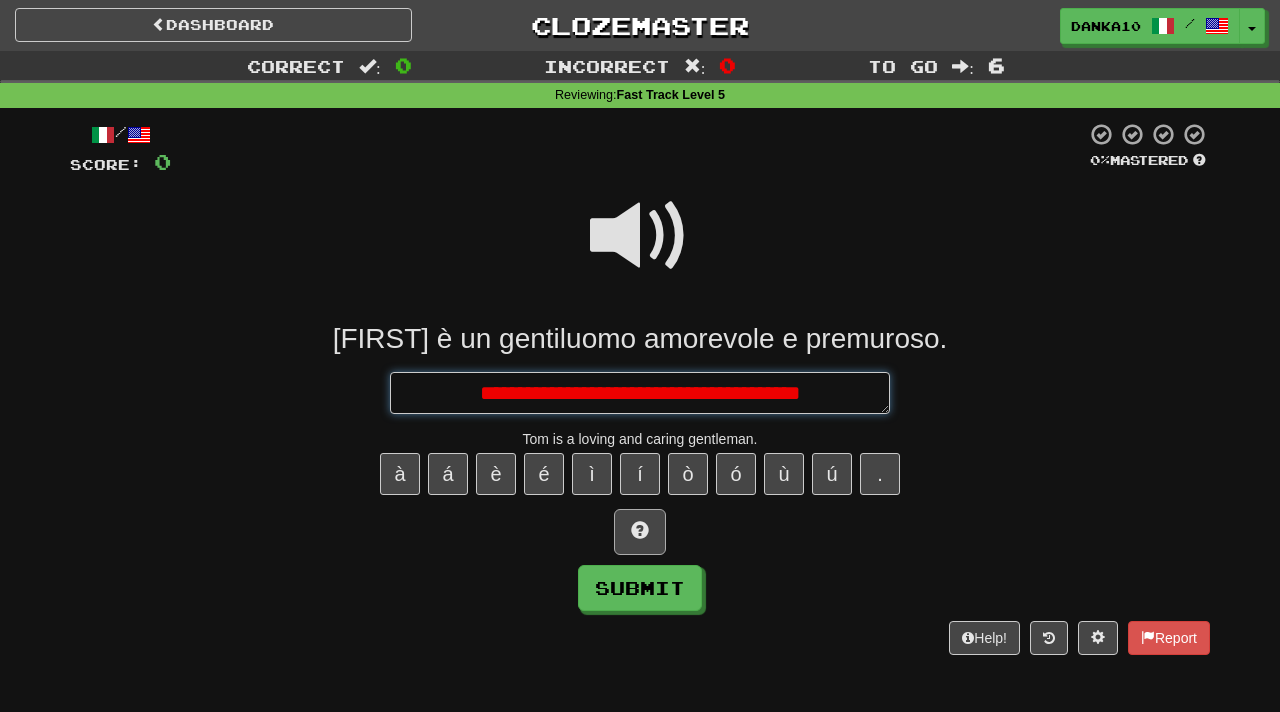 type on "*" 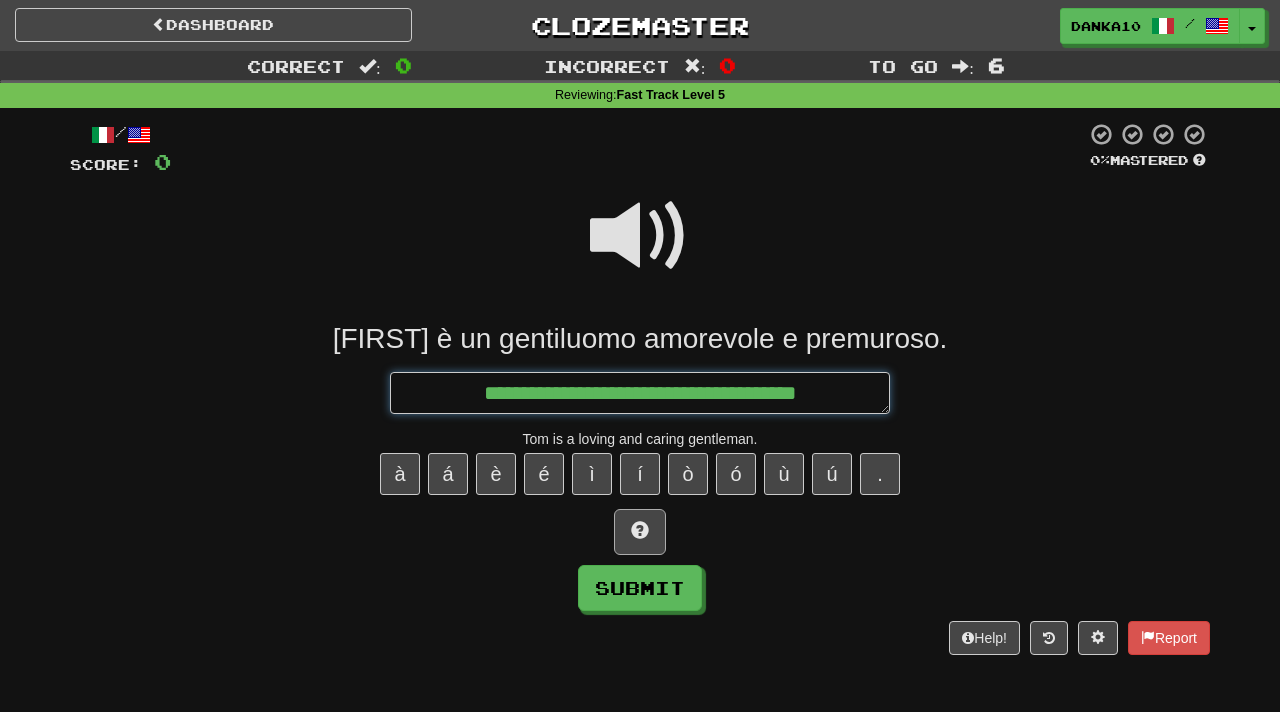 type on "*" 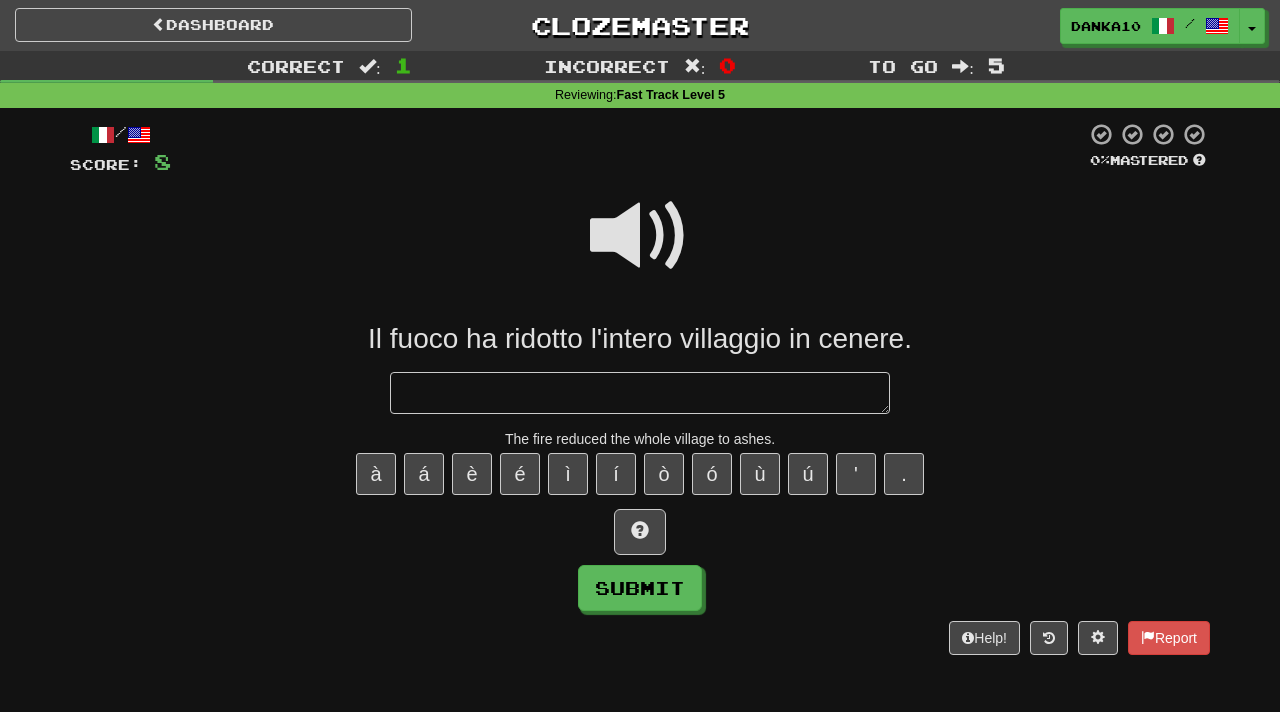 type on "*" 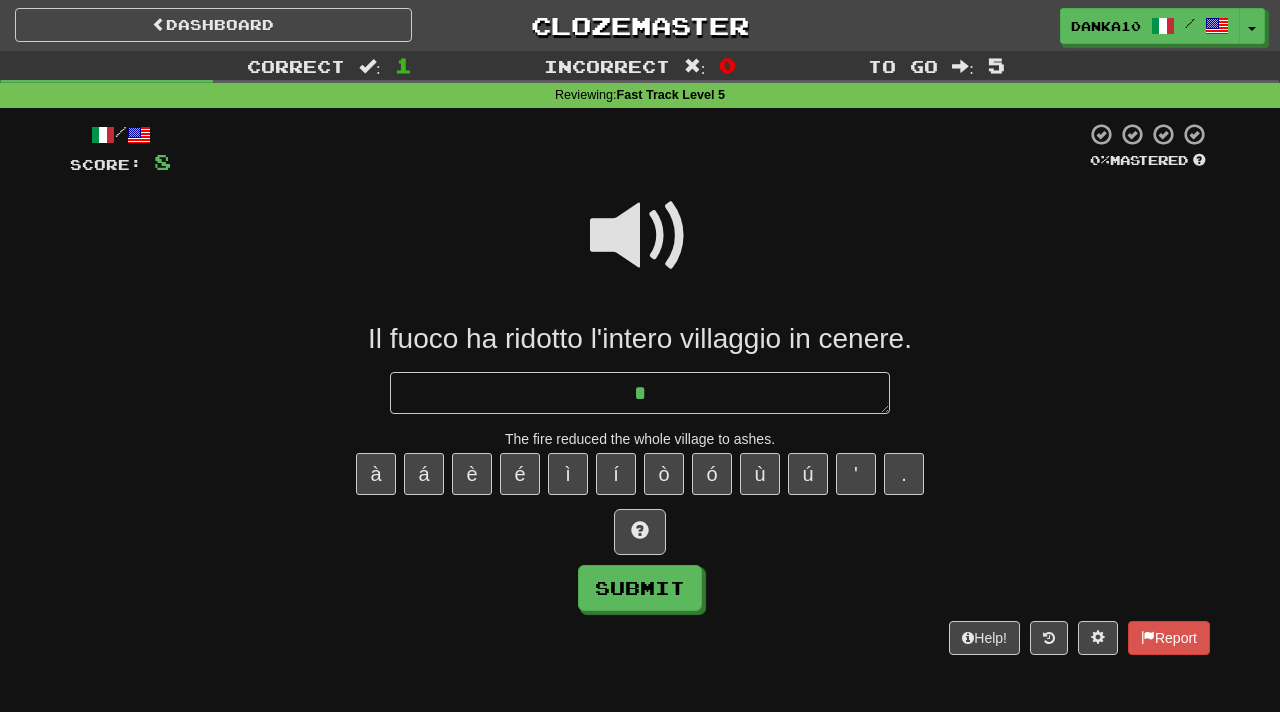 type on "**" 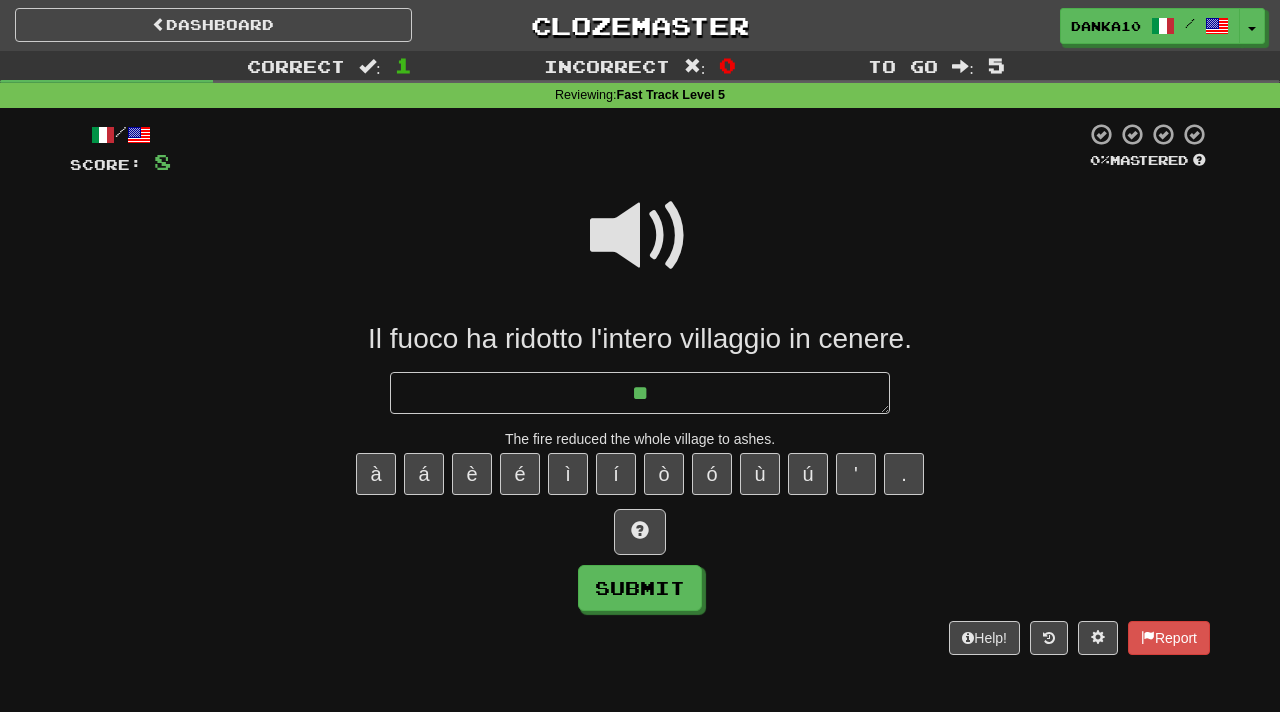 type on "*" 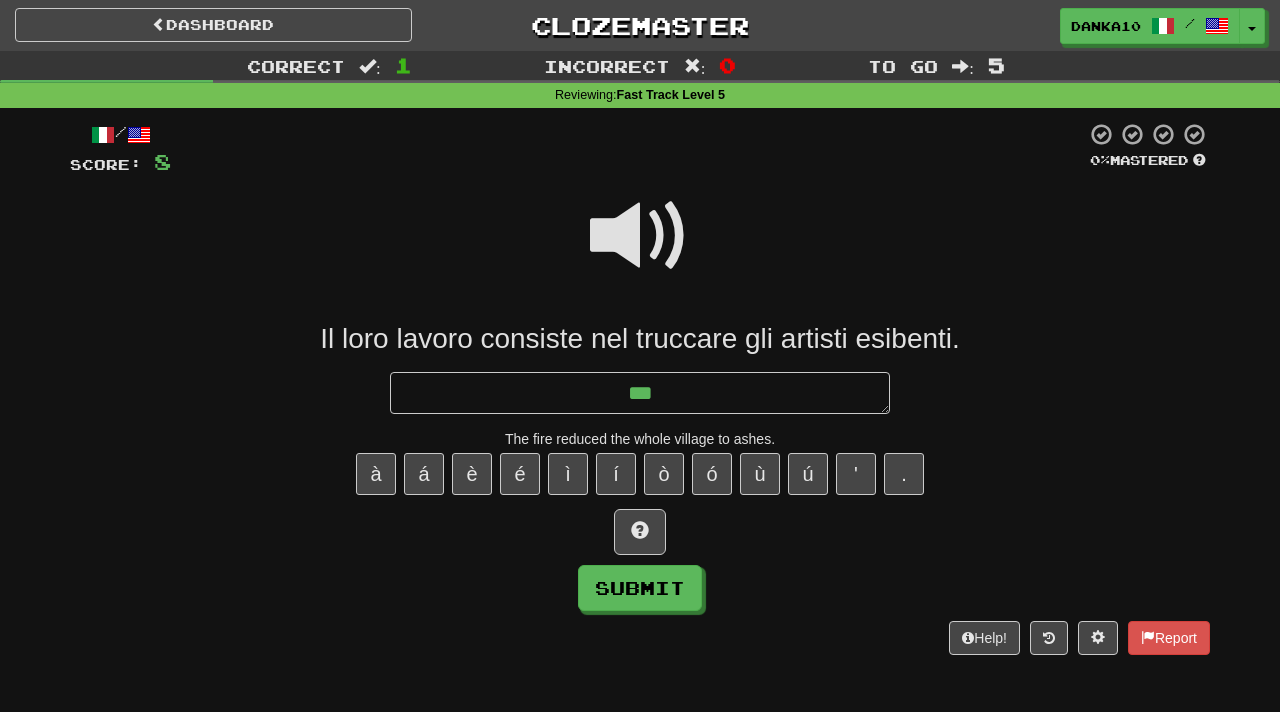 type on "*" 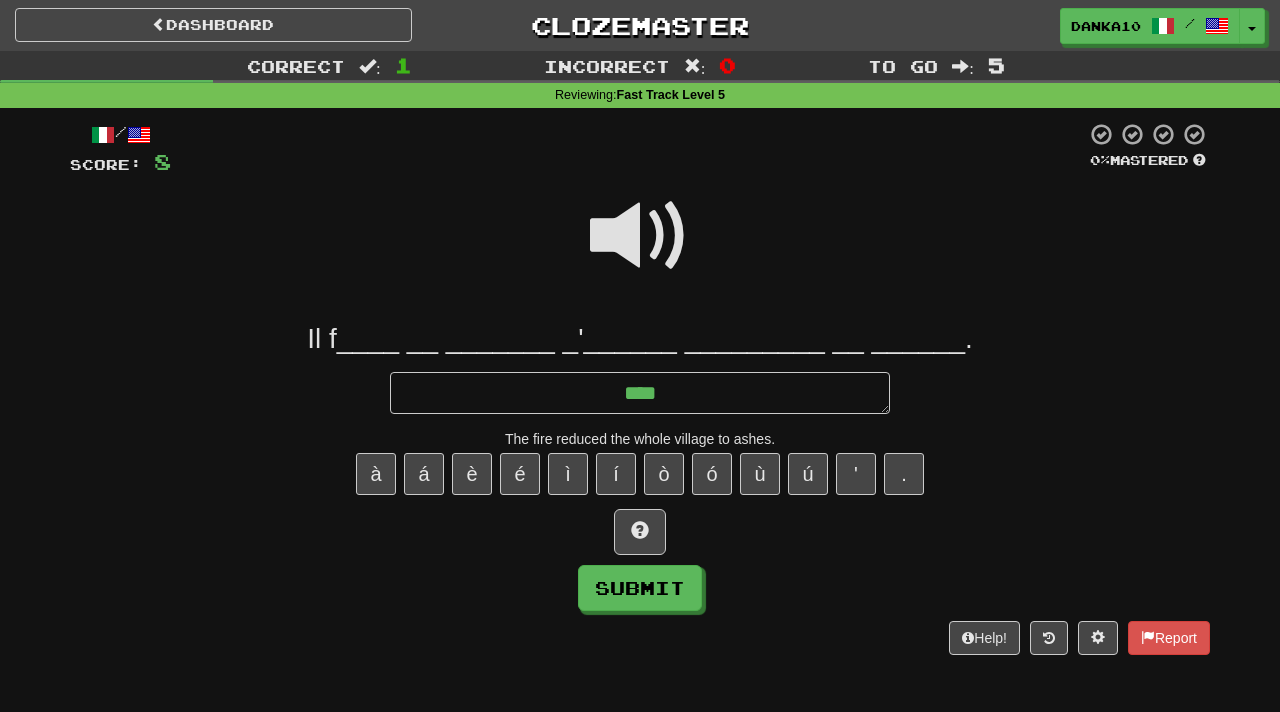 type on "*" 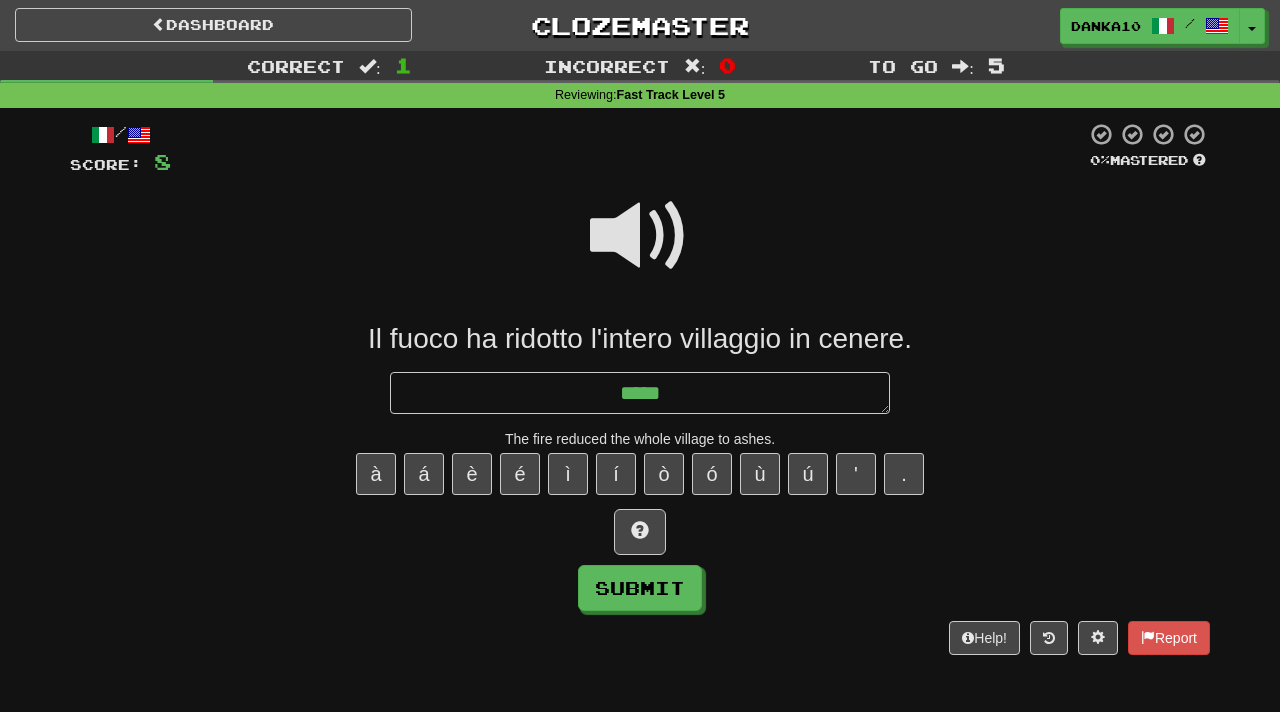 type on "*" 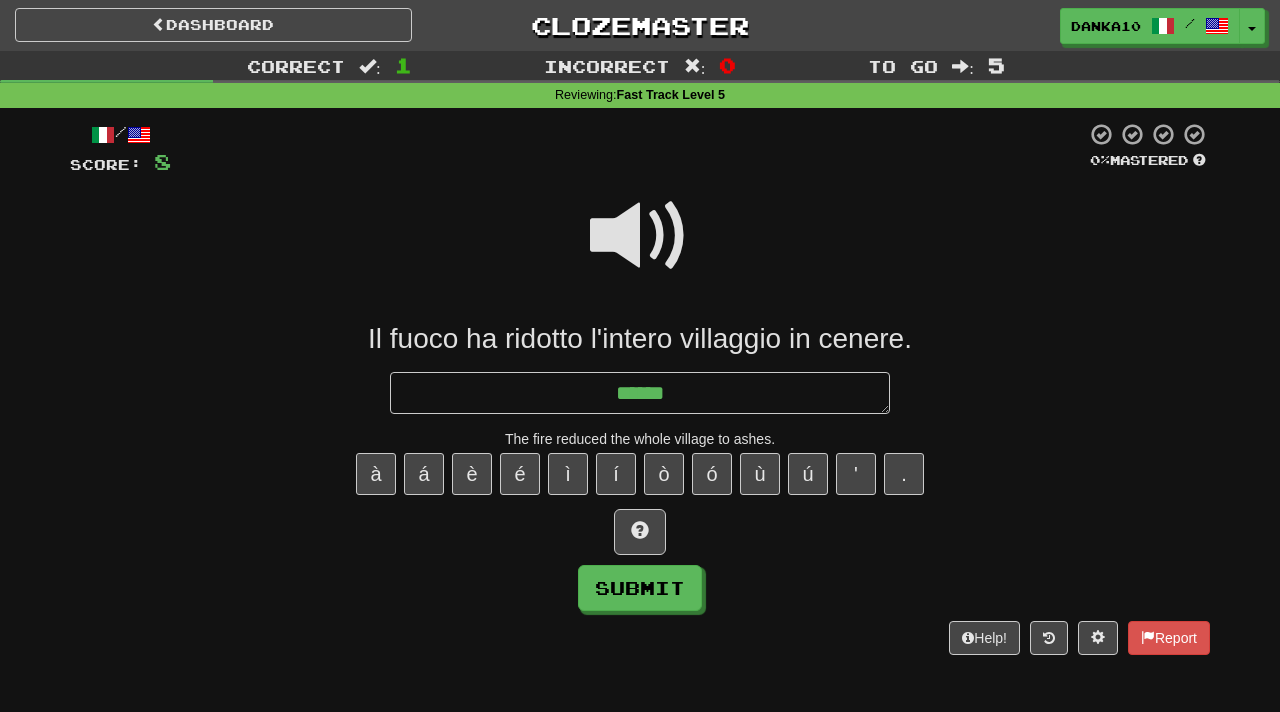 type on "*" 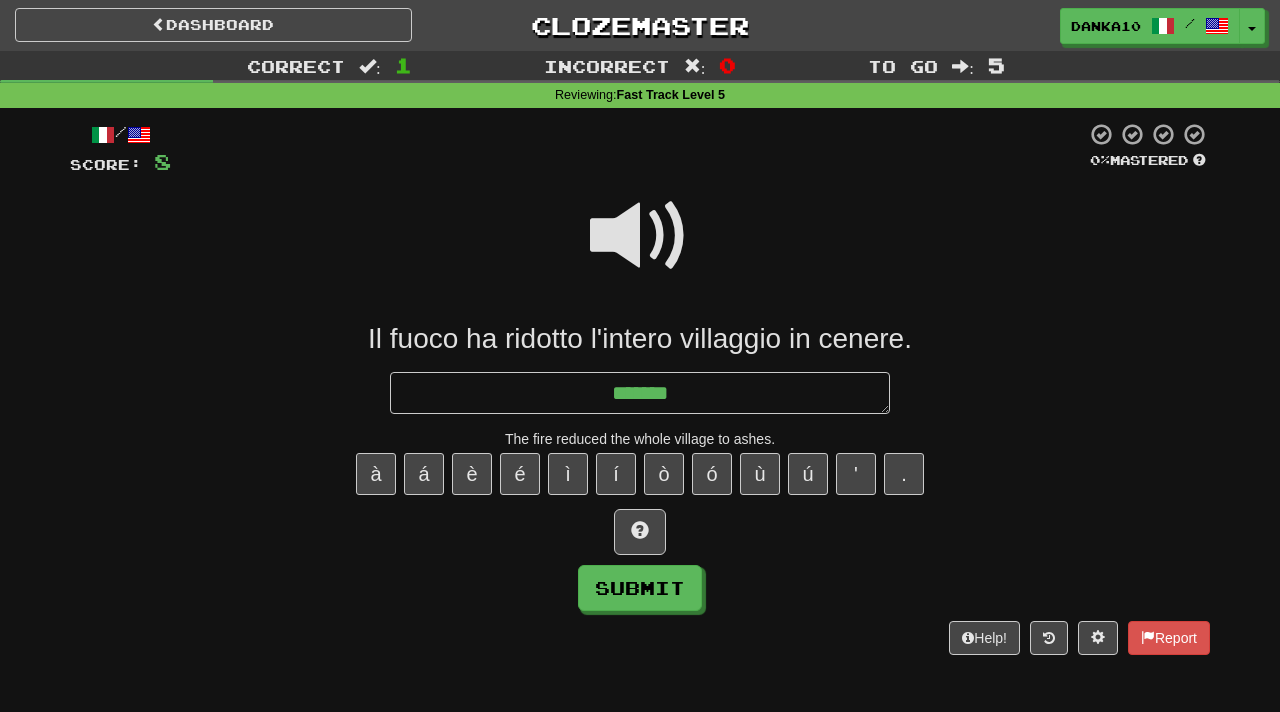 type on "********" 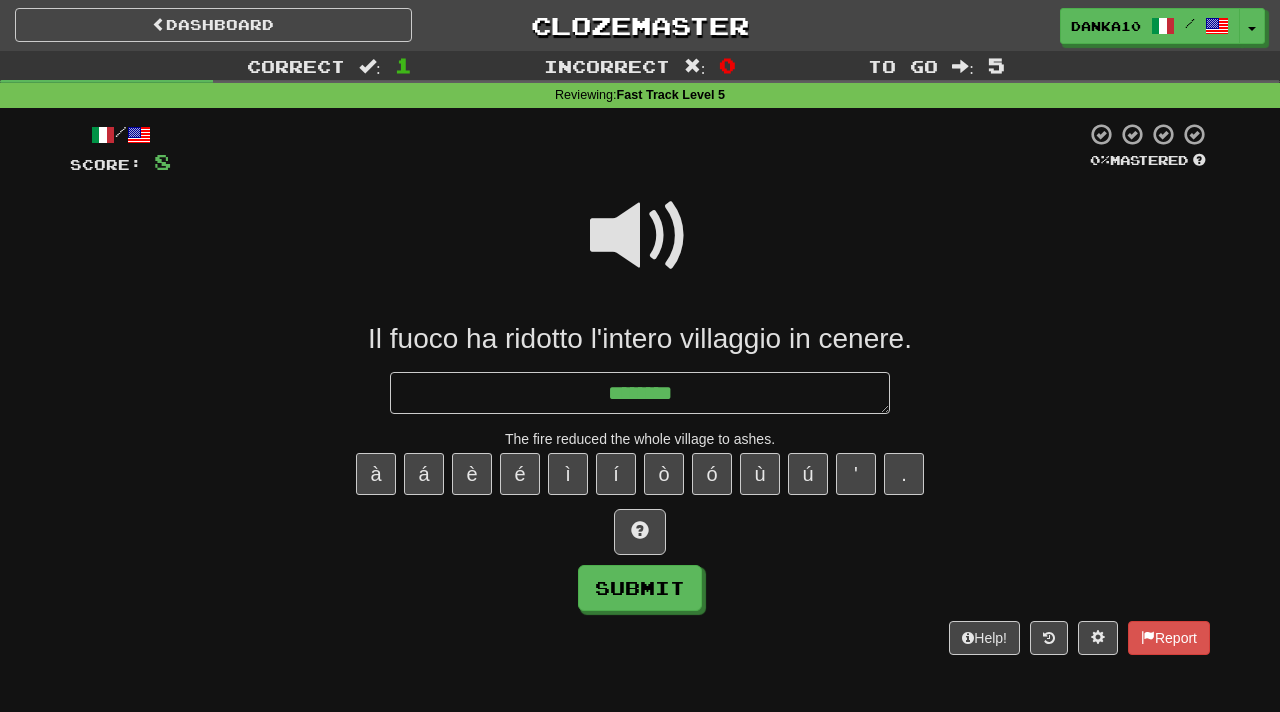 type on "*" 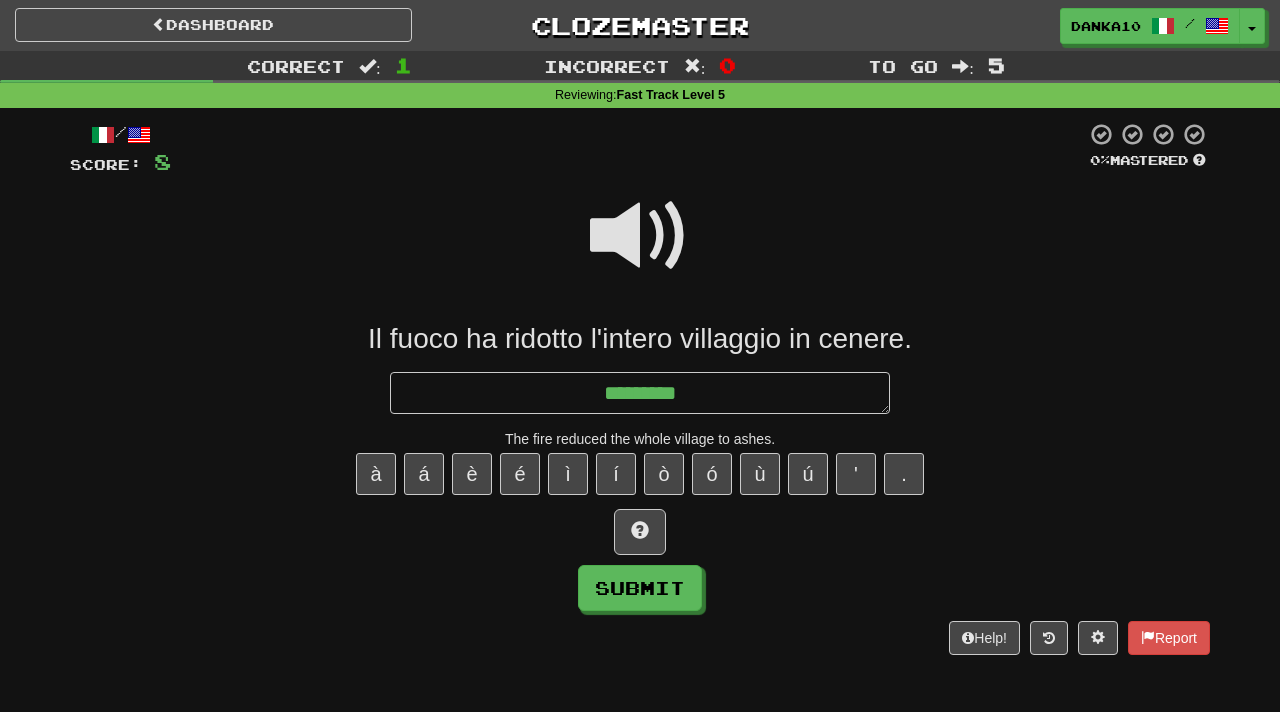 type on "*" 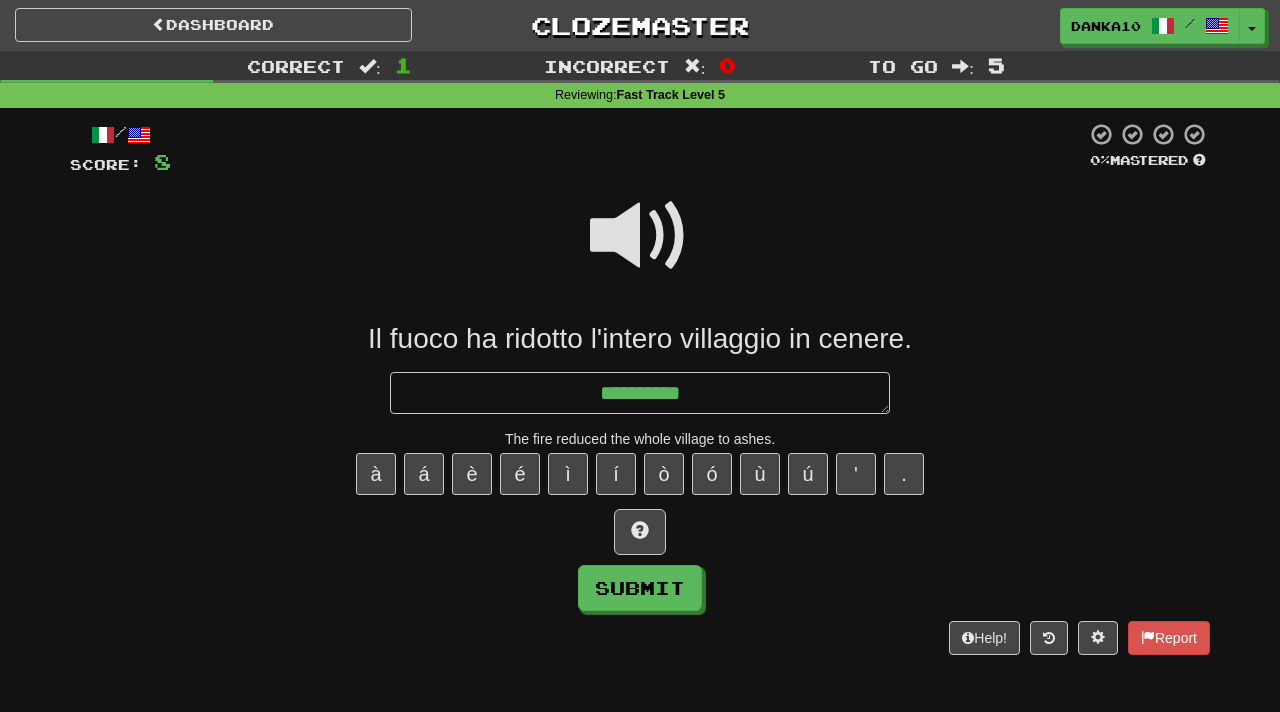 type on "**********" 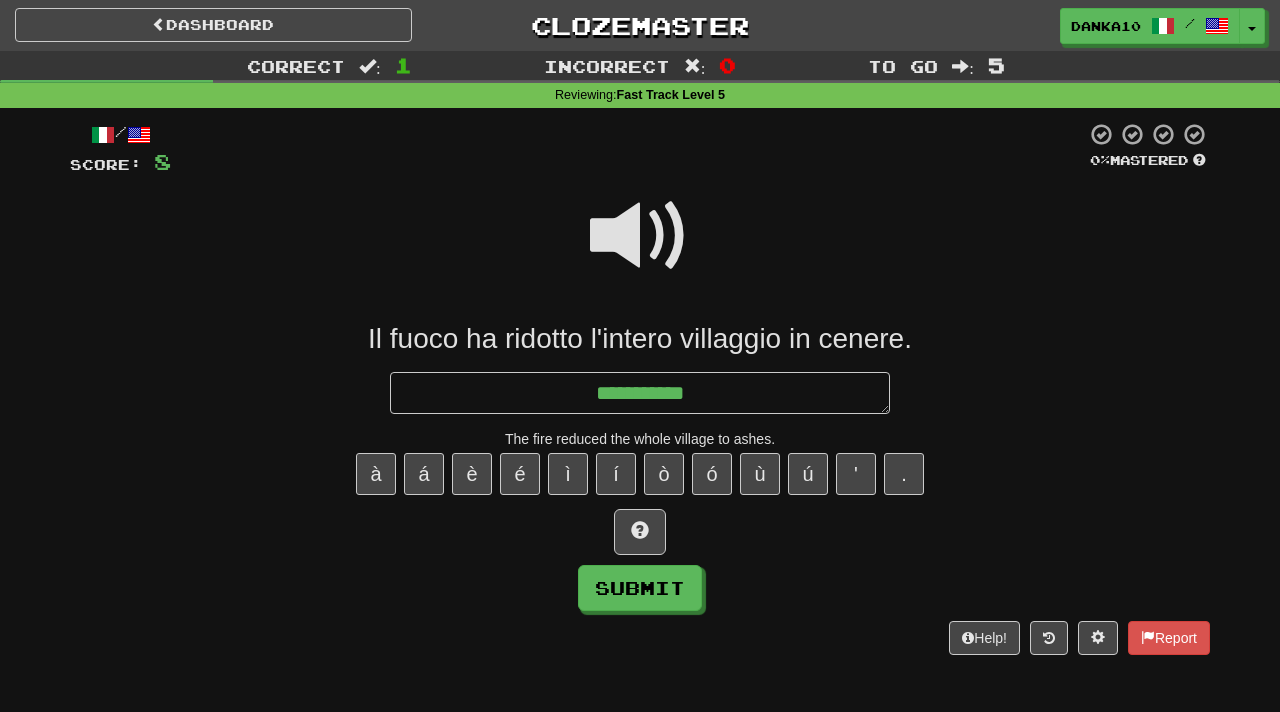 type on "*" 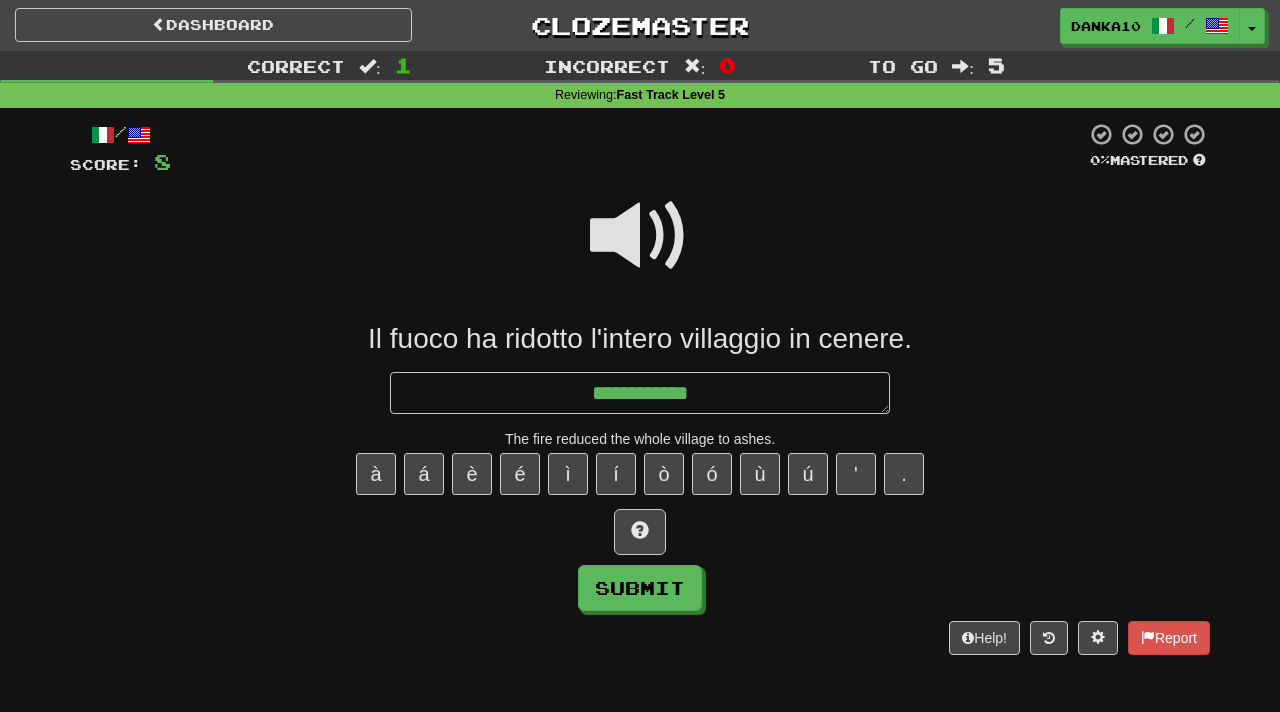 type on "*" 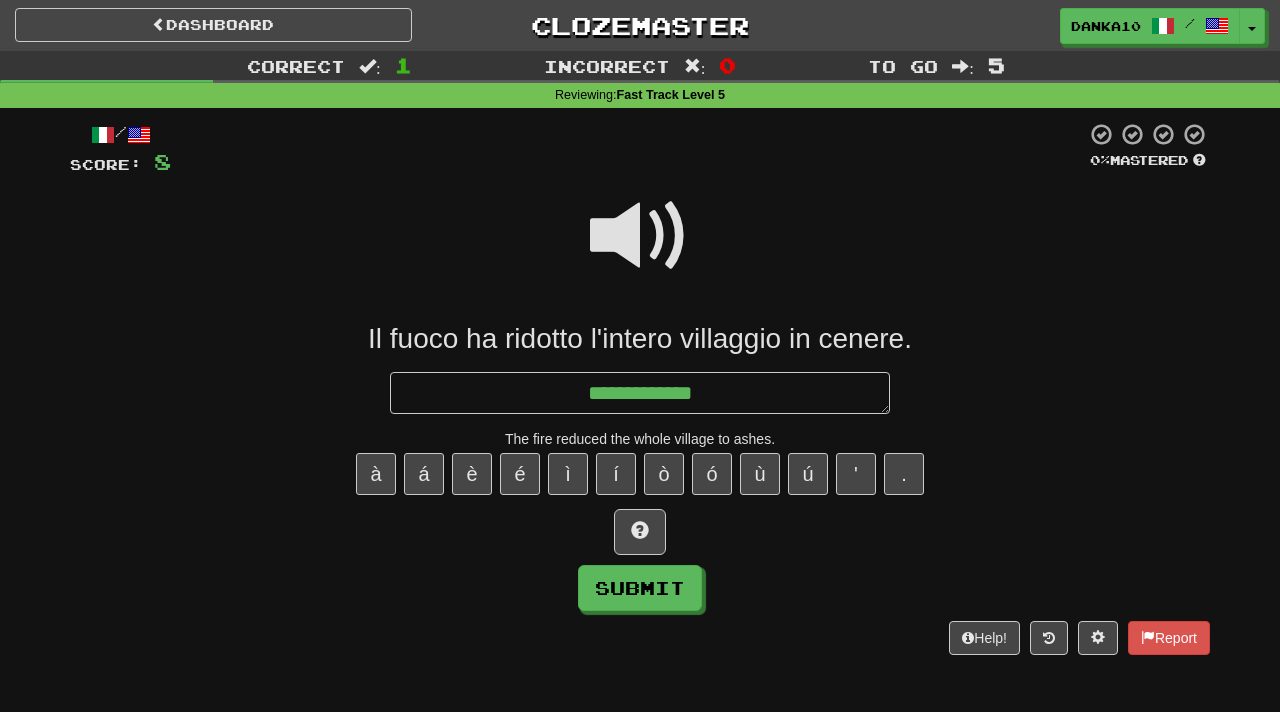 type on "*" 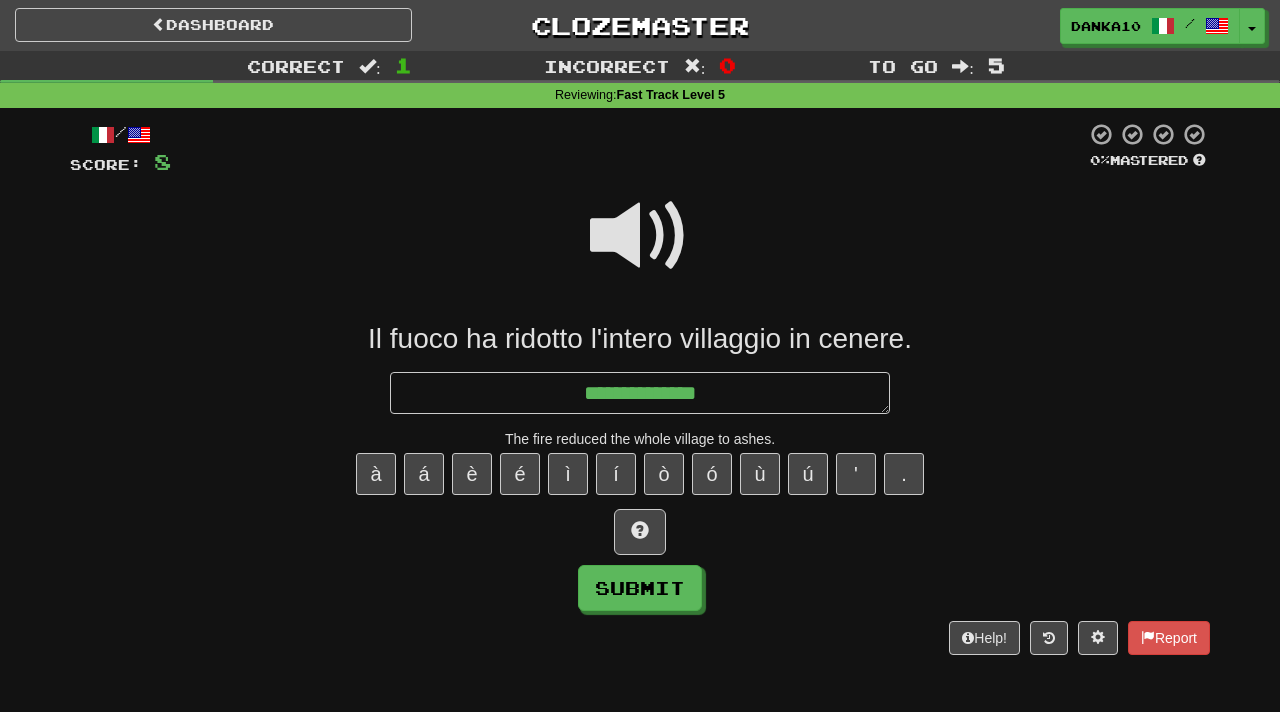 type on "*" 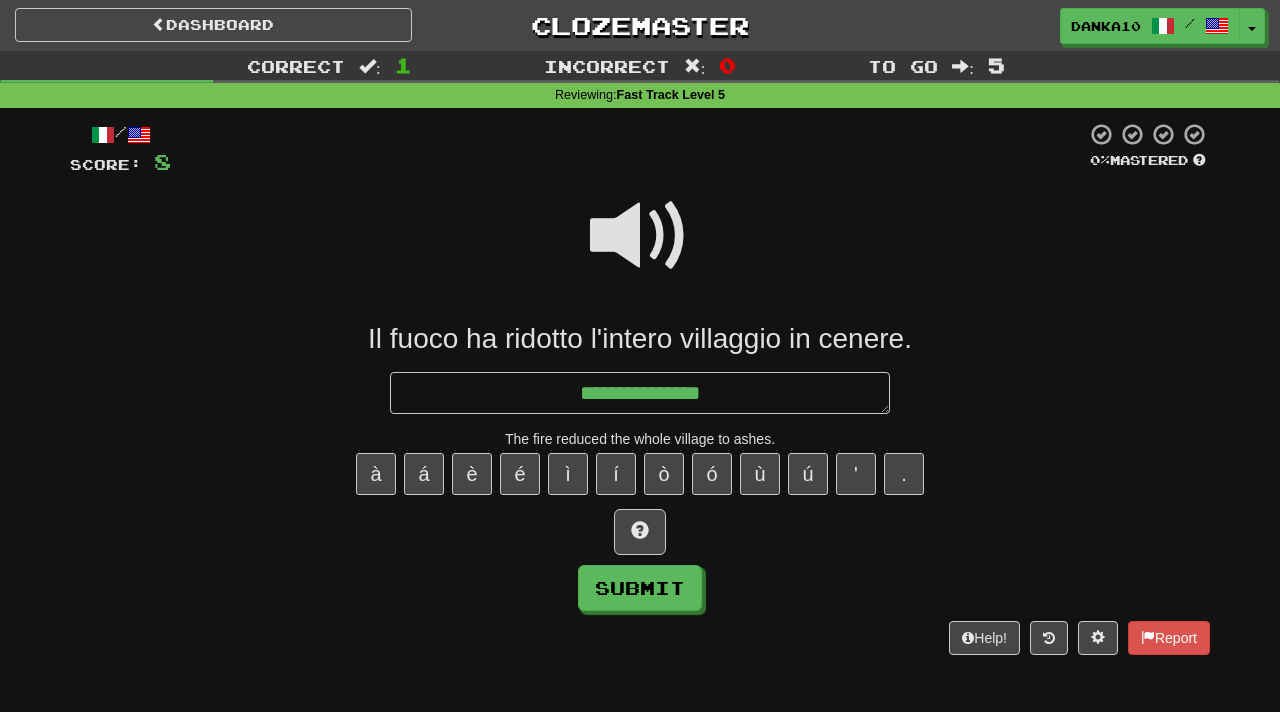 type on "*" 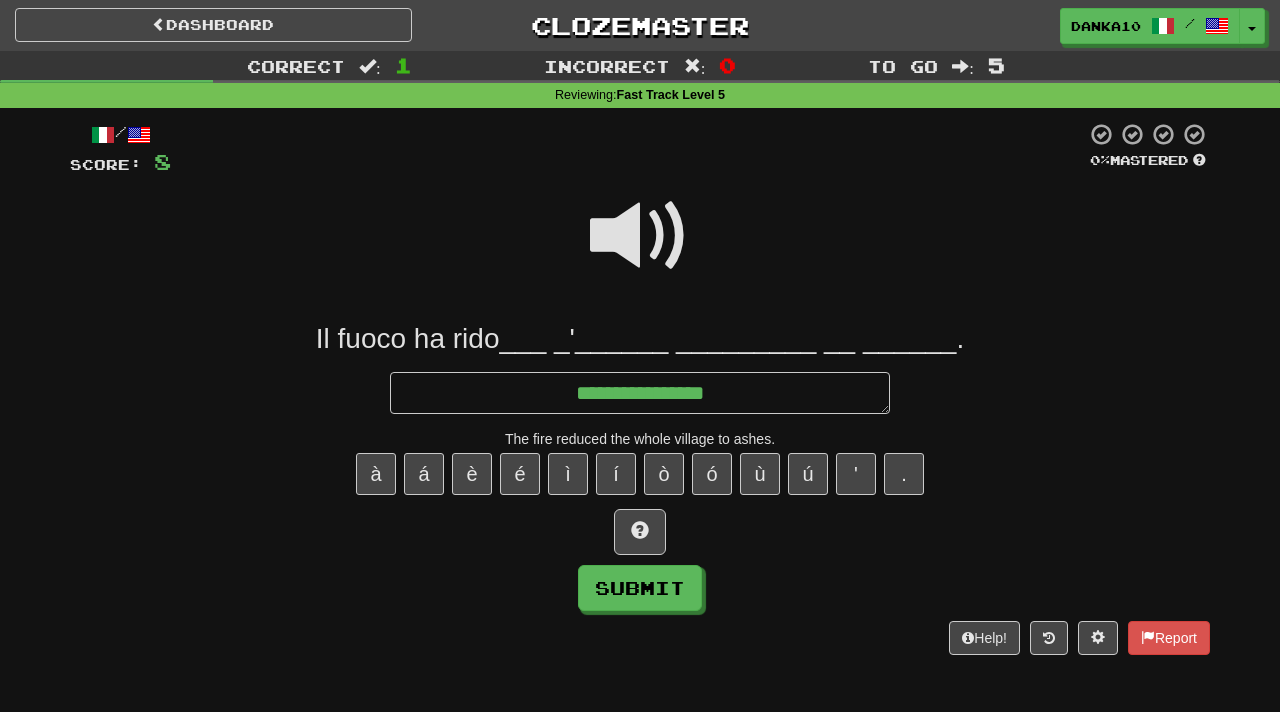 type on "*" 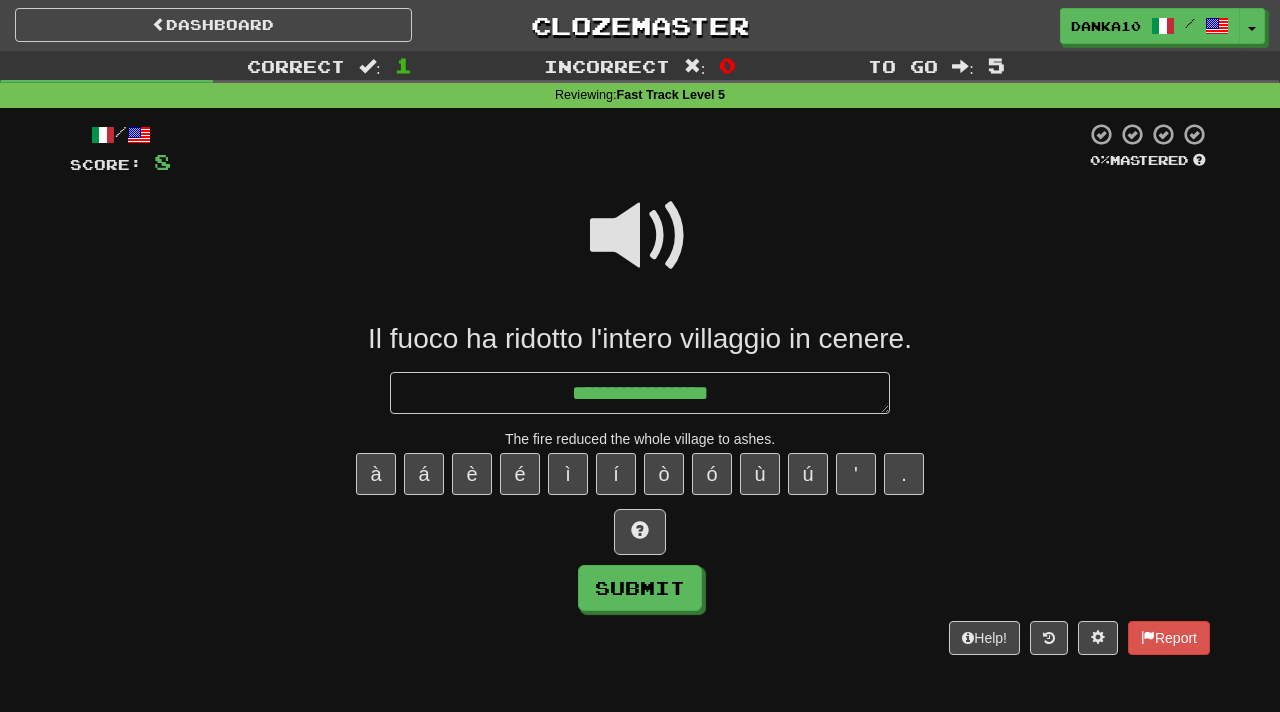 type on "*" 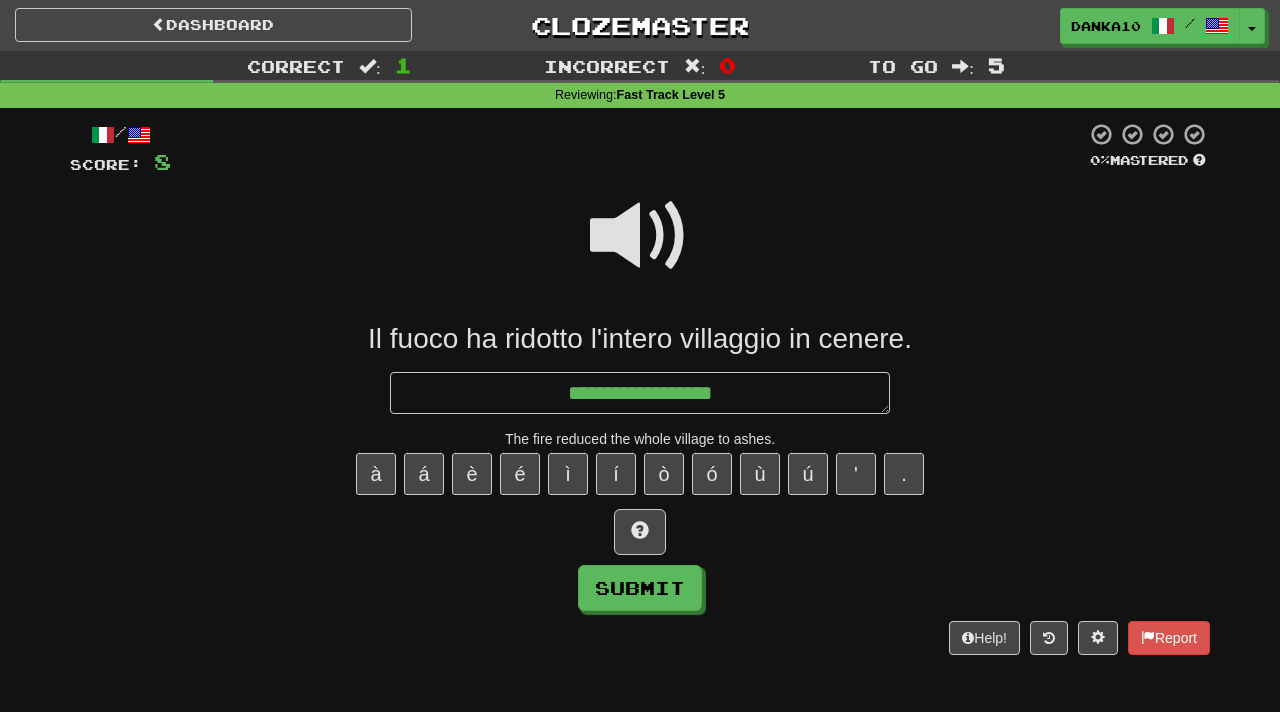 type on "*" 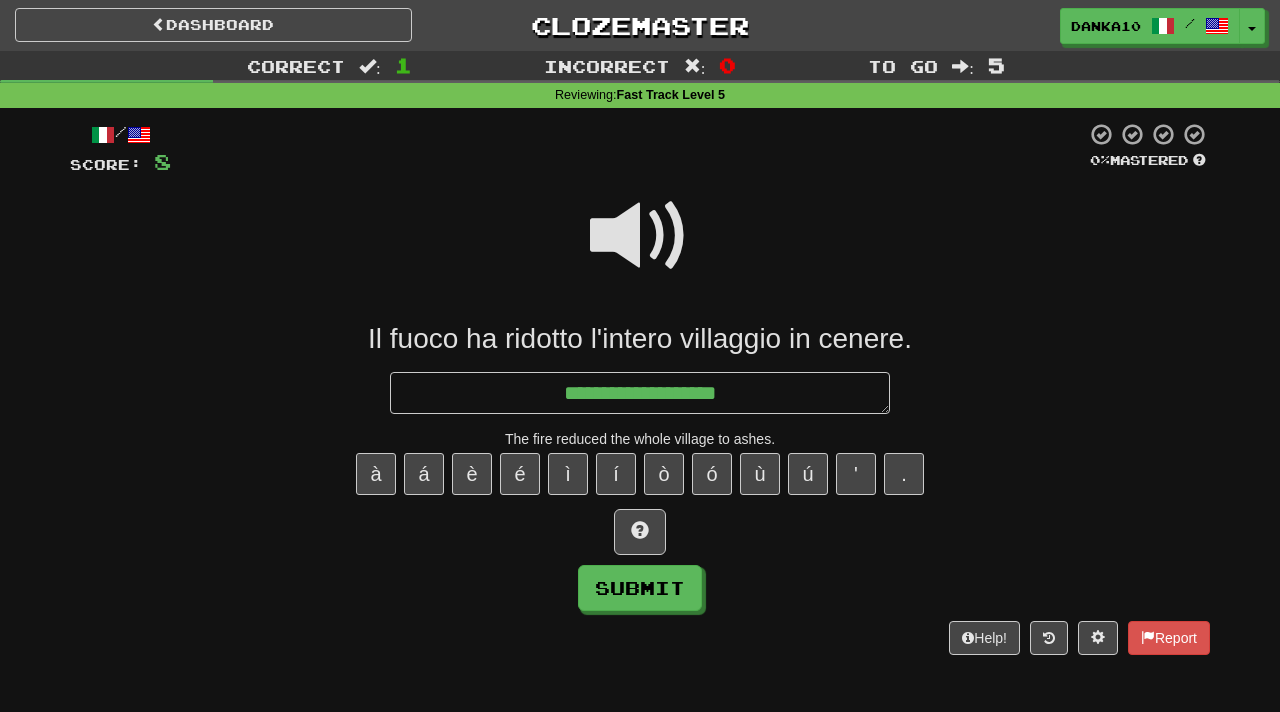 type on "**********" 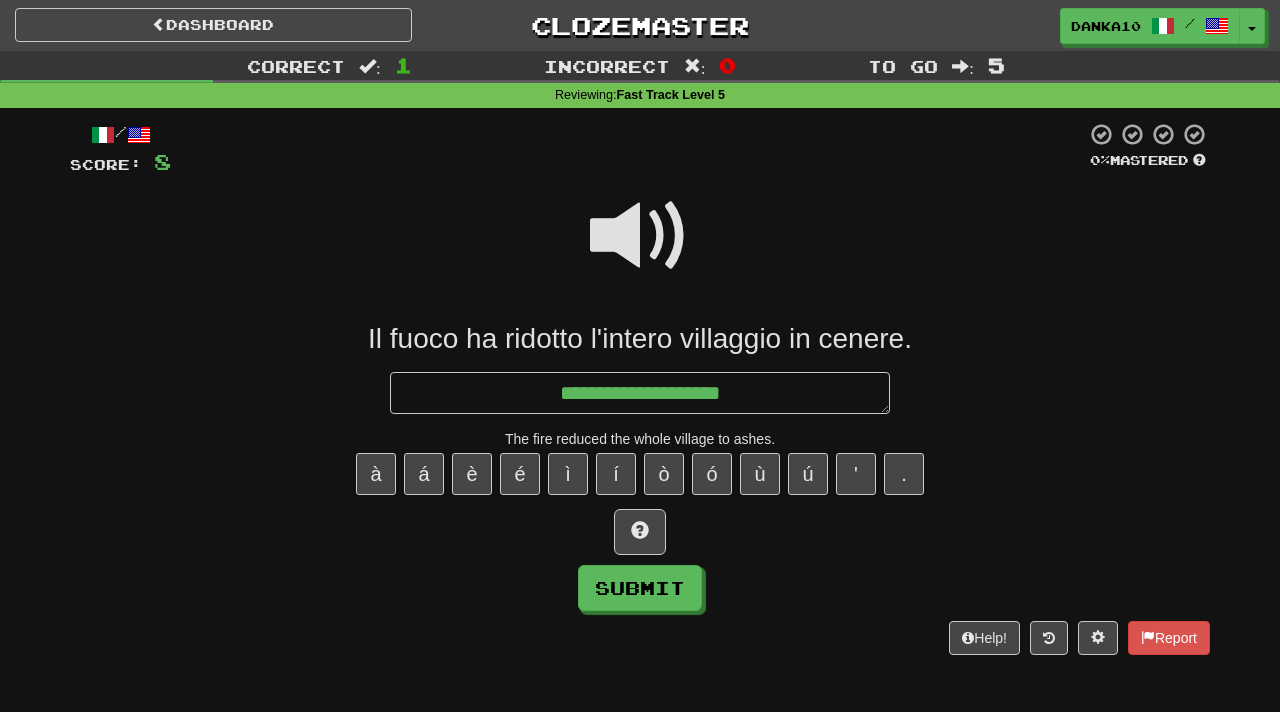 type on "*" 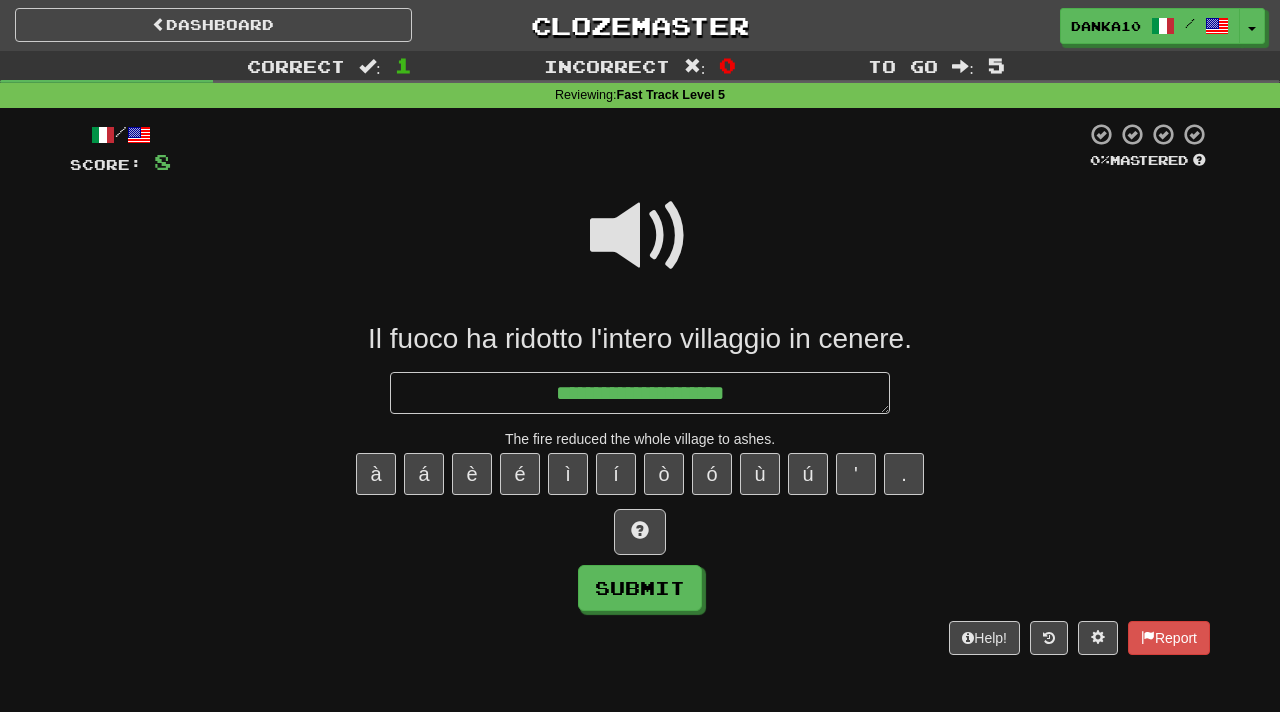 type on "*" 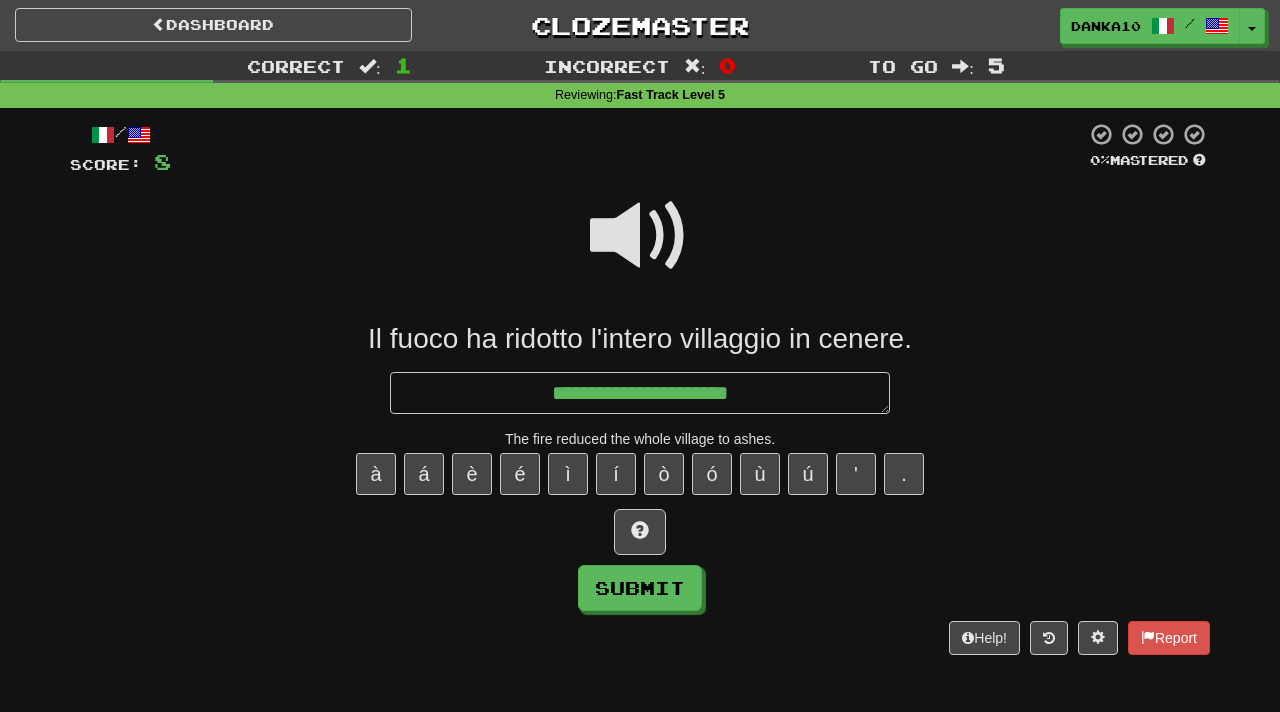 type on "*" 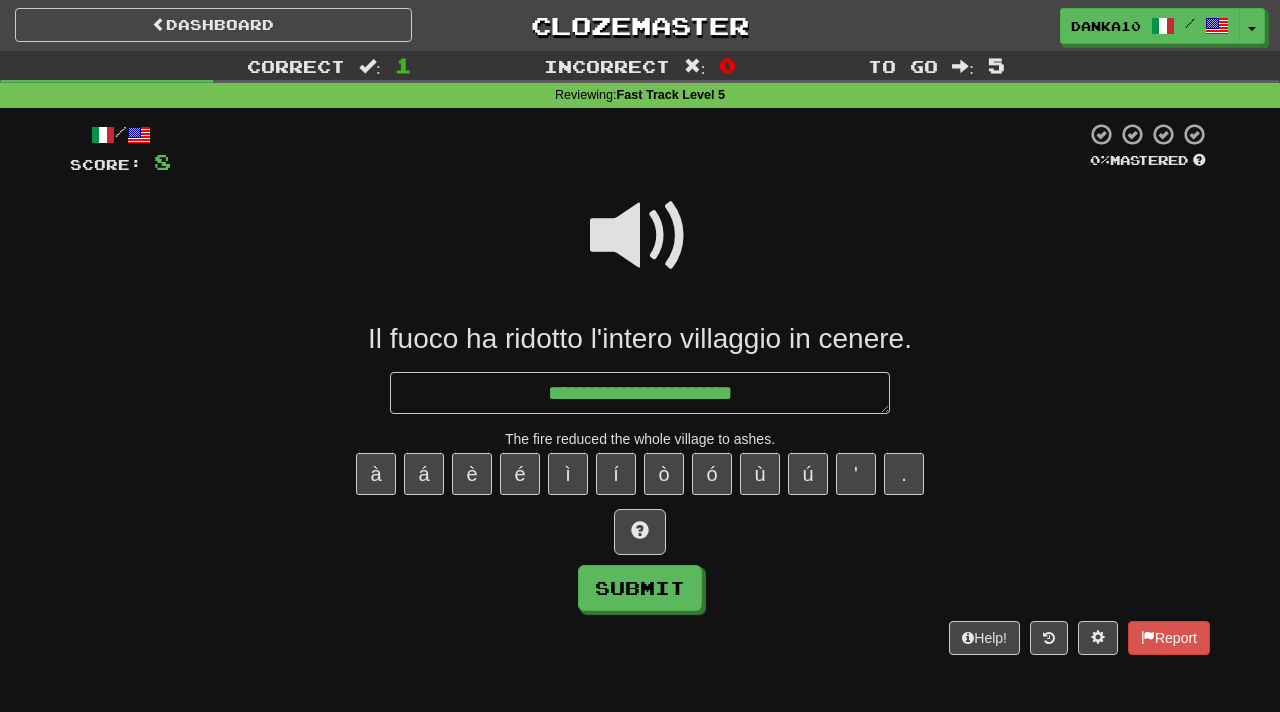 type on "*" 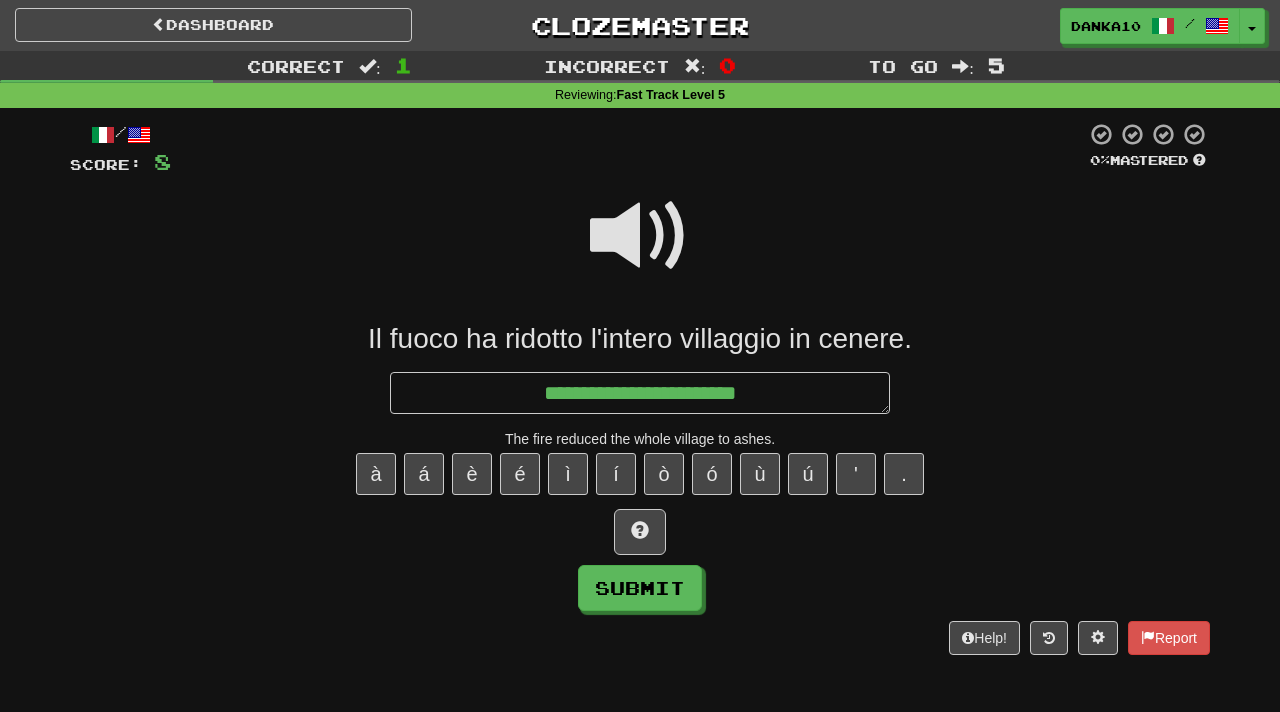 type on "*" 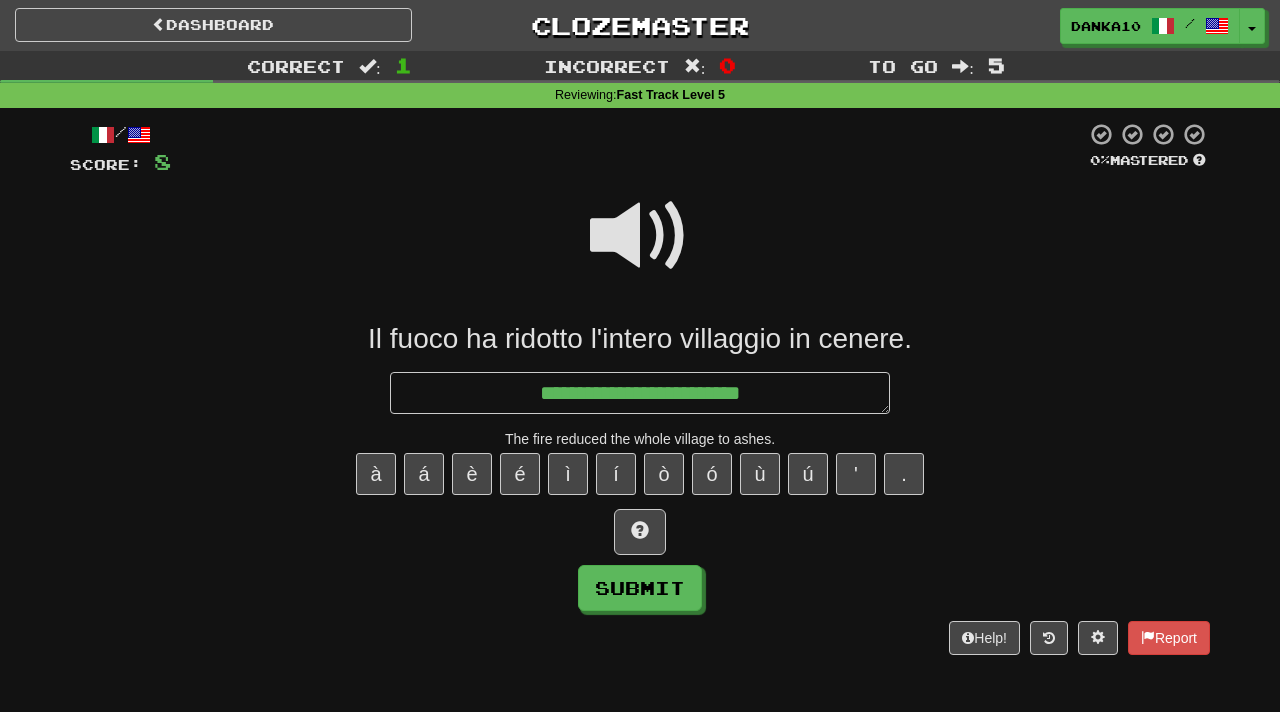 type on "*" 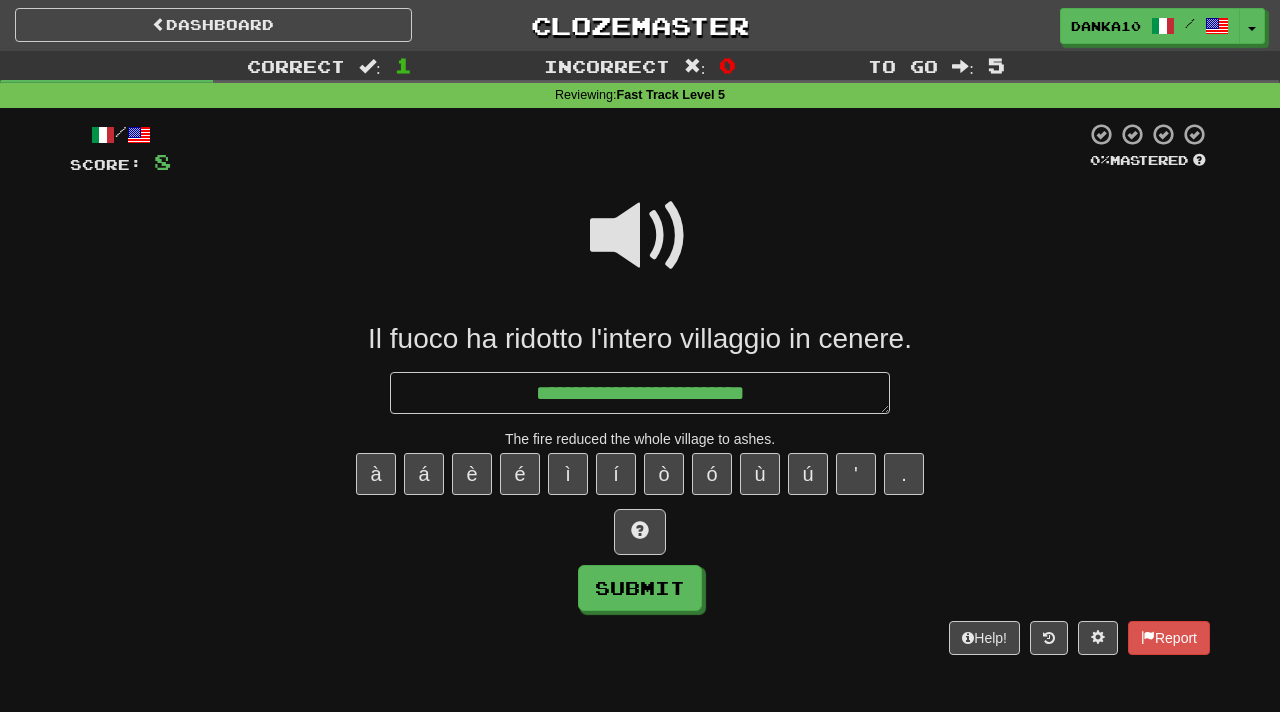 type on "*" 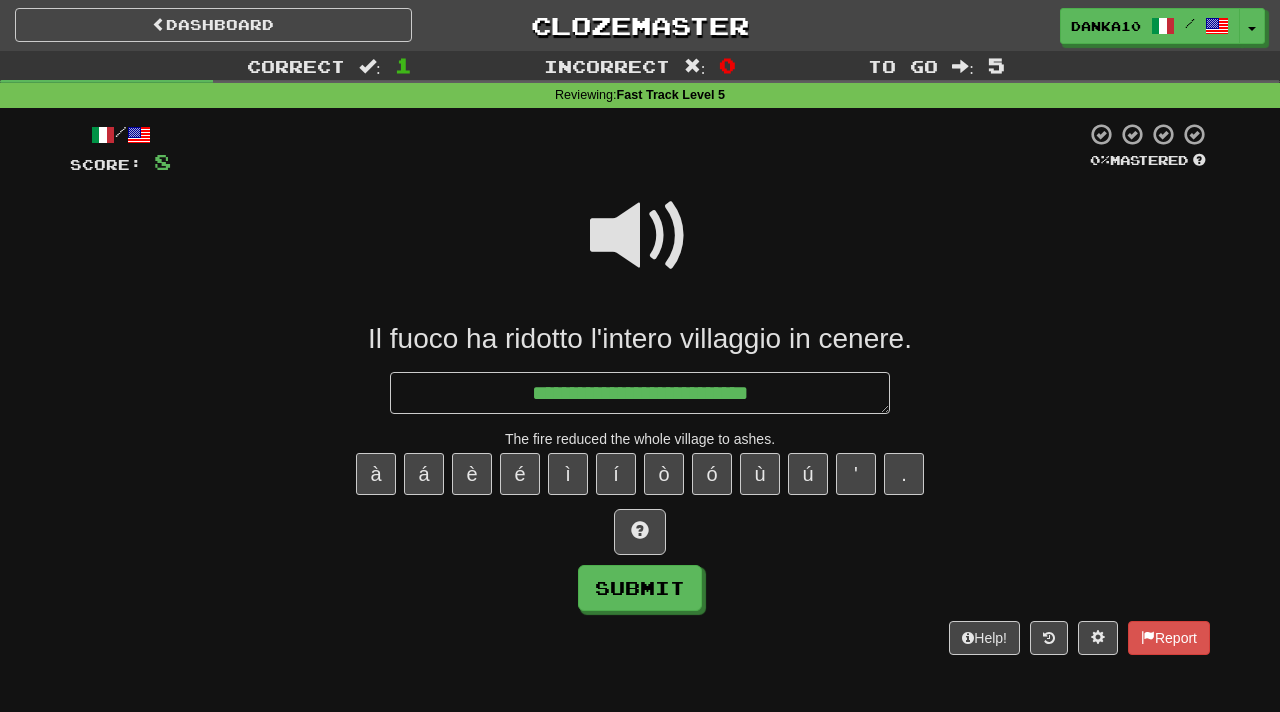 type on "*" 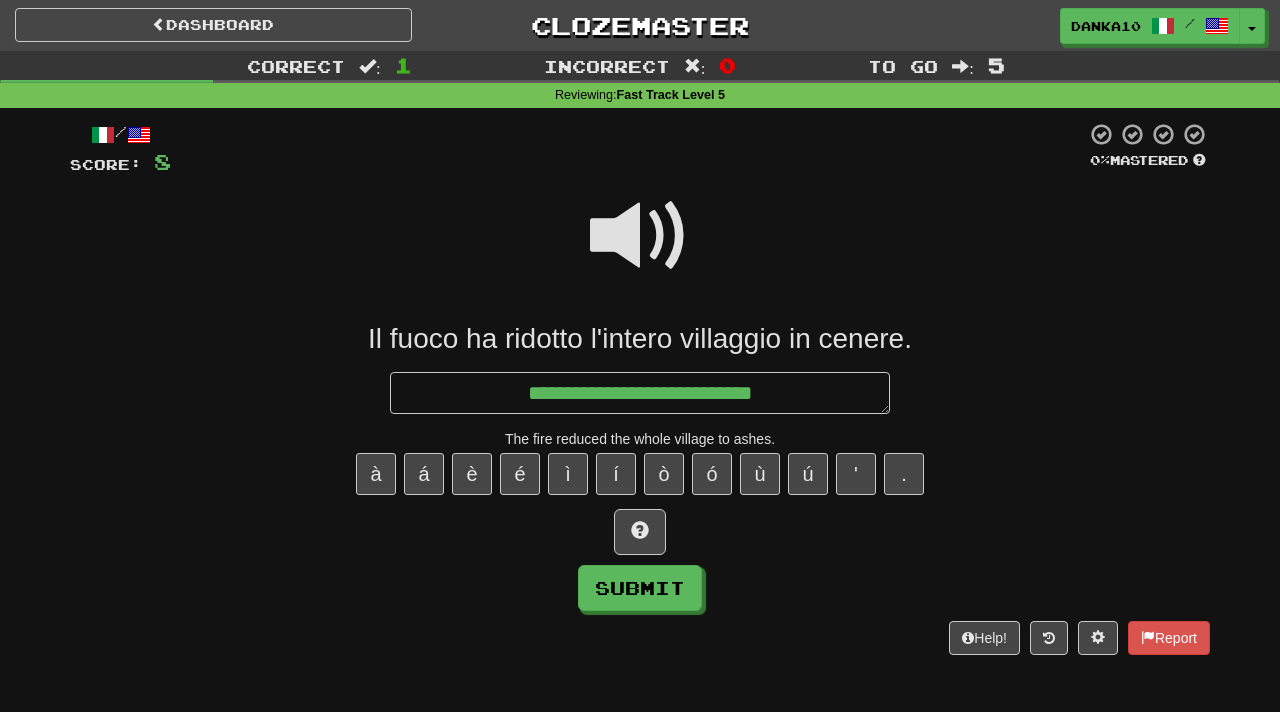 type on "*" 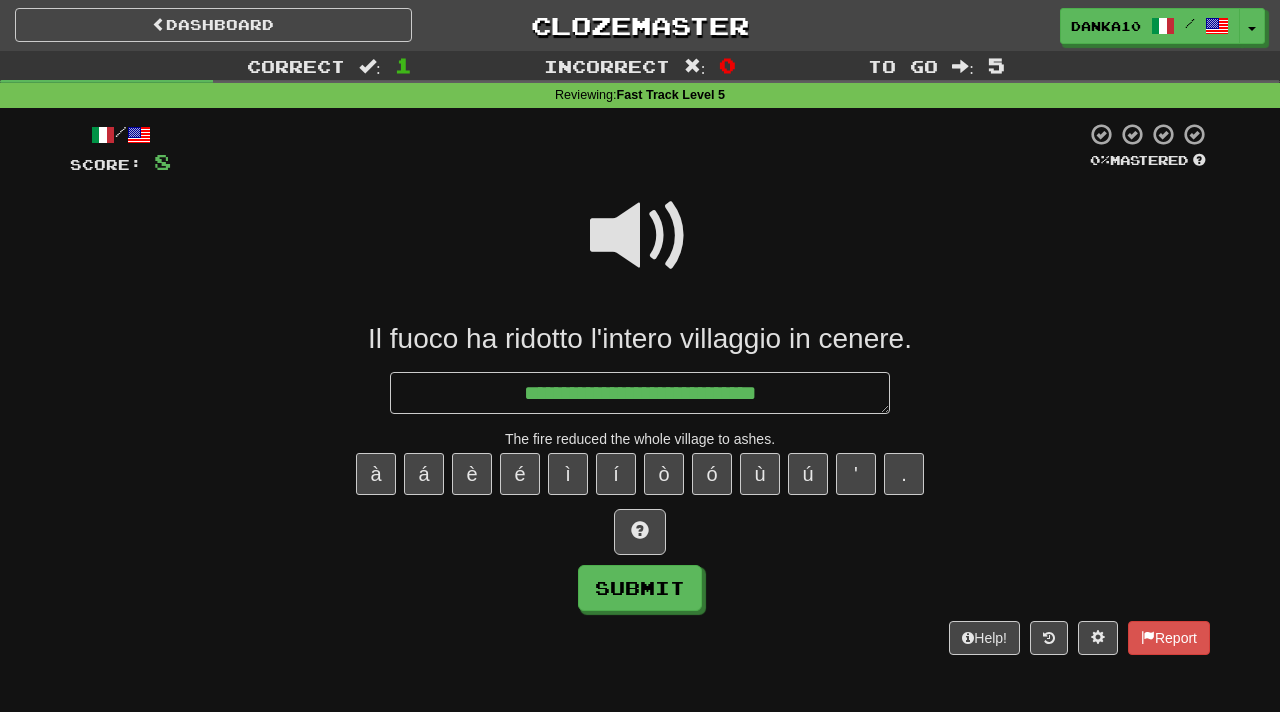 type on "*" 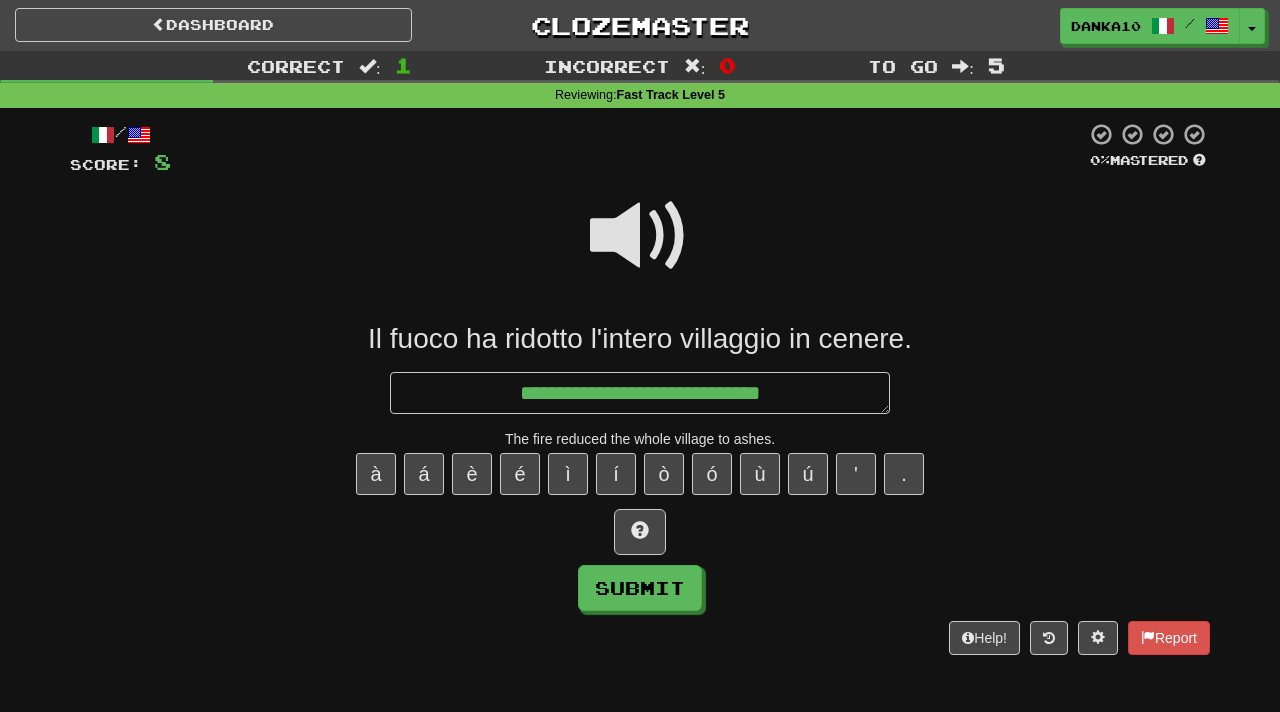 type on "*" 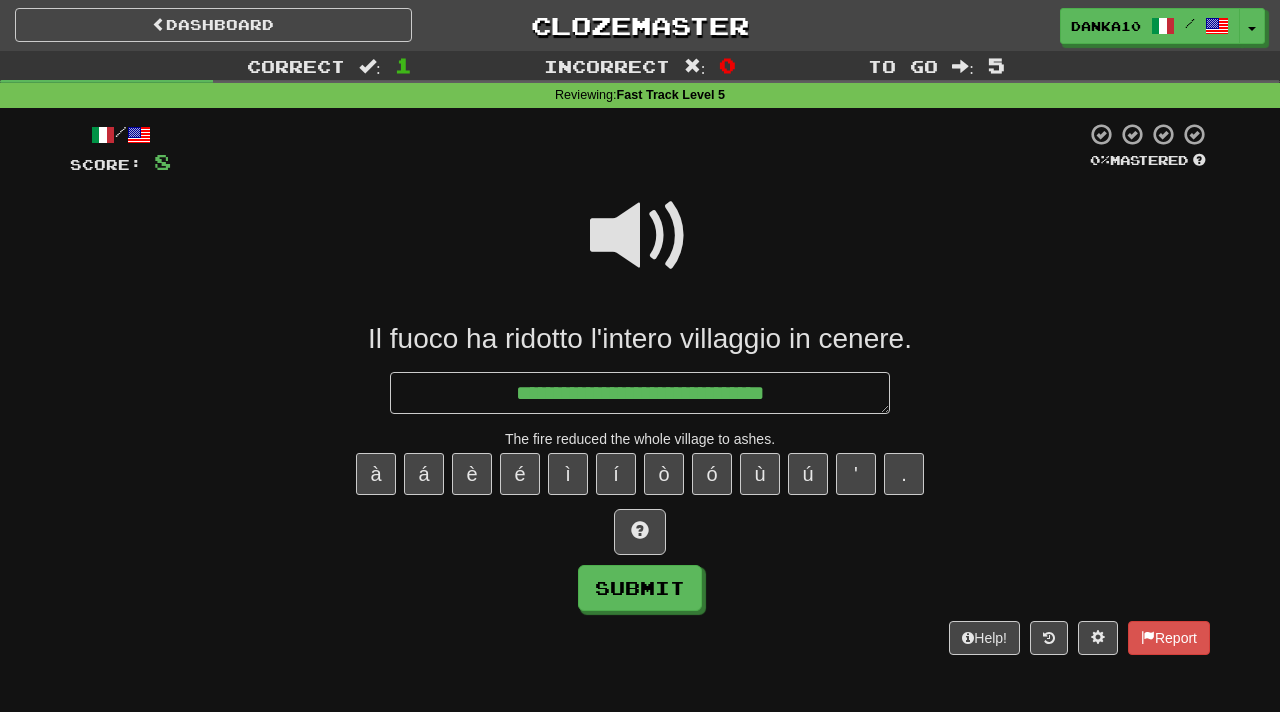 type on "*" 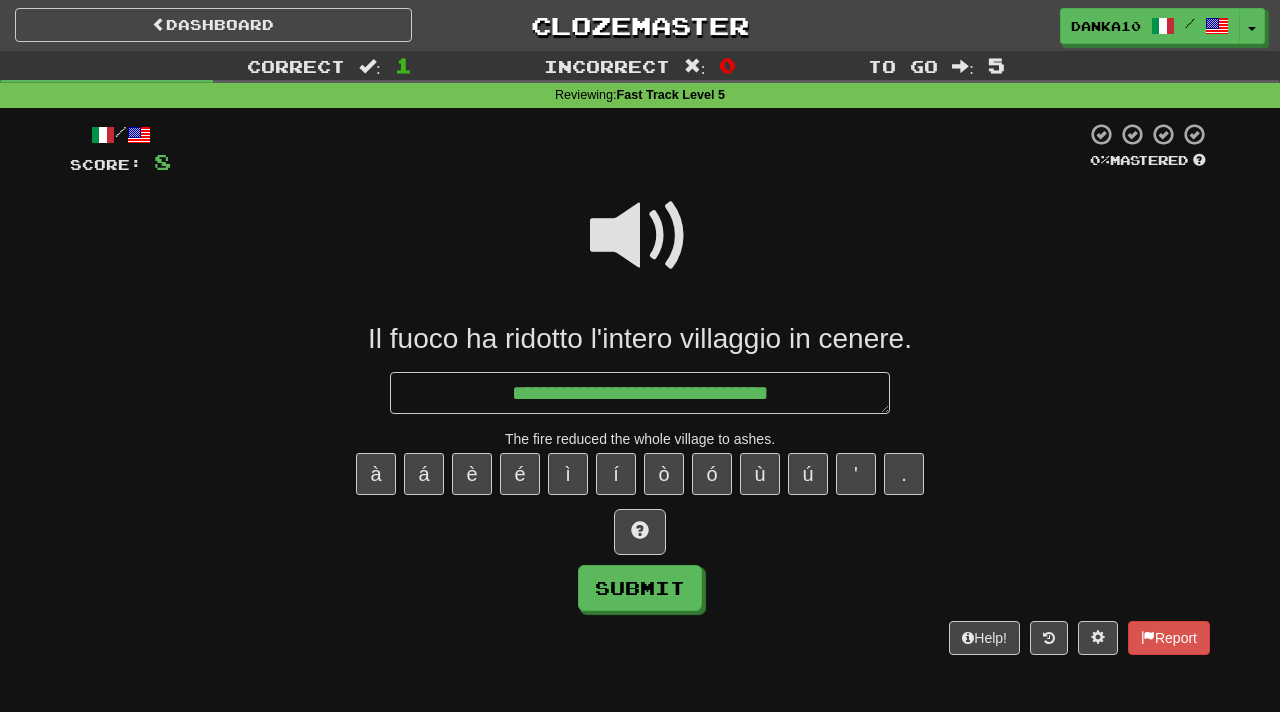type on "*" 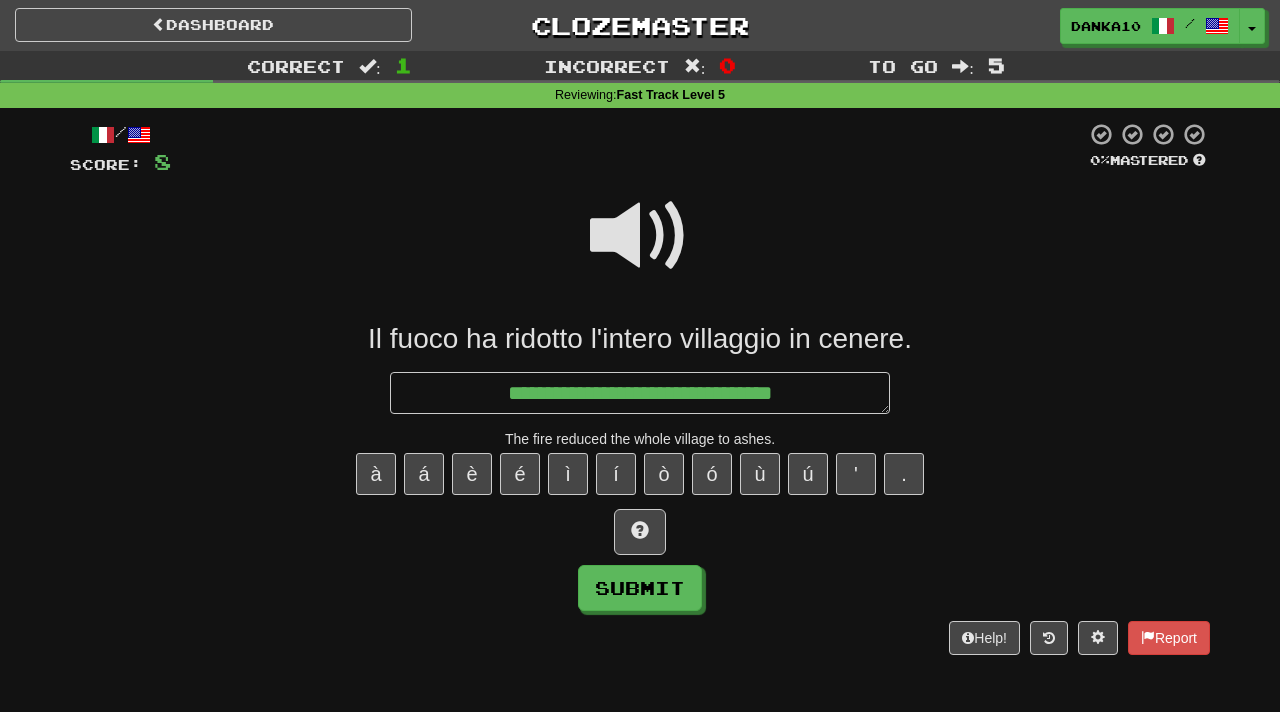 type on "*" 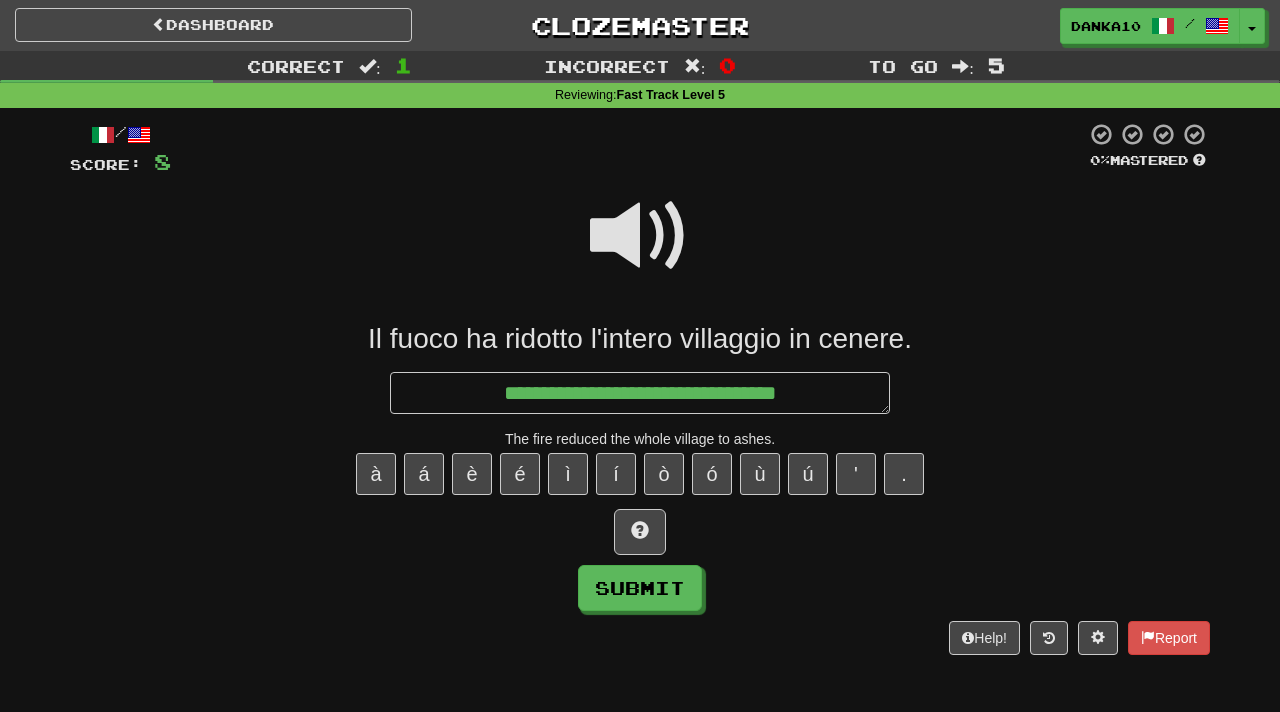 type on "*" 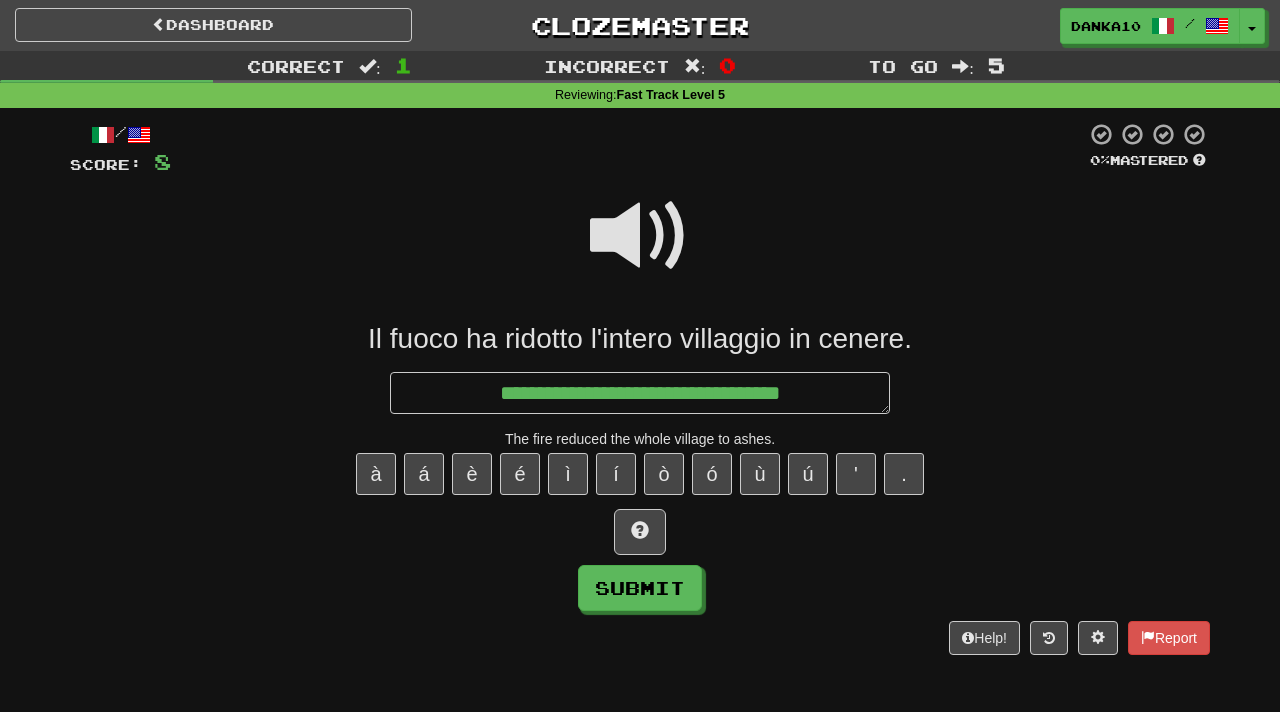 type on "*" 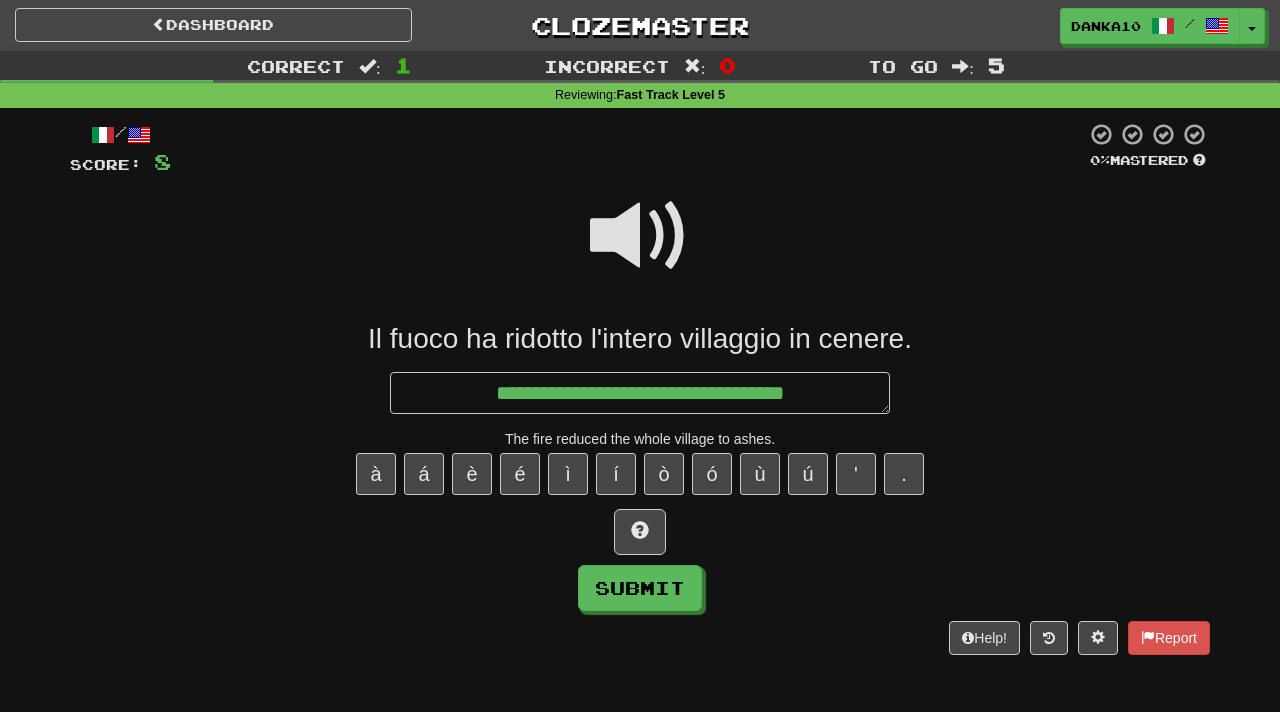 type on "*" 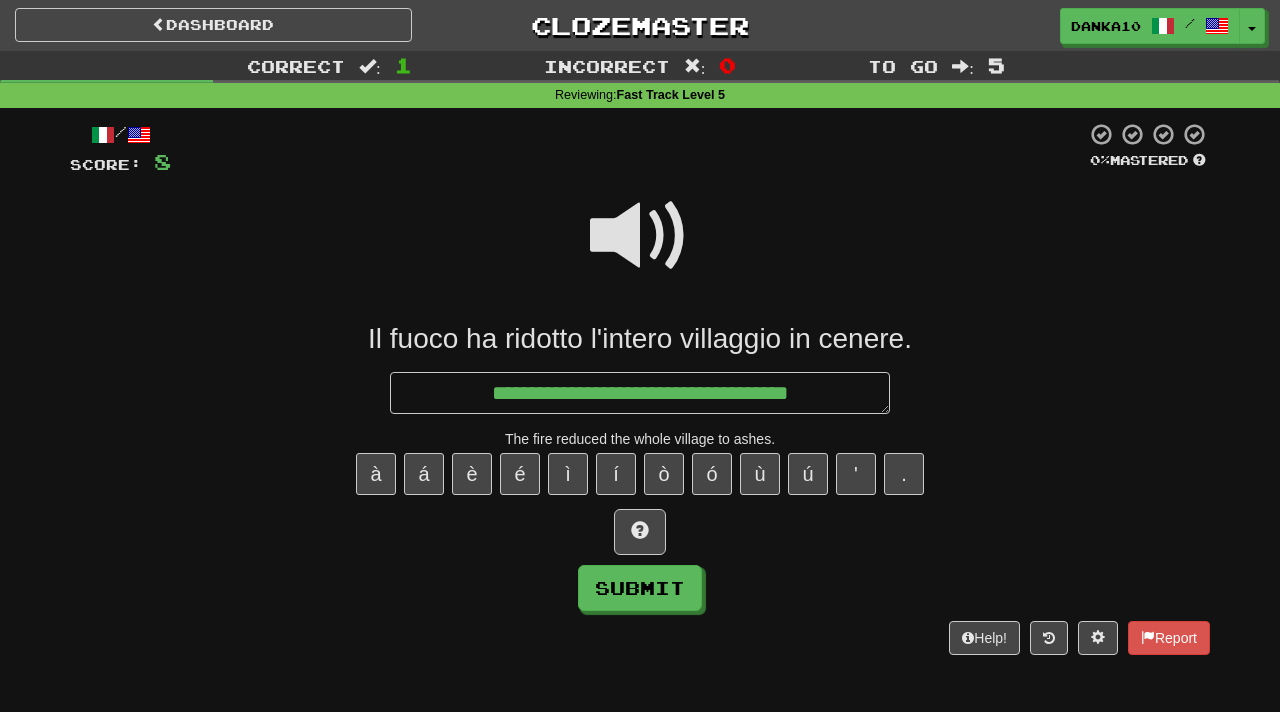 type on "*" 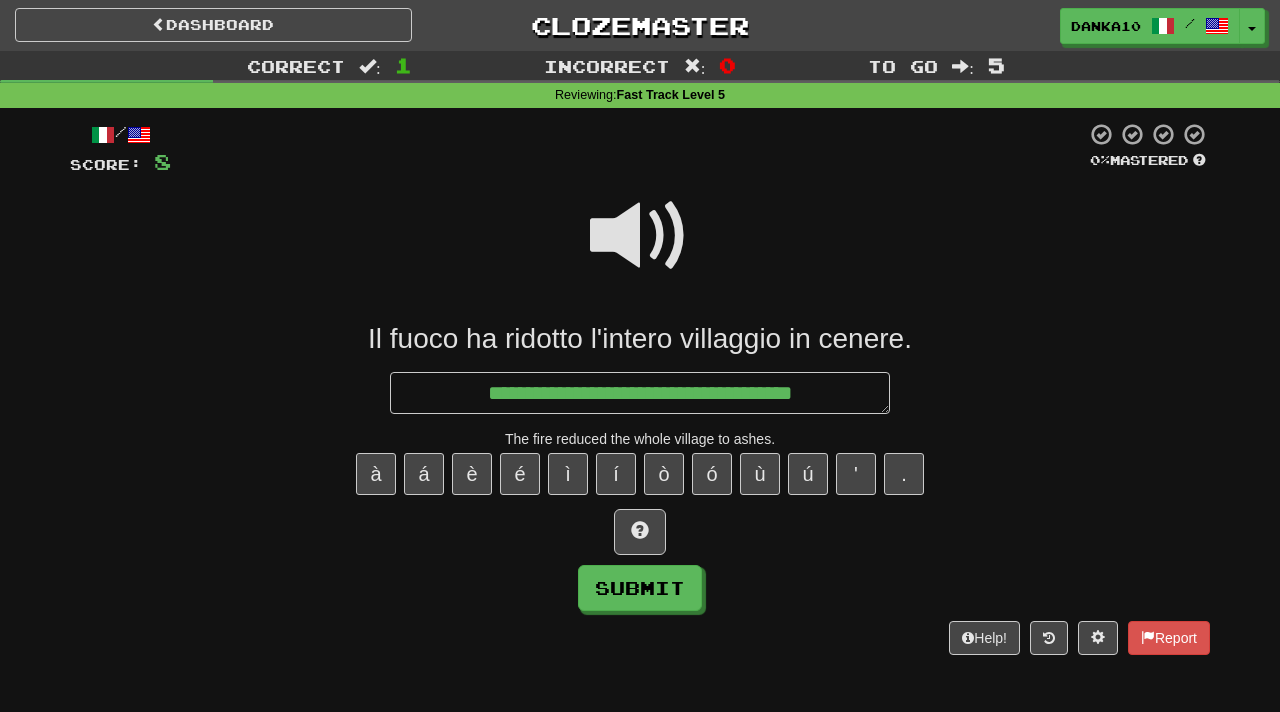 type on "*" 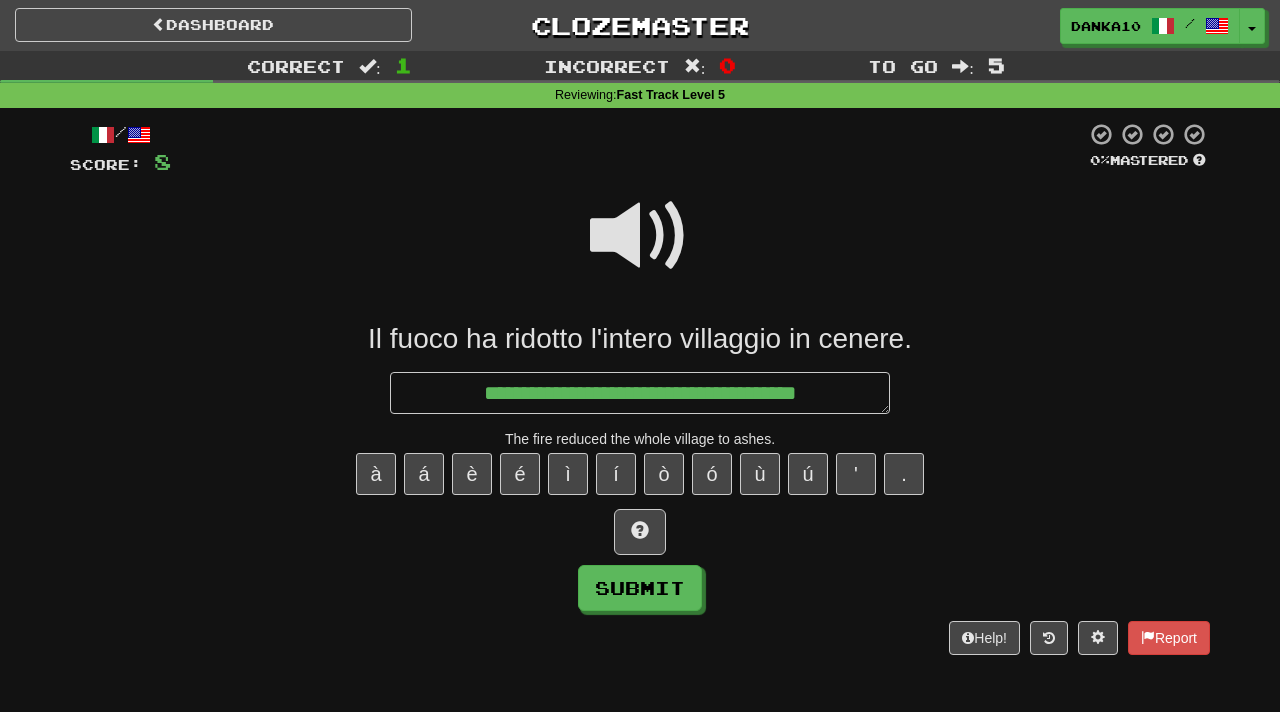 type on "*" 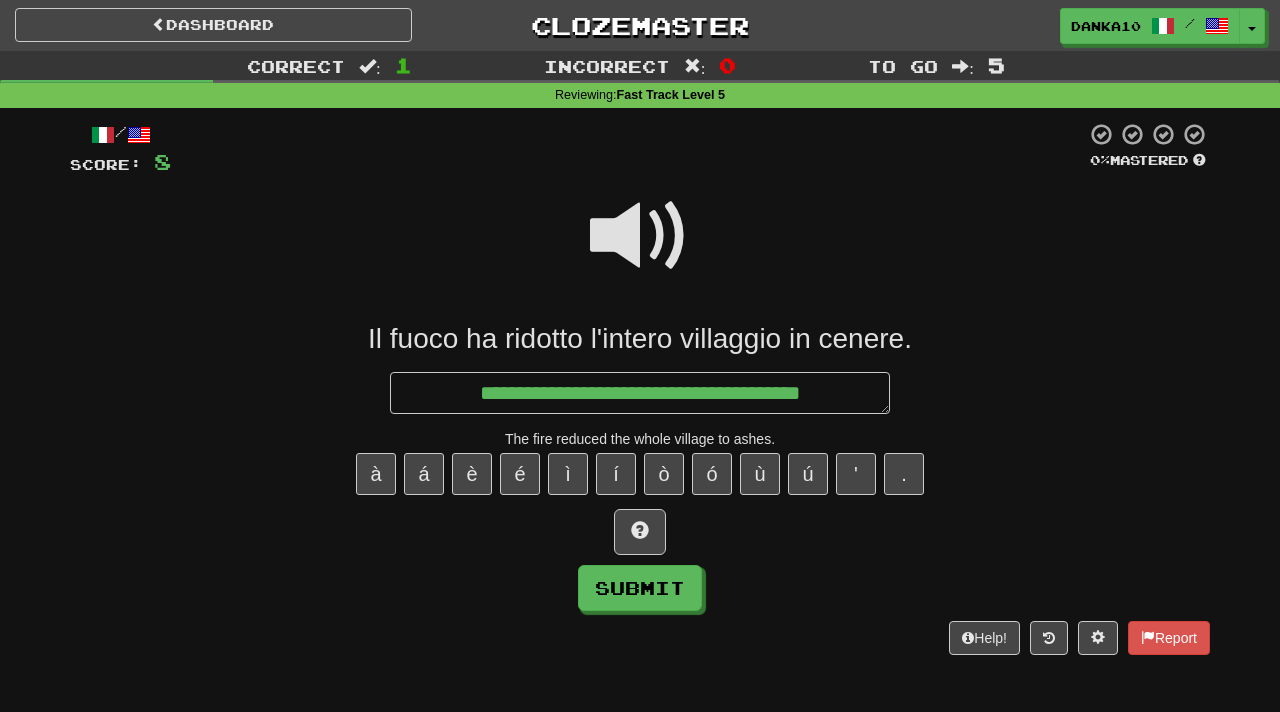 type on "*" 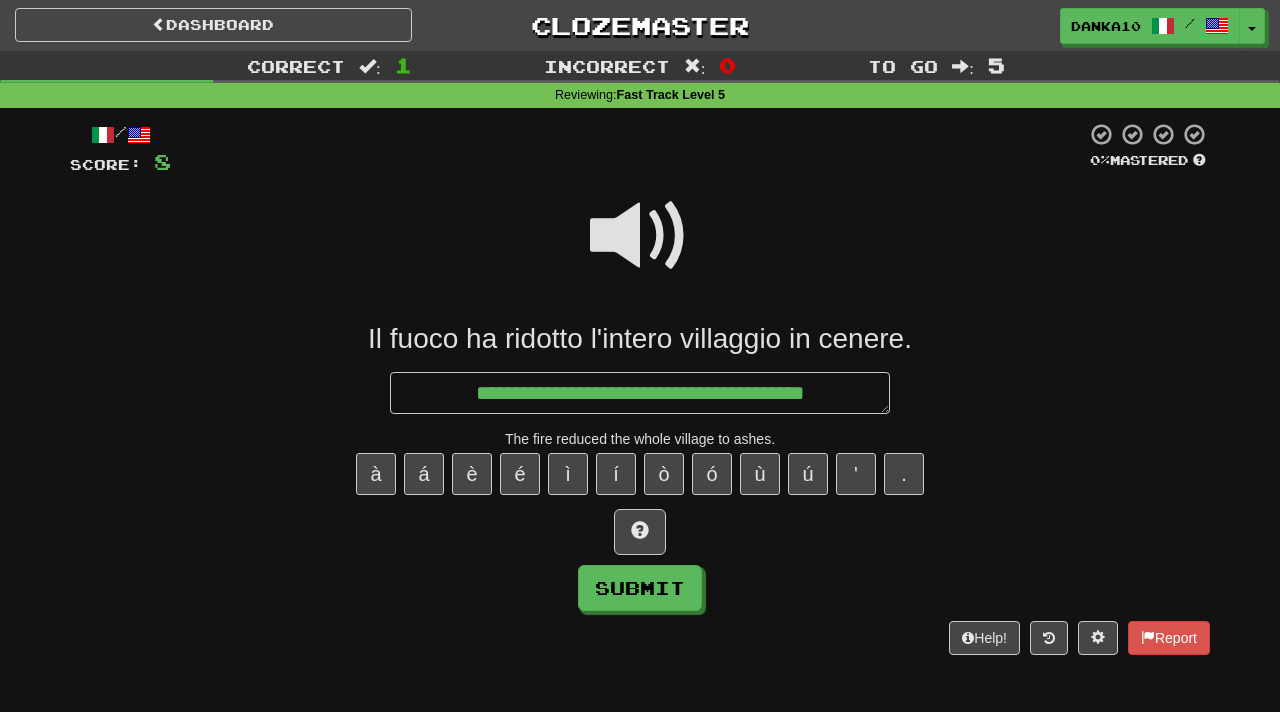 type on "**********" 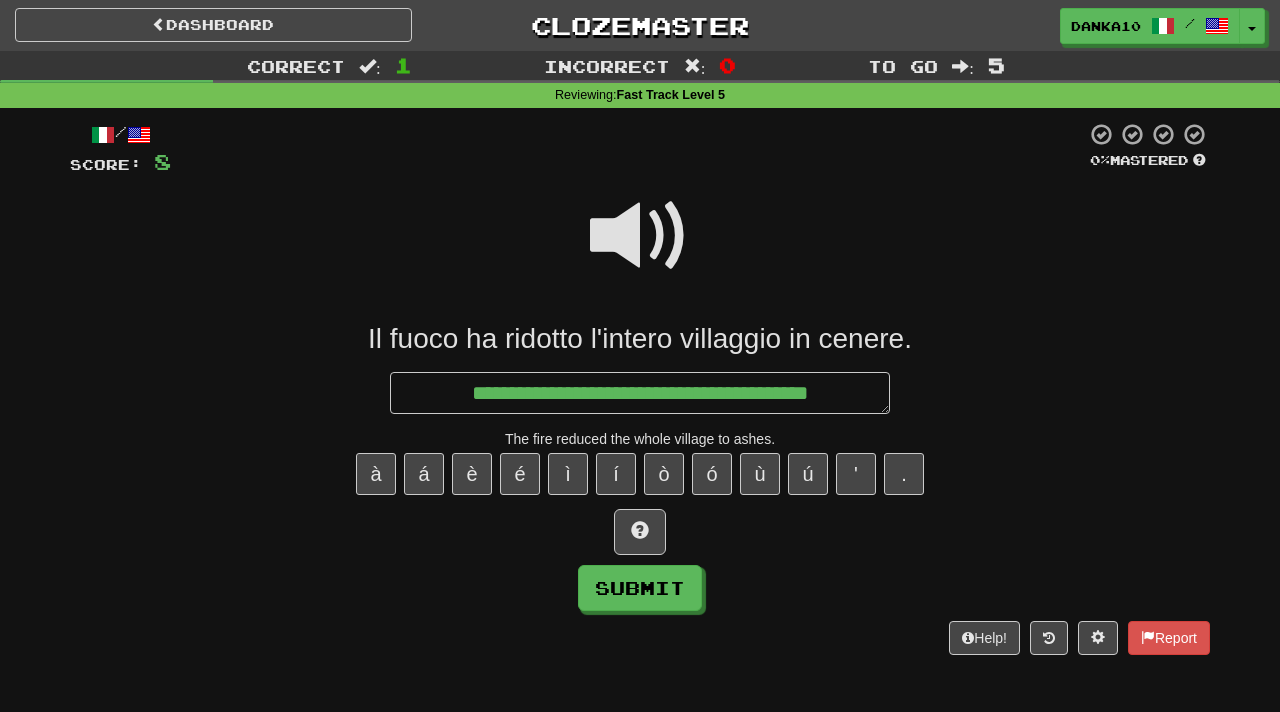 type on "*" 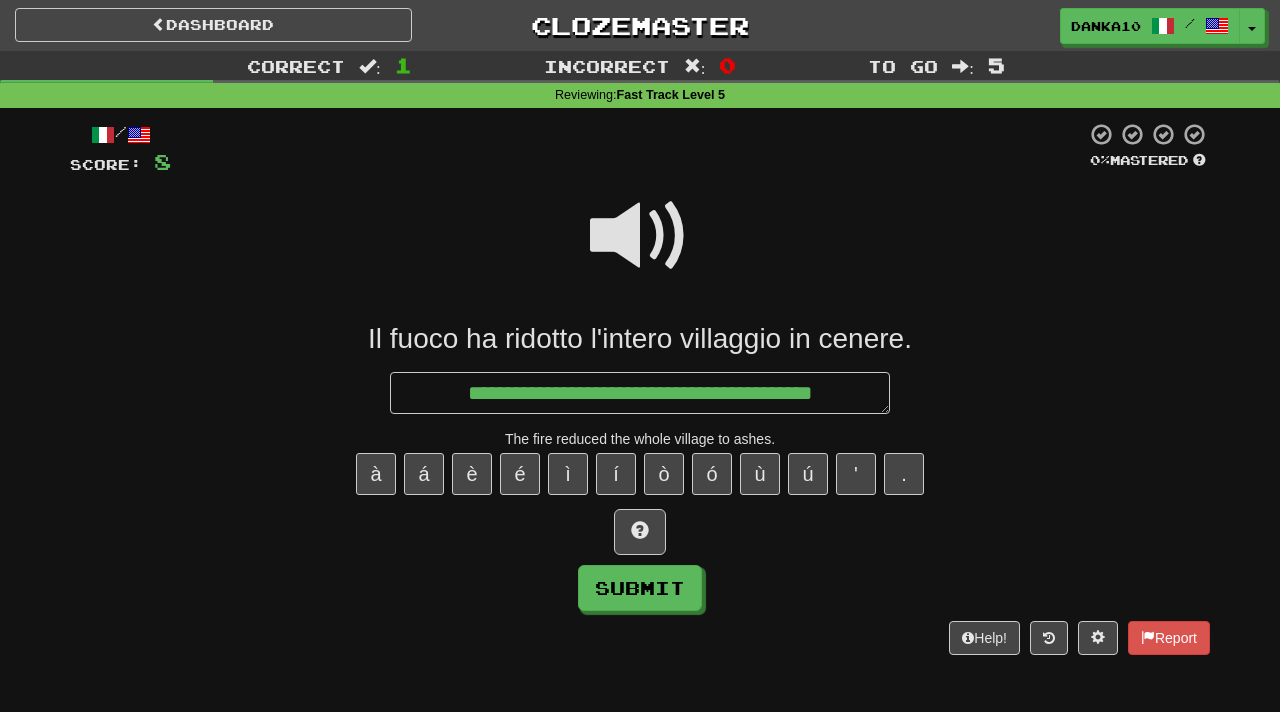 type on "*" 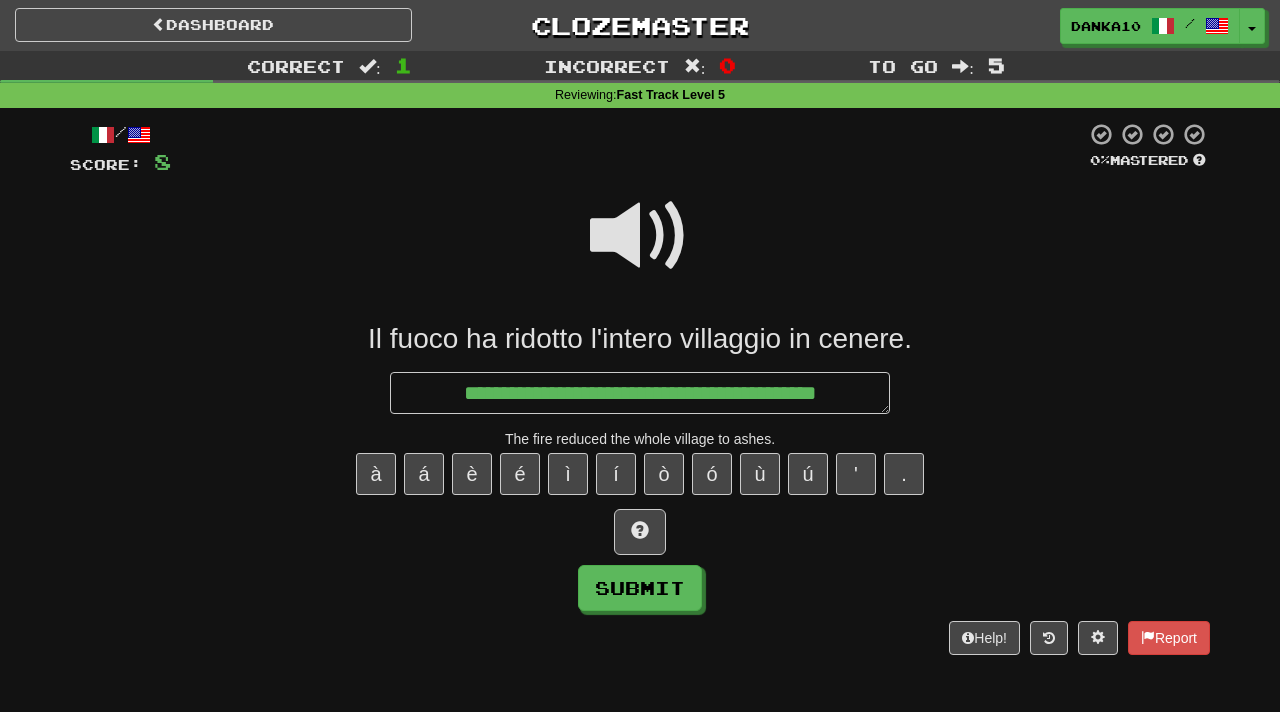 type on "**********" 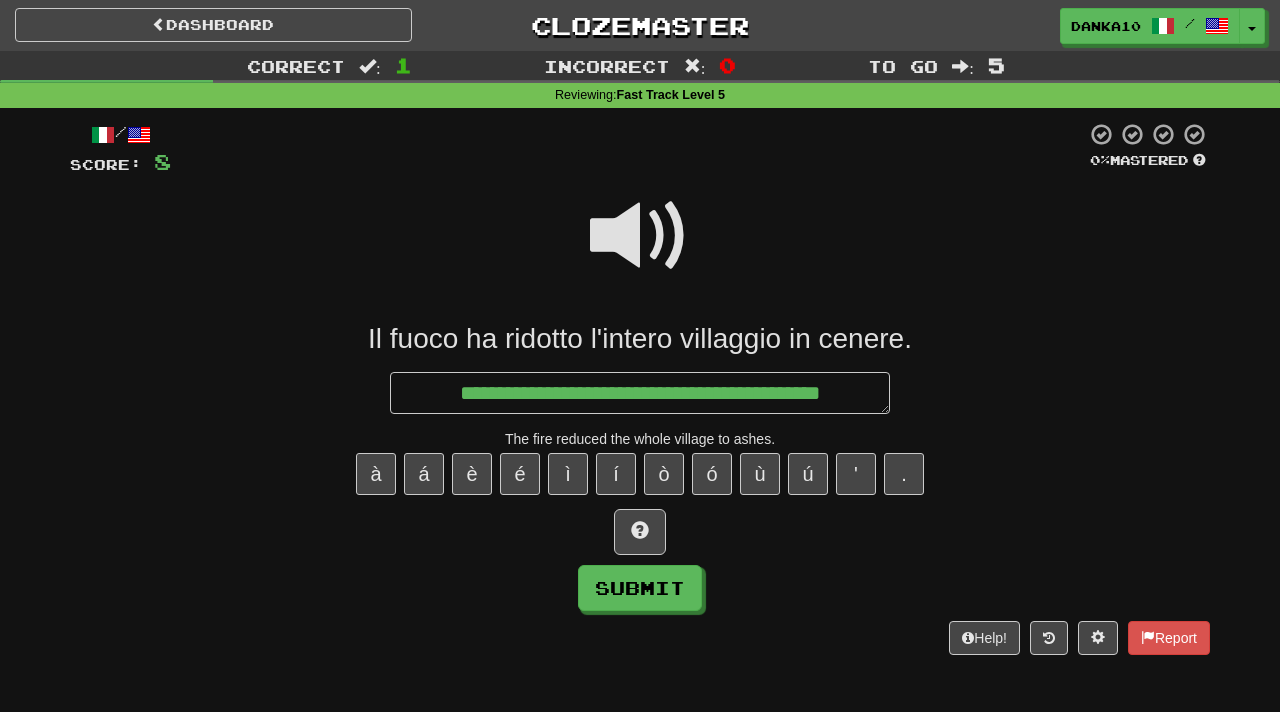 type on "*" 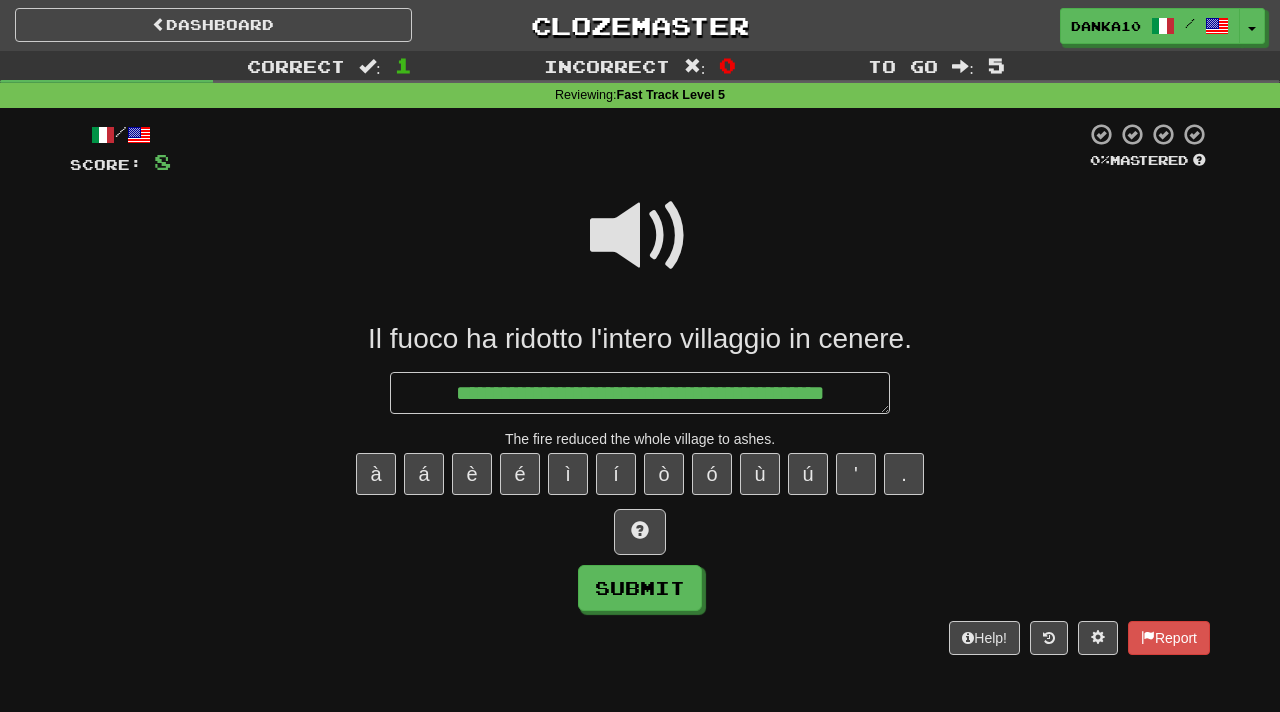 type on "*" 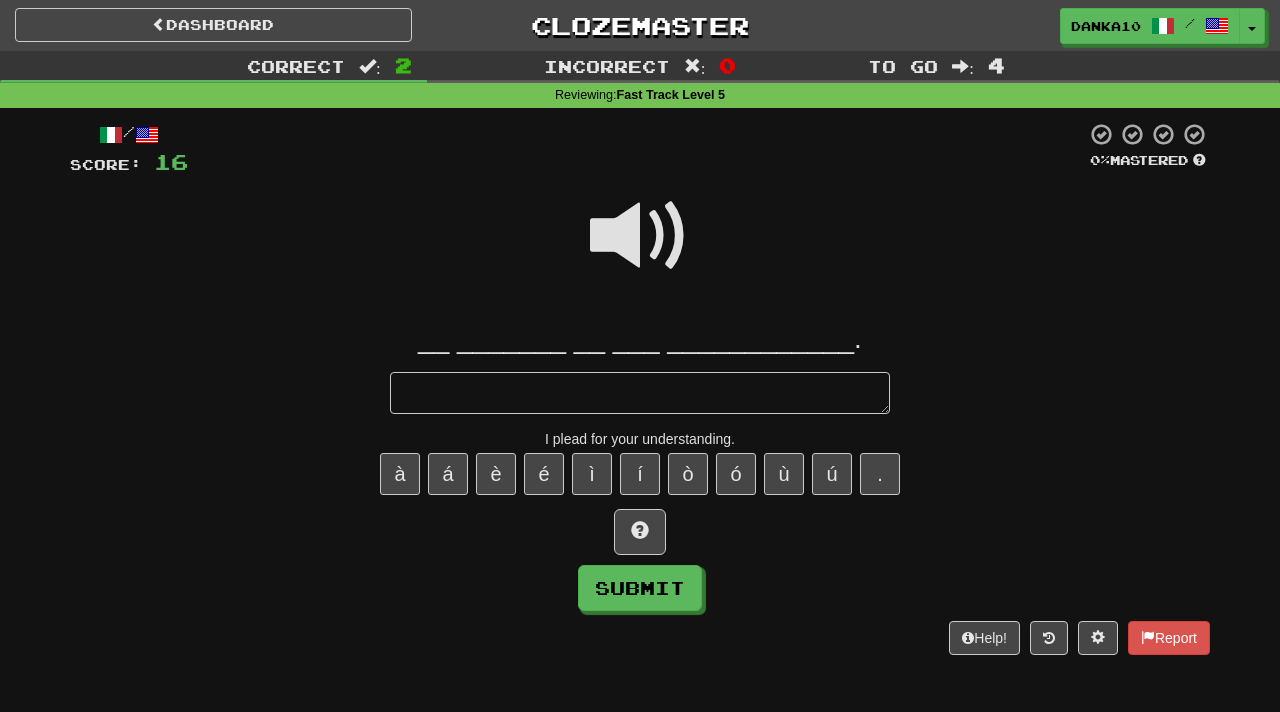 type on "*" 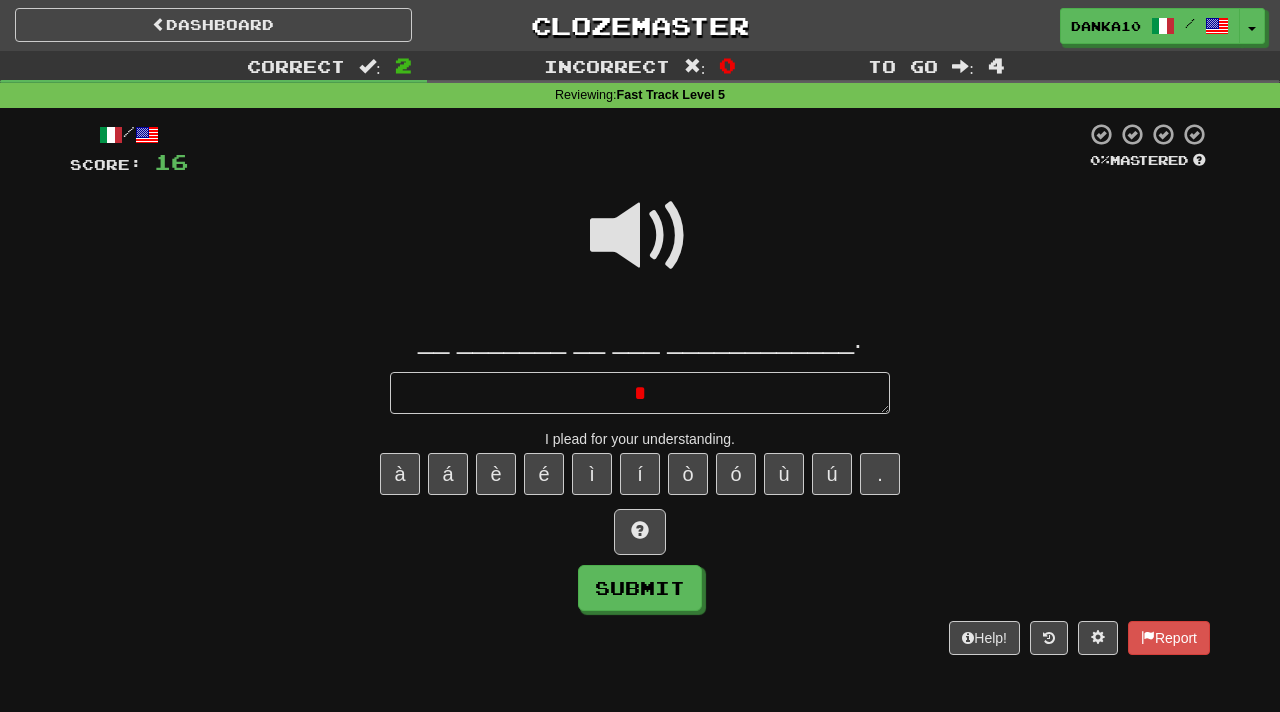 type on "*" 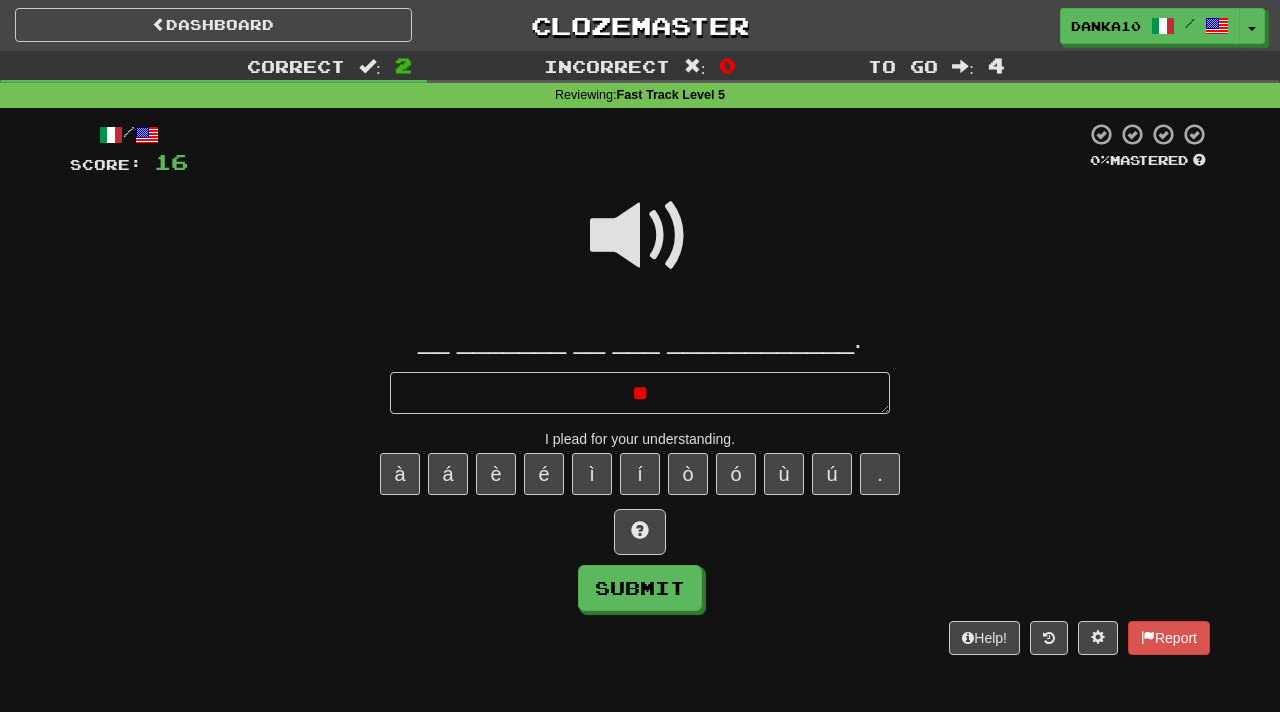 type on "*" 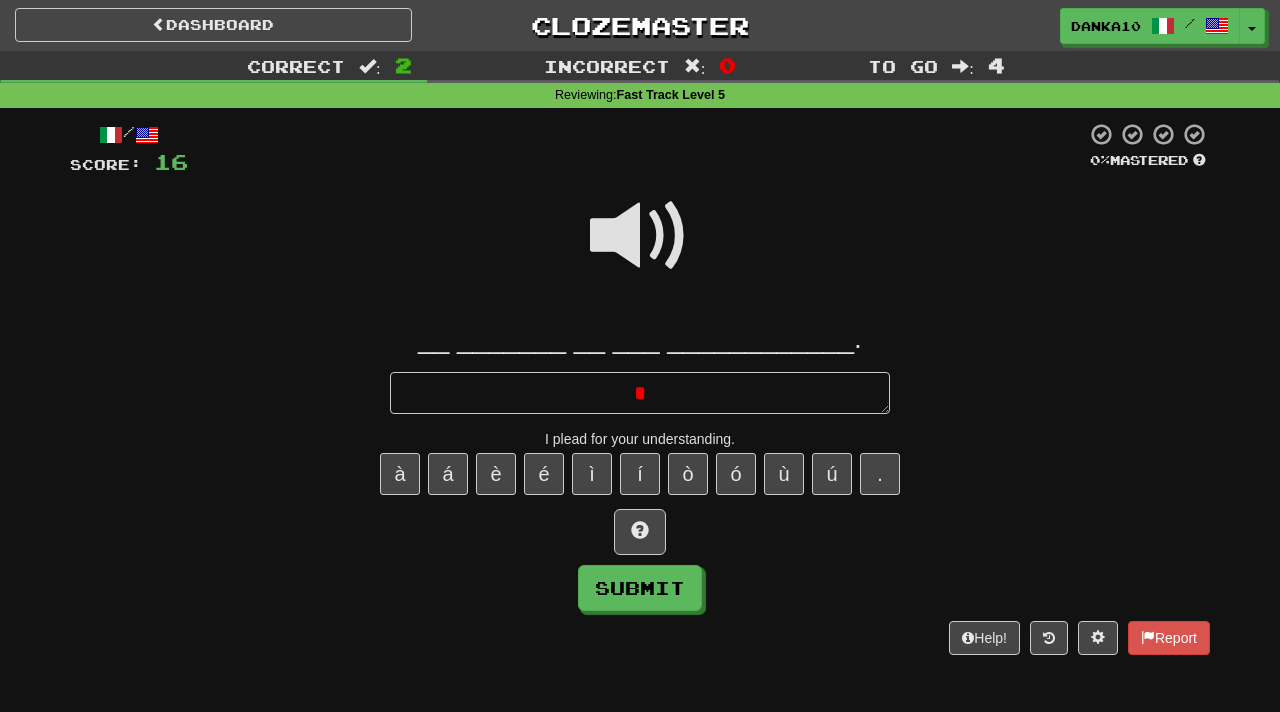 type 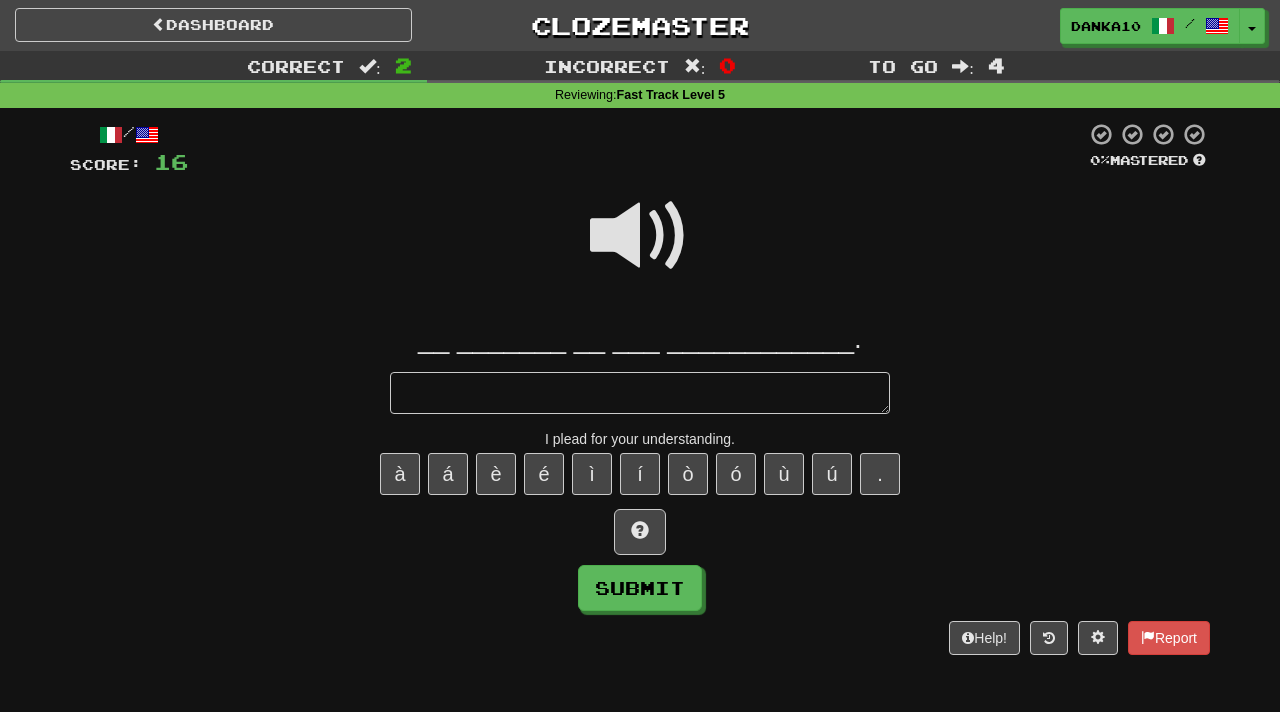 type on "*" 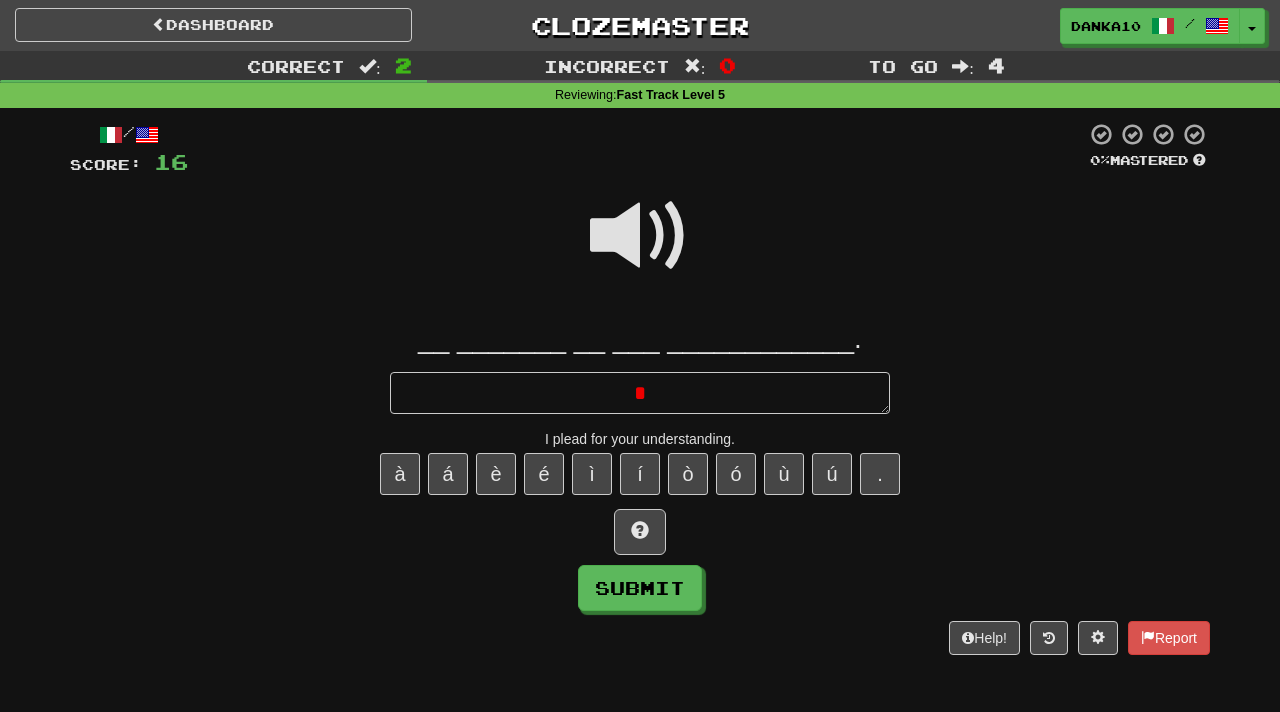 type 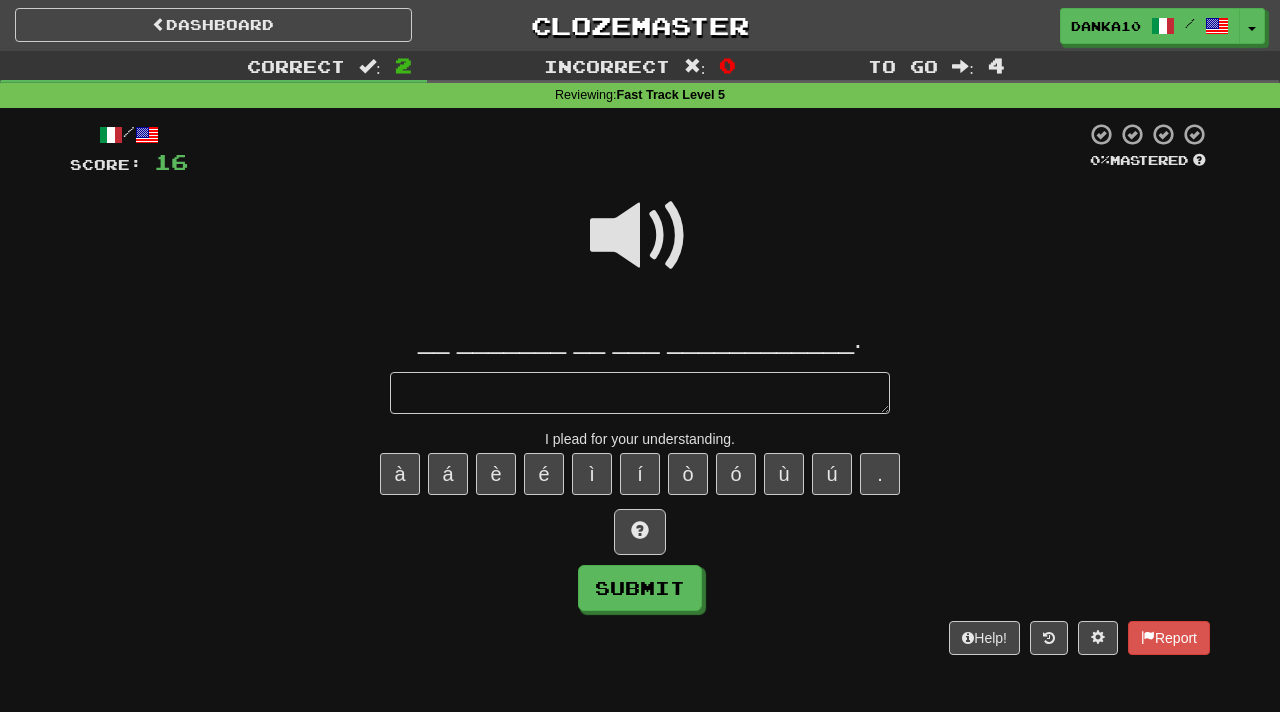 type on "*" 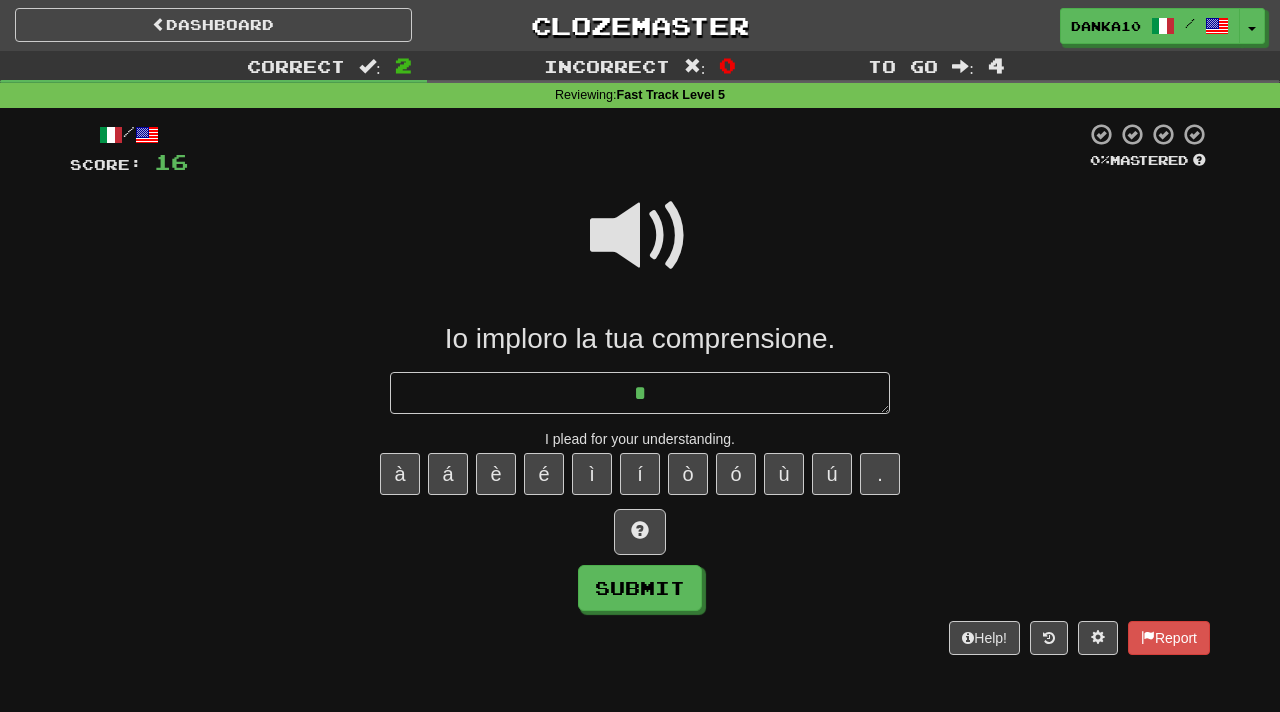 type on "*" 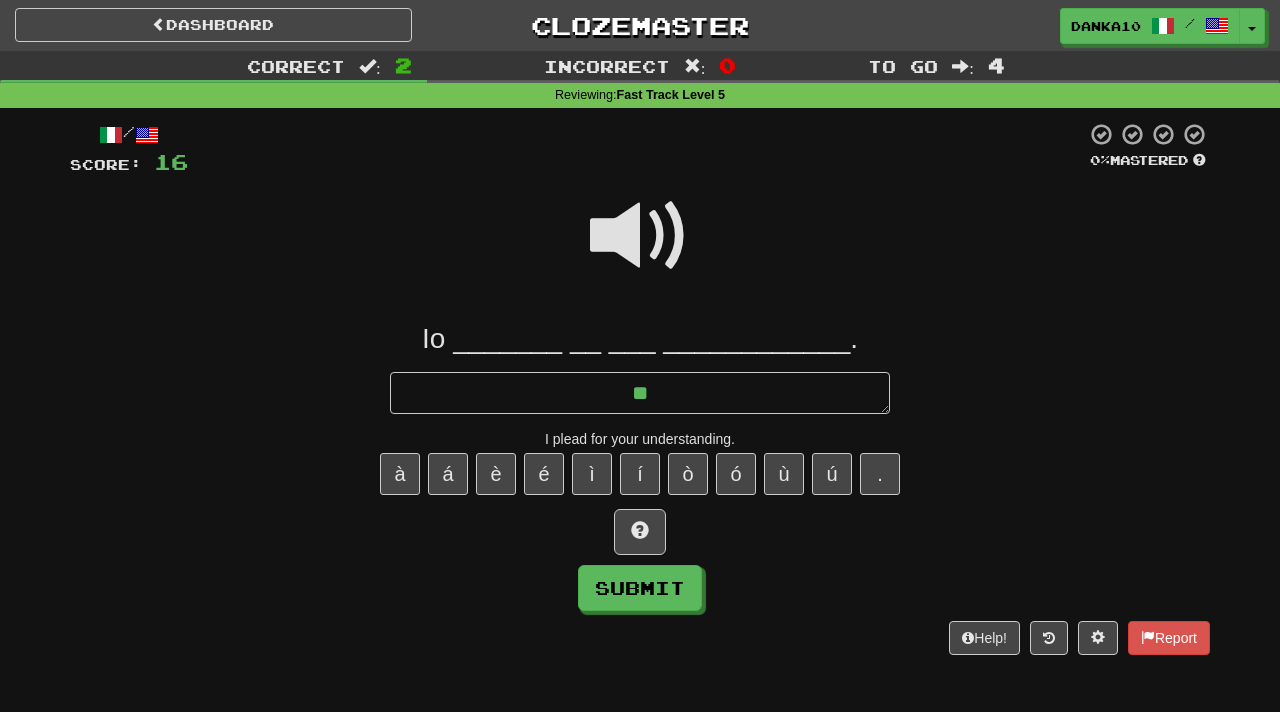 type on "*" 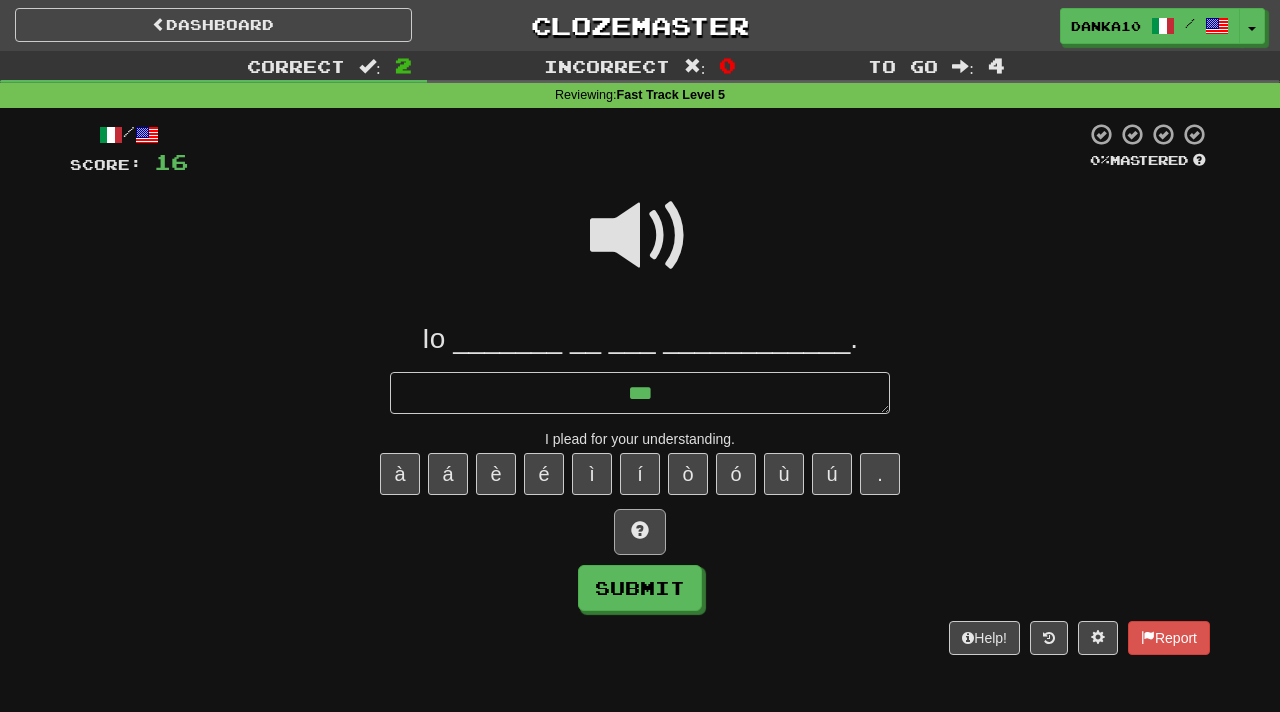 type on "*" 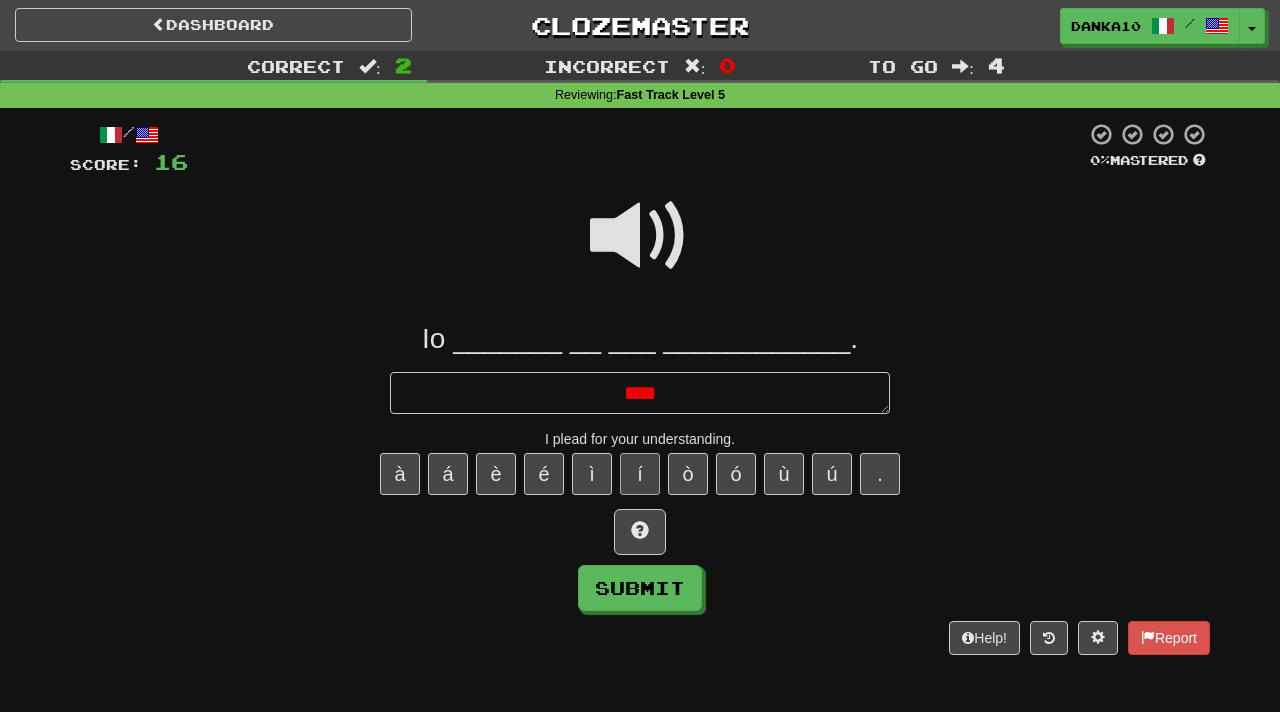 type on "*" 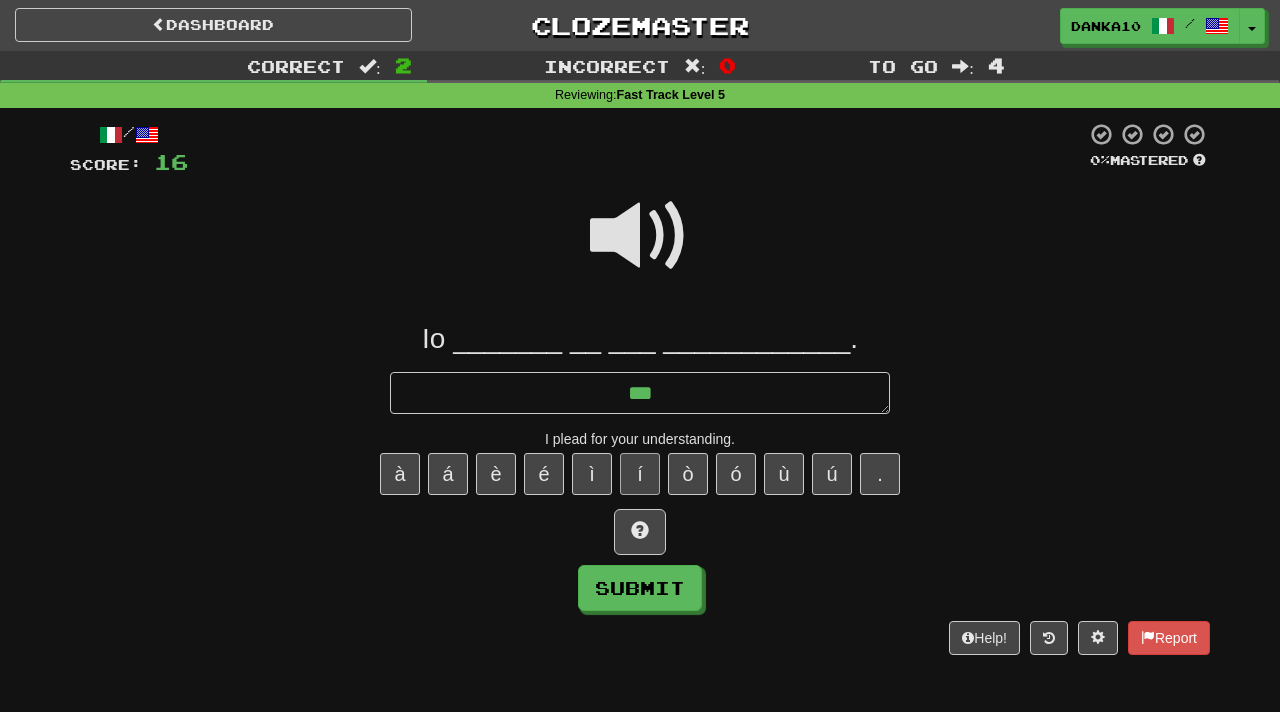 type on "**" 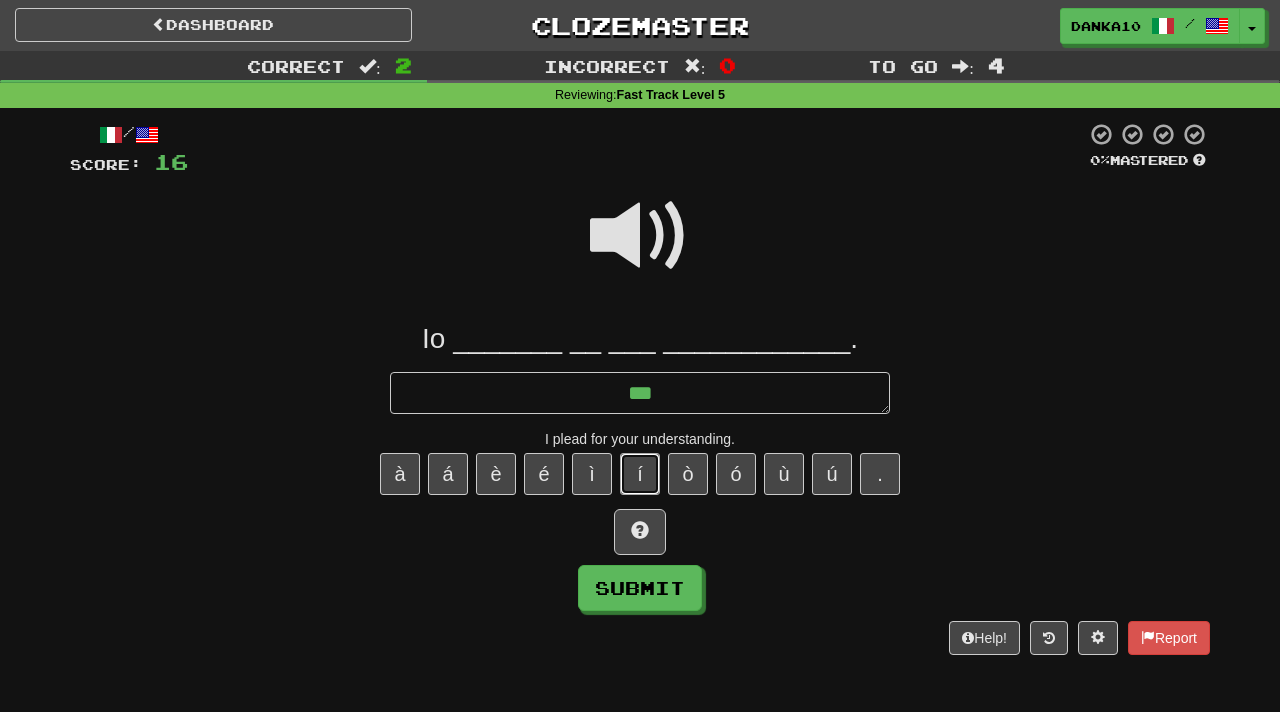 click on "í" at bounding box center [640, 474] 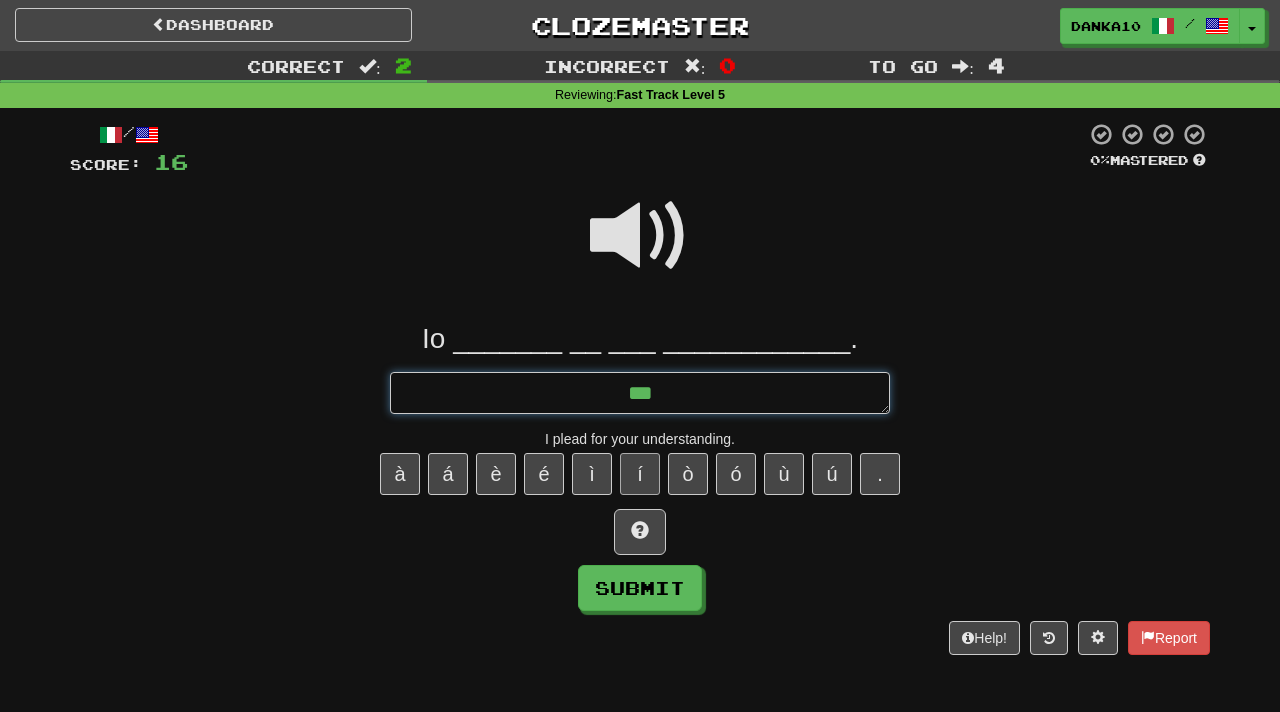 type on "*" 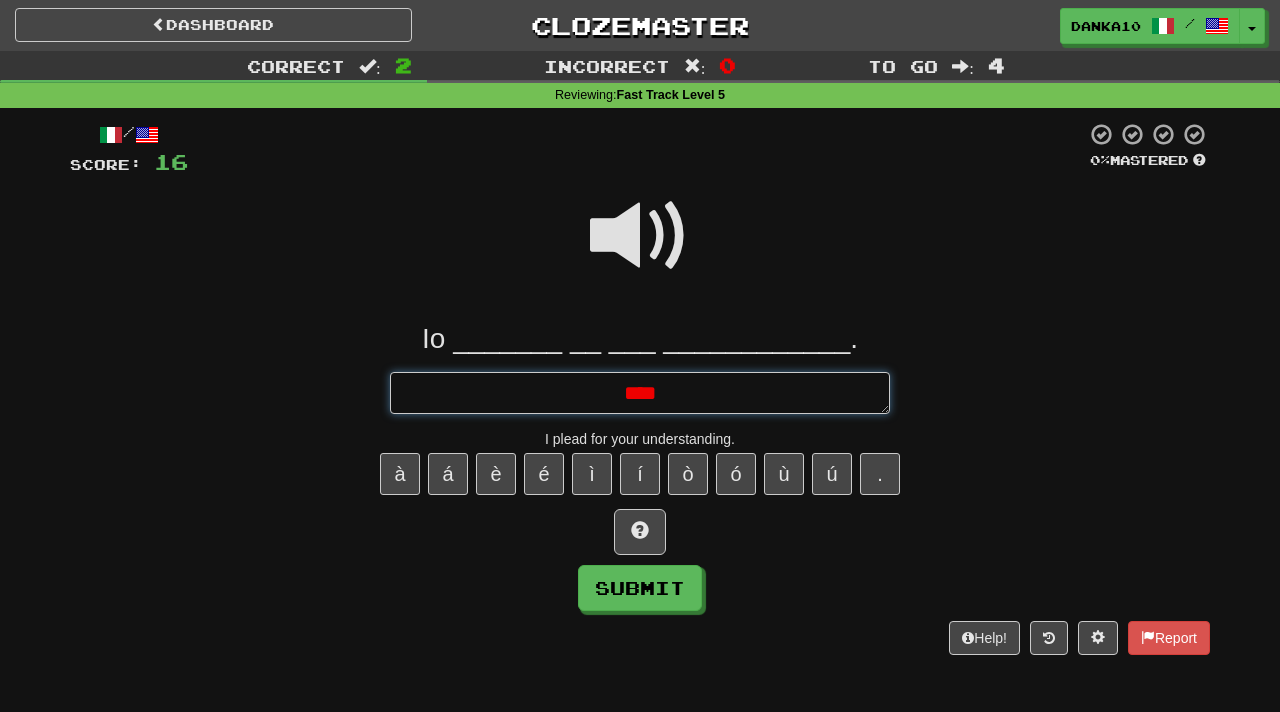 type on "*" 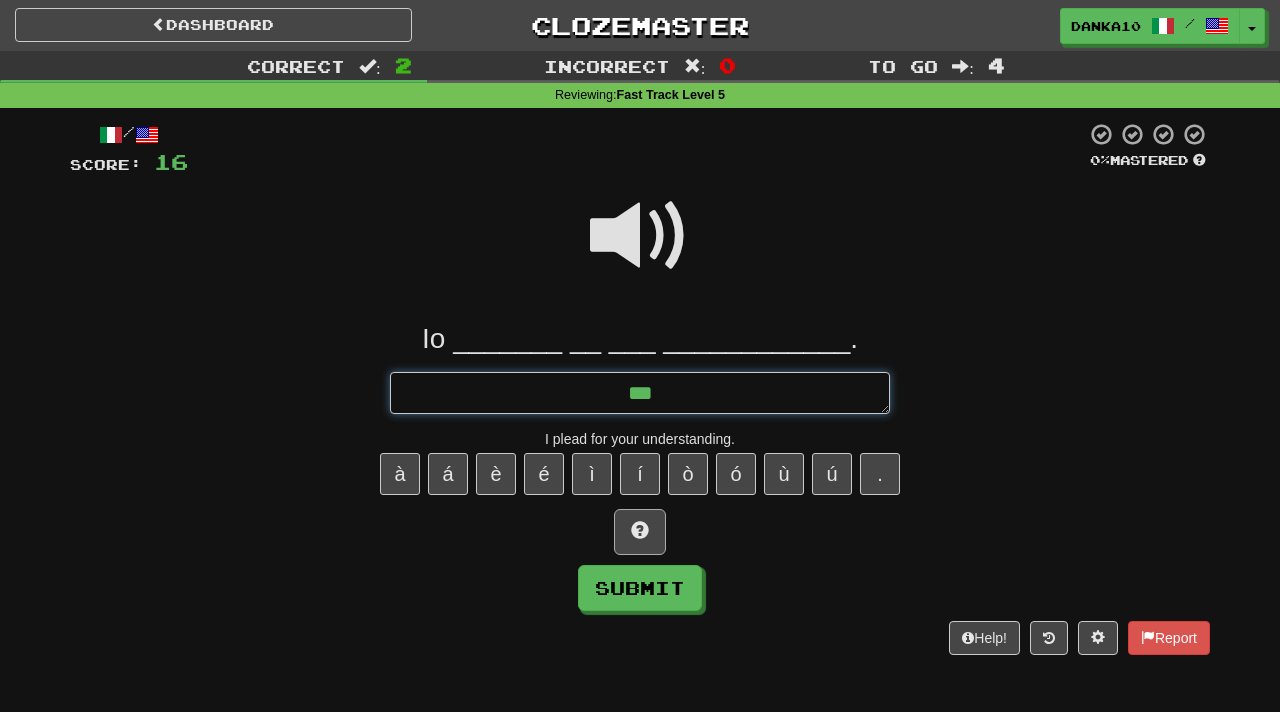 type on "**" 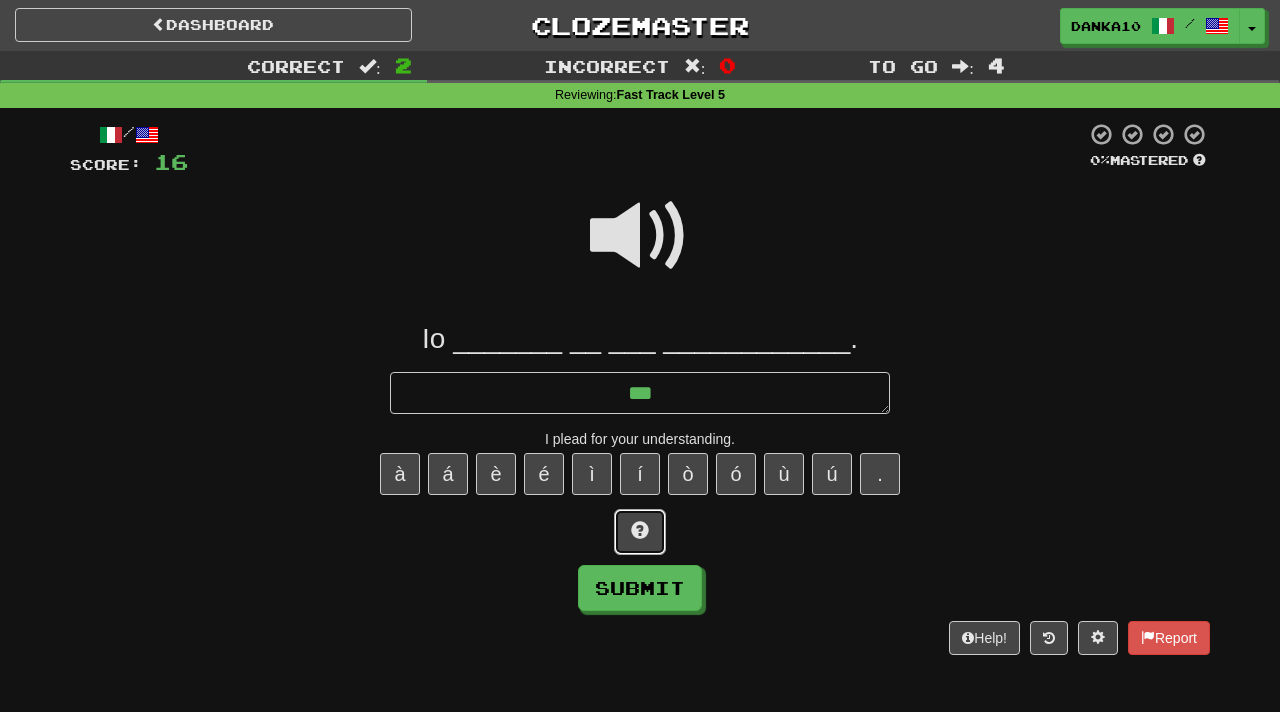 click at bounding box center [640, 530] 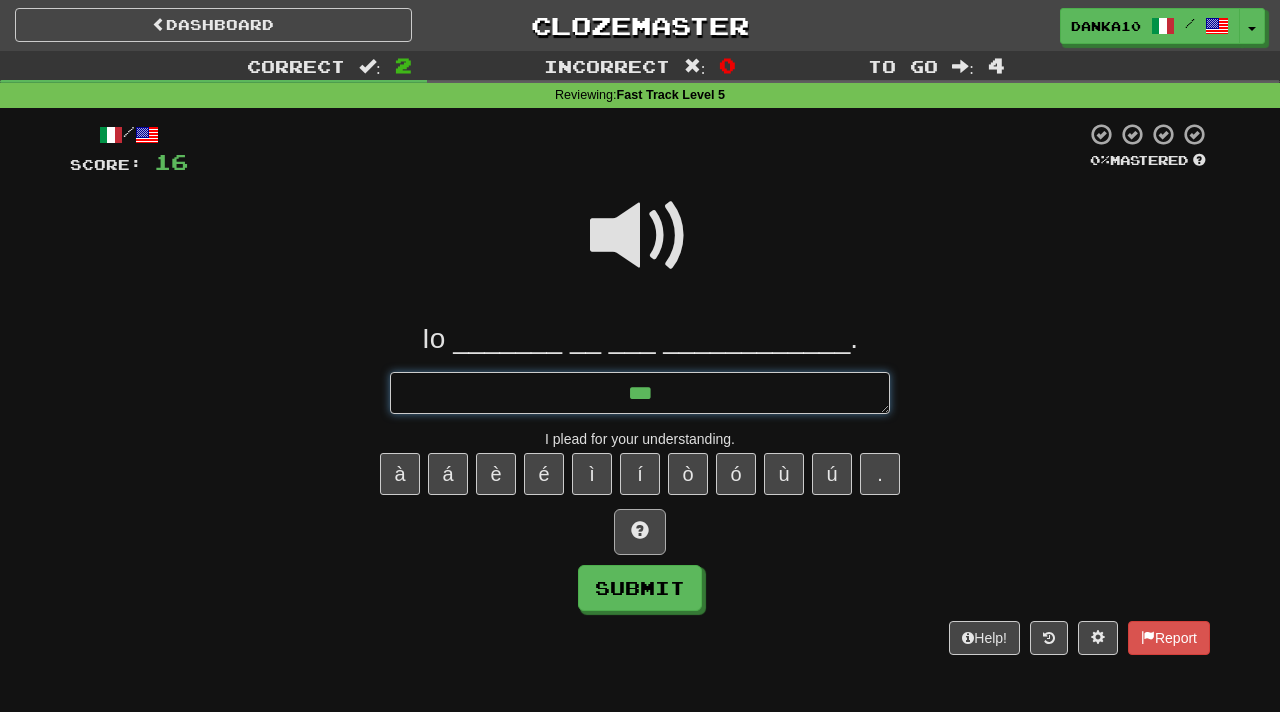 type 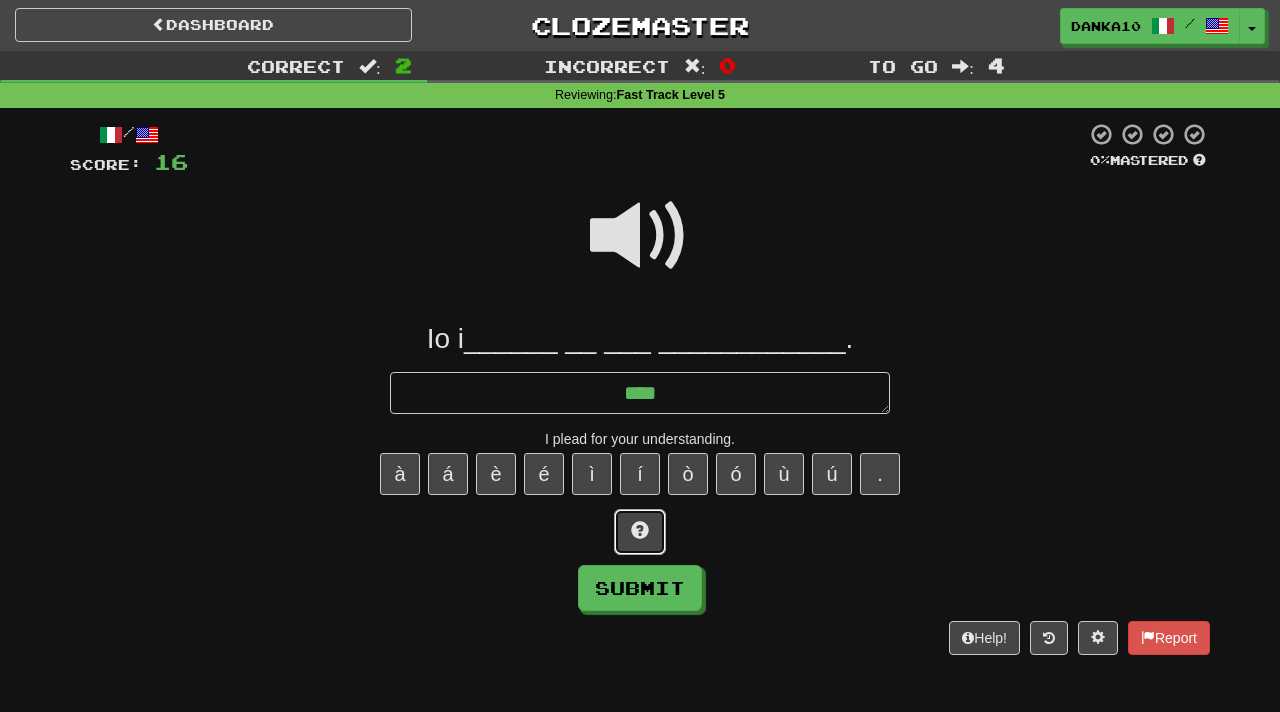 click at bounding box center (640, 530) 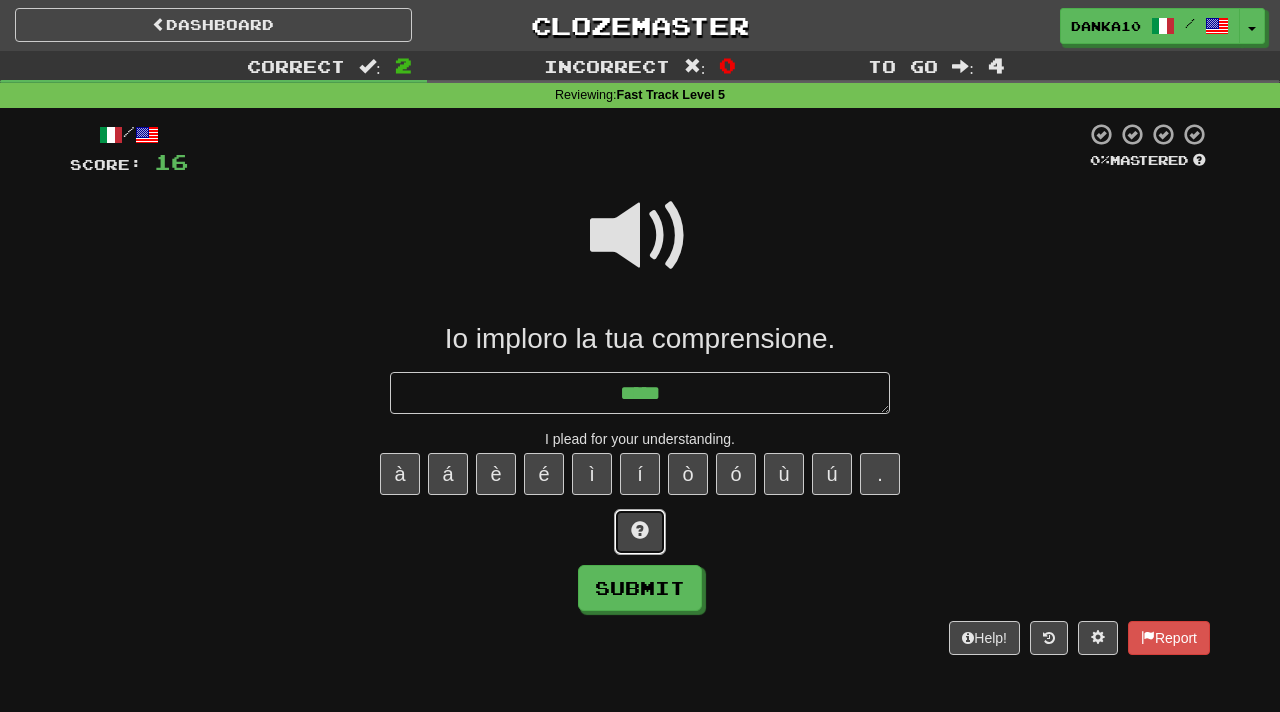 click at bounding box center [640, 530] 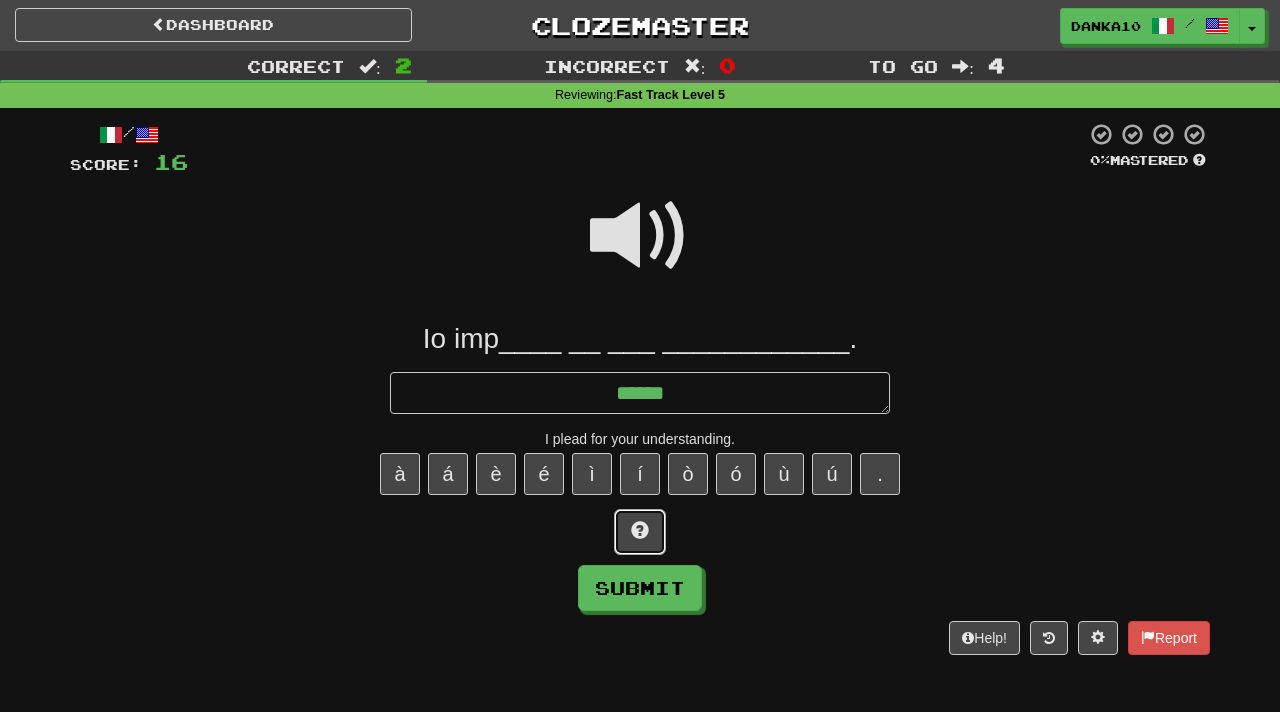 click at bounding box center [640, 530] 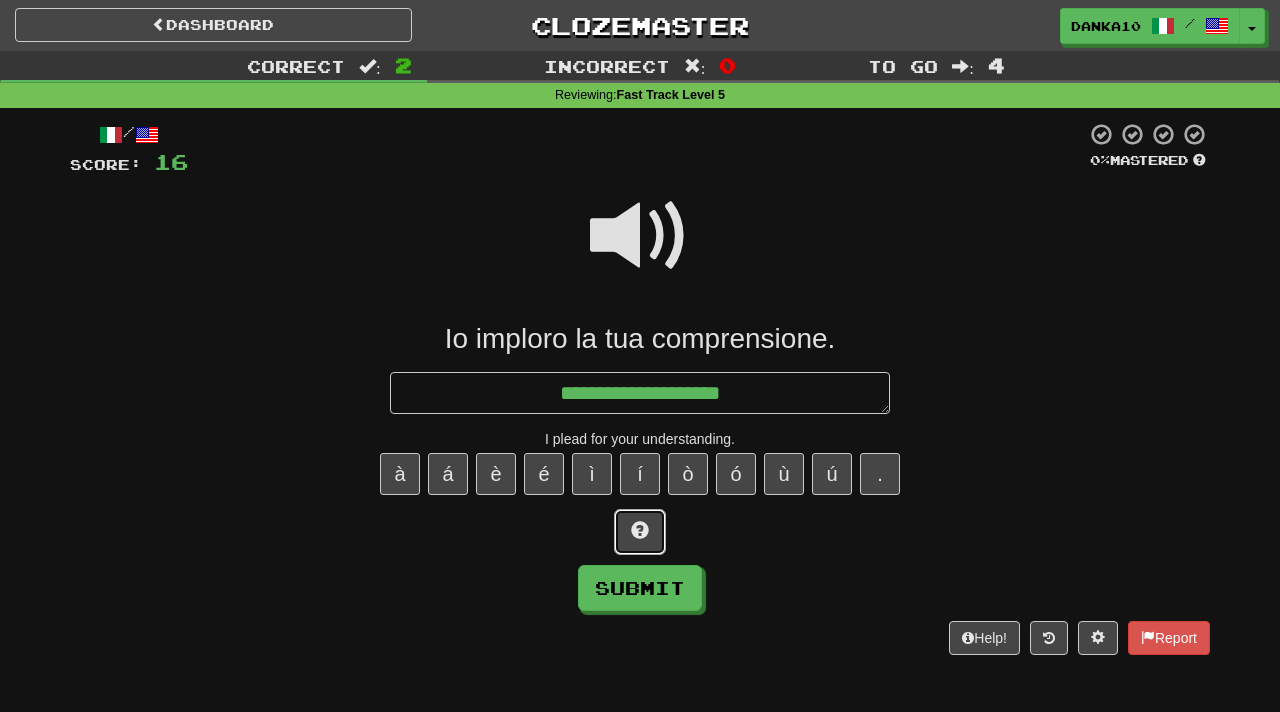 click at bounding box center (640, 530) 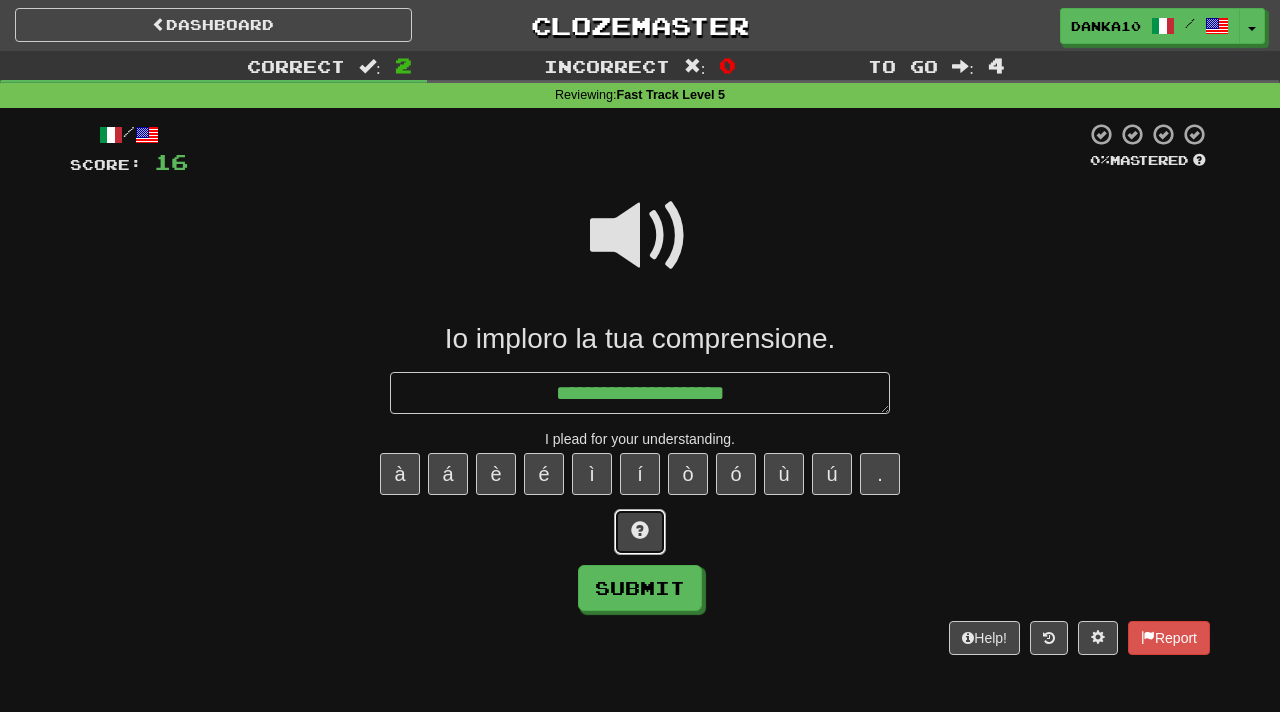 click at bounding box center (640, 530) 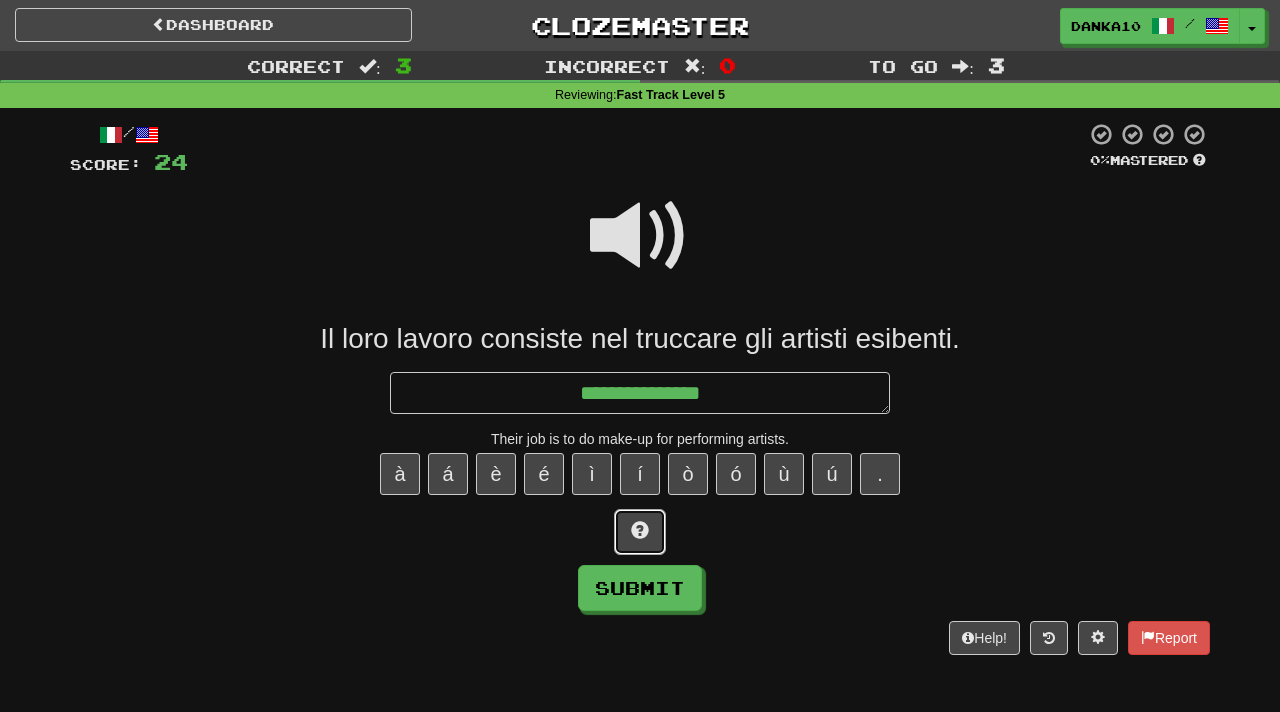 click at bounding box center [640, 530] 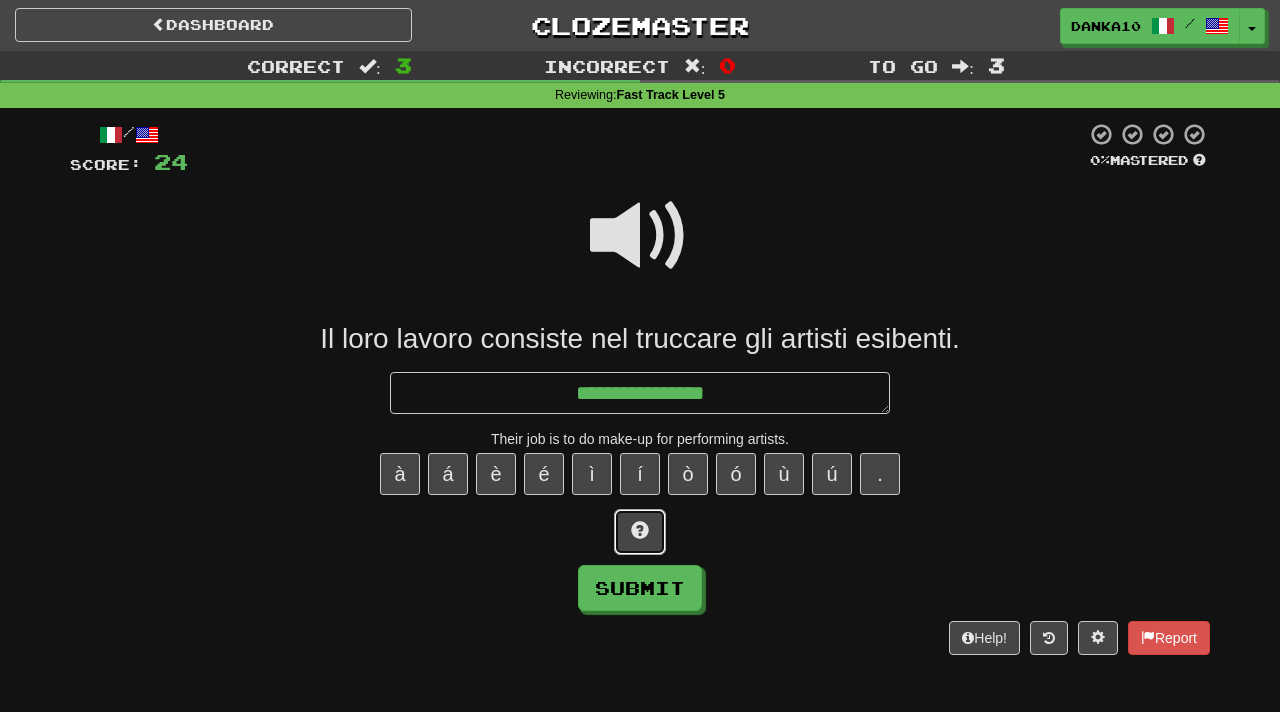 click at bounding box center (640, 530) 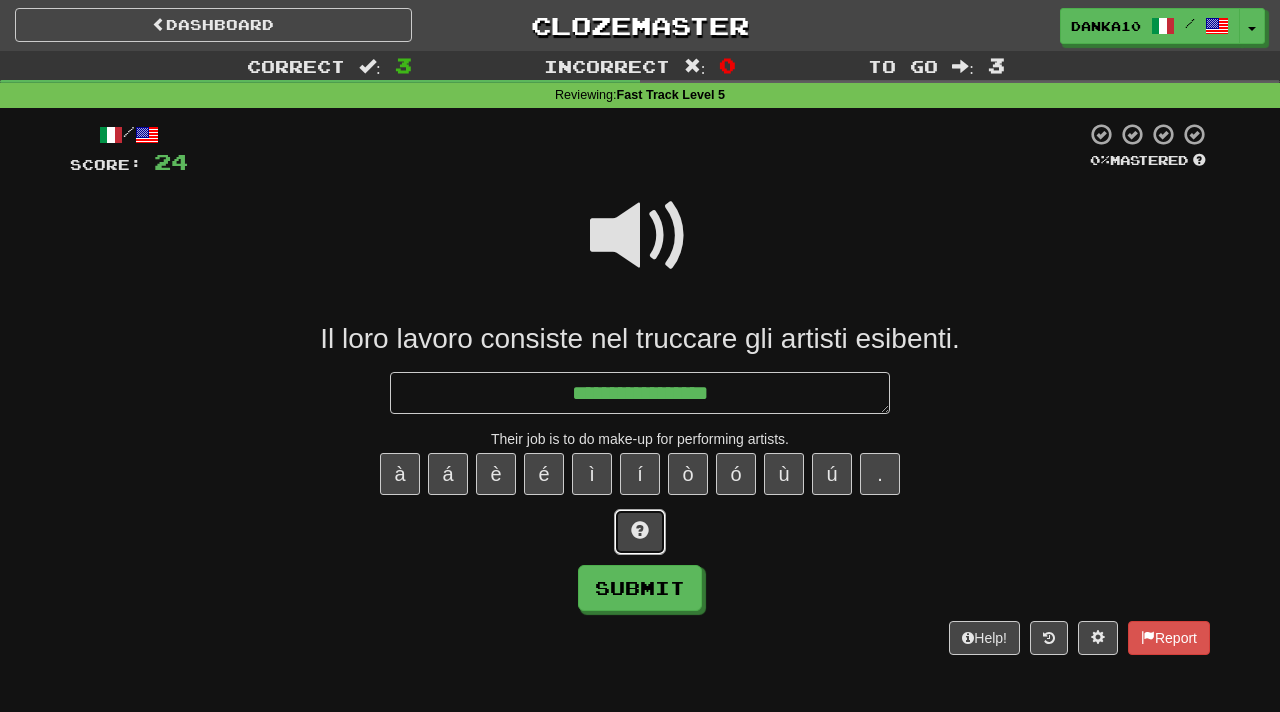 click at bounding box center [640, 530] 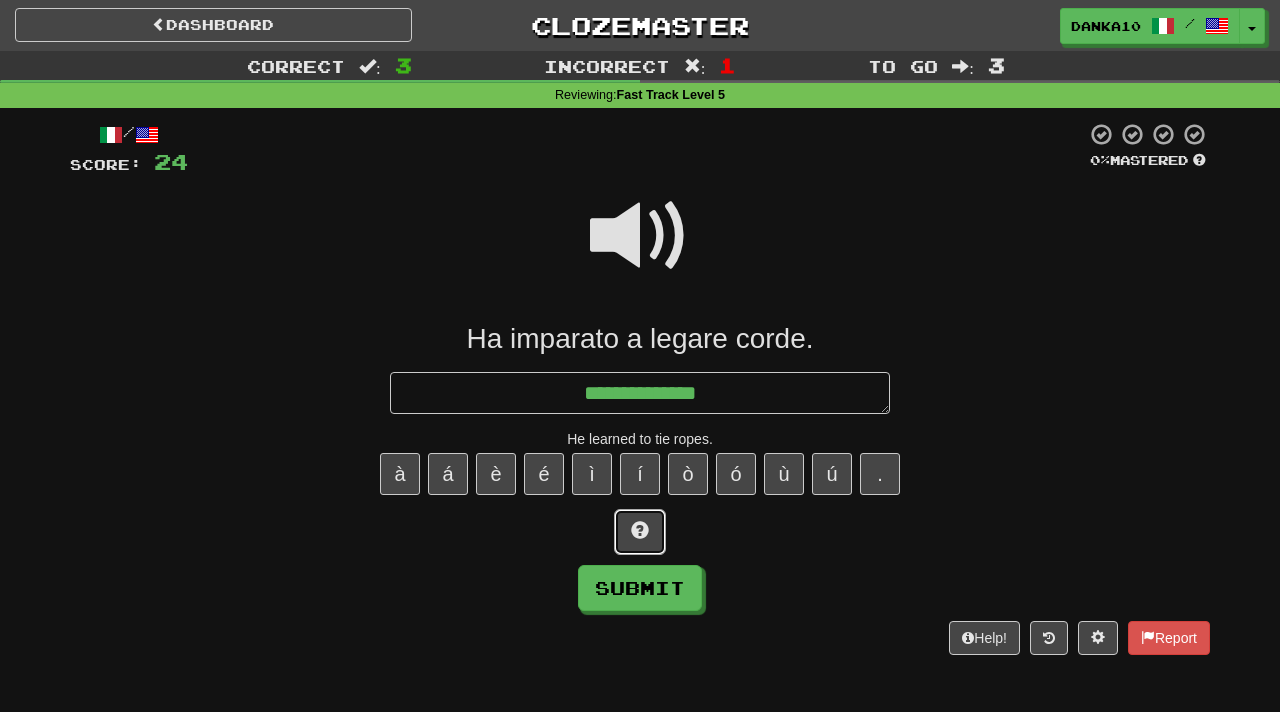 click at bounding box center [640, 530] 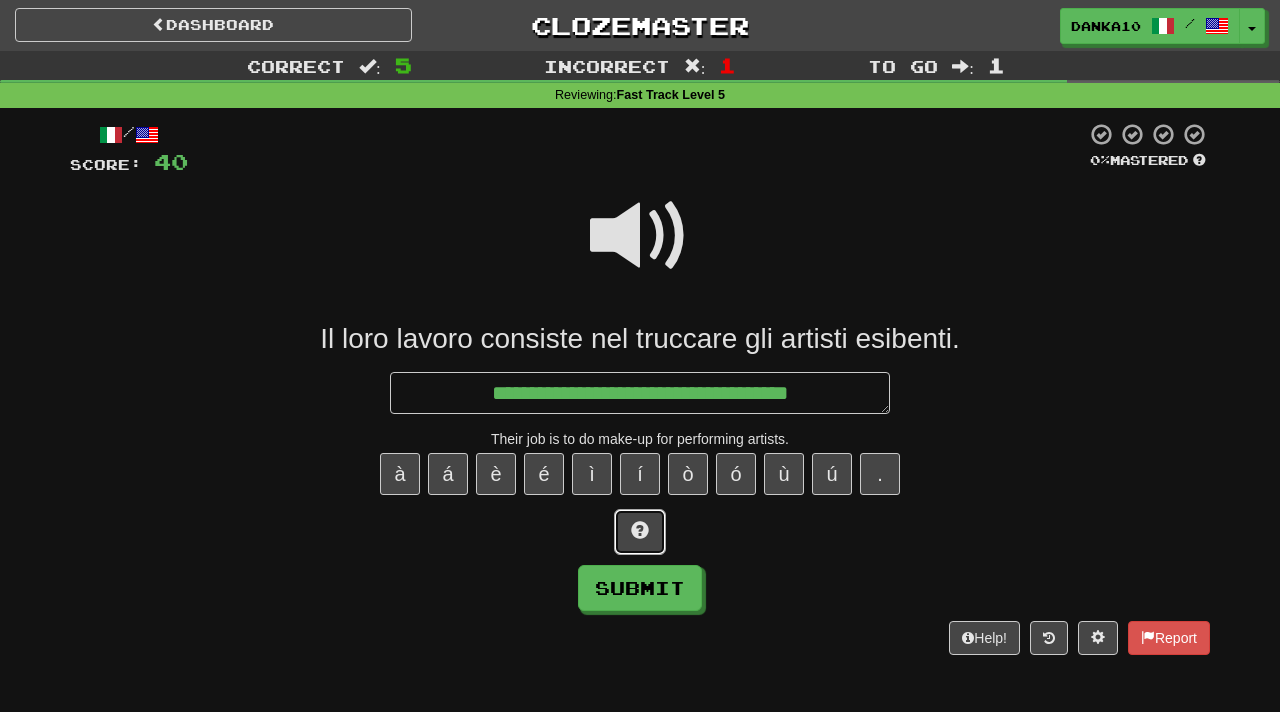 click at bounding box center (640, 530) 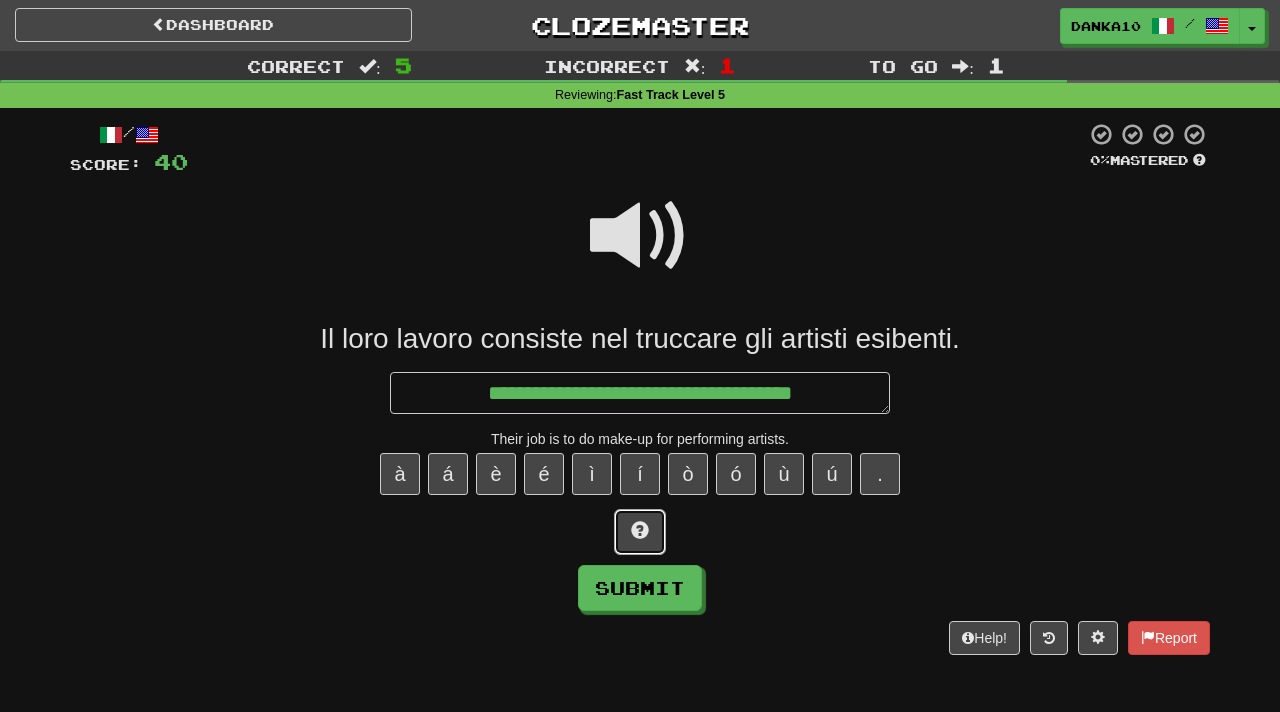 click at bounding box center [640, 530] 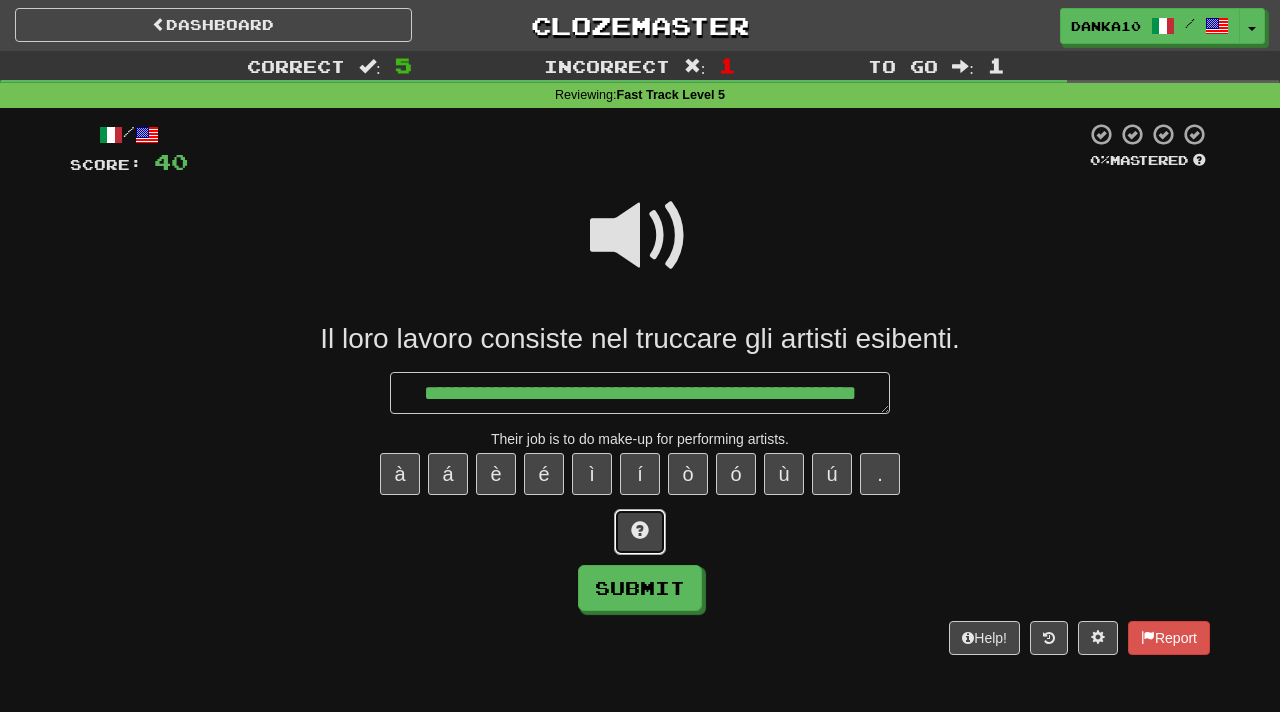 click at bounding box center [640, 530] 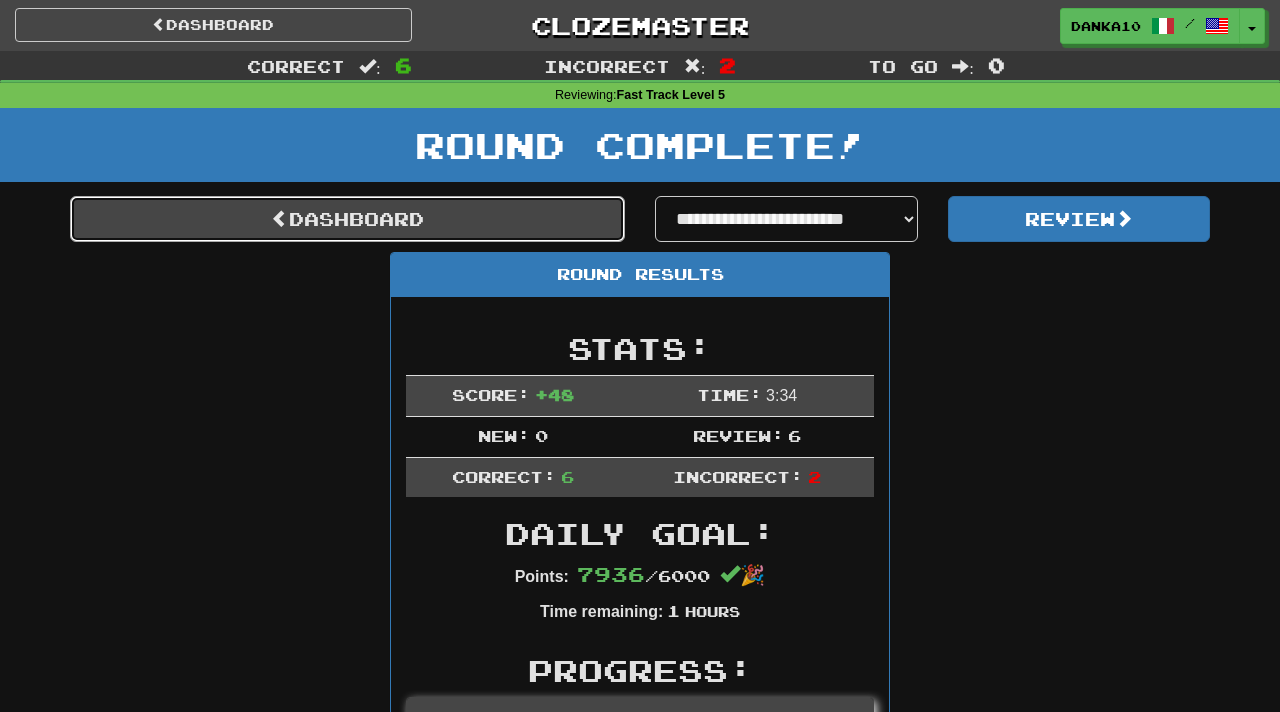 click on "Dashboard" at bounding box center [347, 219] 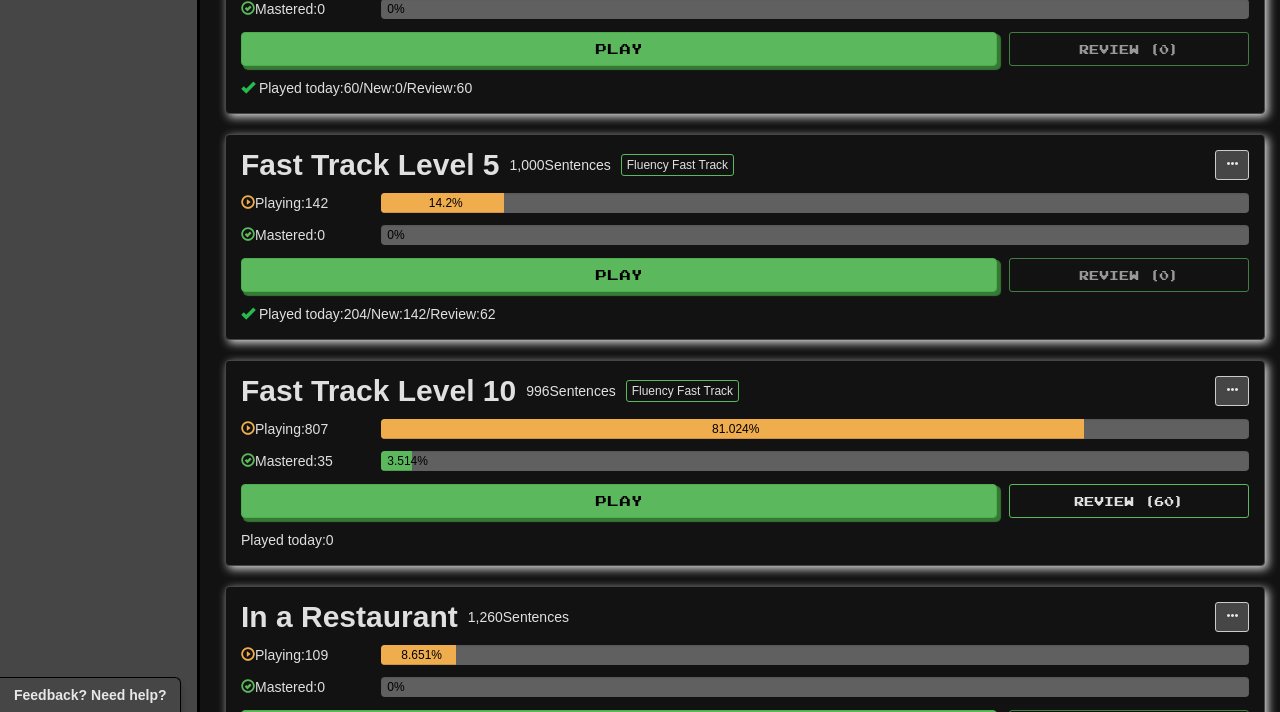 scroll, scrollTop: 1668, scrollLeft: 0, axis: vertical 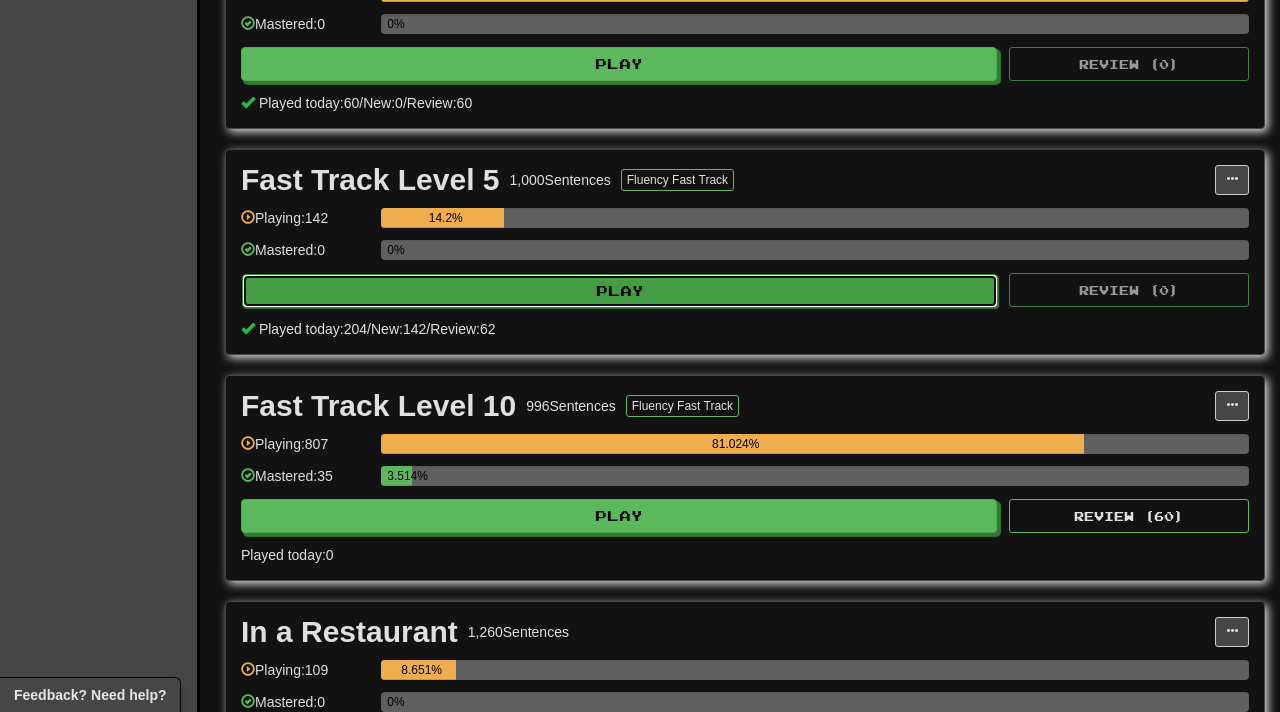 click on "Play" at bounding box center [620, 291] 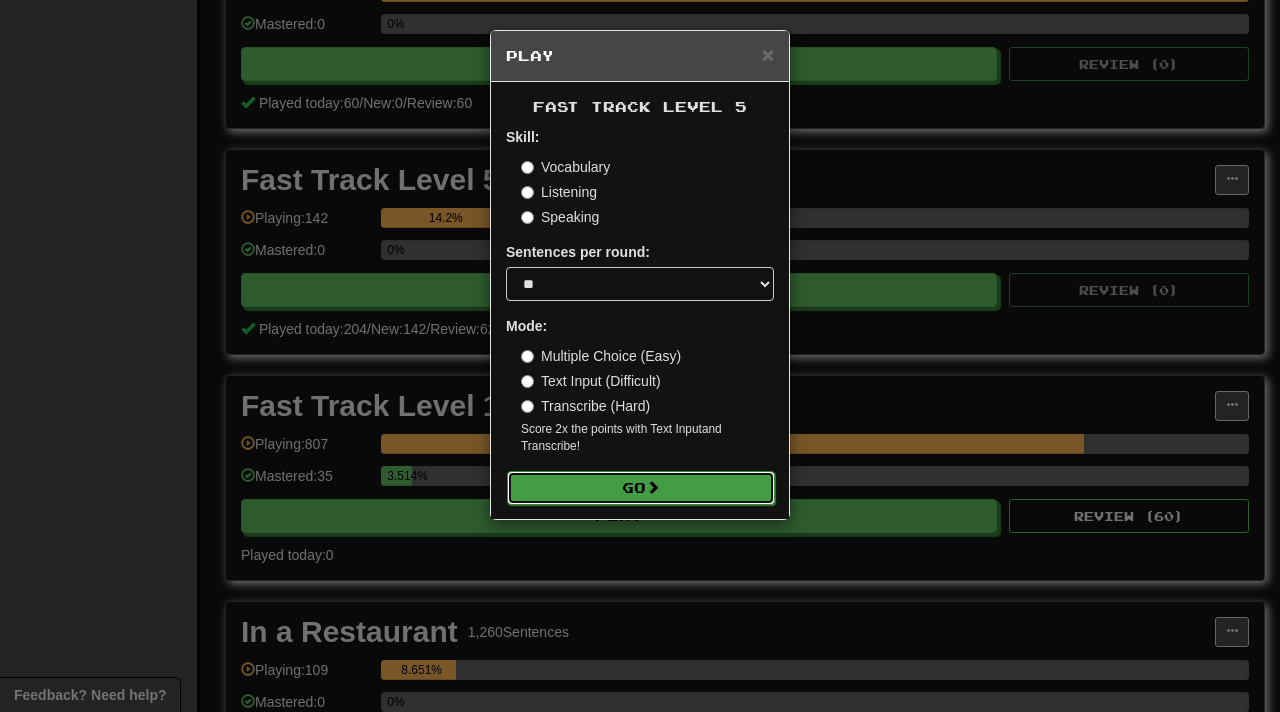 click on "Go" at bounding box center (641, 488) 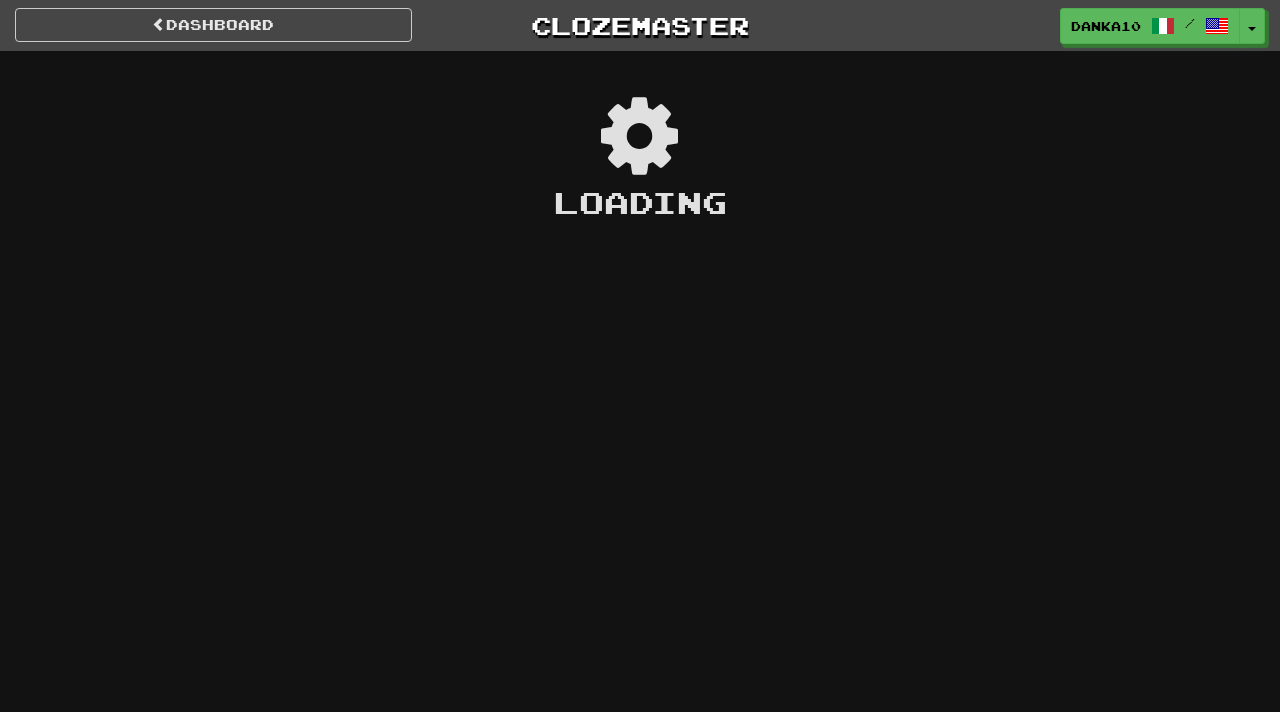 scroll, scrollTop: 0, scrollLeft: 0, axis: both 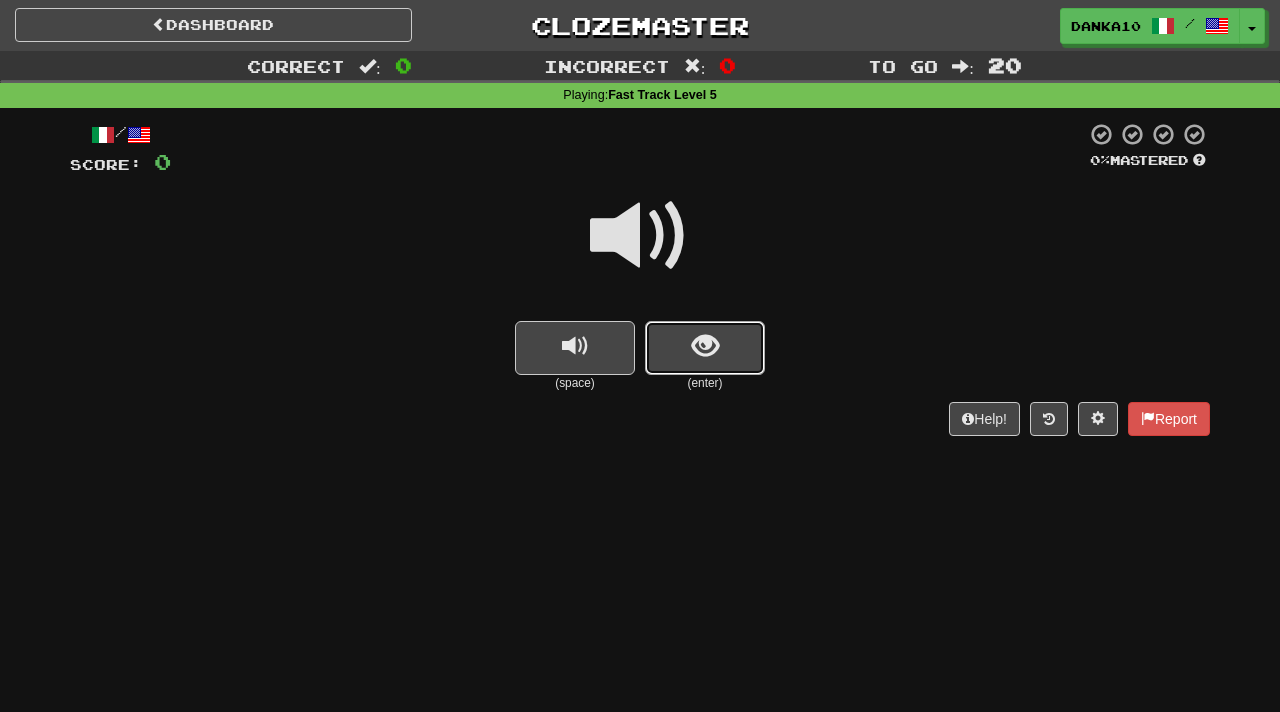 click at bounding box center (705, 348) 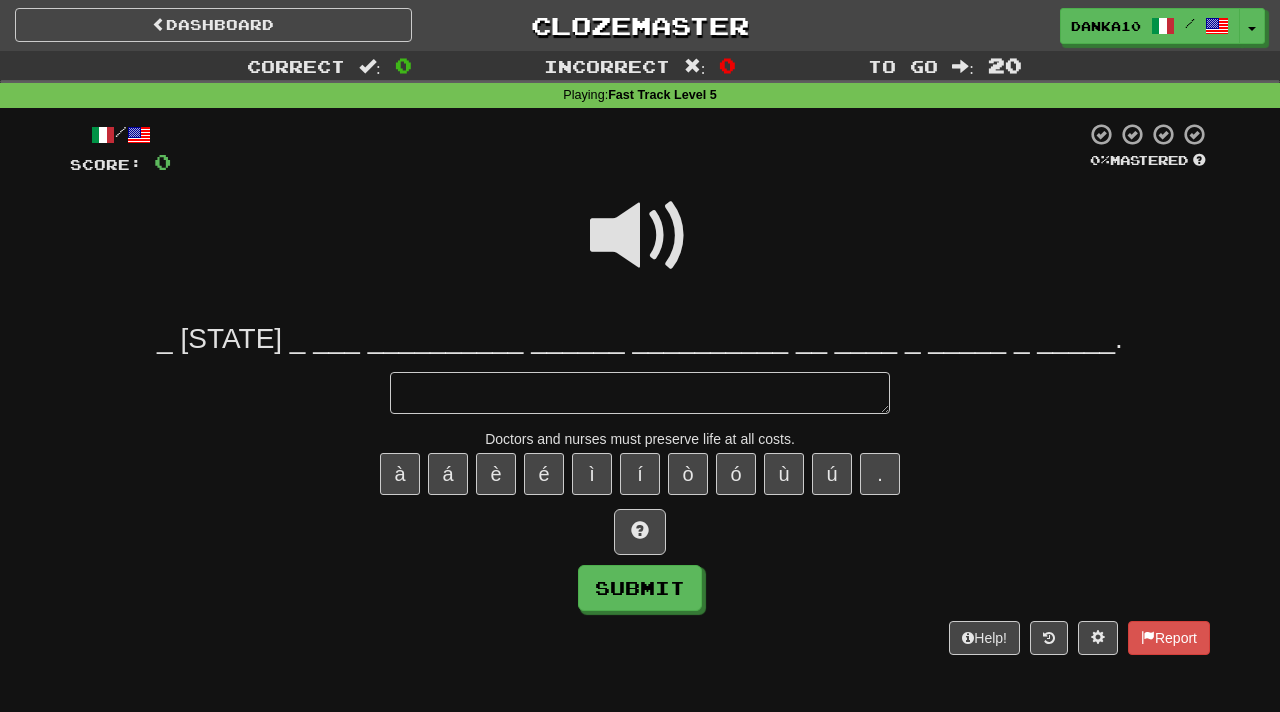 type on "*" 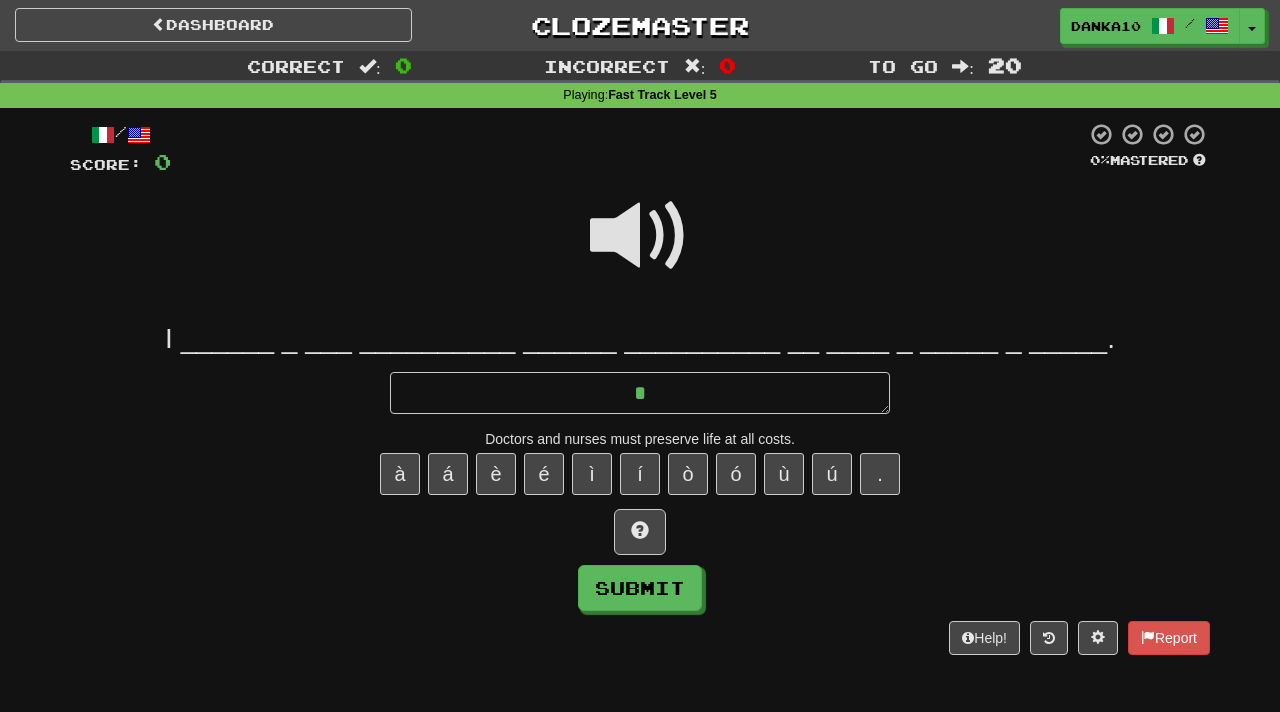 type on "*" 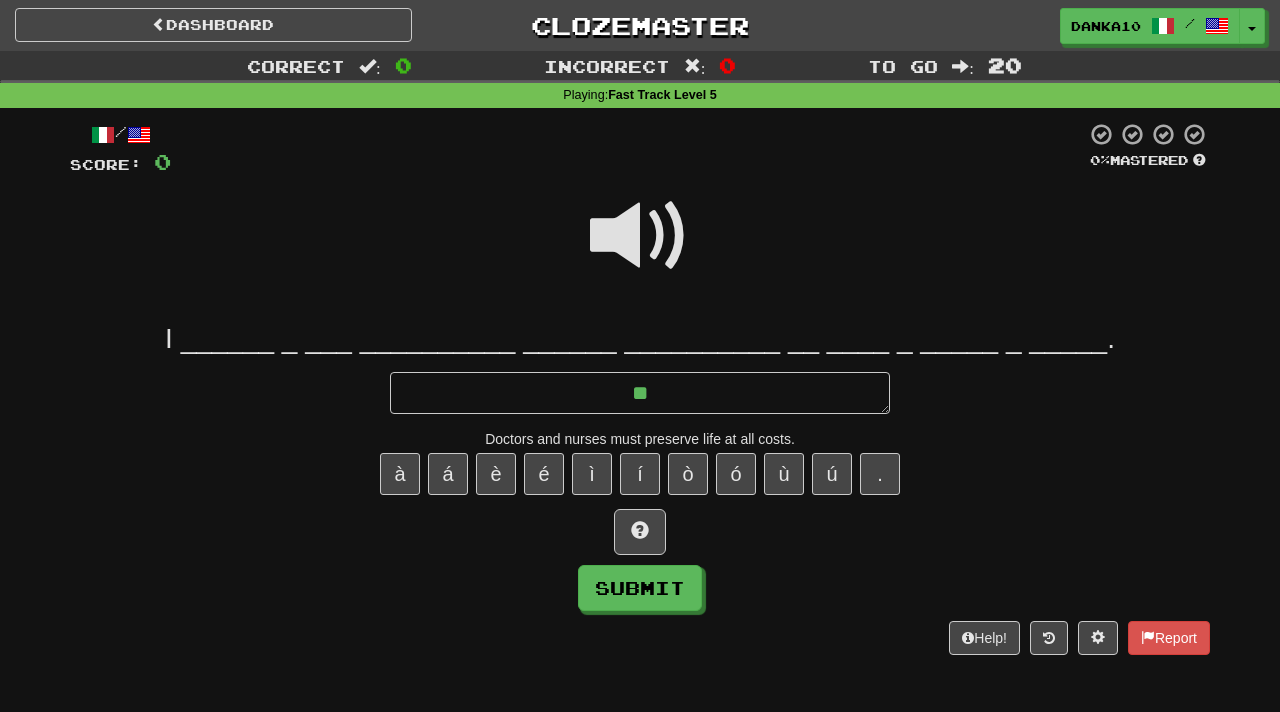 type on "*" 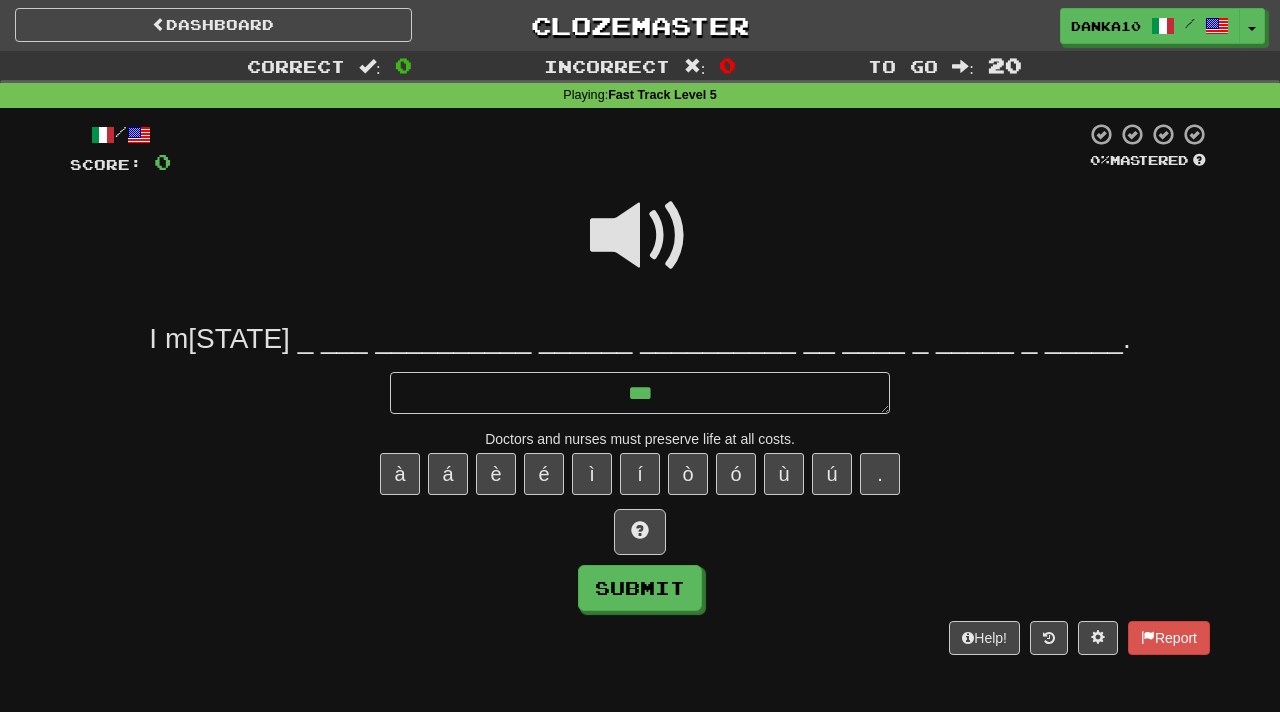 type on "*" 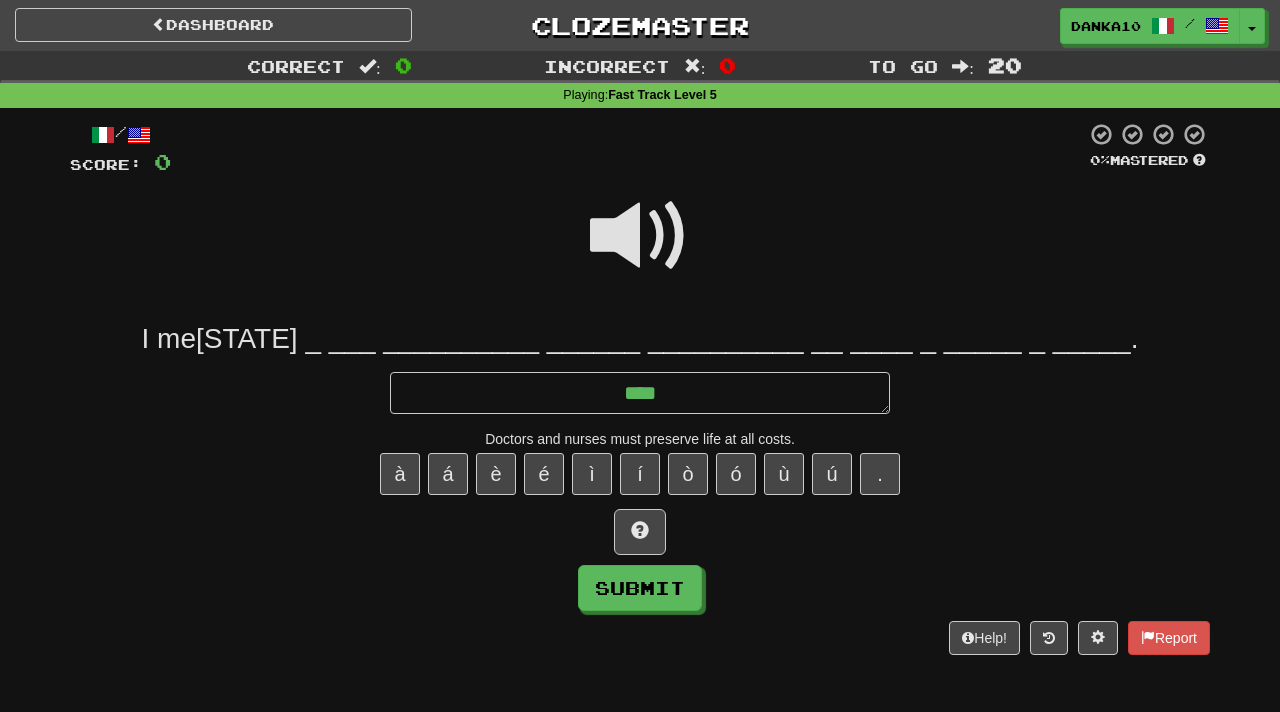 type on "*" 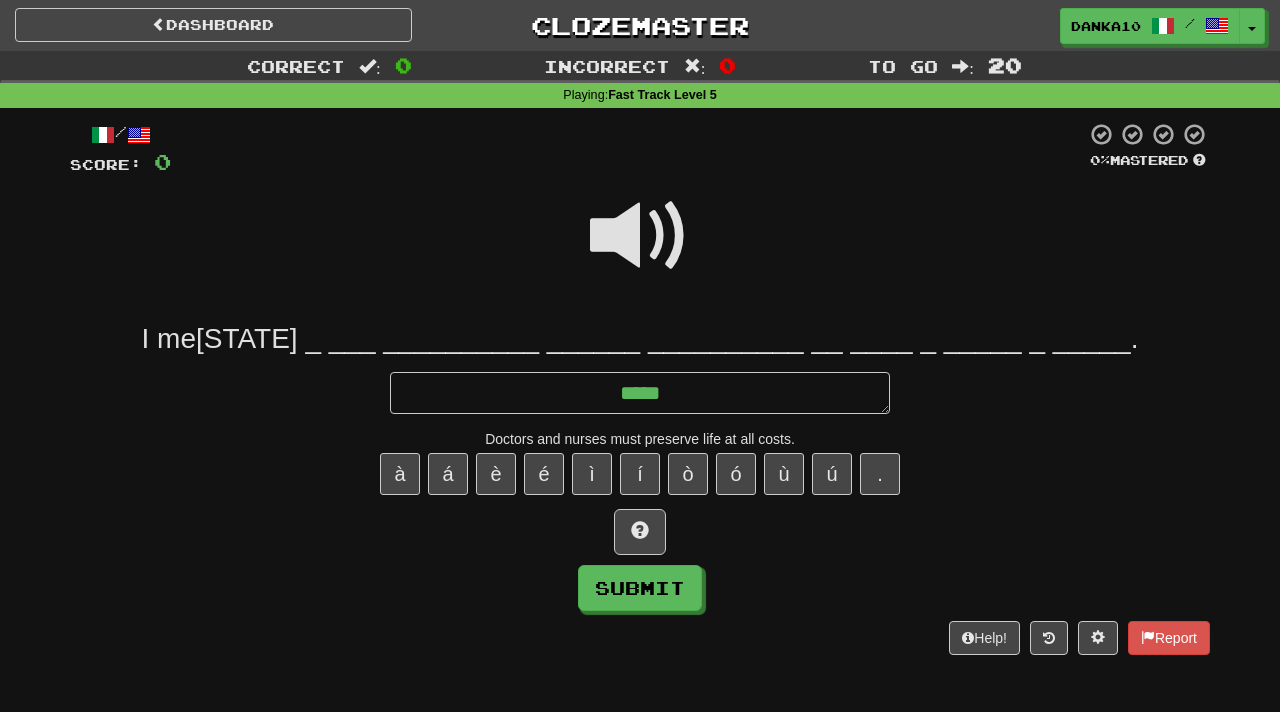 type on "*" 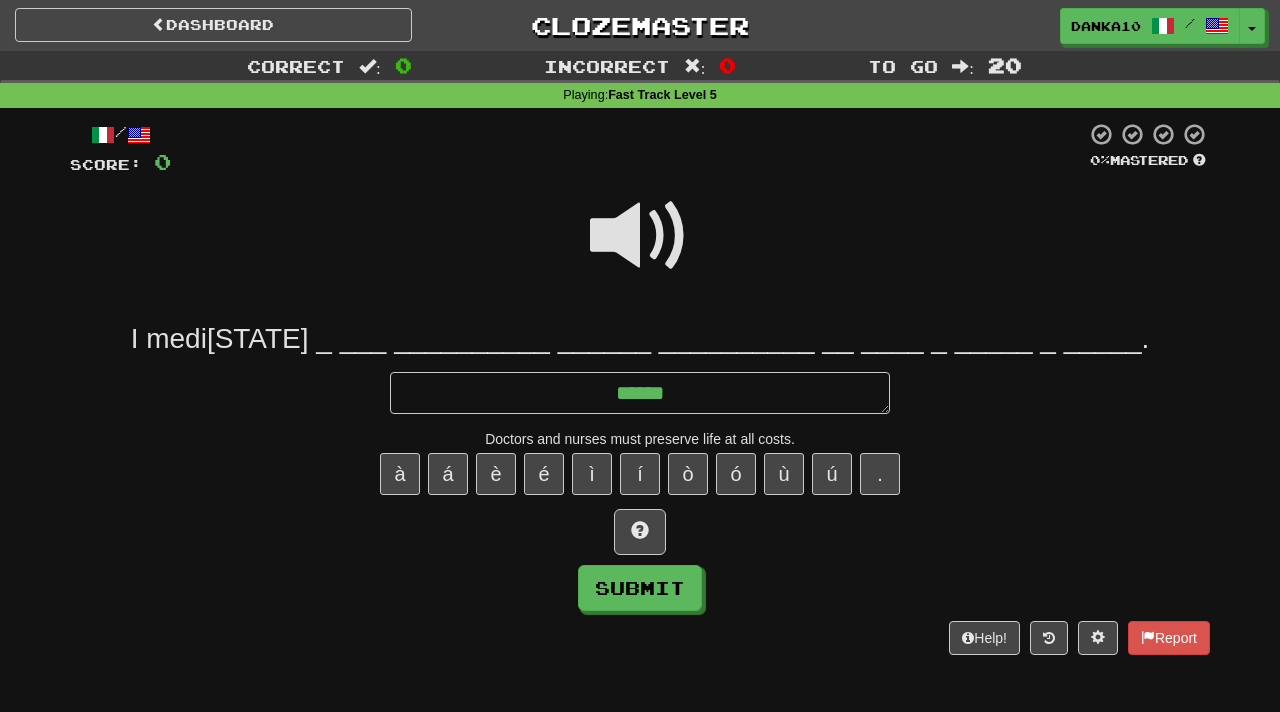 type on "*" 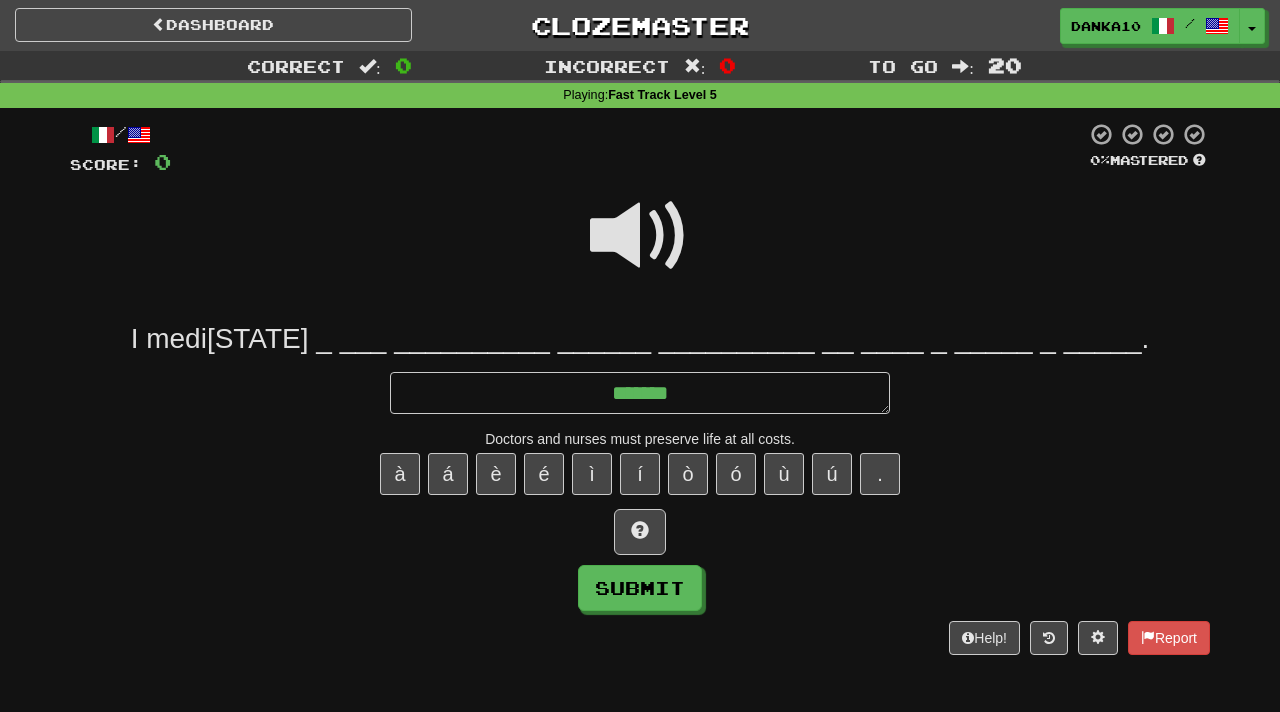 type on "********" 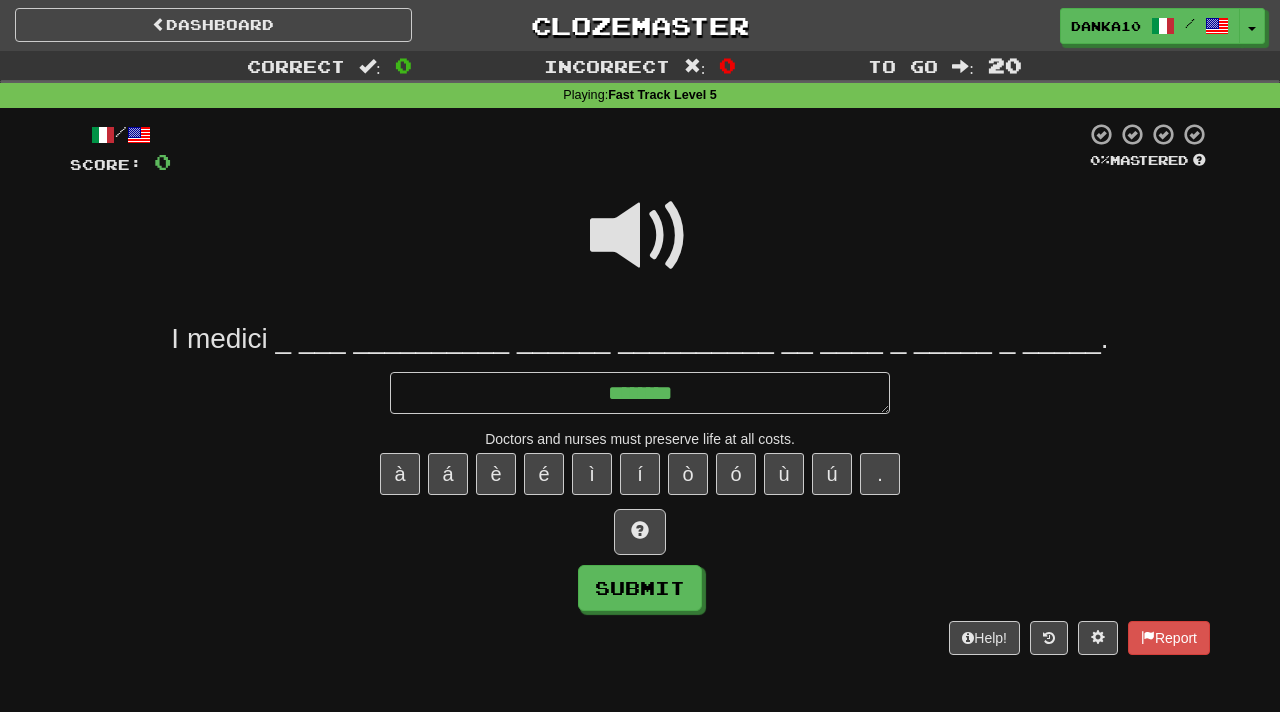 type on "*" 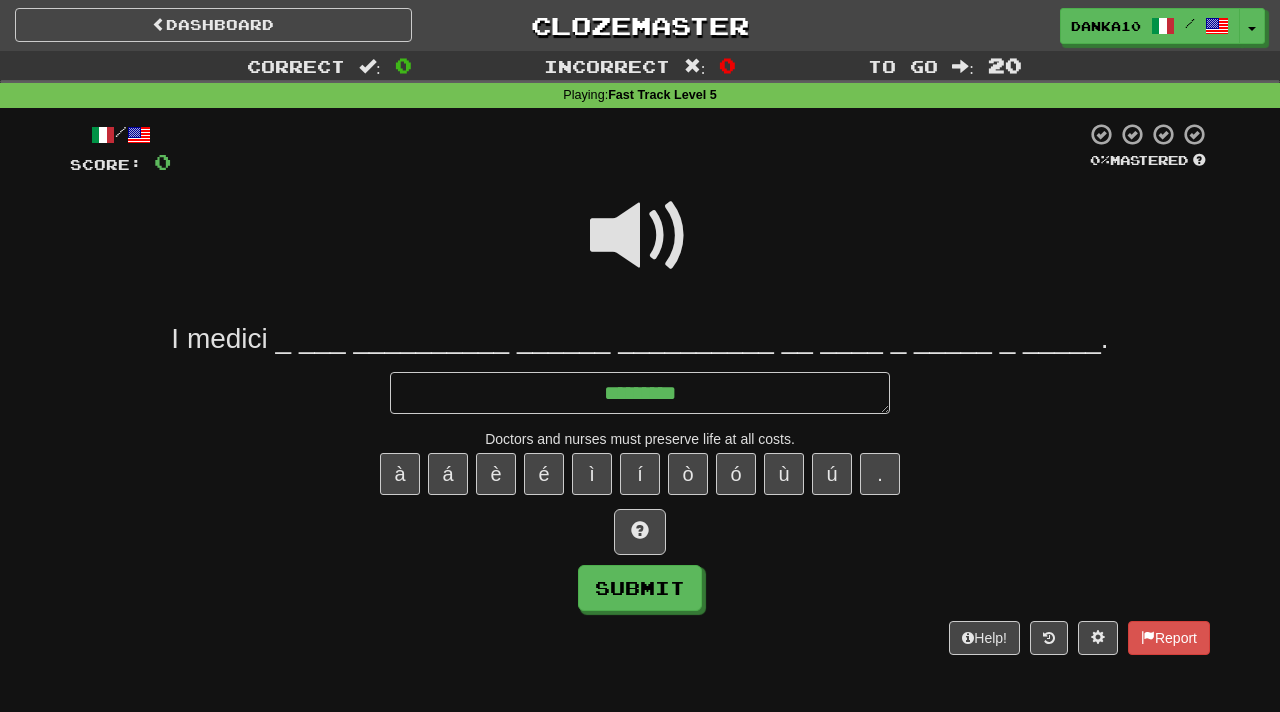type on "*" 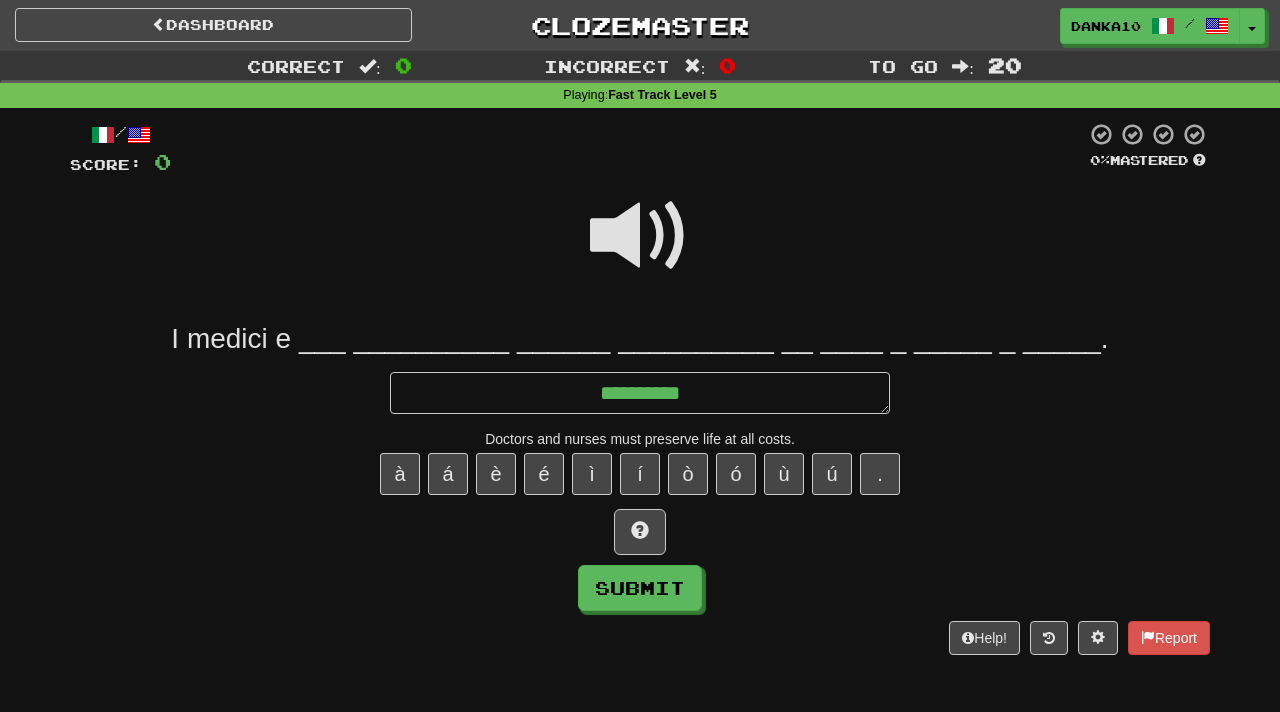type on "*" 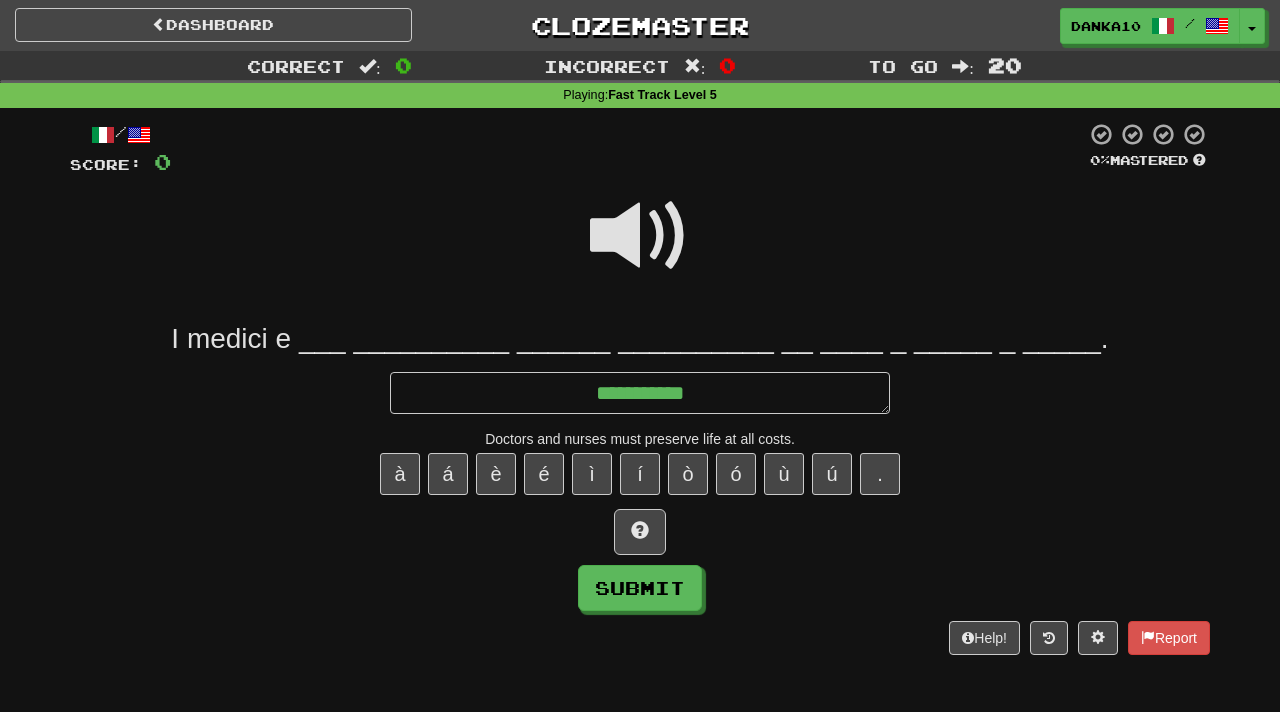 type on "*" 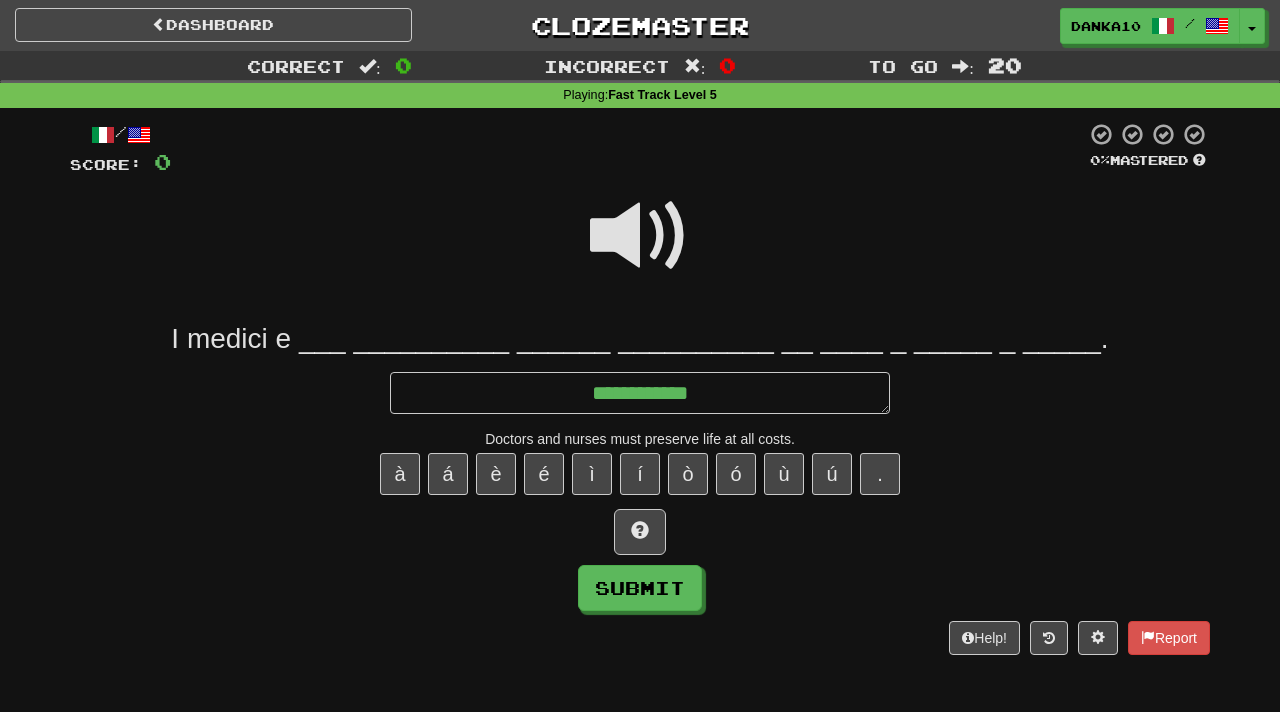 type on "*" 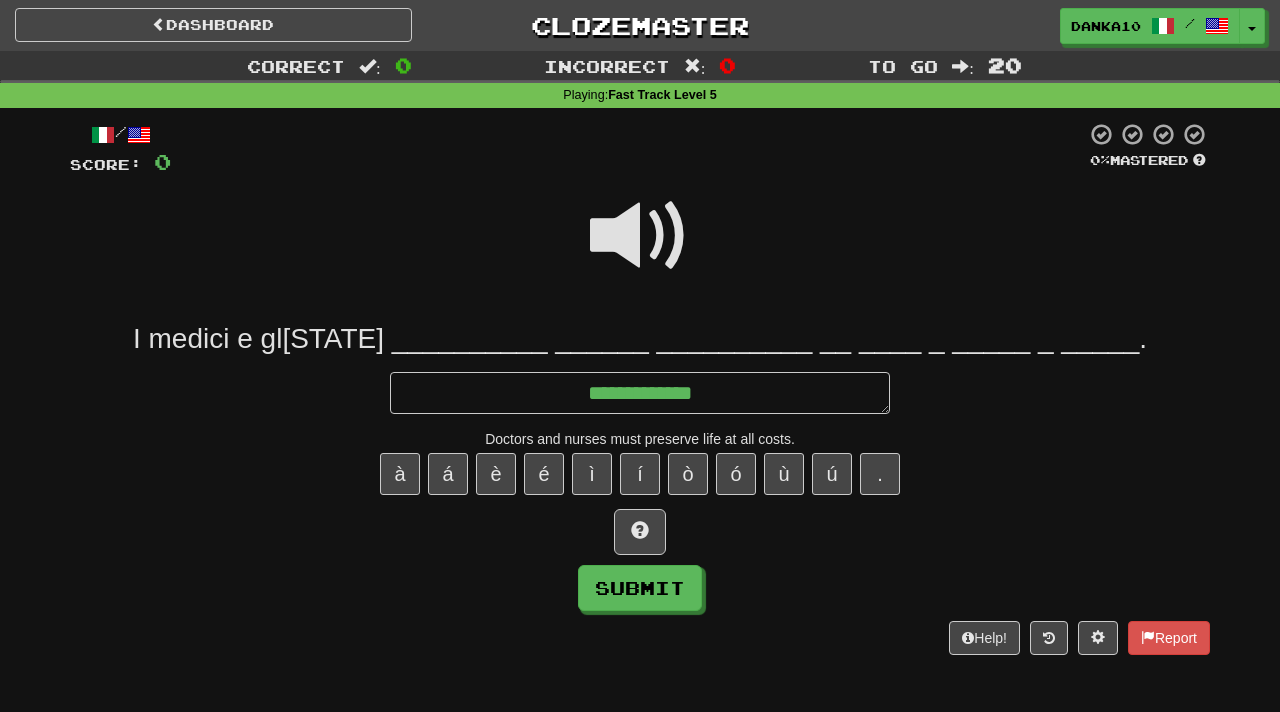 type on "*" 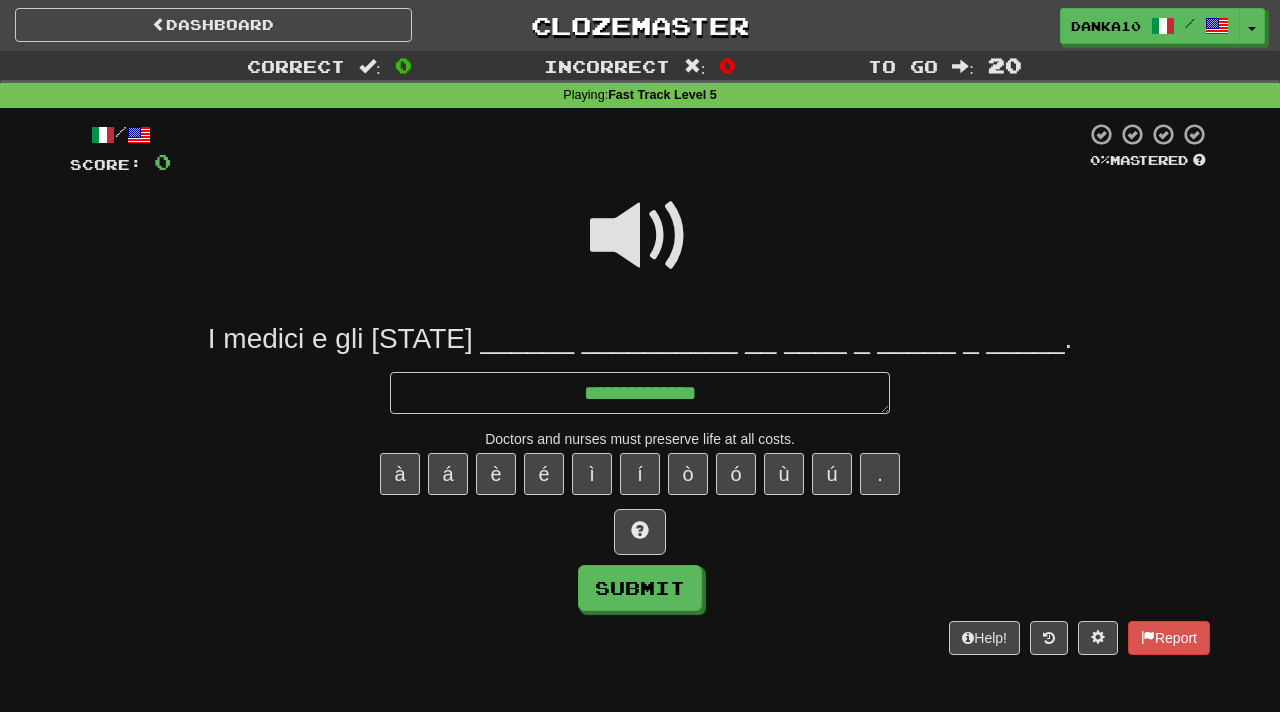type on "*" 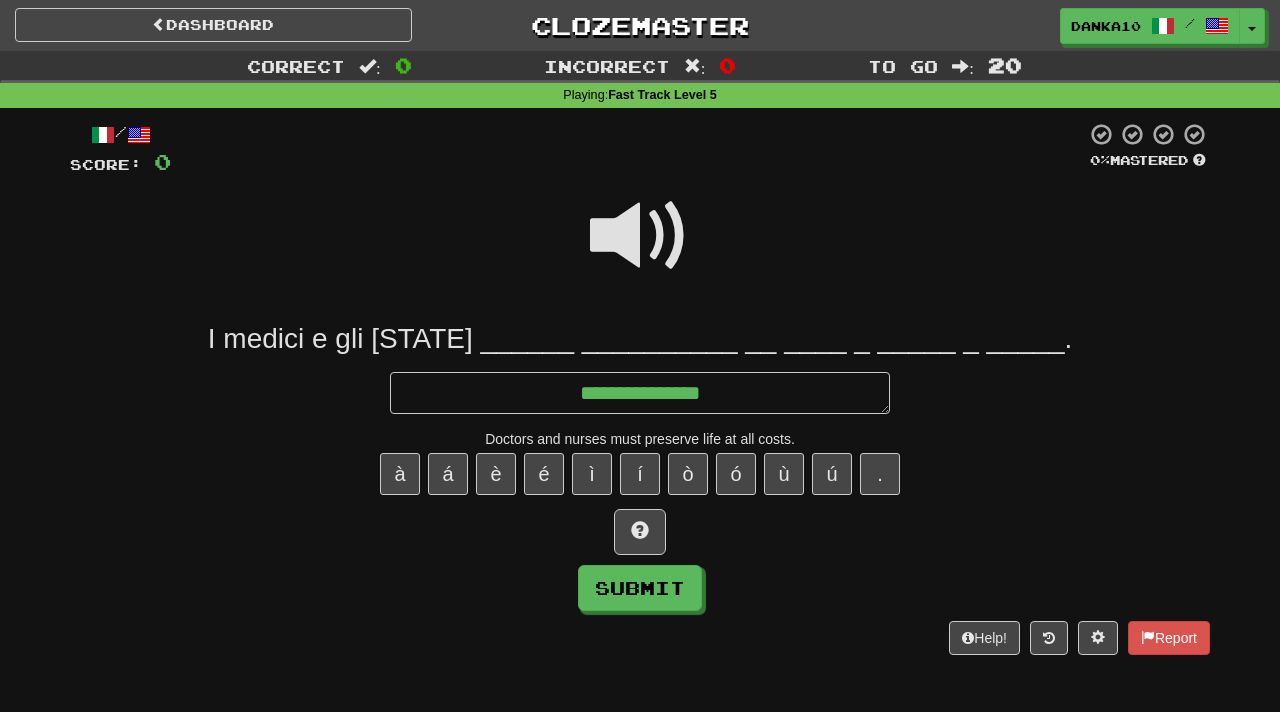 type on "*" 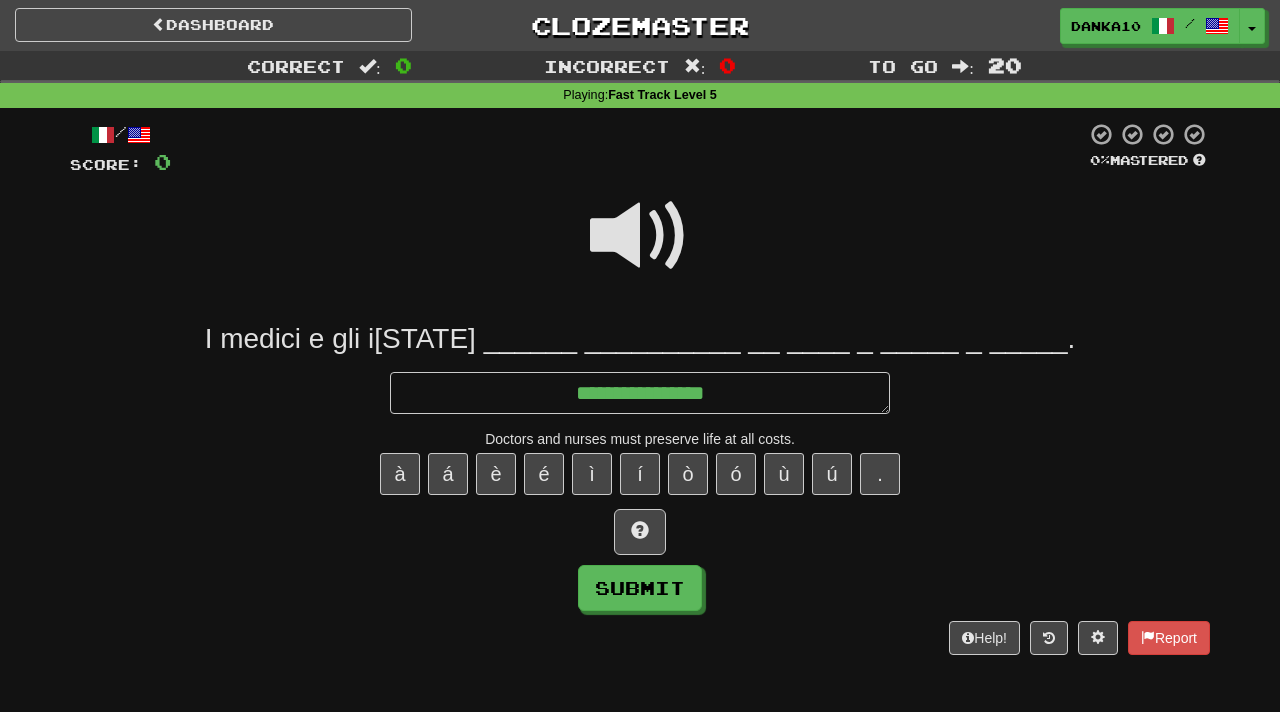type on "*" 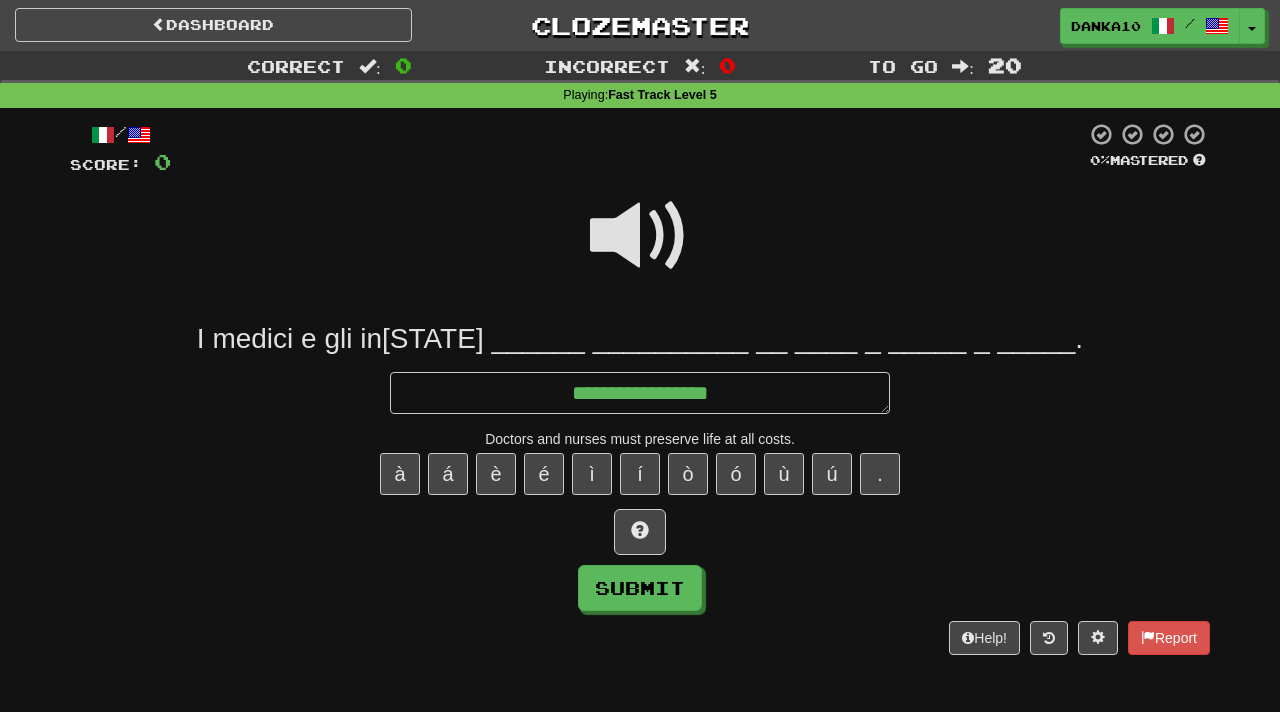 type on "*" 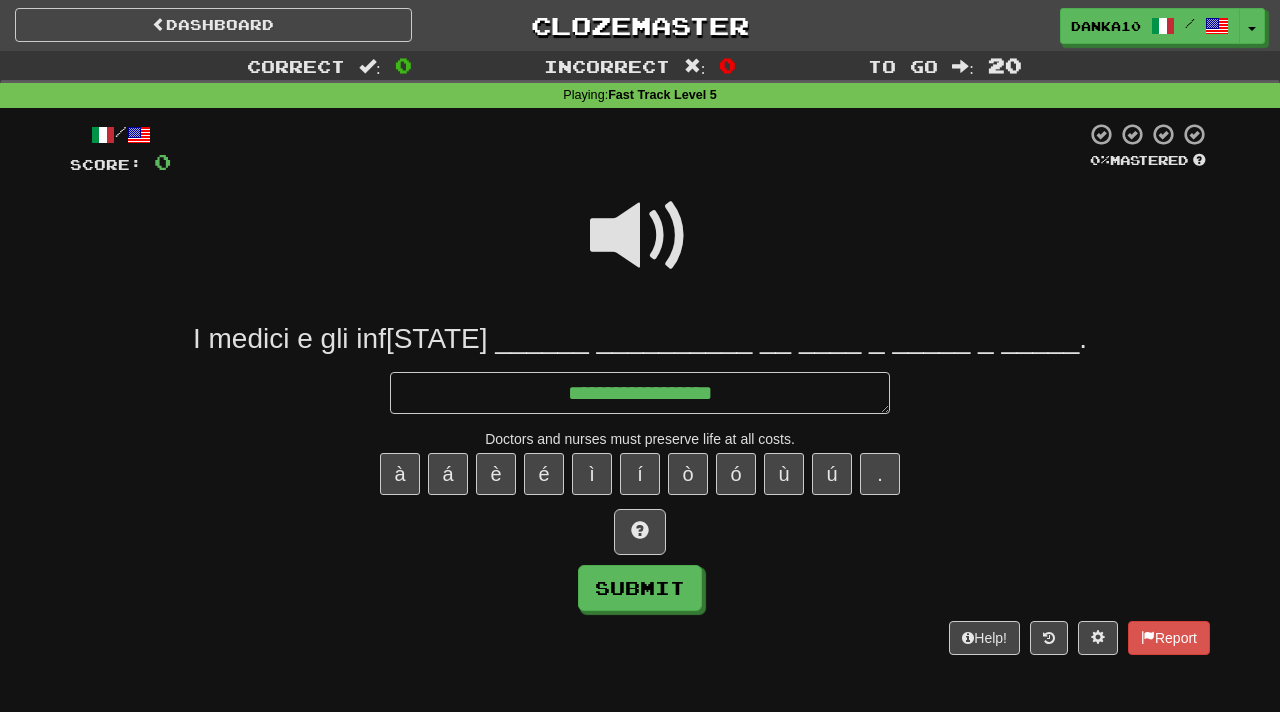 type on "*" 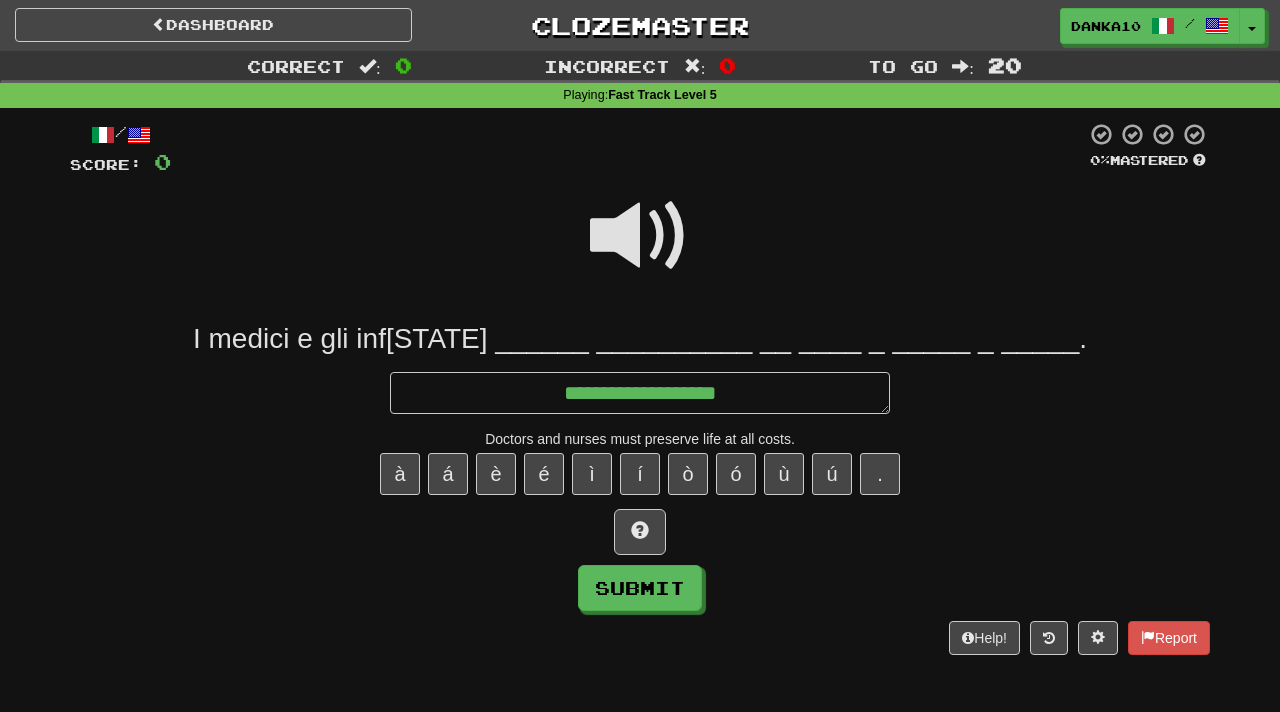 type on "*" 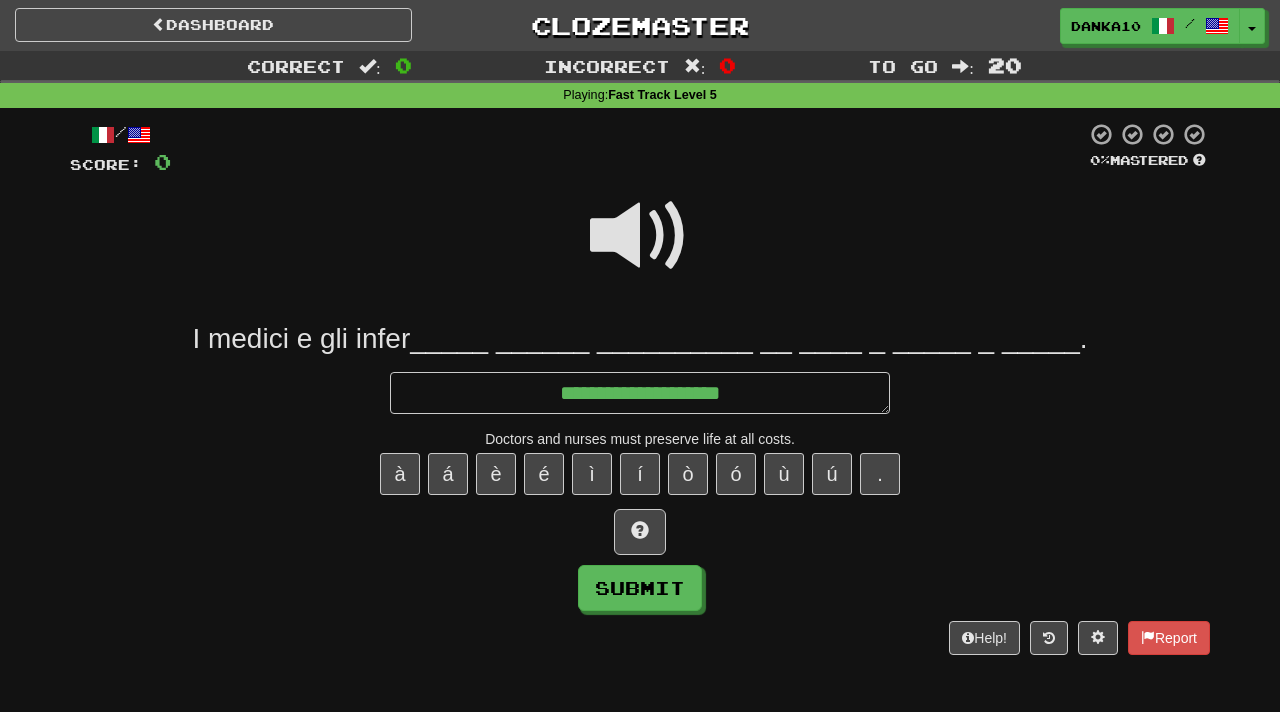 type on "*" 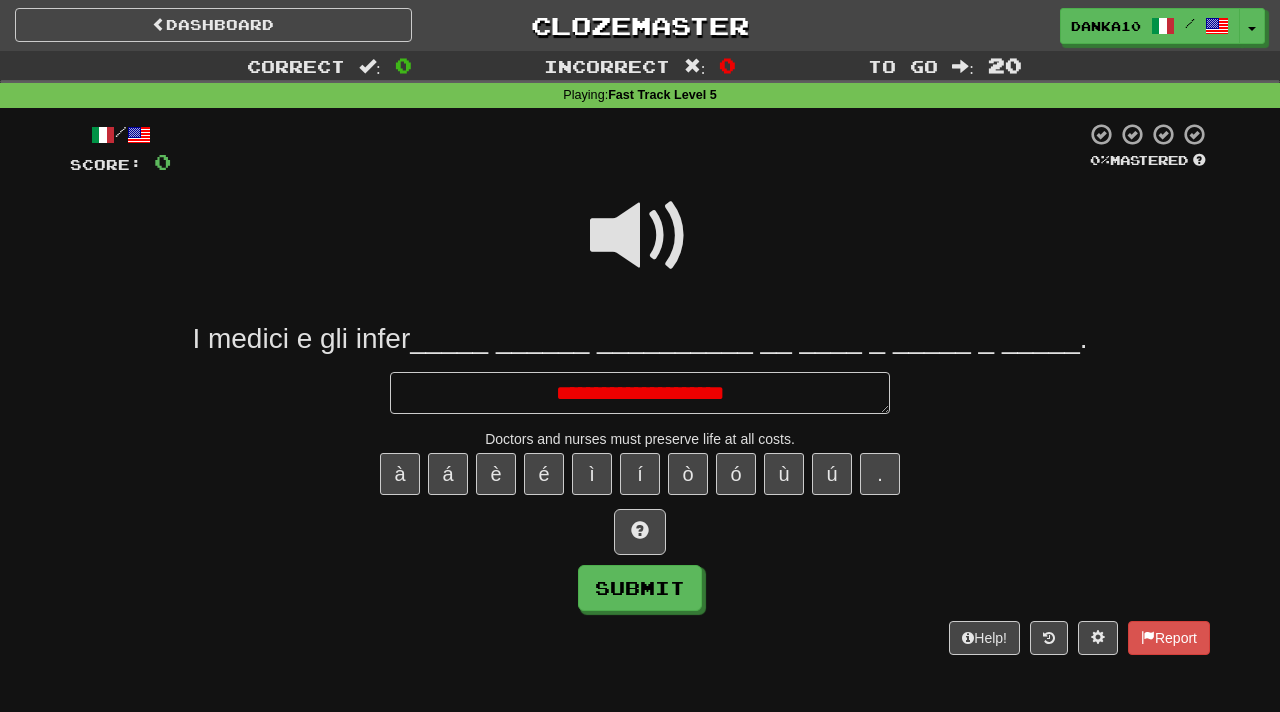 type on "*" 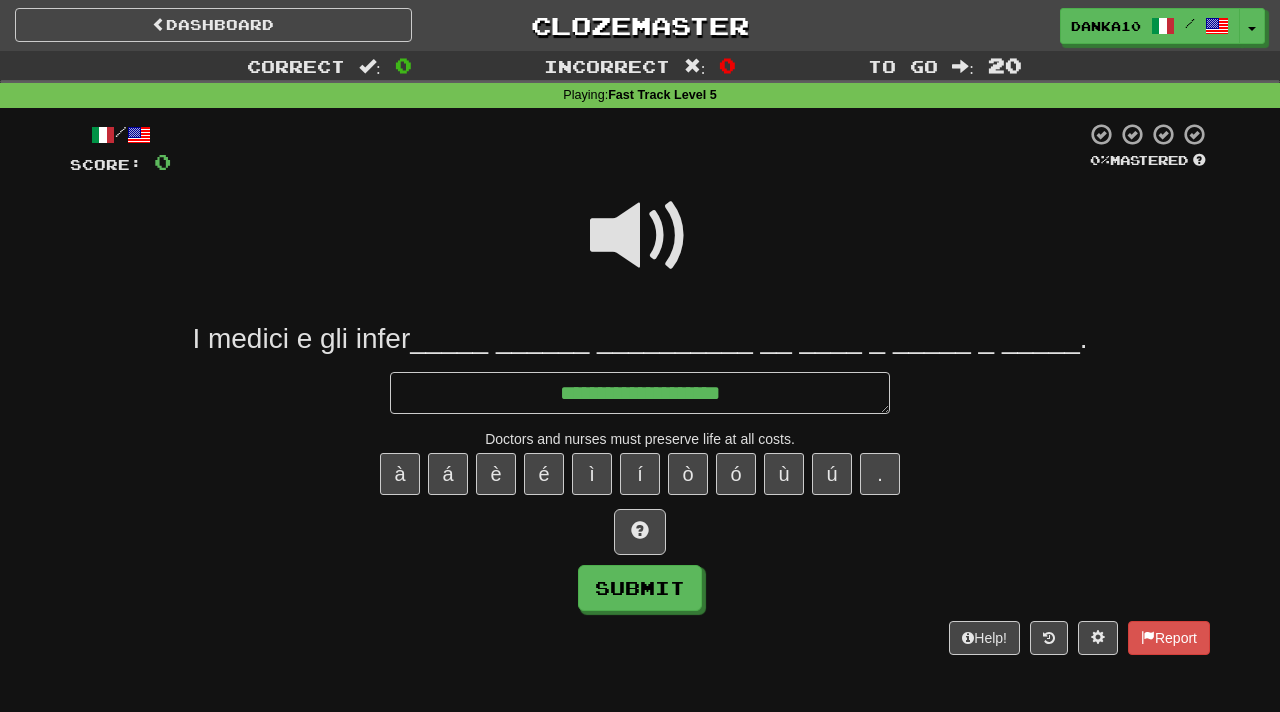 type on "*" 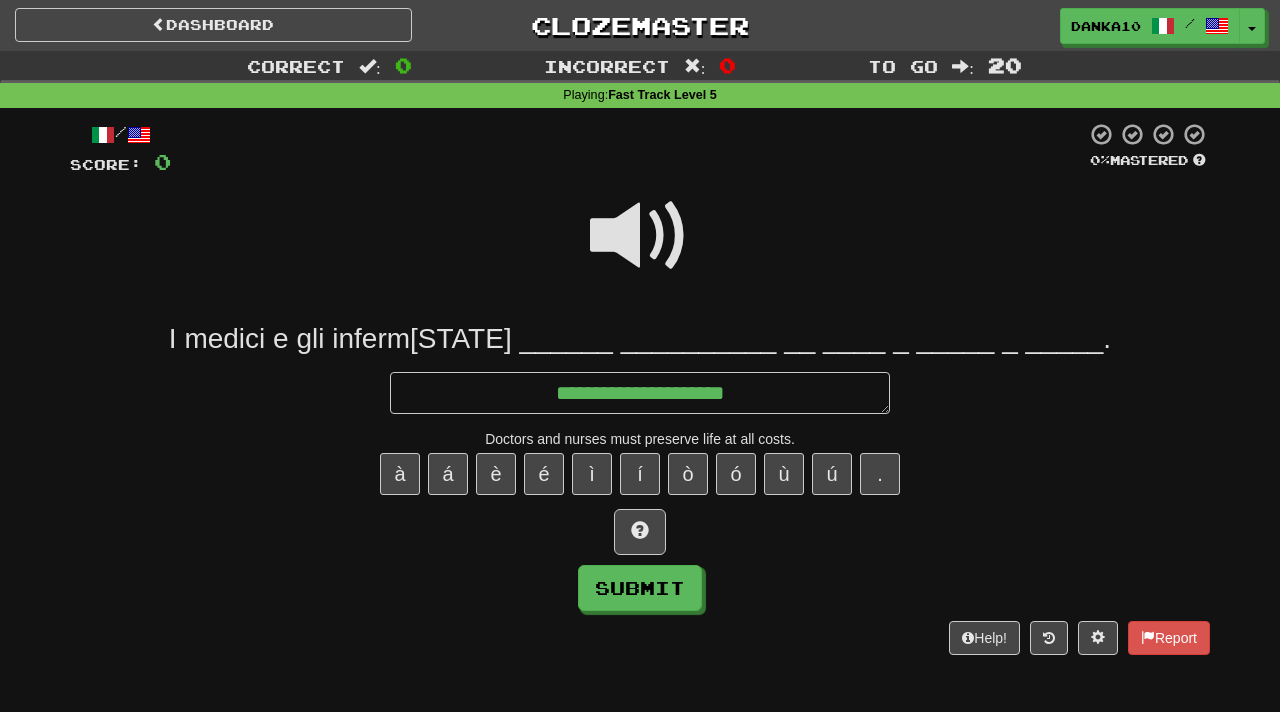 type on "*" 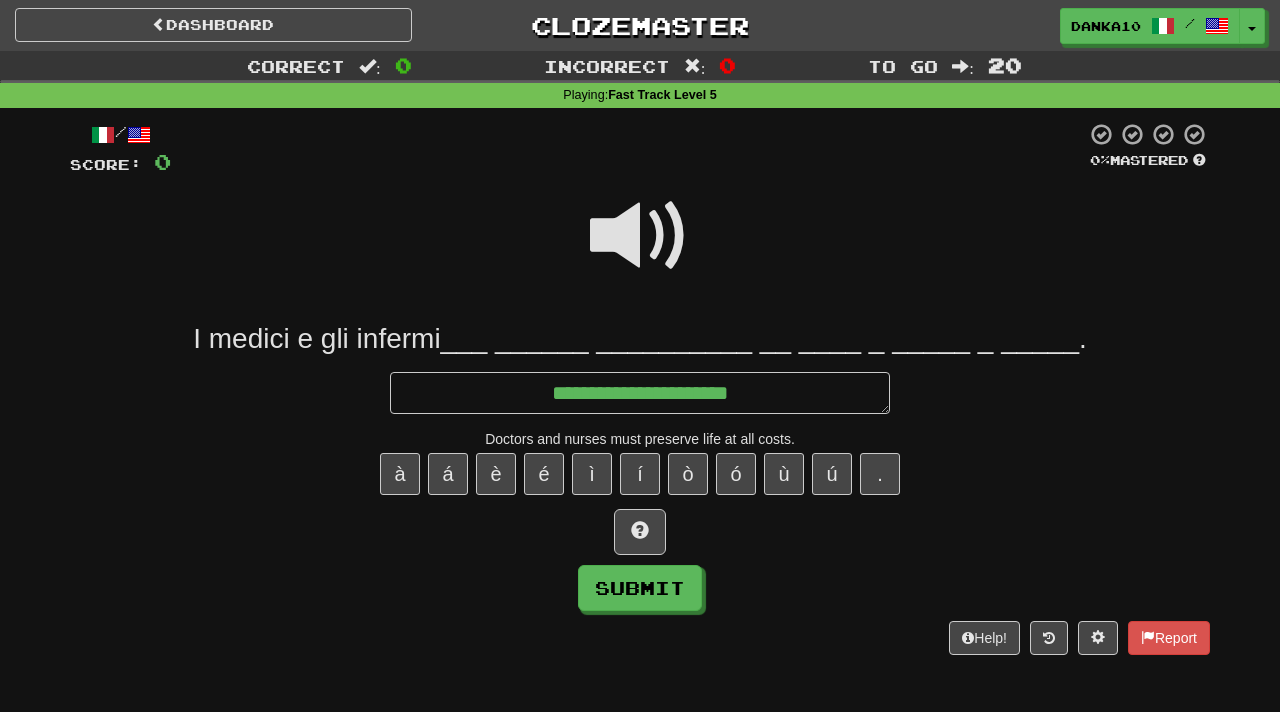 type on "*" 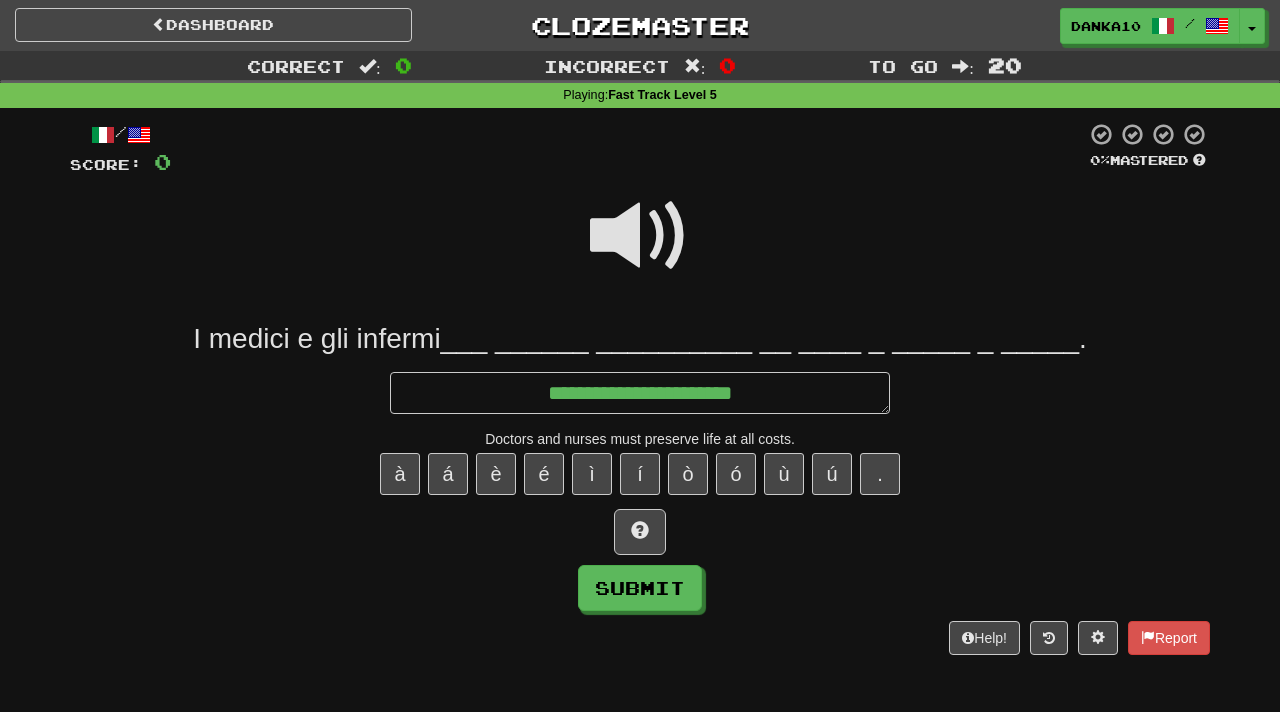 type on "**********" 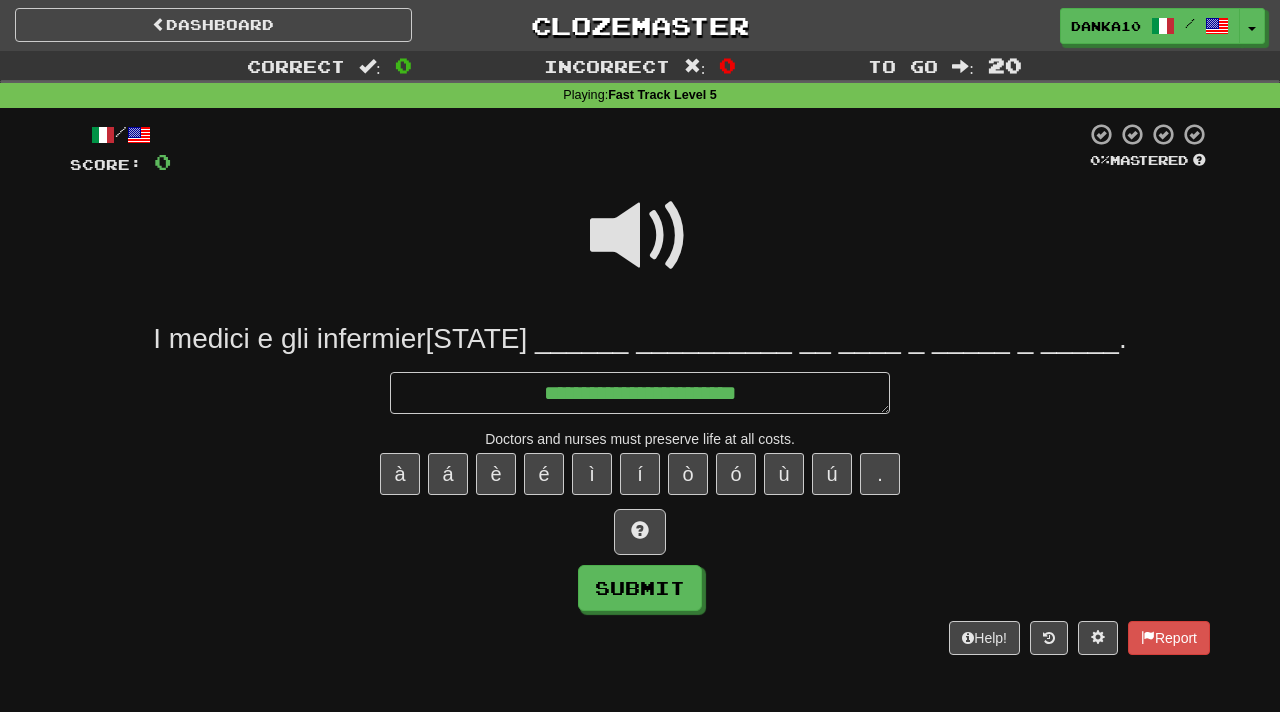 type on "*" 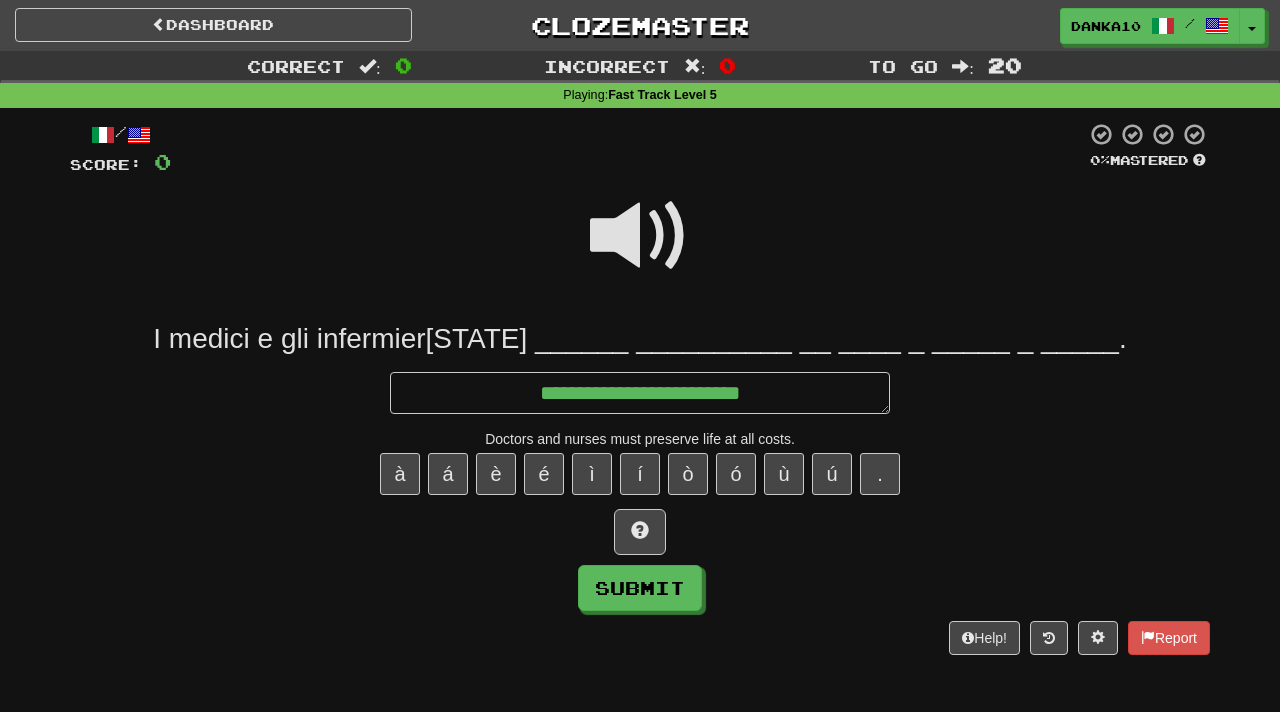 type on "**********" 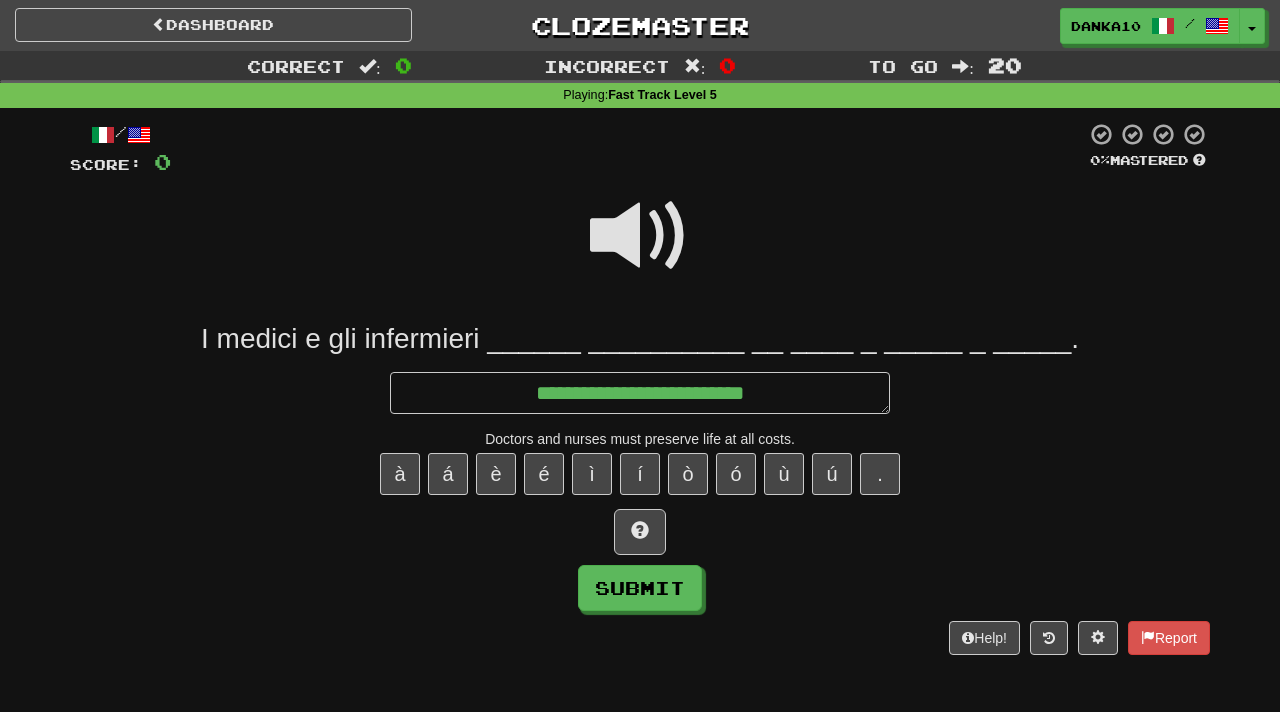 type on "*" 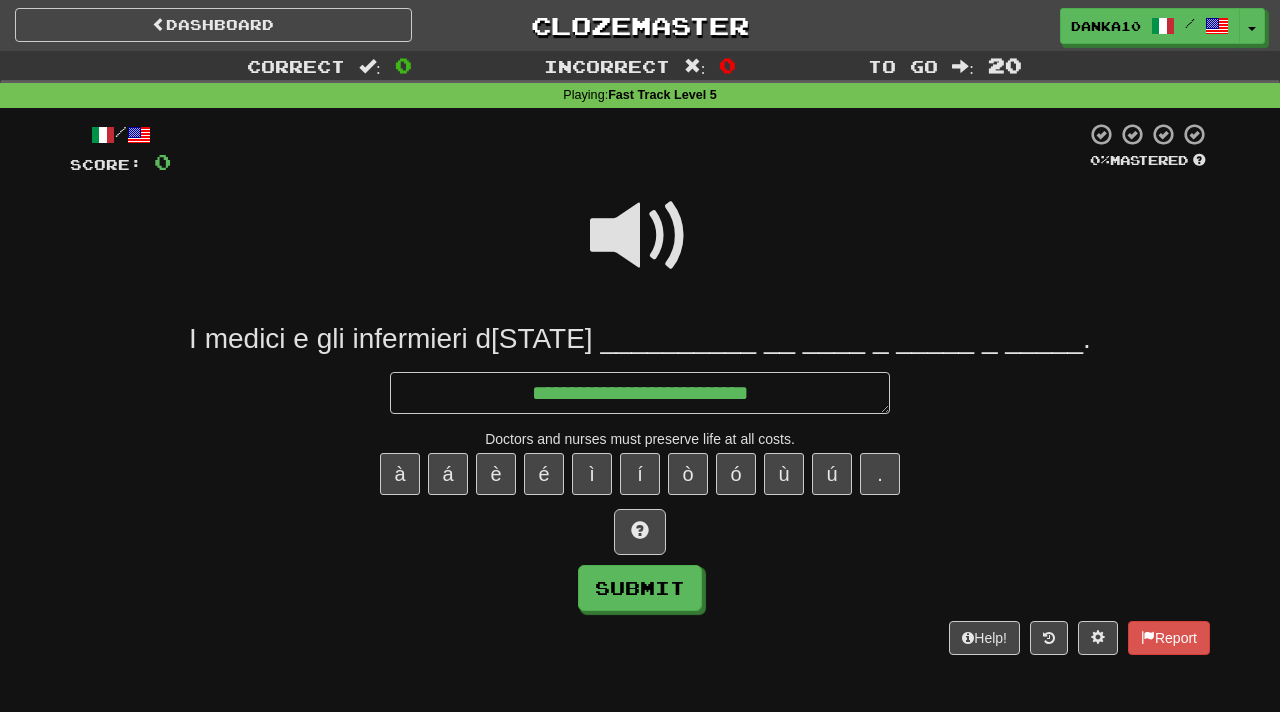 type on "*" 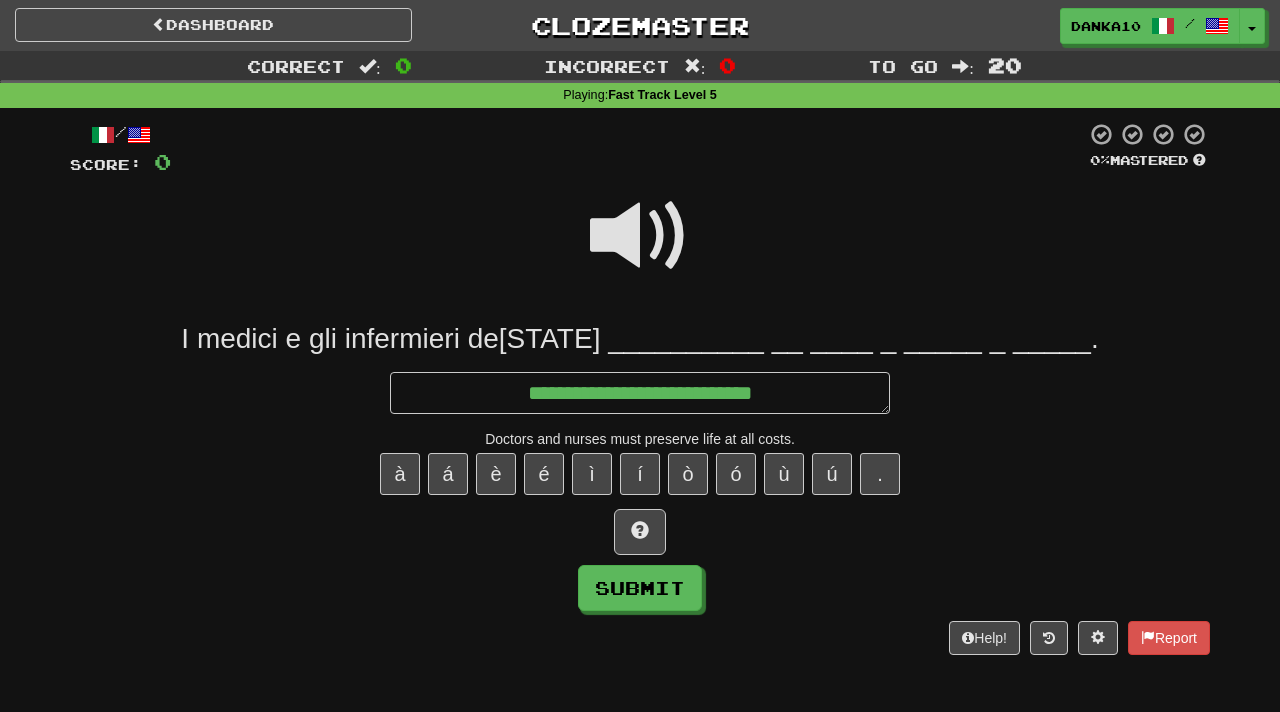 type on "*" 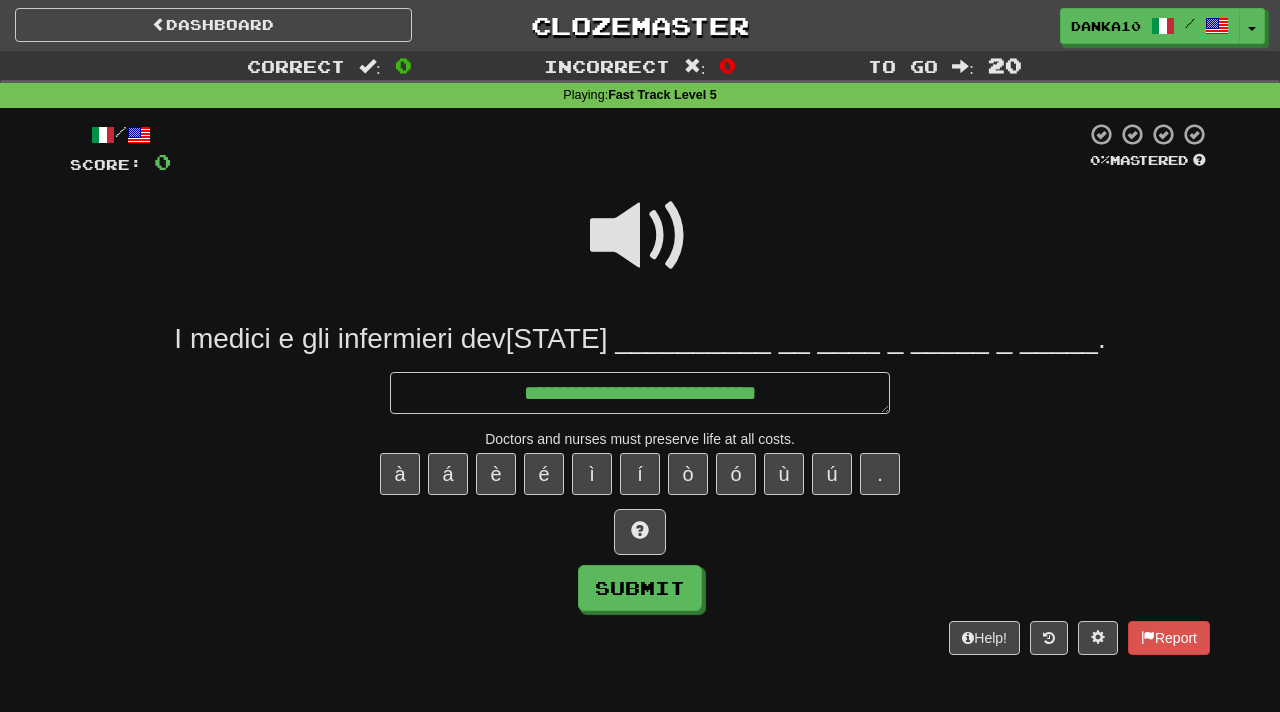 type on "*" 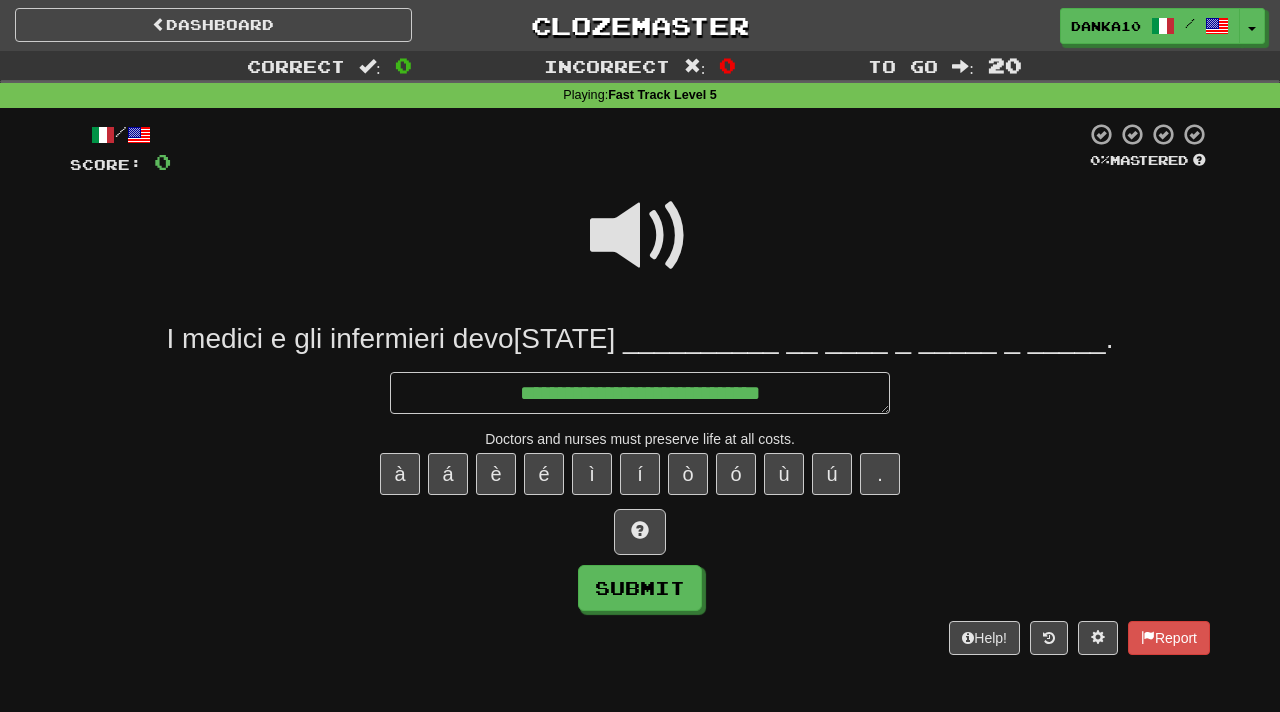 type on "*" 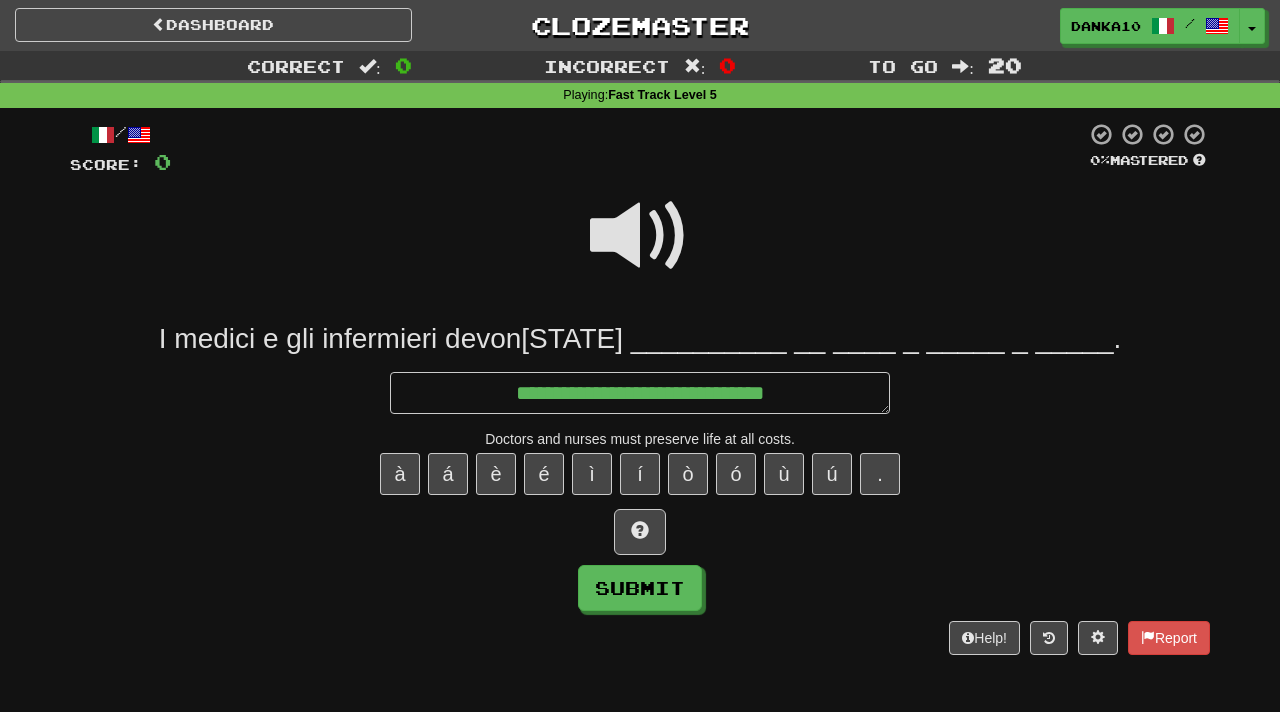 type on "*" 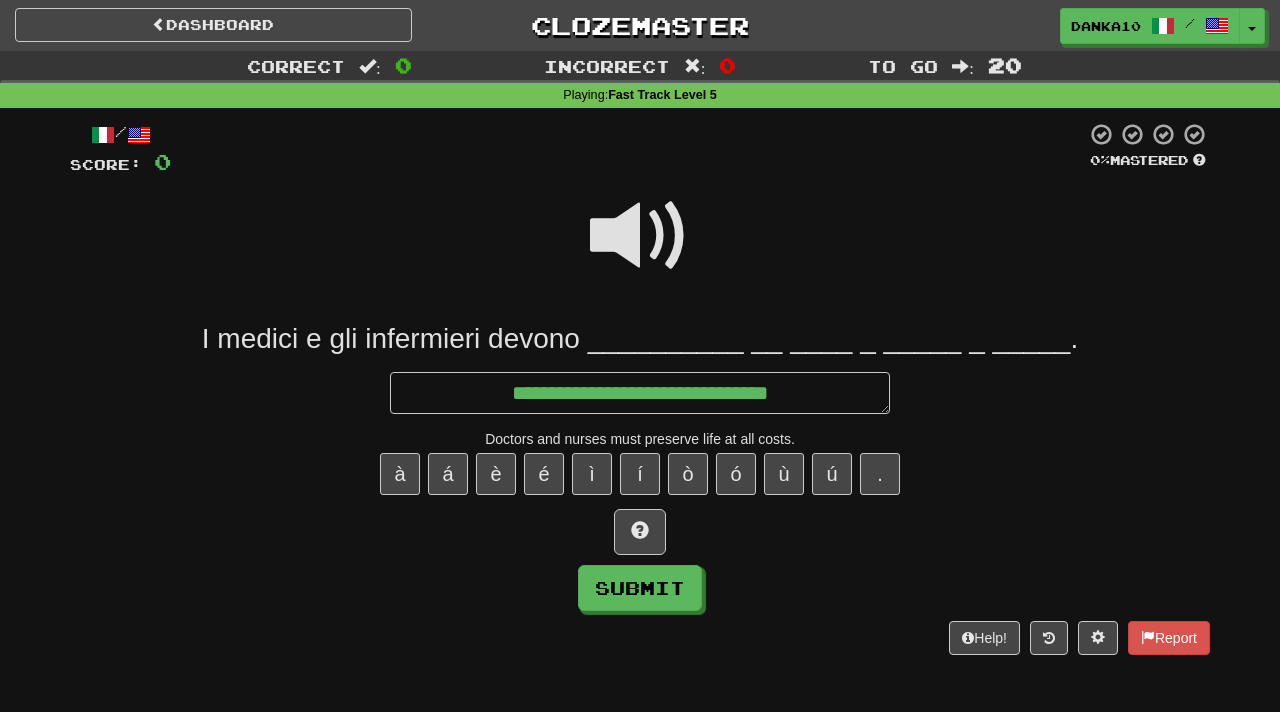 type on "*" 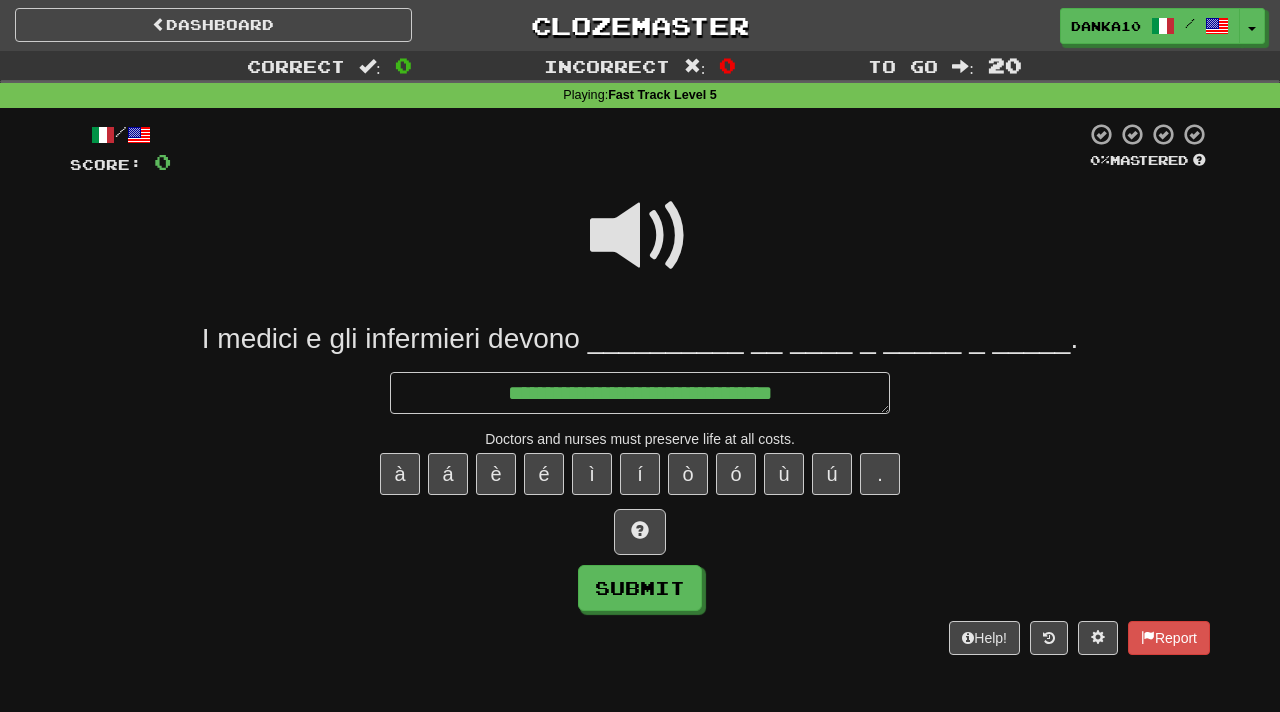 type on "*" 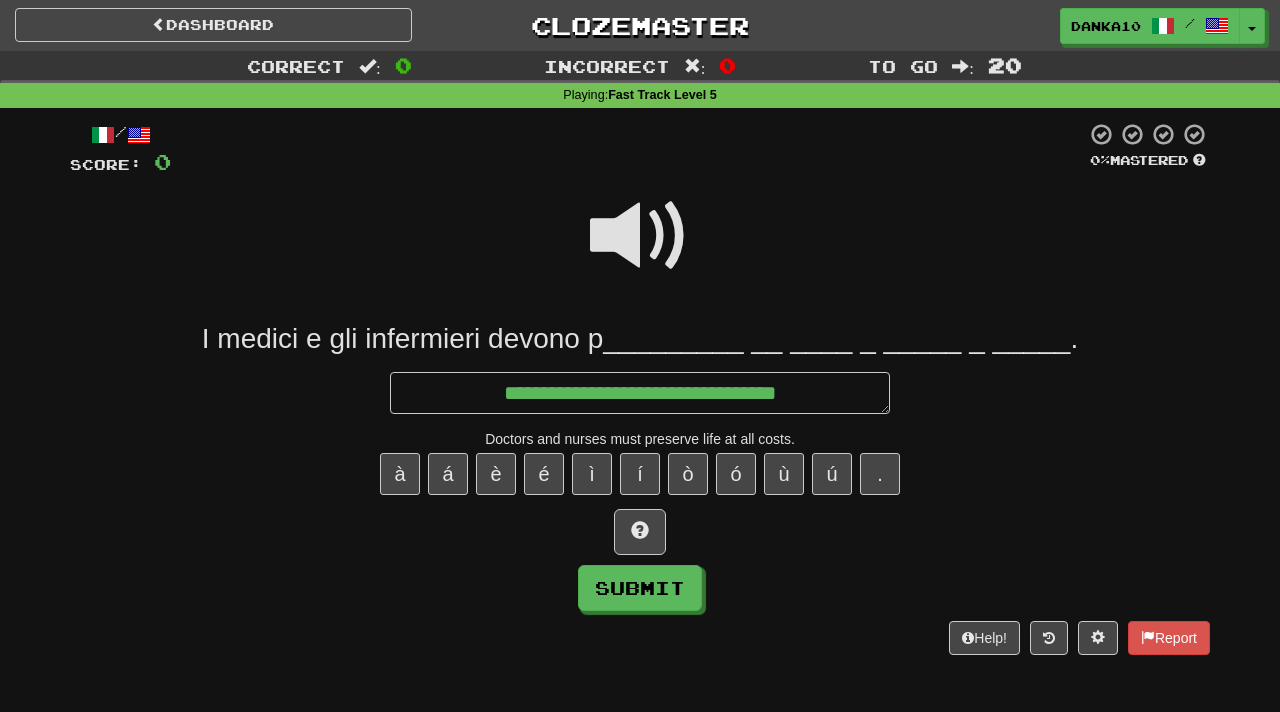 type on "*" 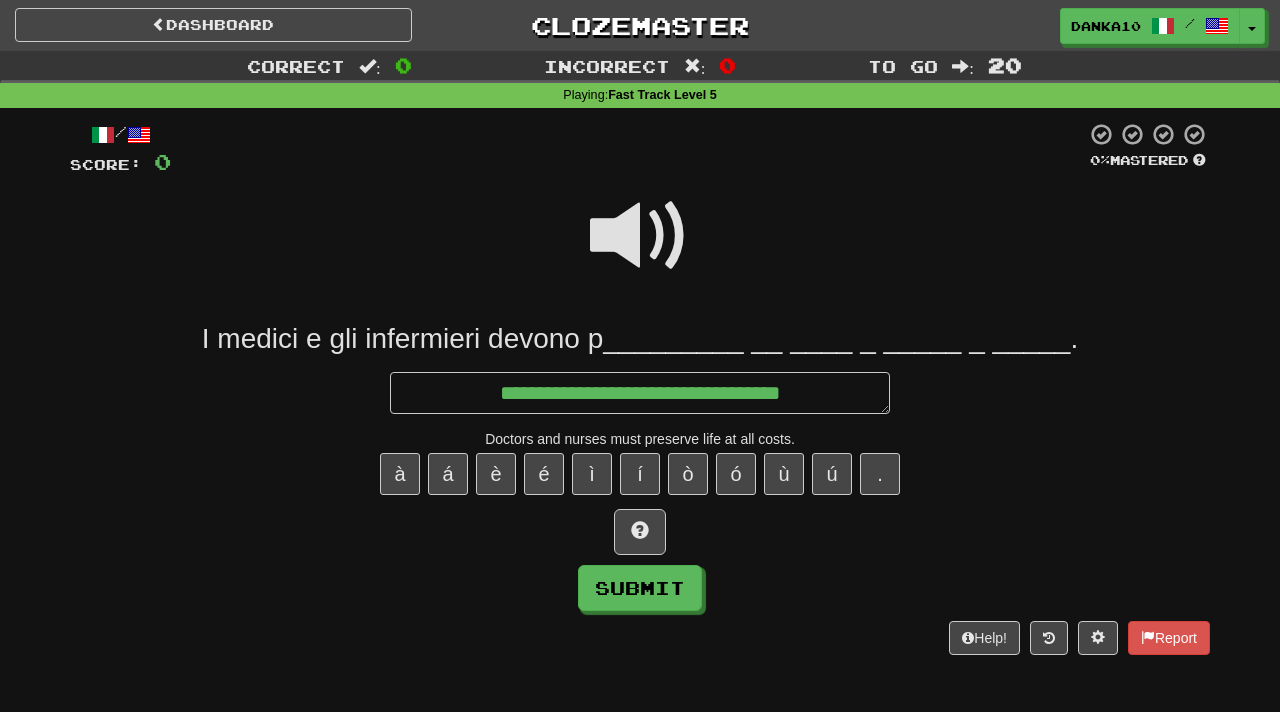 type on "*" 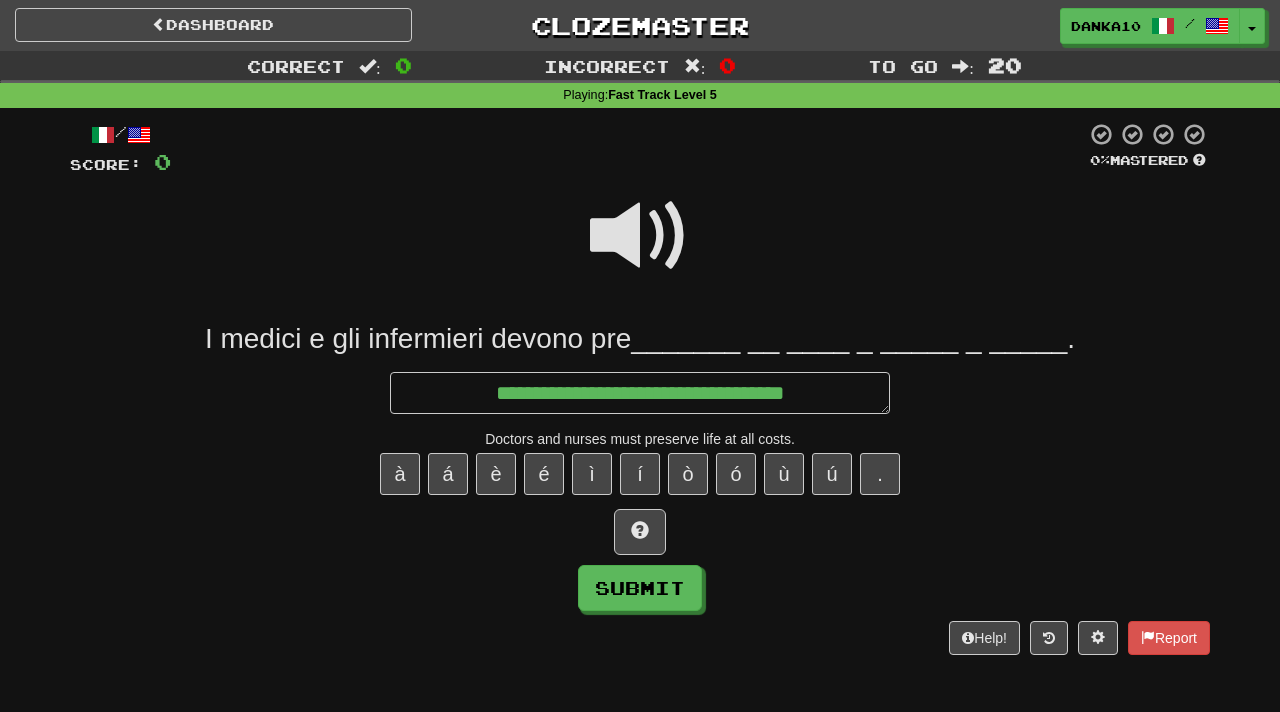 type on "*" 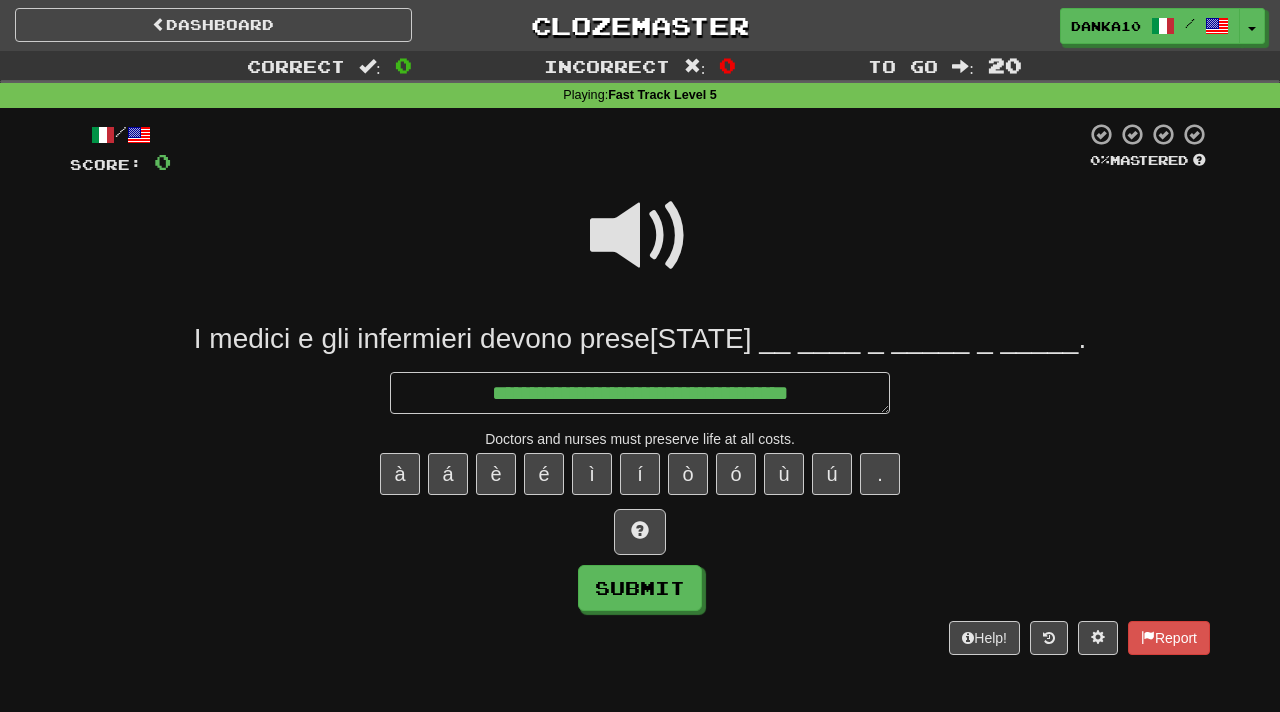 type on "*" 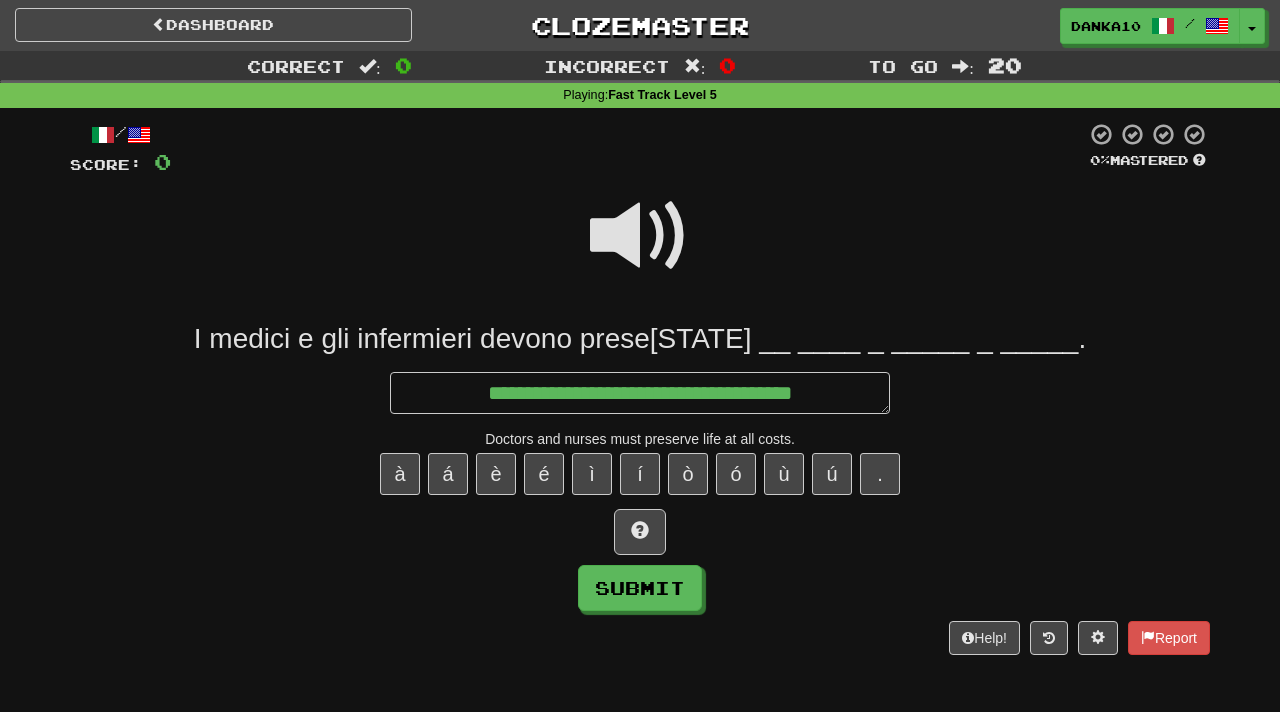 type on "*" 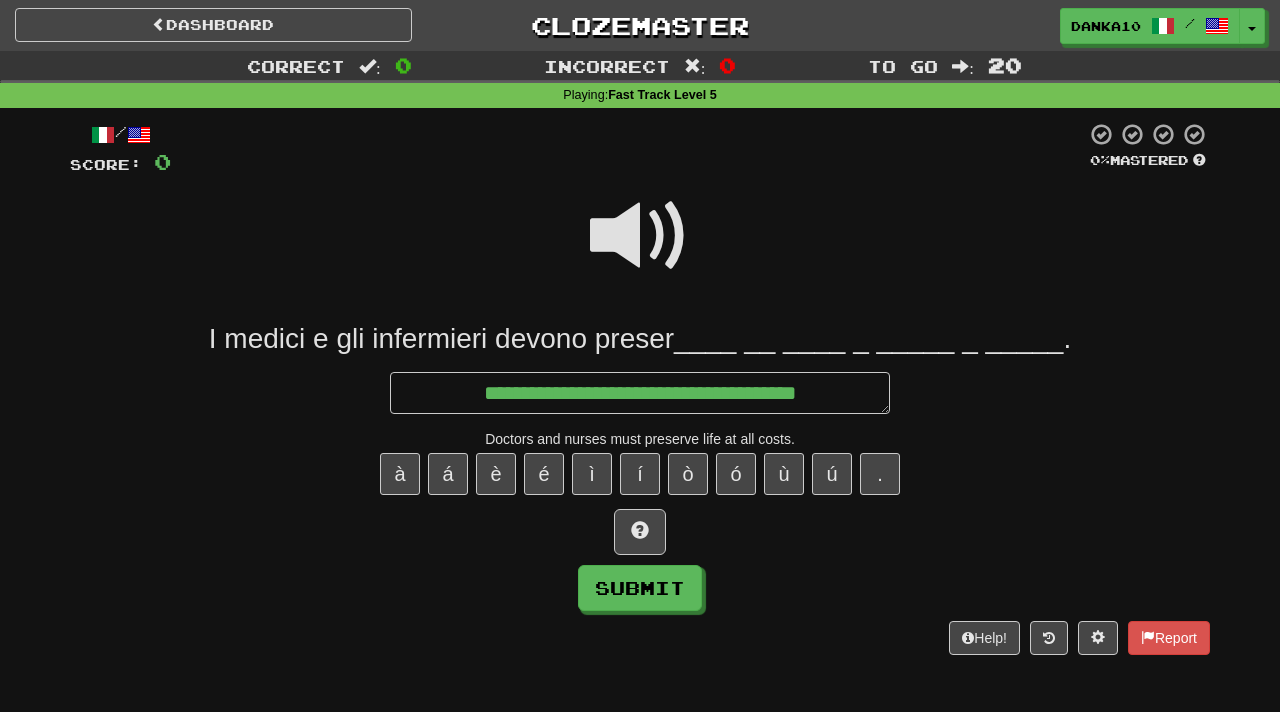 type on "*" 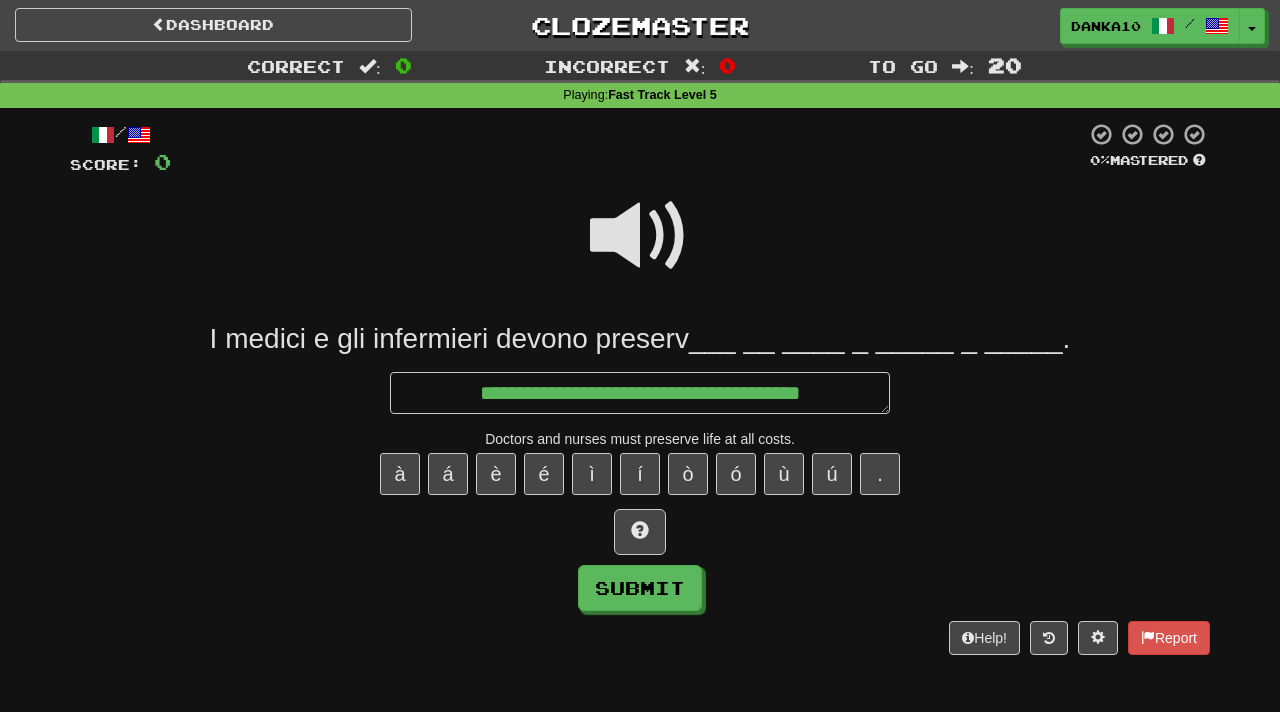 type on "*" 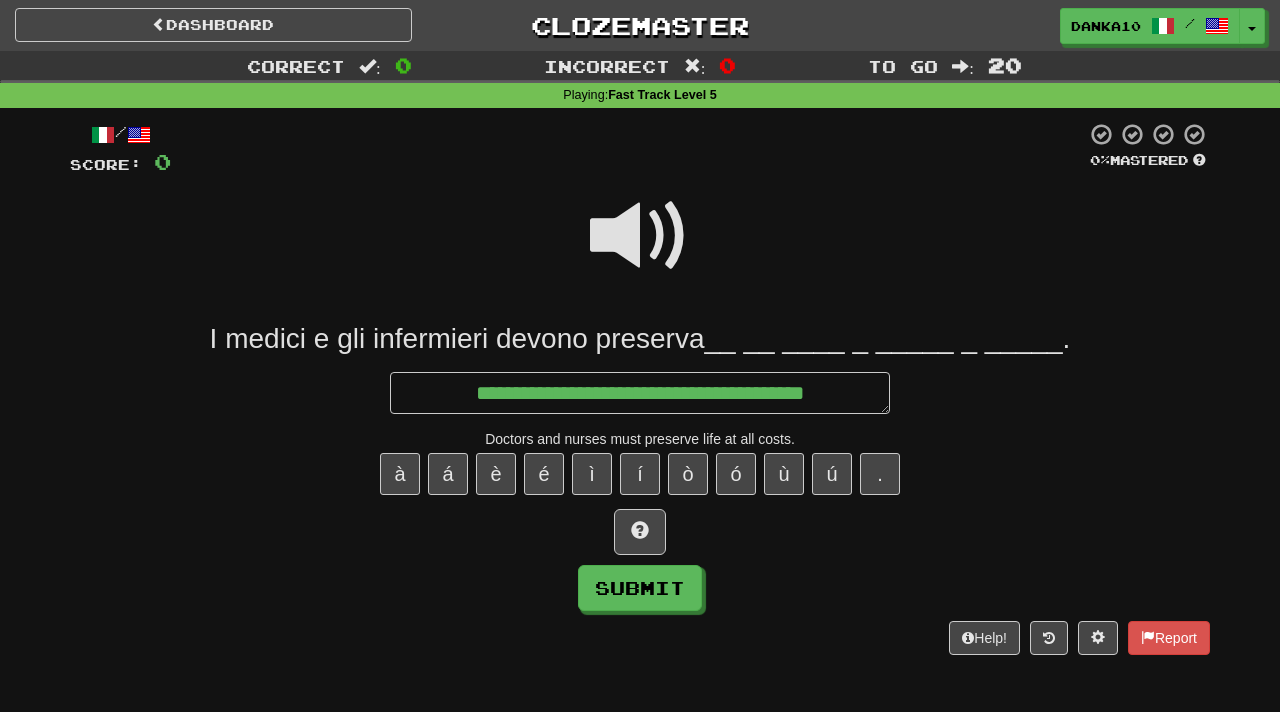 type on "*" 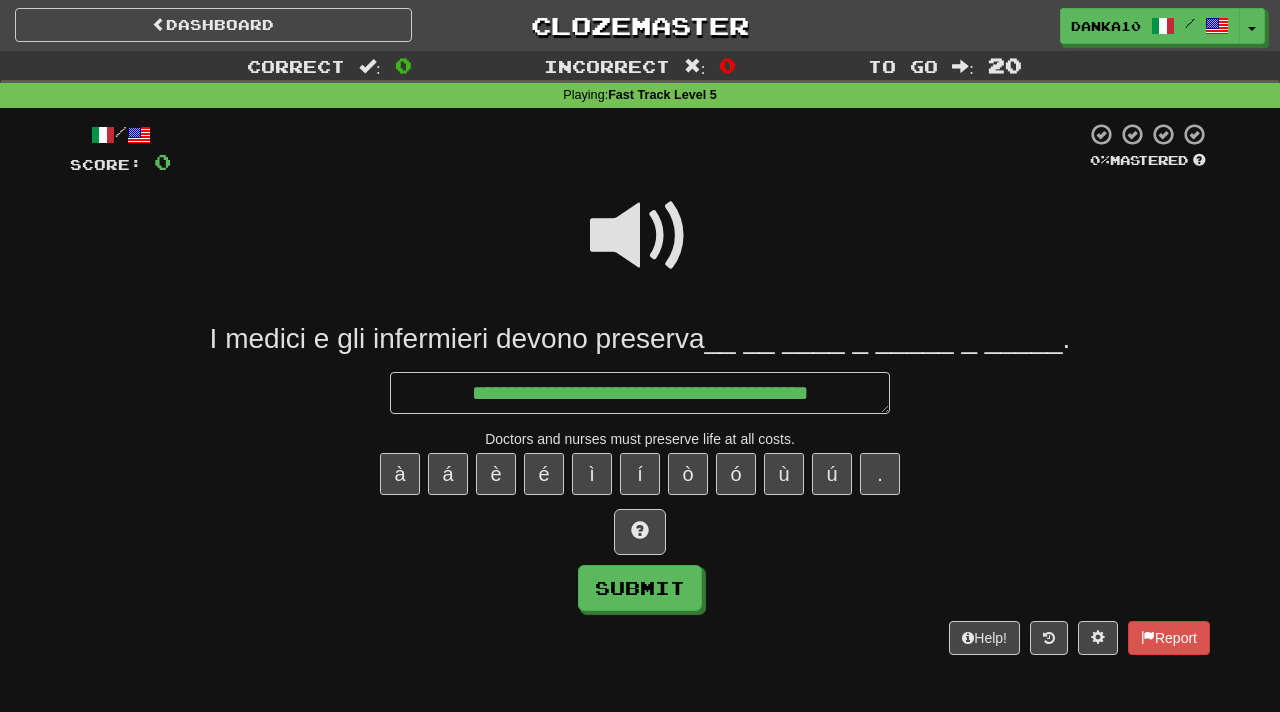 type on "*" 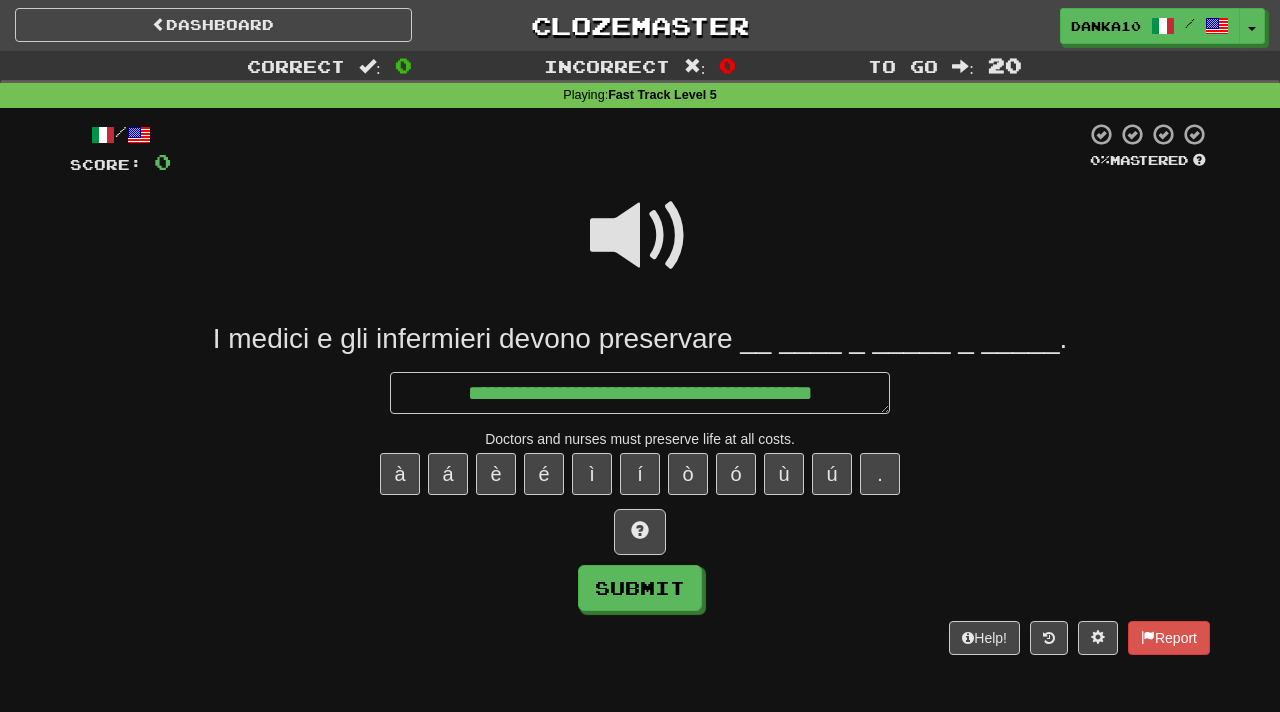 type on "*" 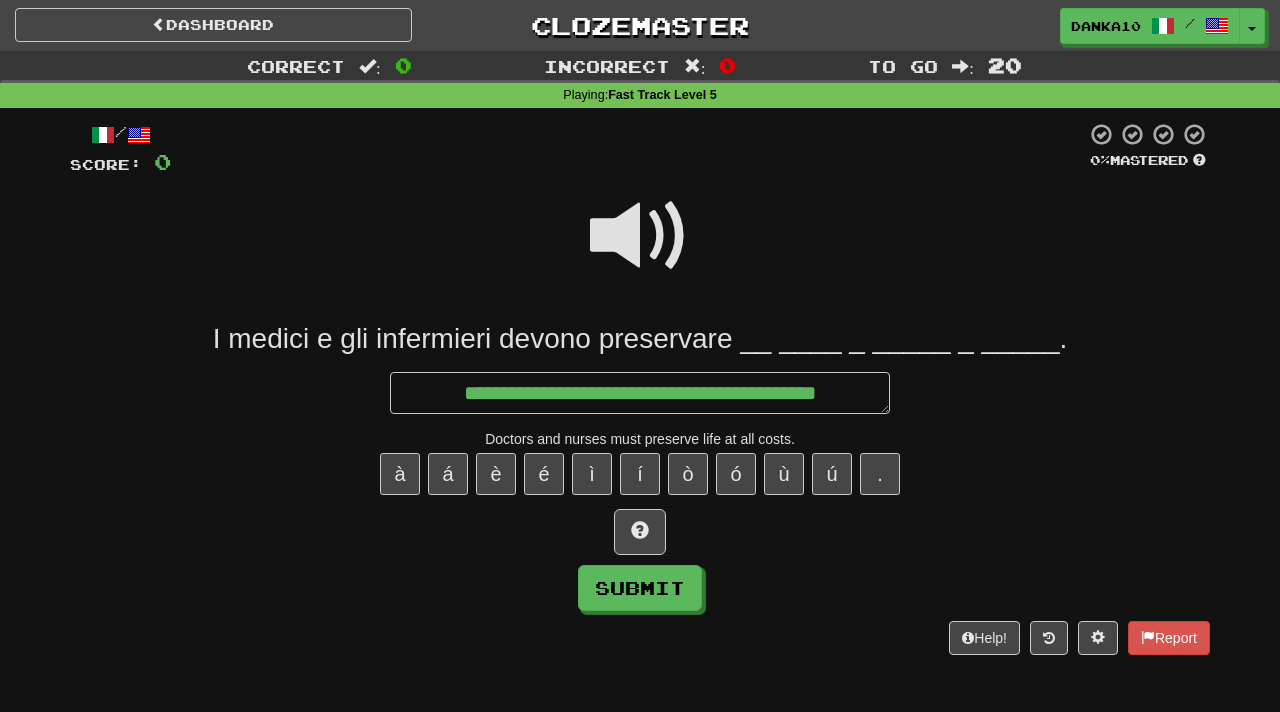 type on "*" 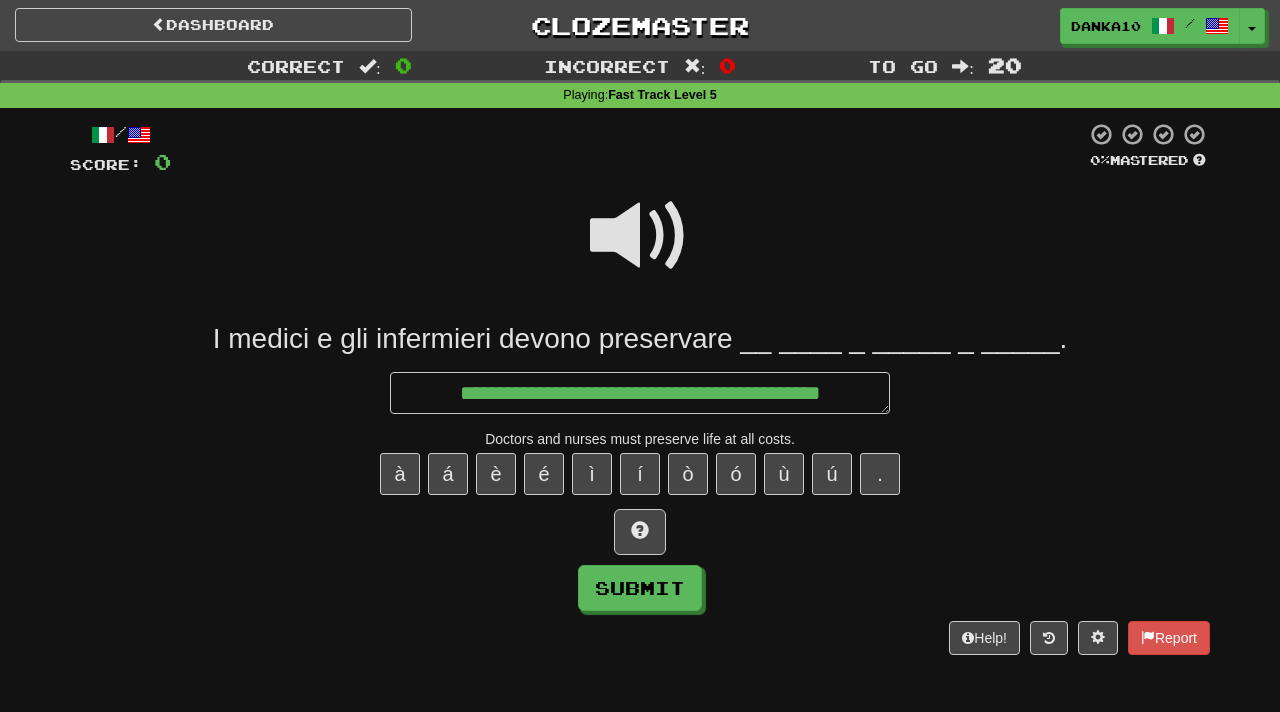 type on "*" 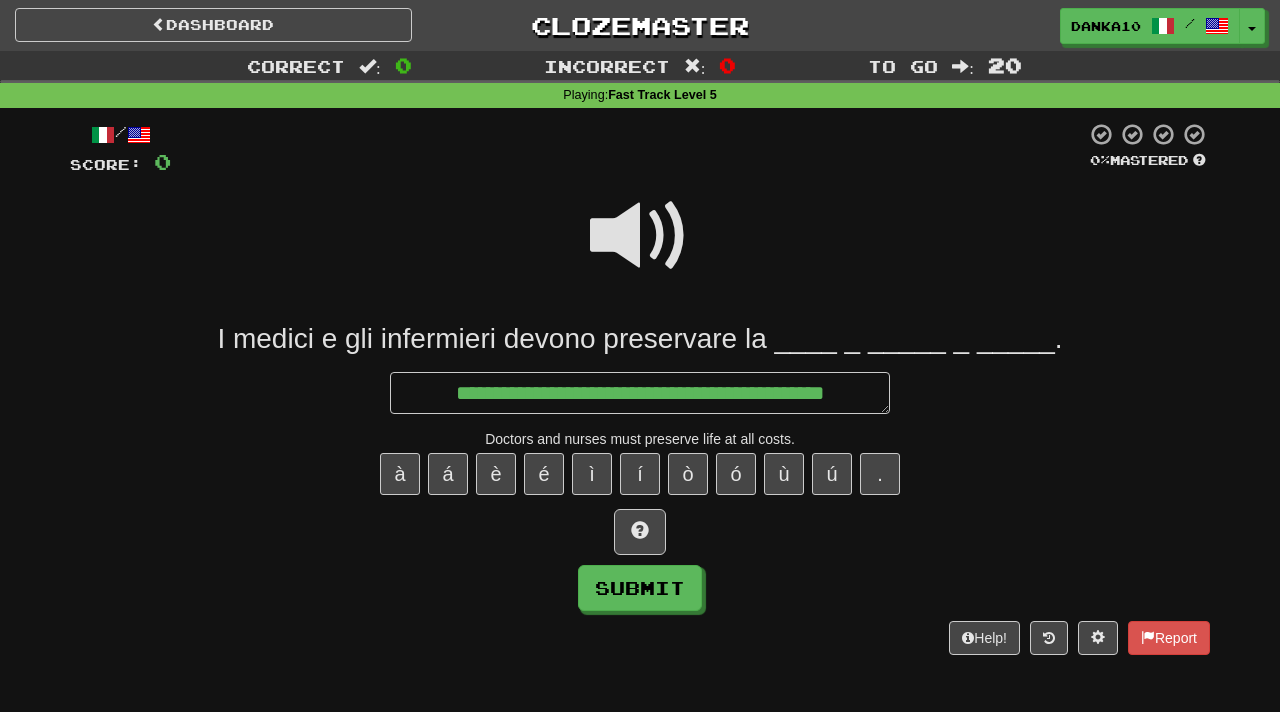 type on "*" 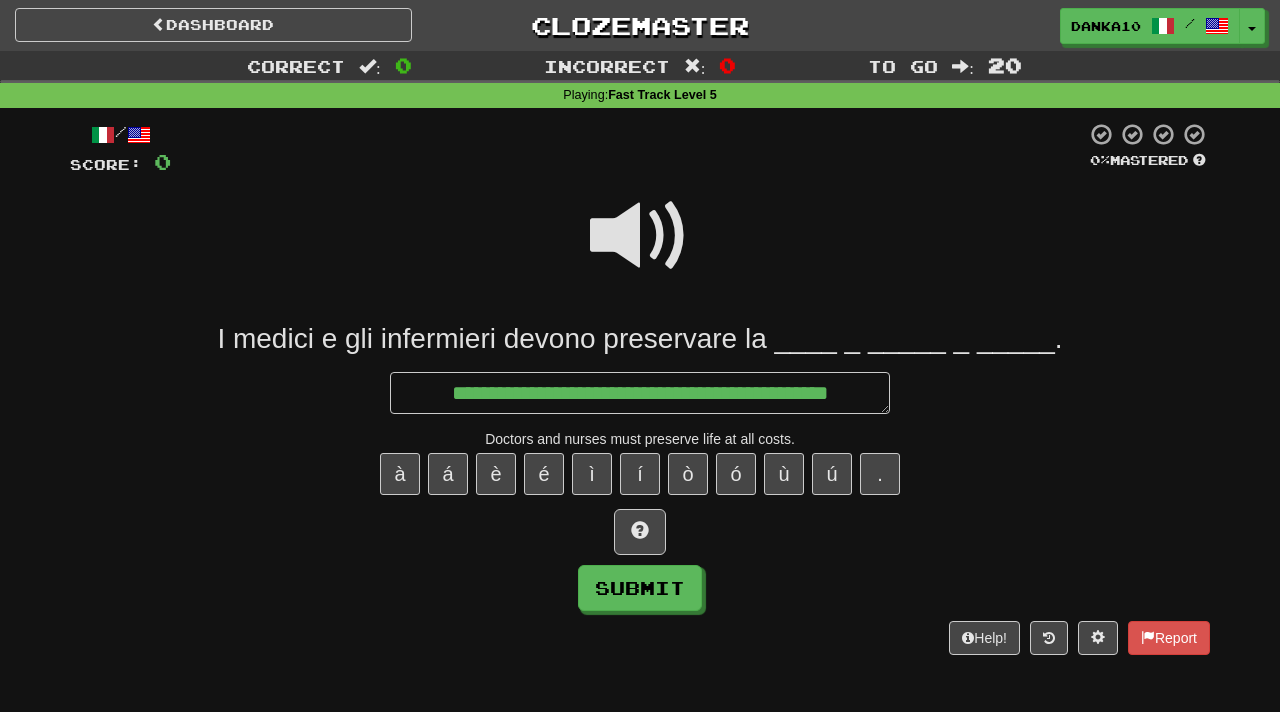 type on "*" 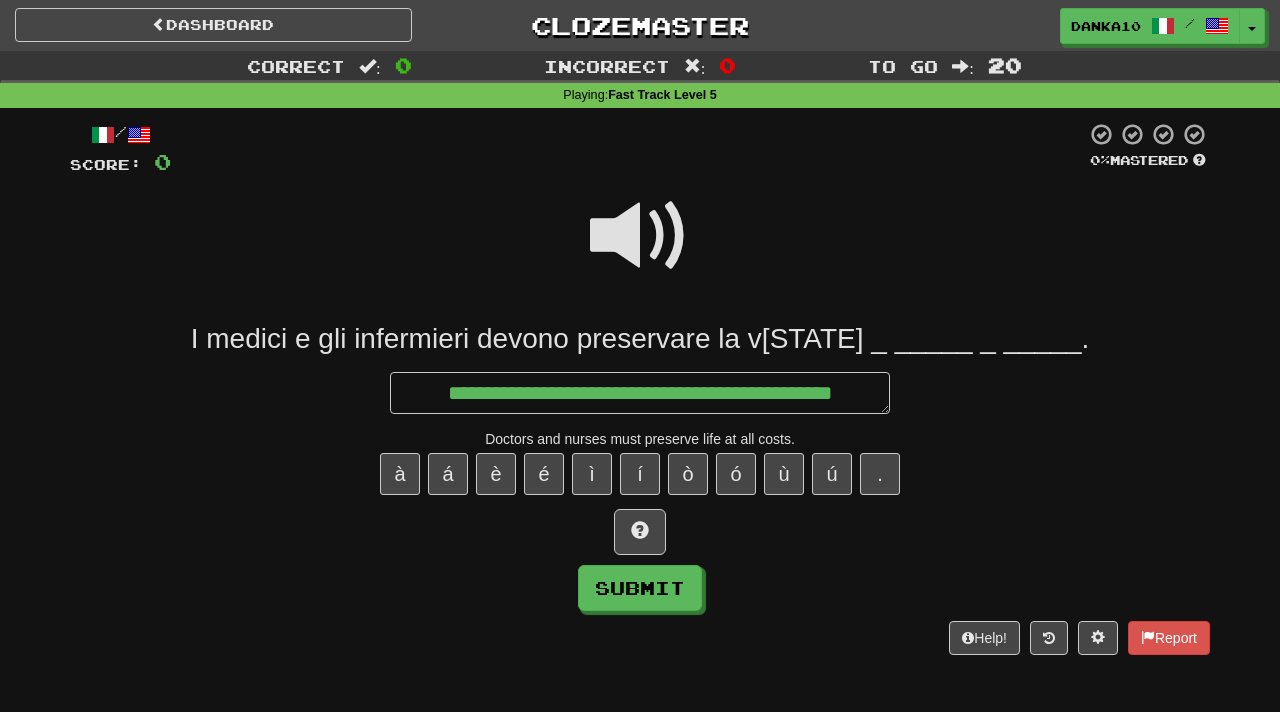 type on "**********" 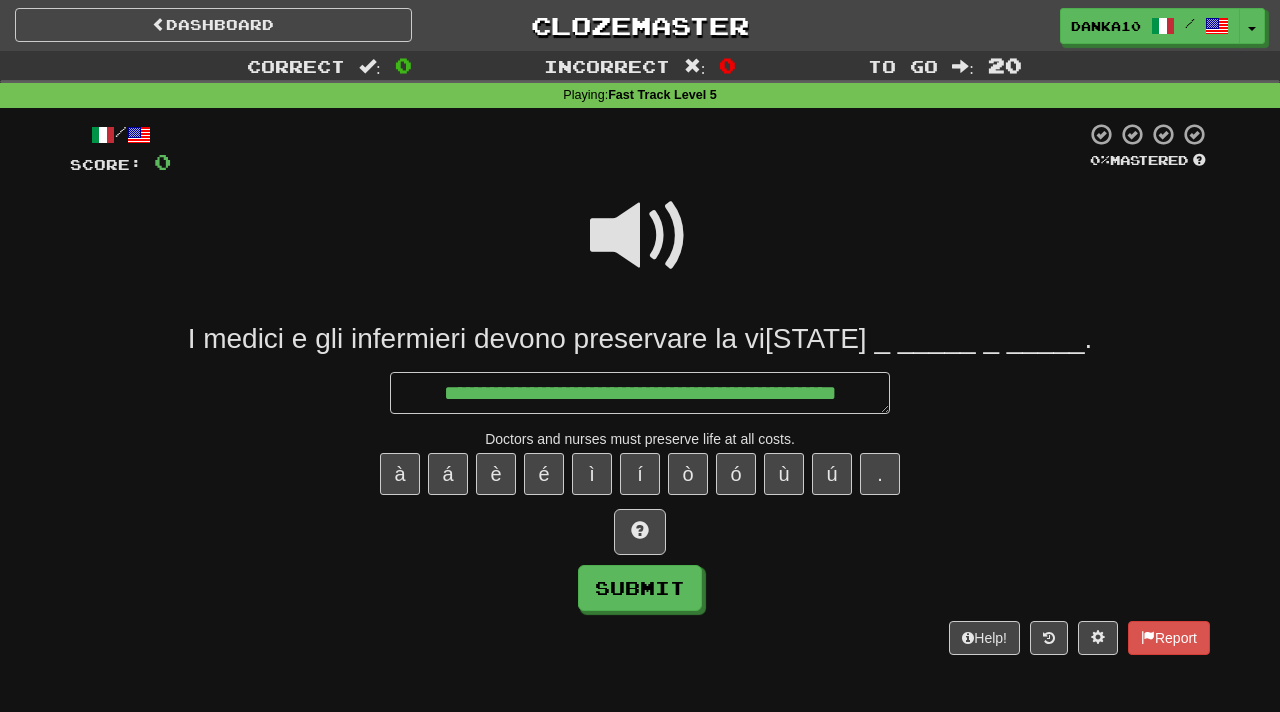 type on "*" 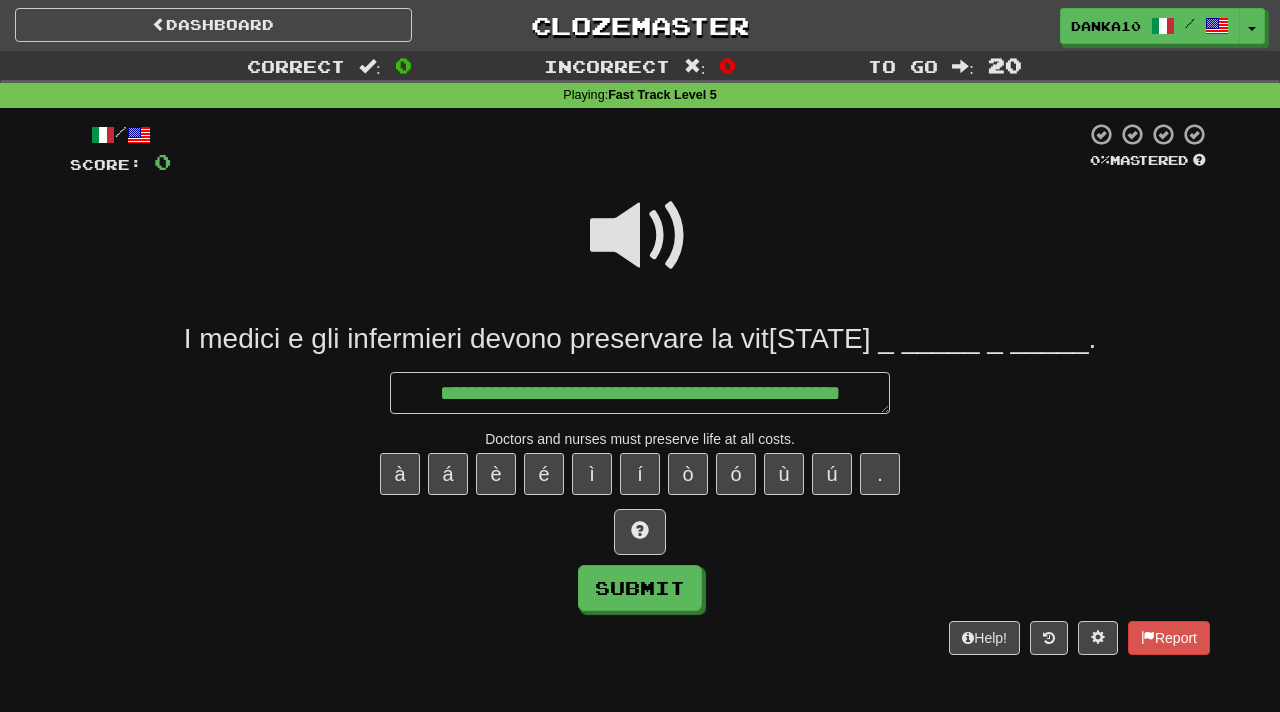 type on "*" 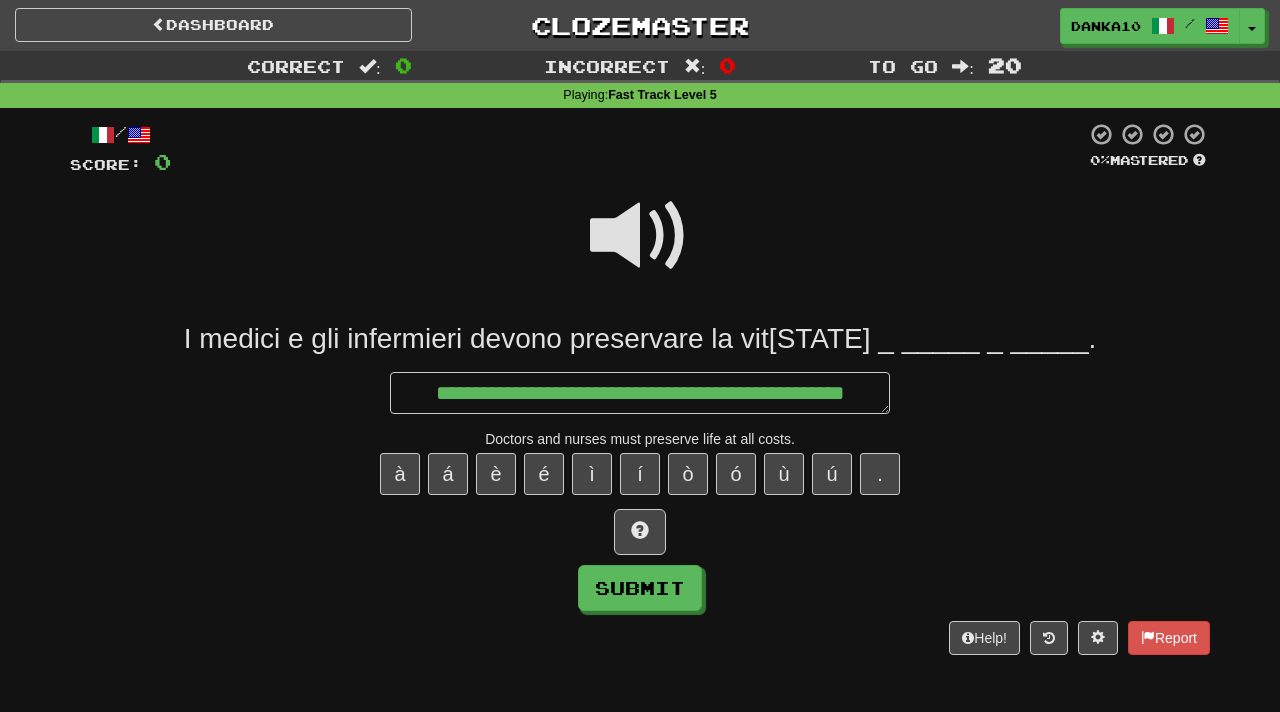 type on "**********" 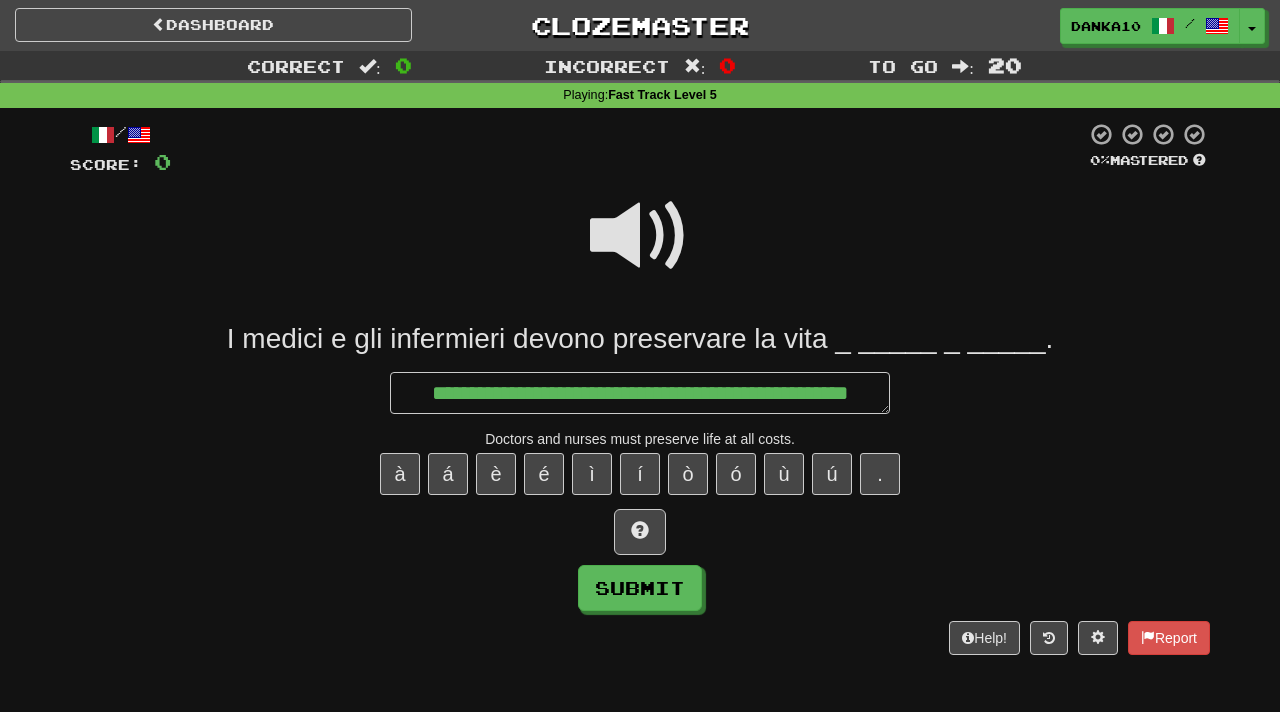 type on "*" 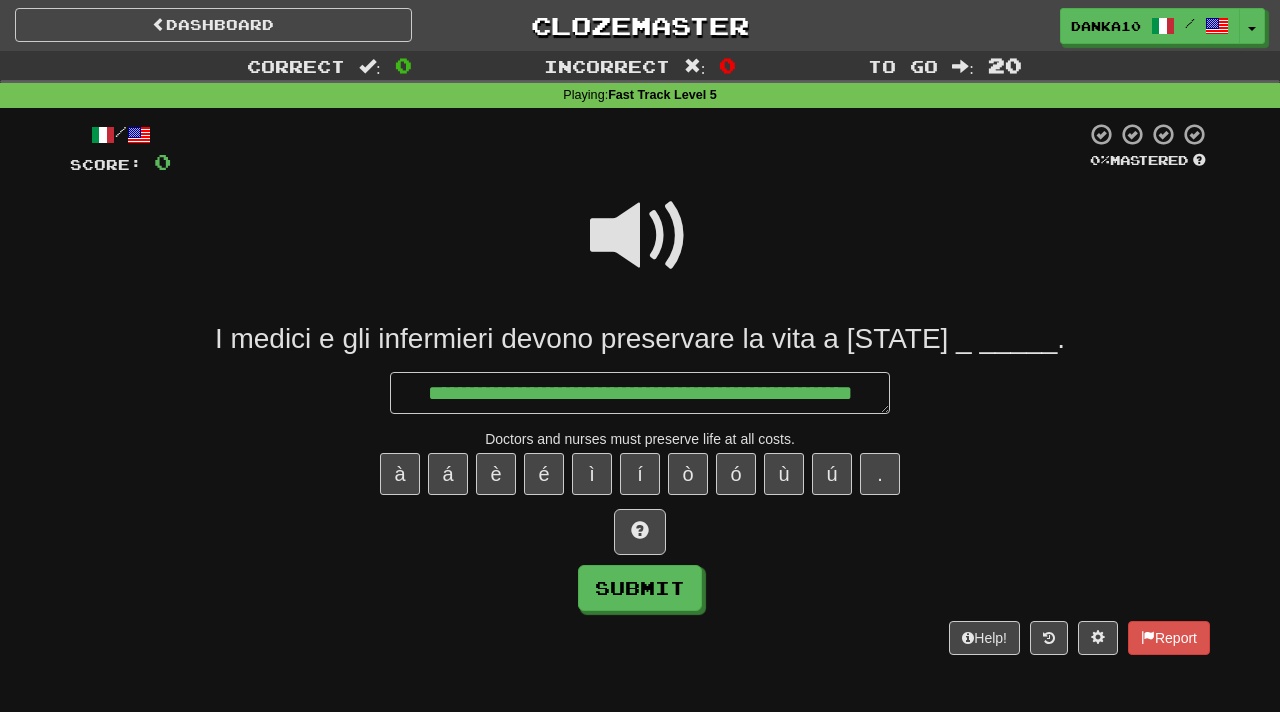 type on "*" 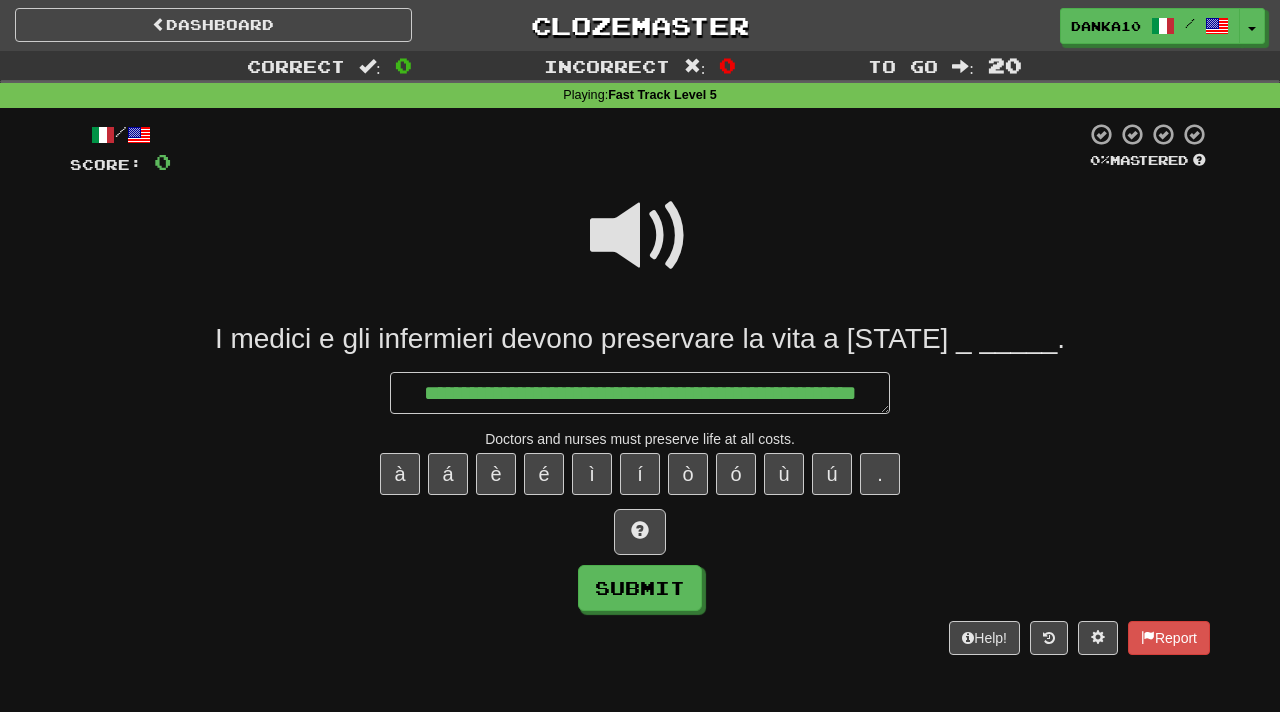 type on "*" 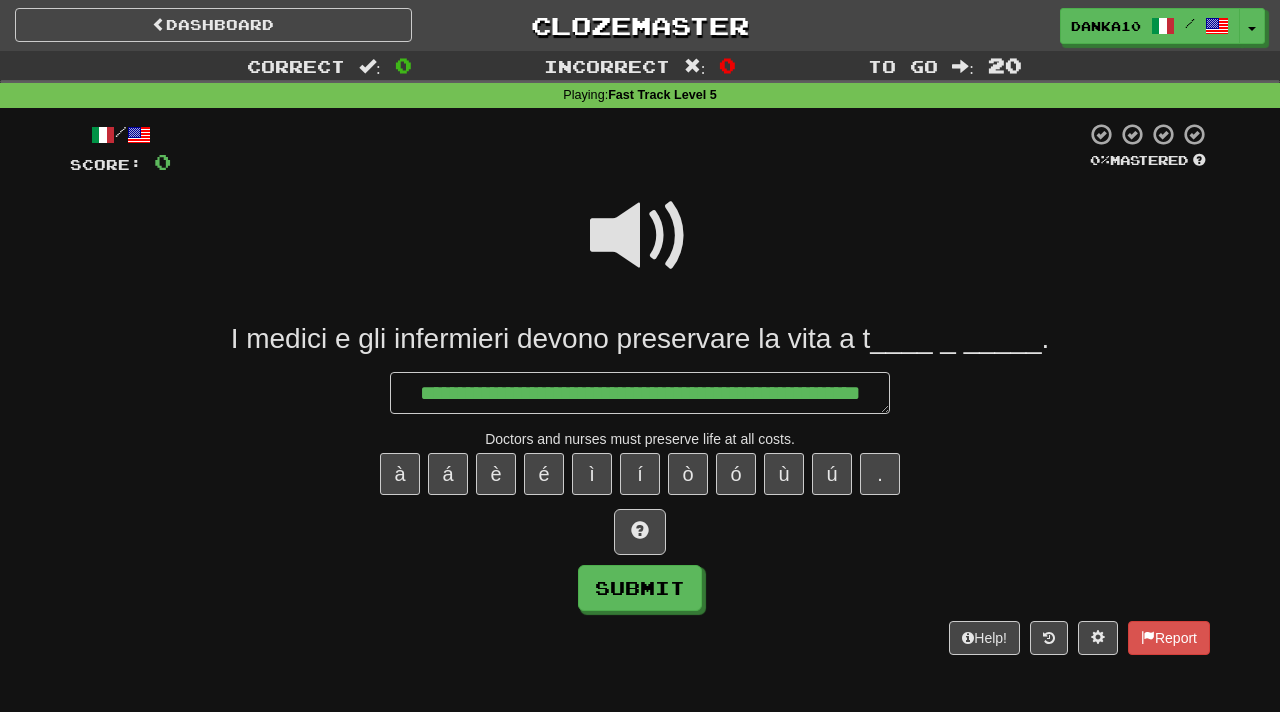 type on "*" 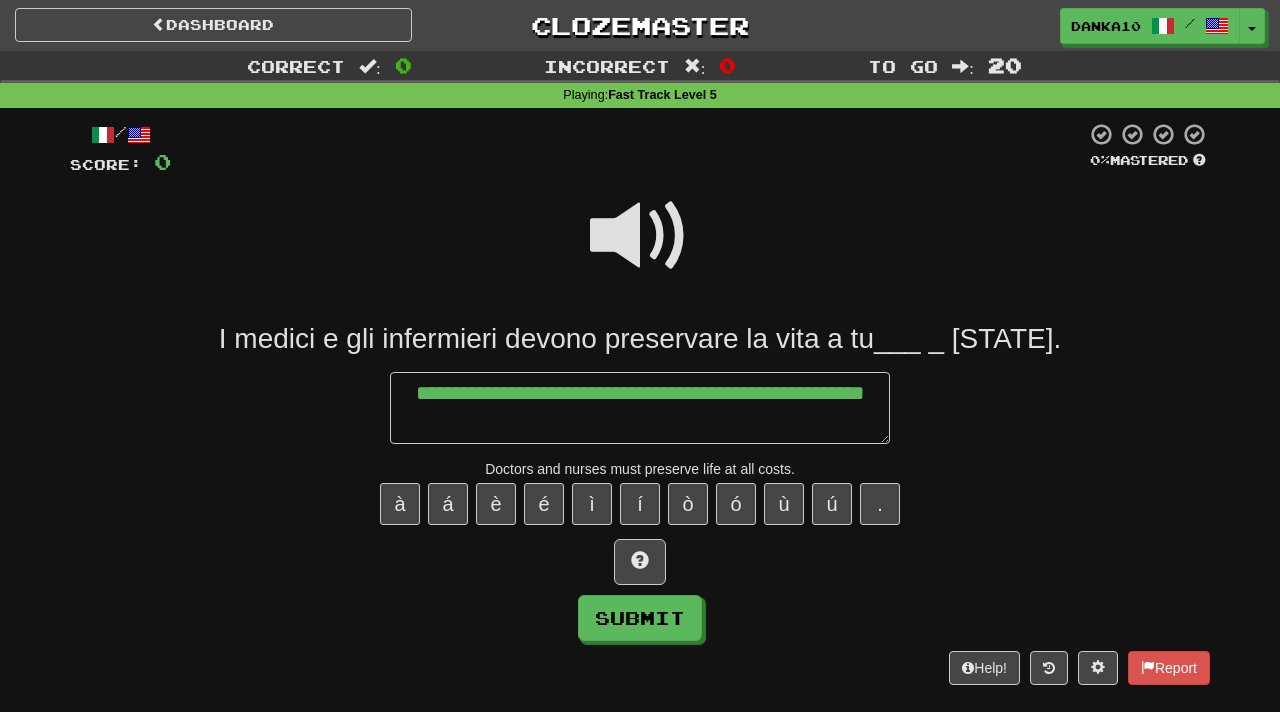 type on "*" 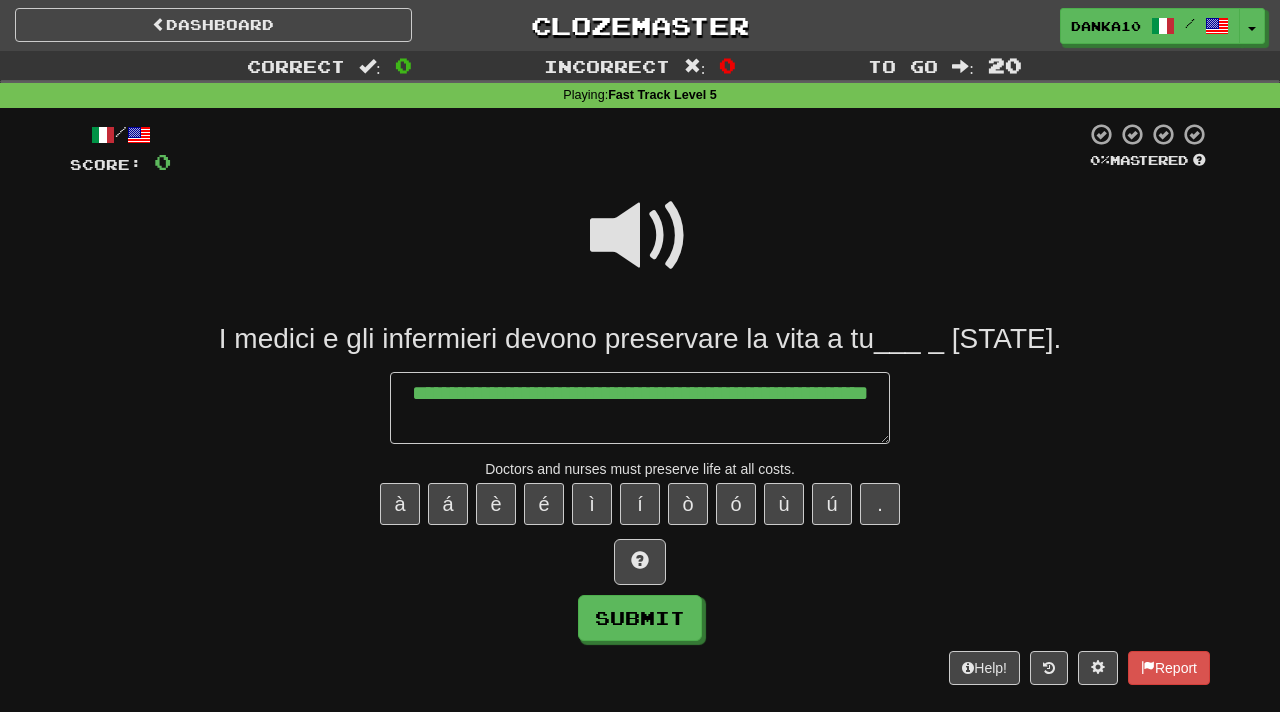 type on "*" 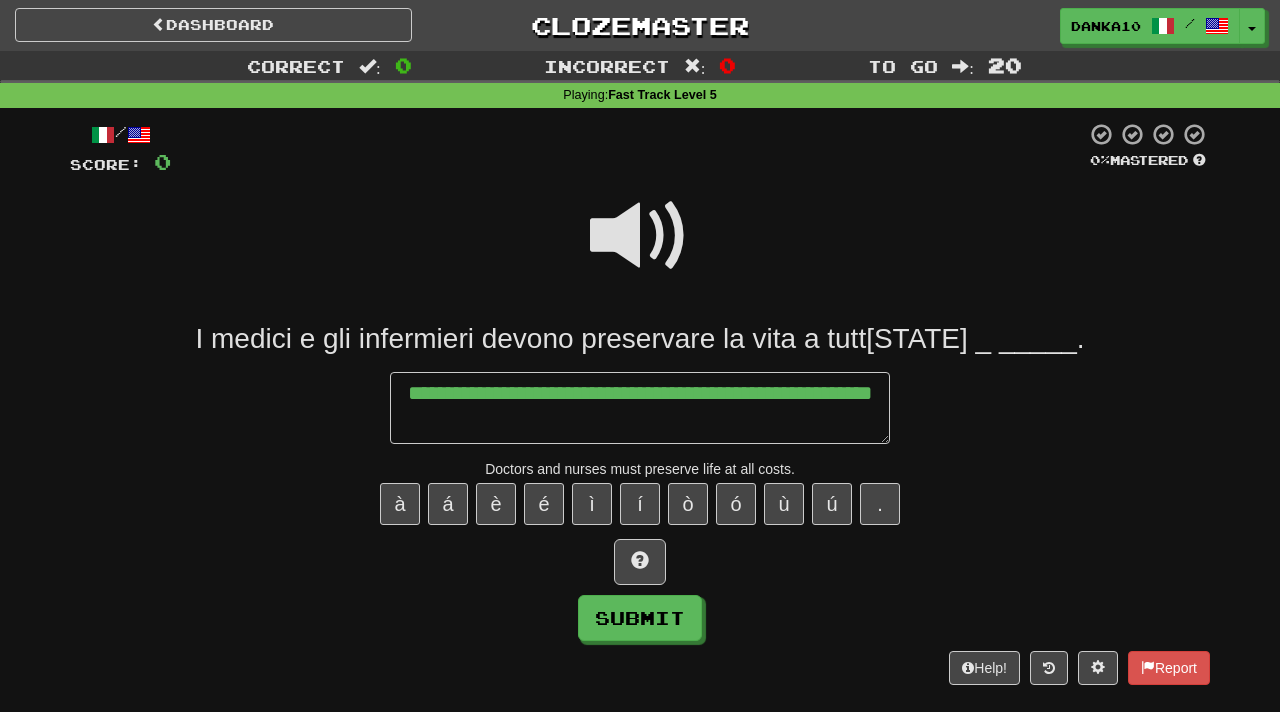 type on "*" 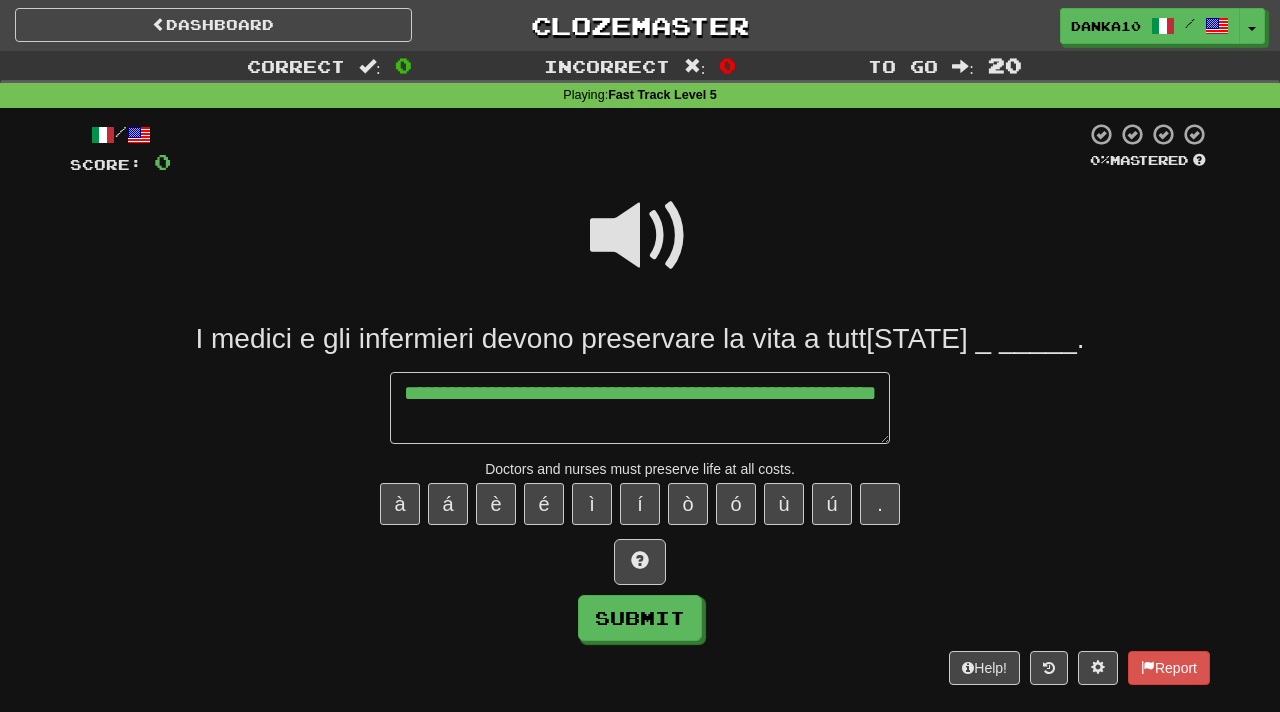 type on "*" 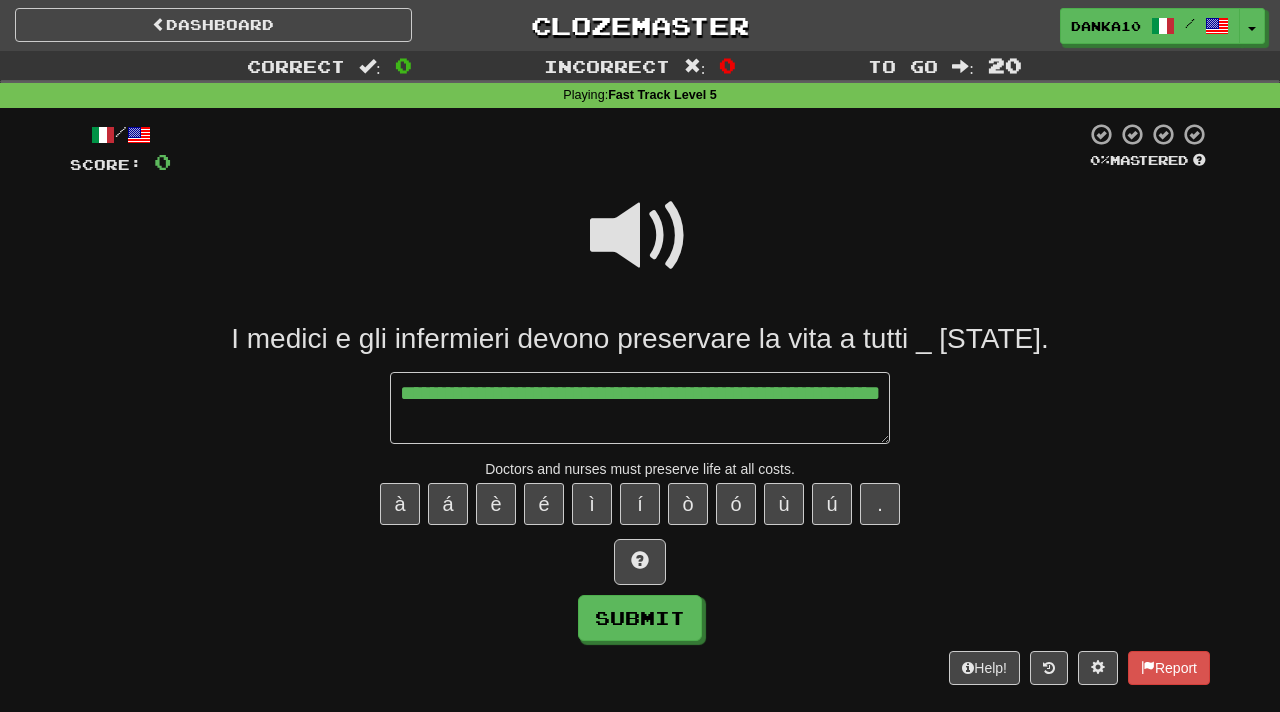 type on "*" 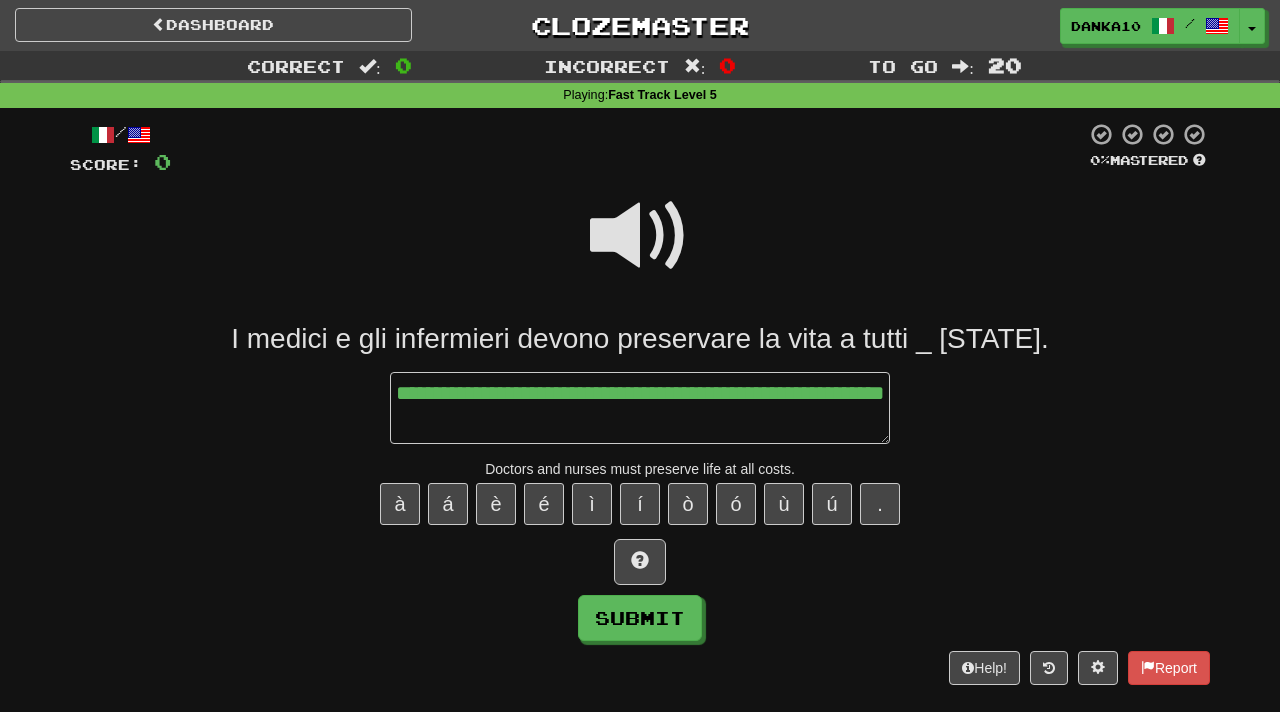 type on "*" 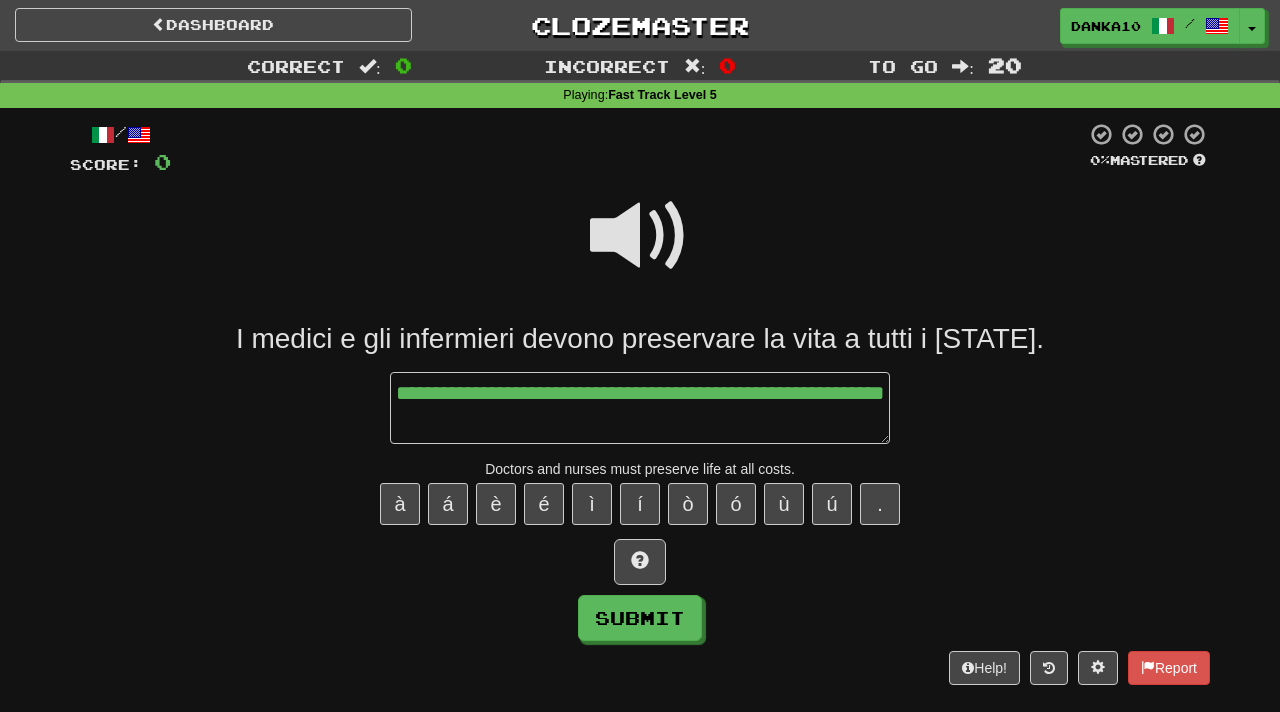 type on "*" 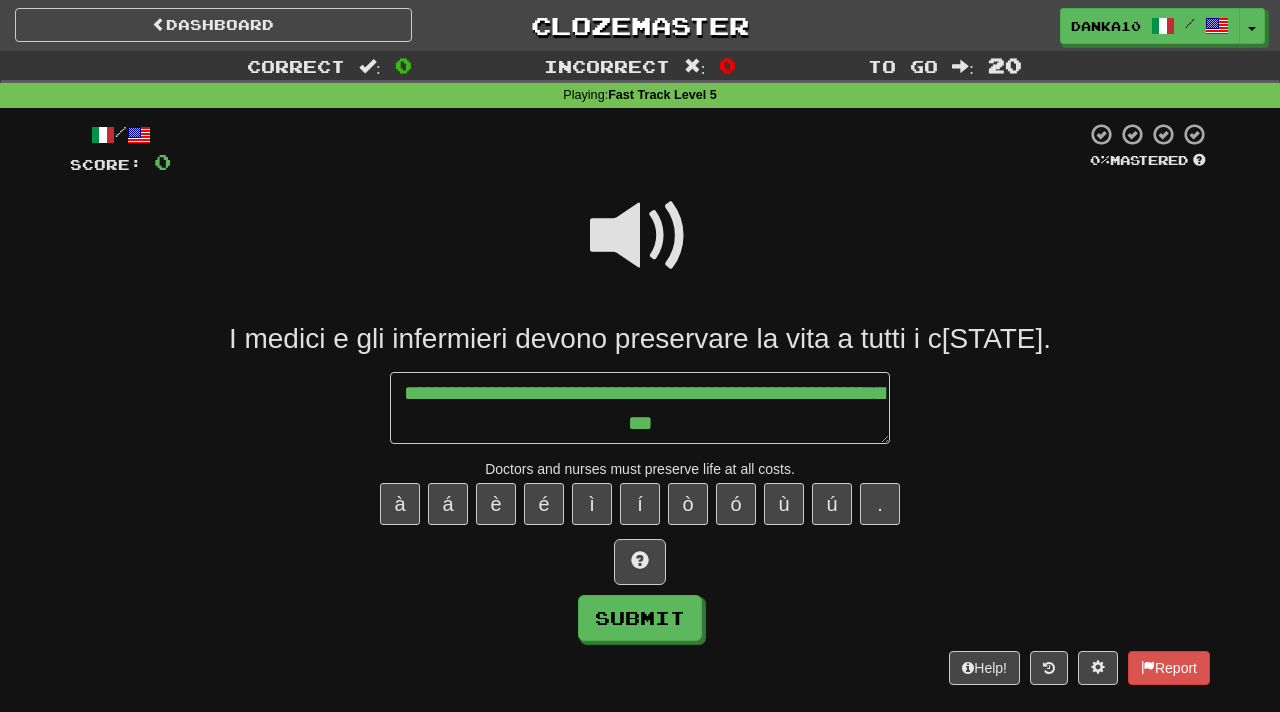 type on "*" 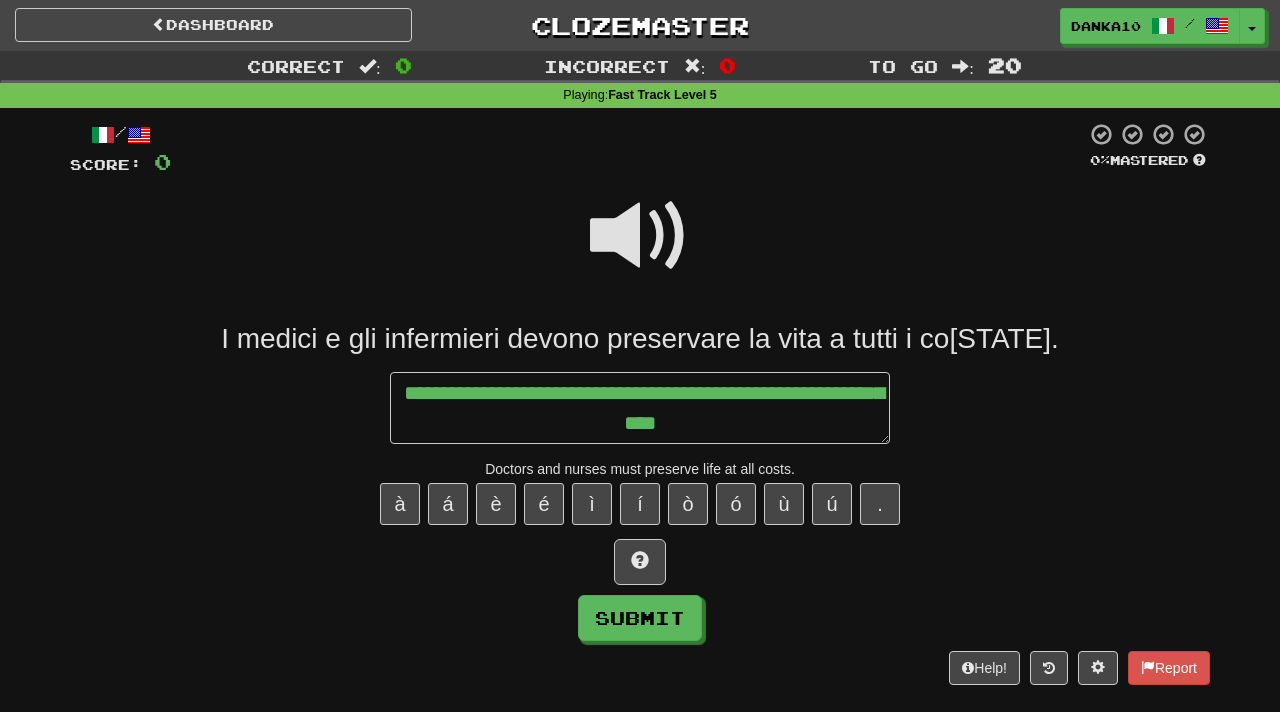 type on "*" 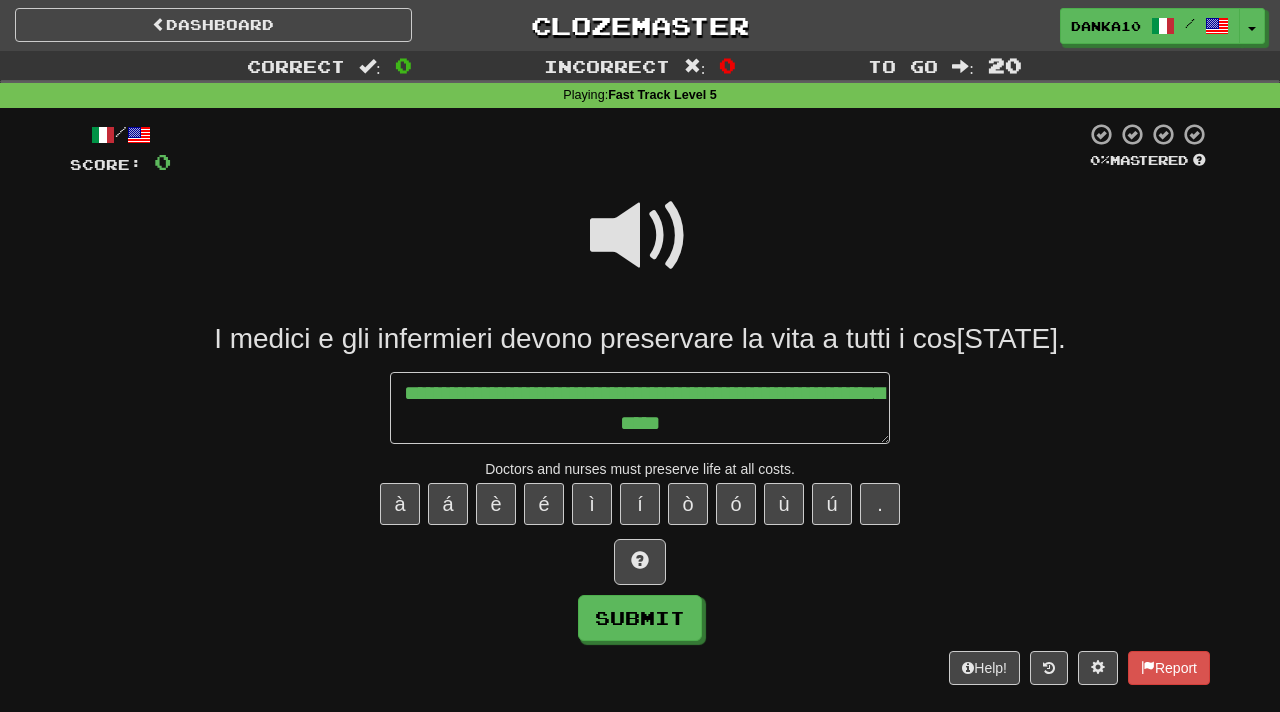 type on "**********" 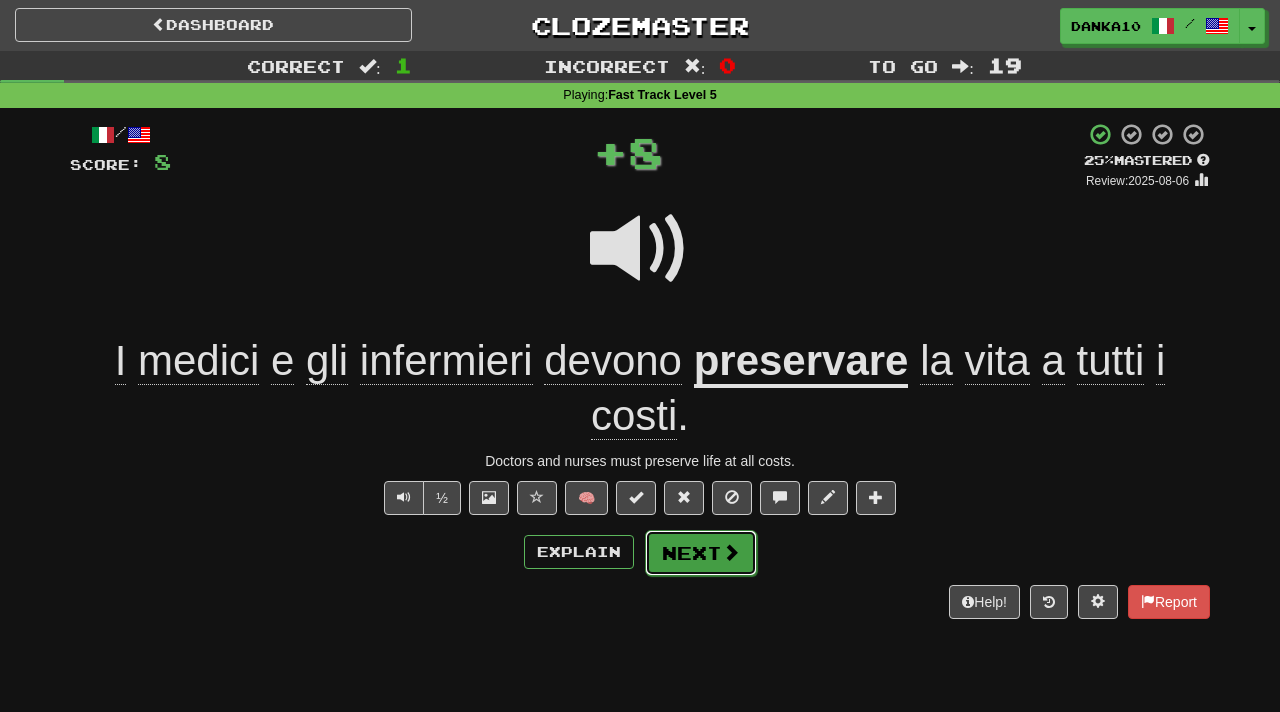 click on "Next" at bounding box center (701, 553) 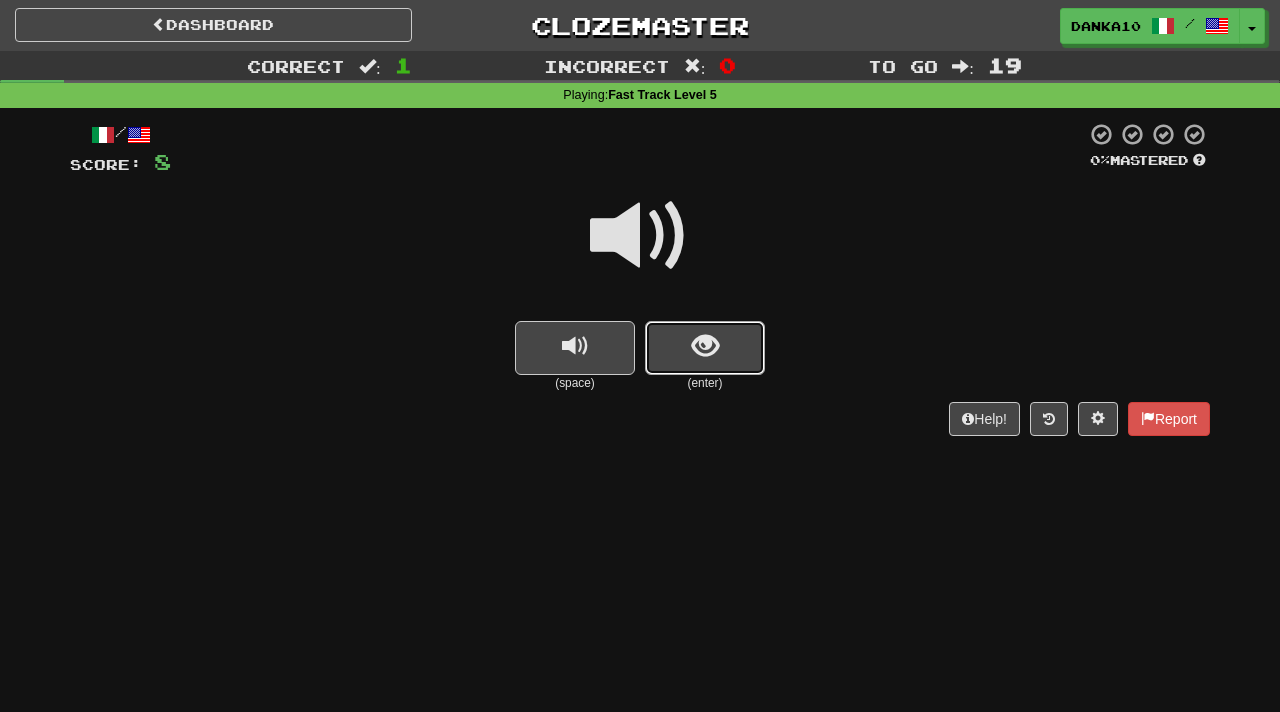 click at bounding box center (705, 346) 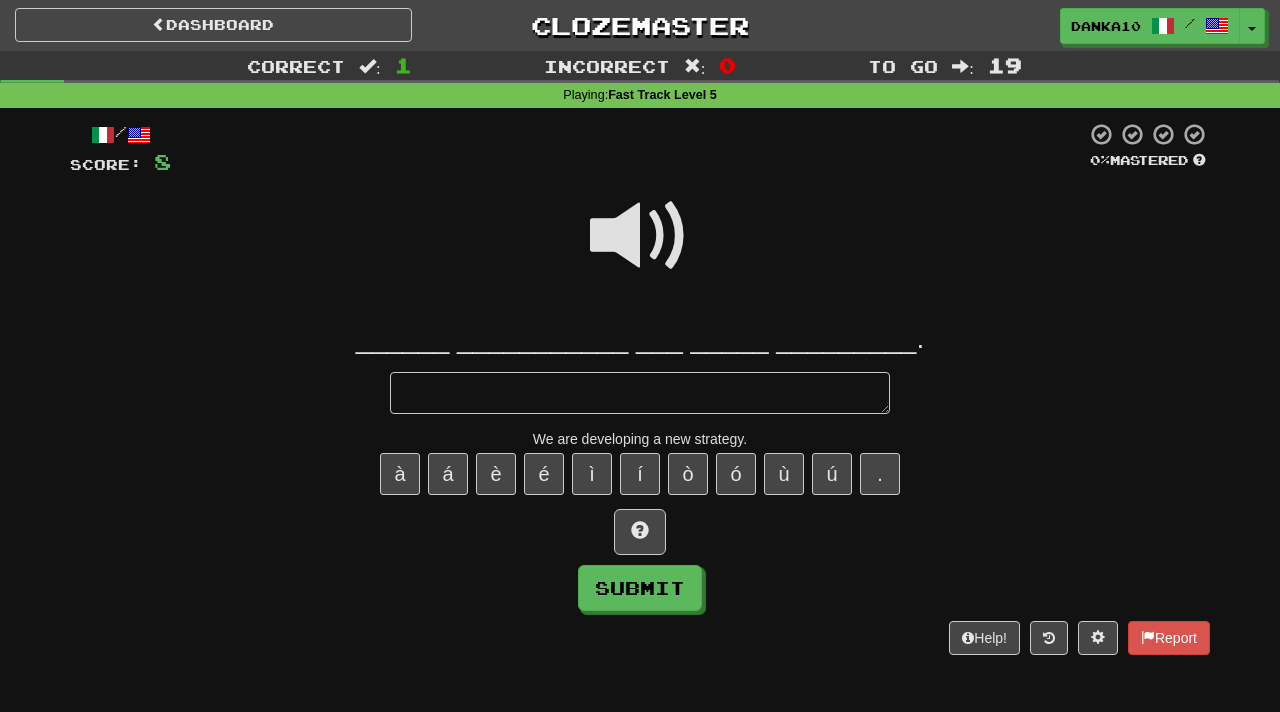 type on "*" 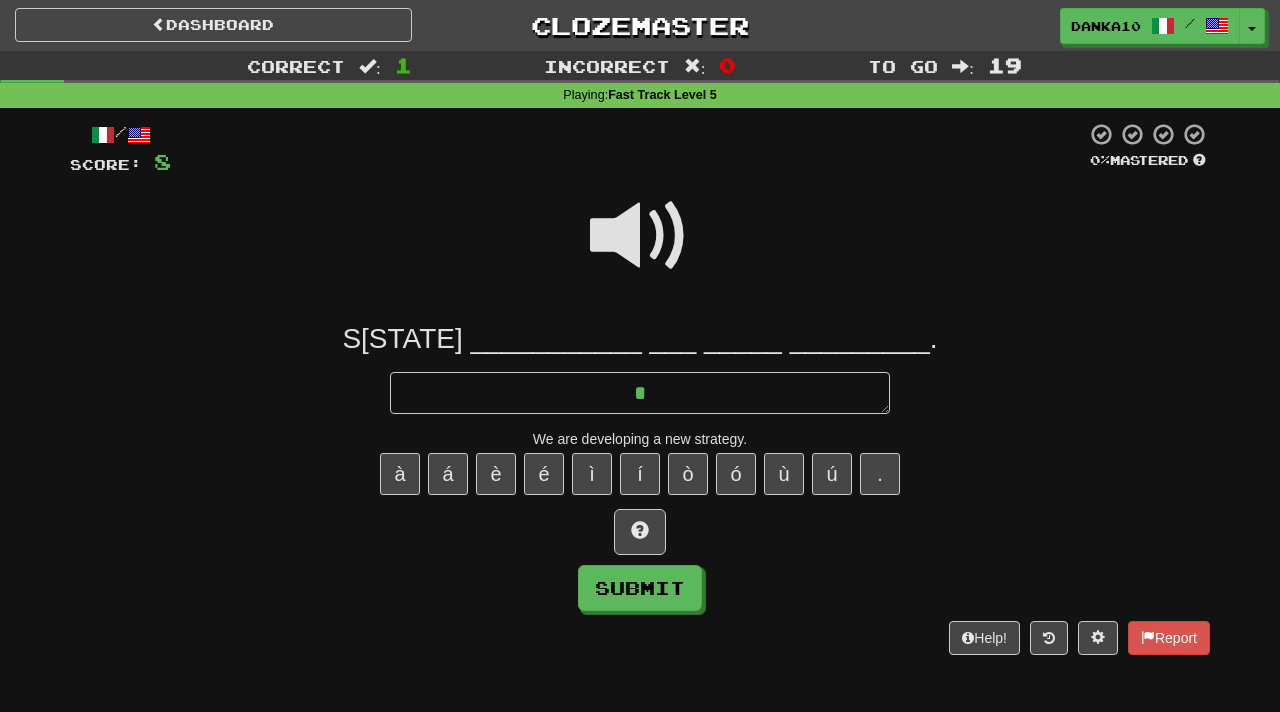 type on "*" 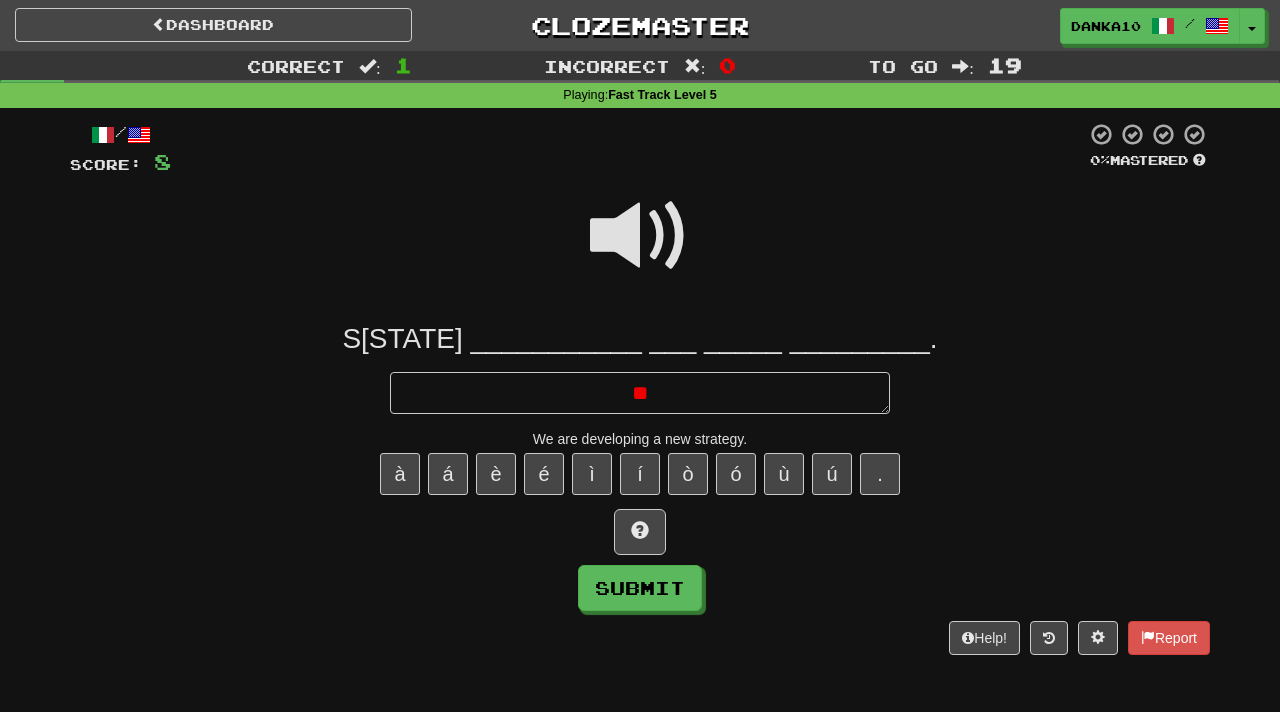 type on "*" 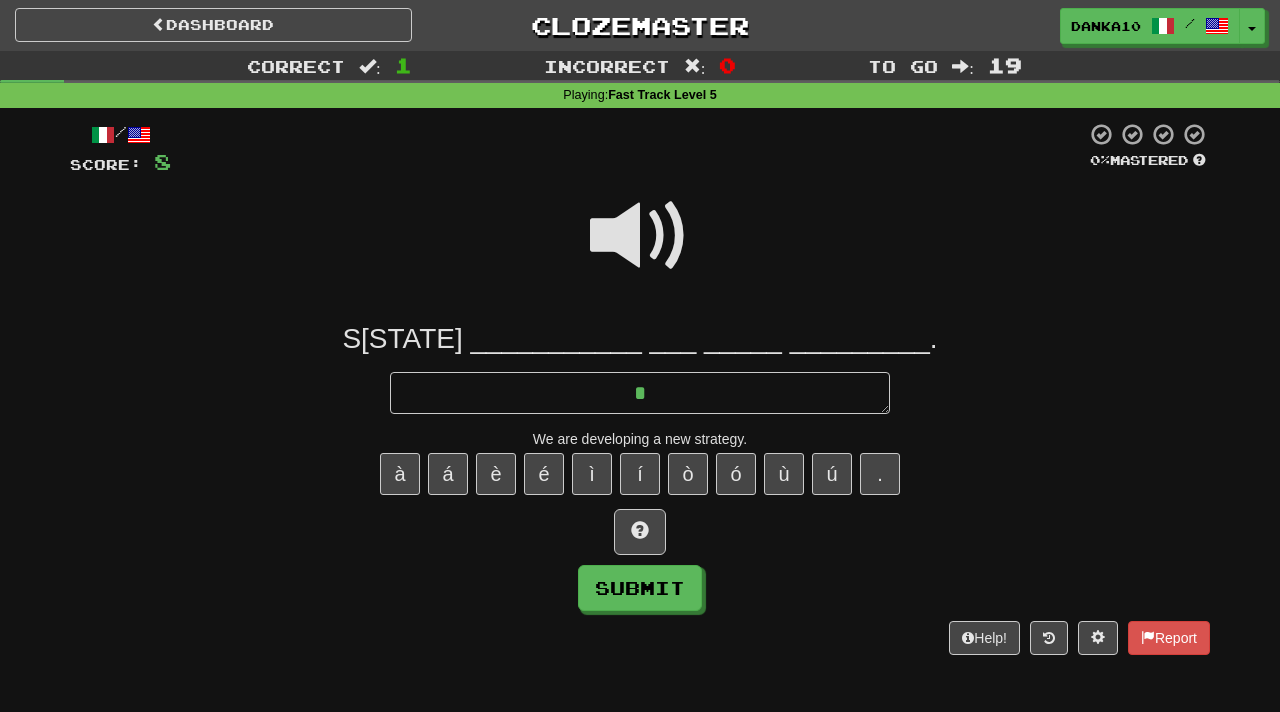 type on "*" 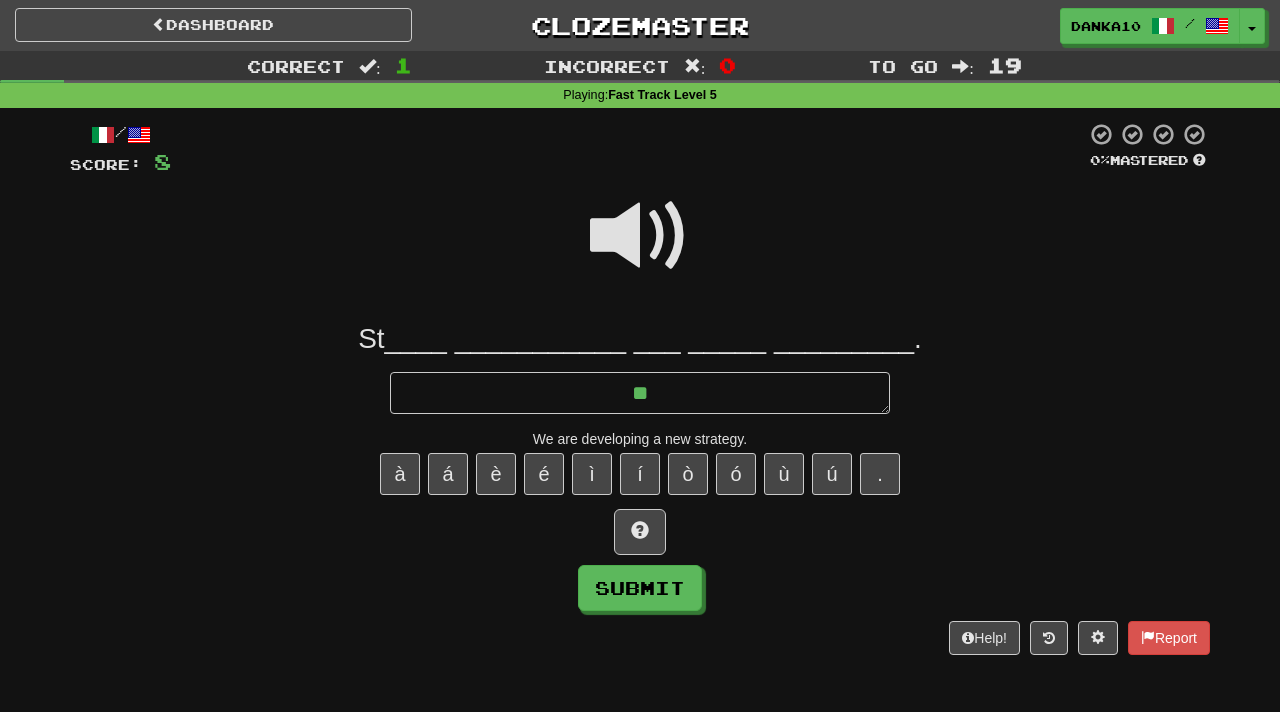 type on "*" 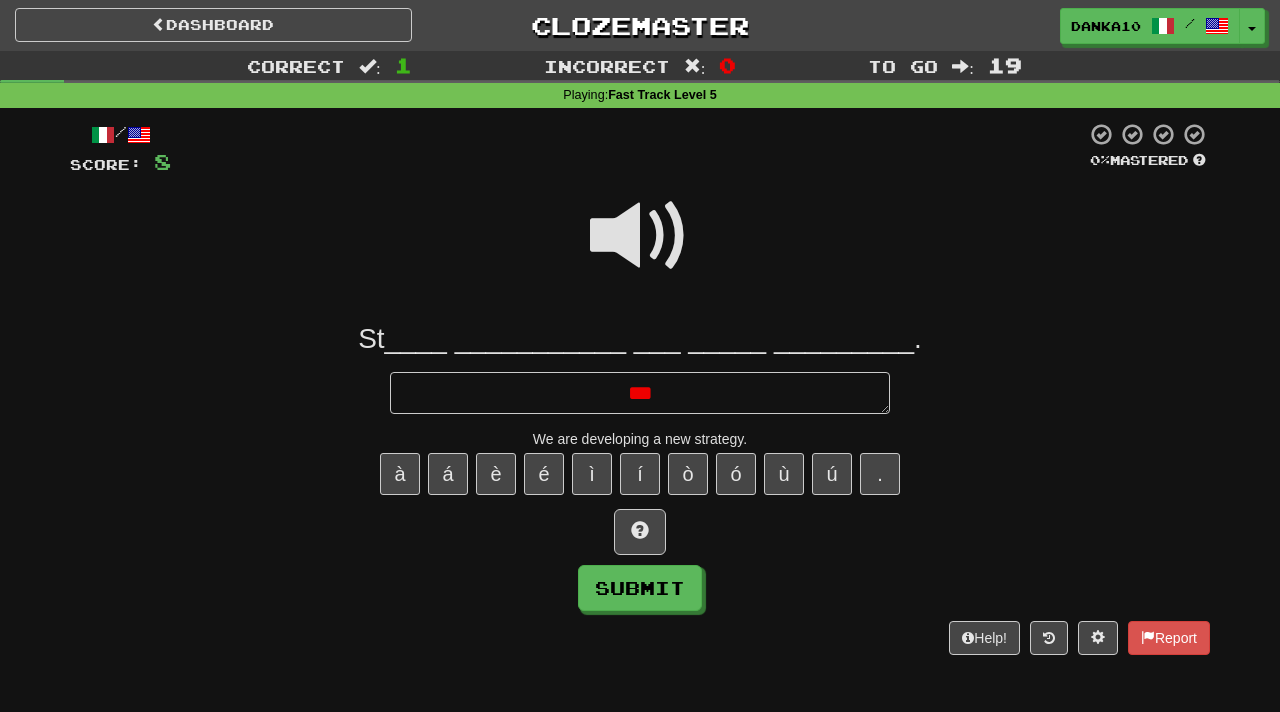 type on "*" 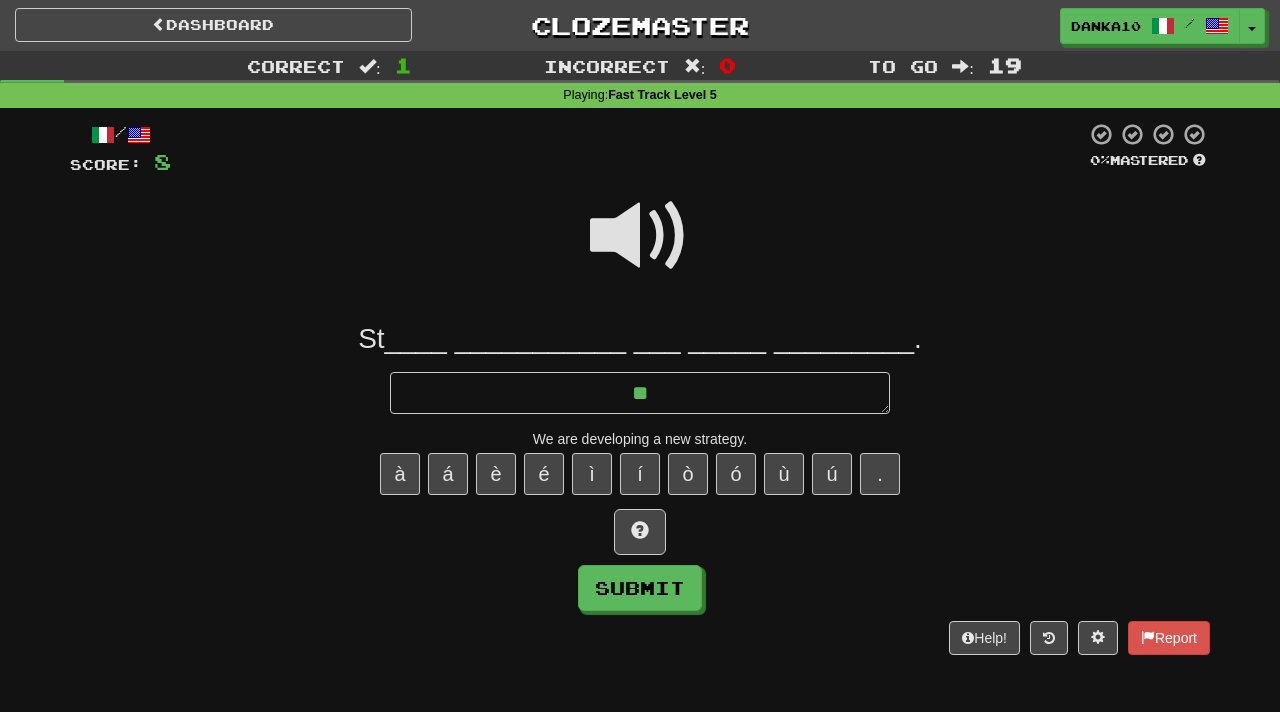 type on "*" 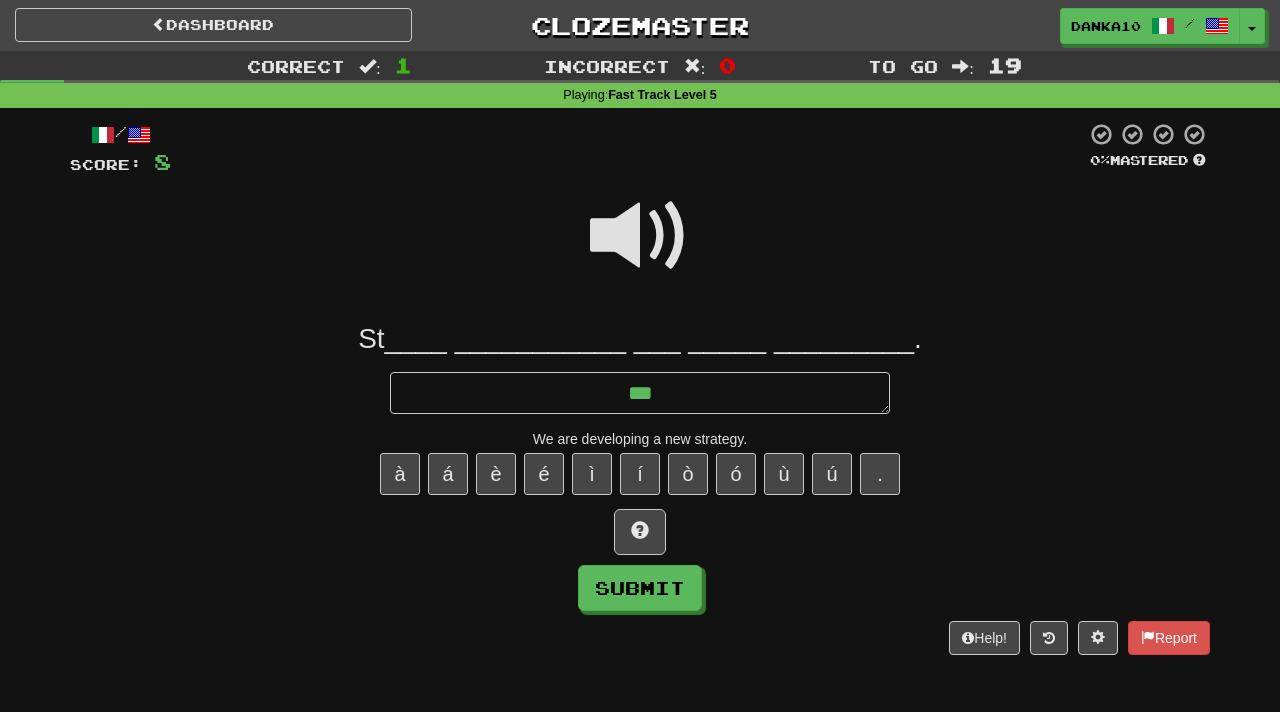 type on "*" 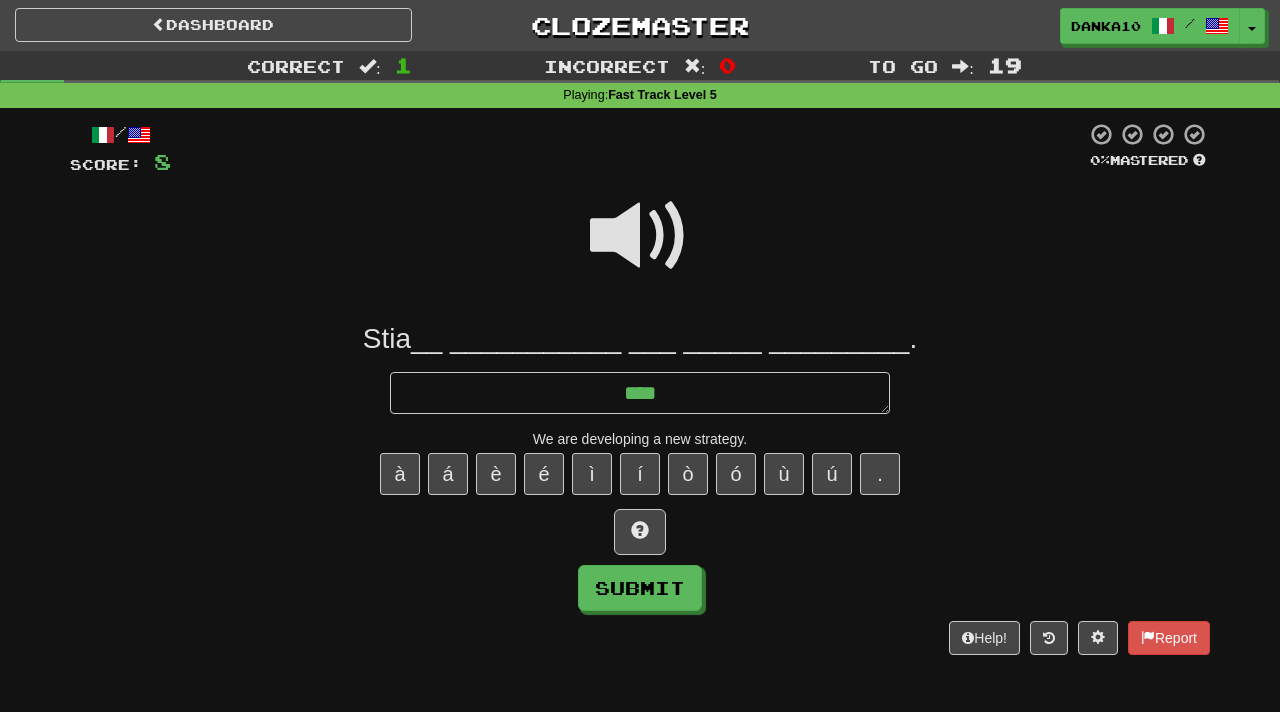 type on "*" 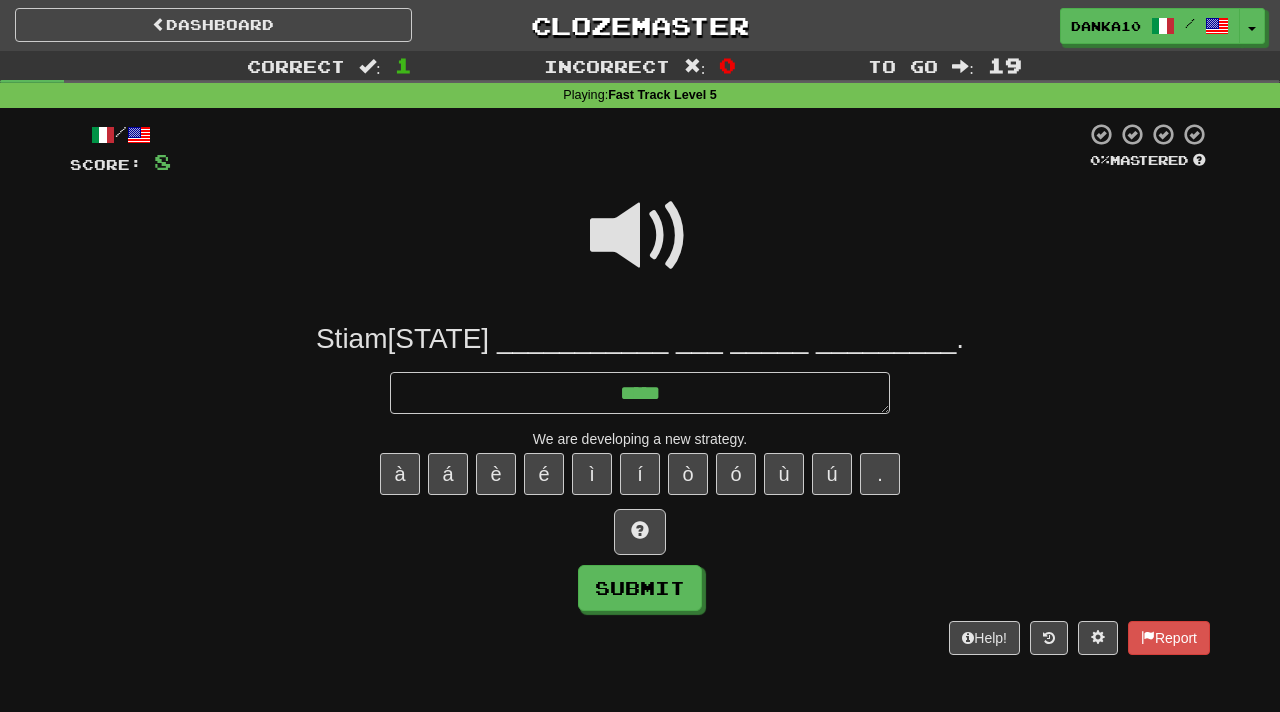 type on "*" 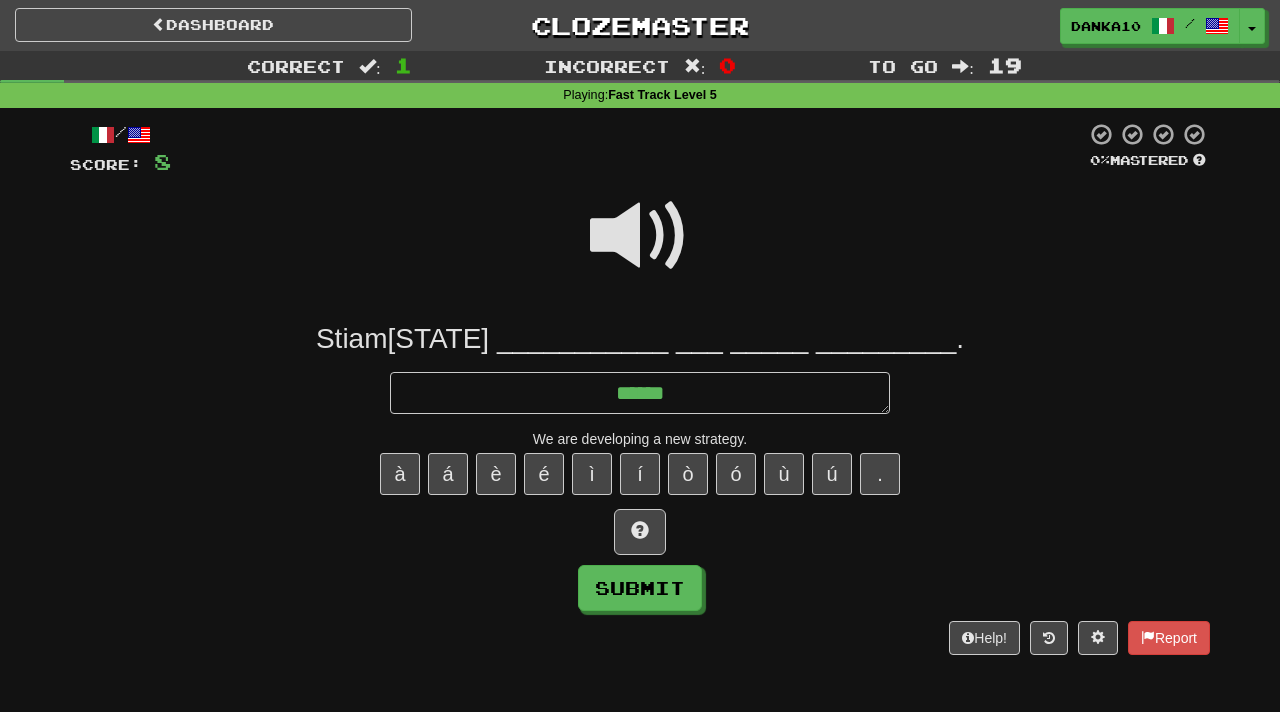 type on "*" 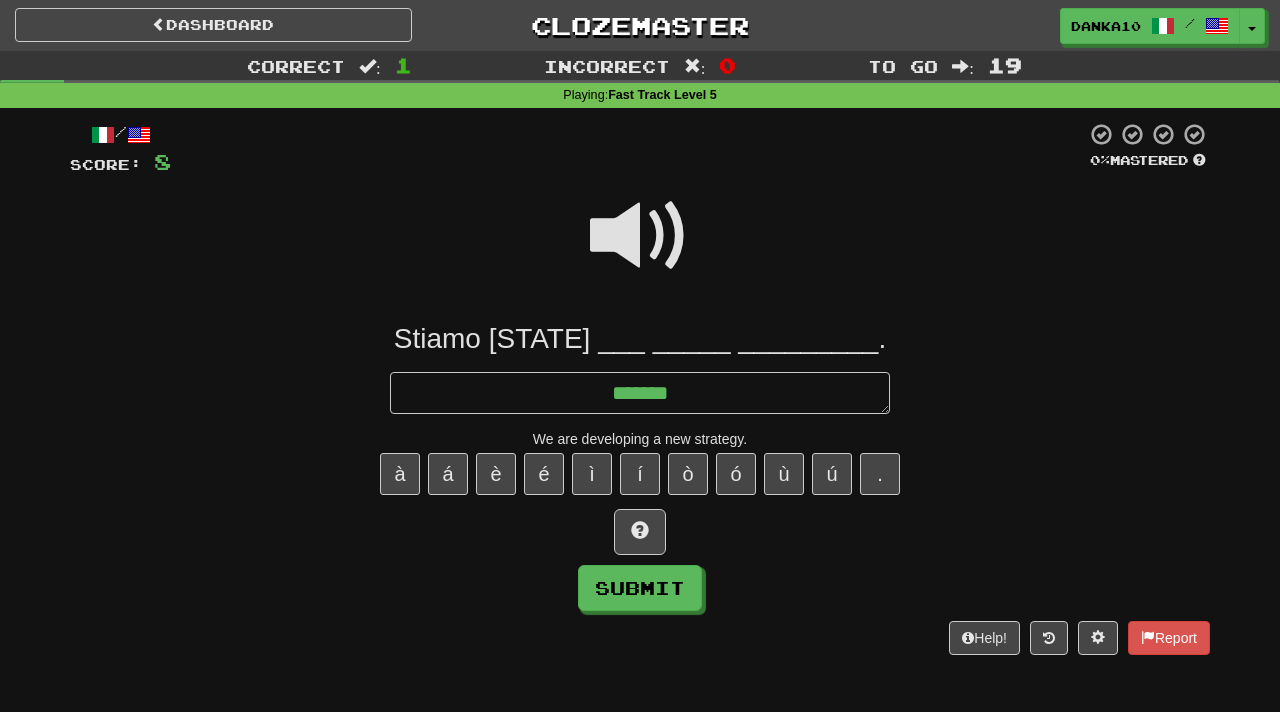 type on "*" 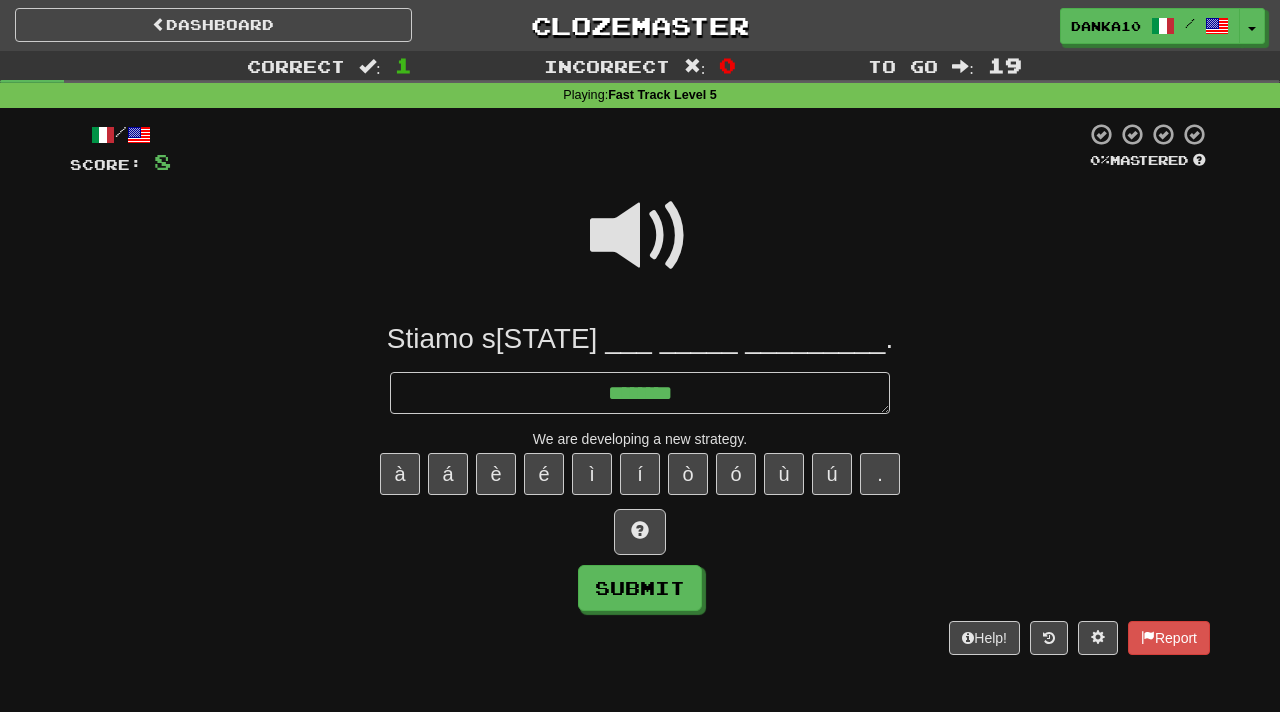 type on "*" 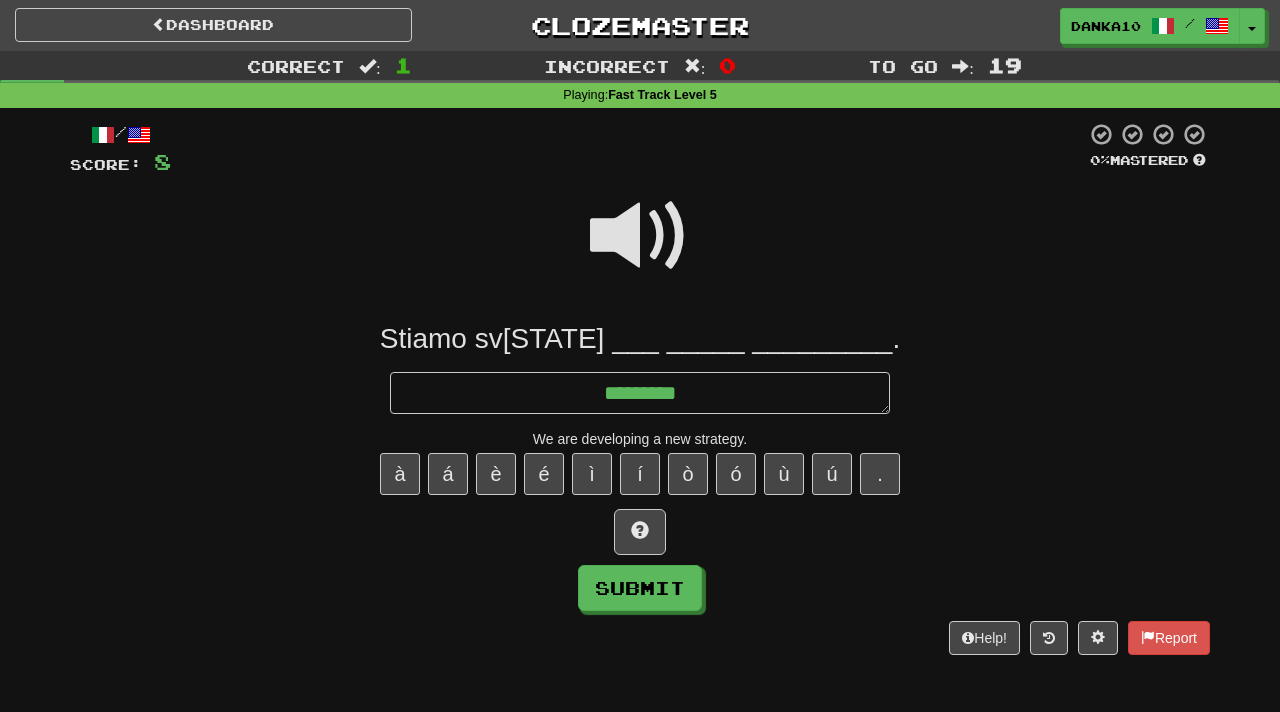 type on "*" 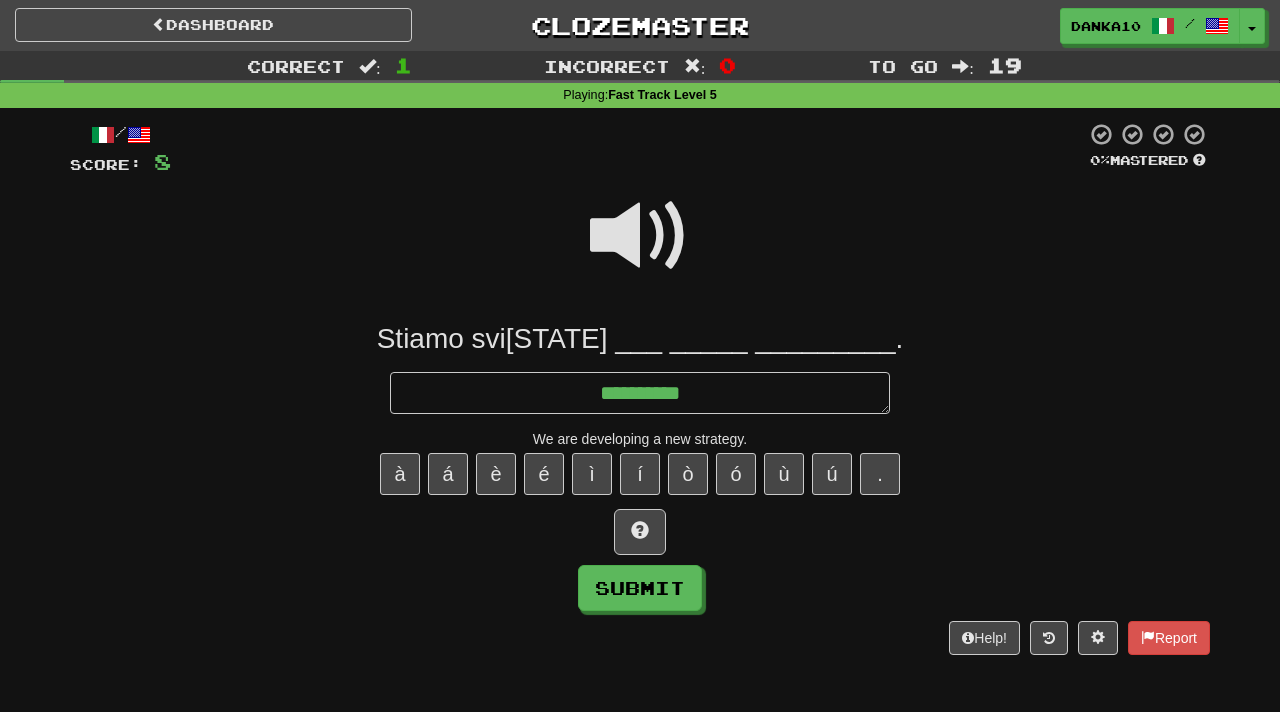 type on "*" 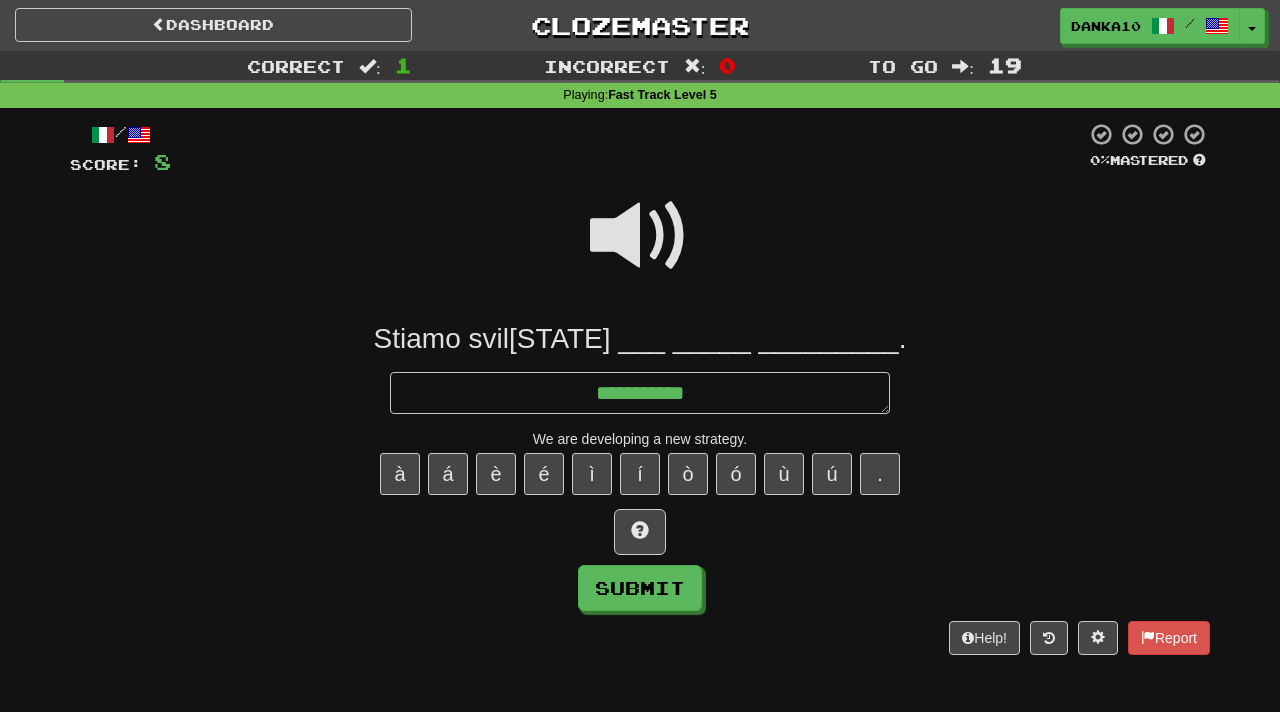 type on "*" 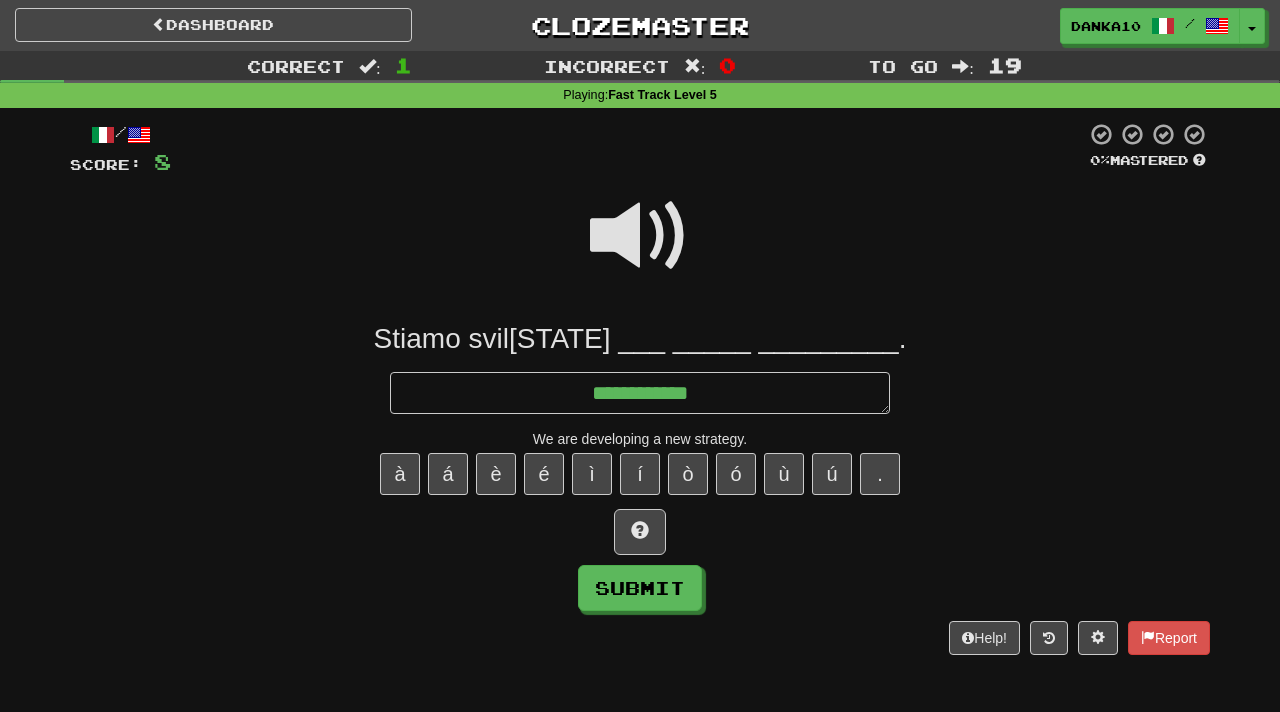 type on "*" 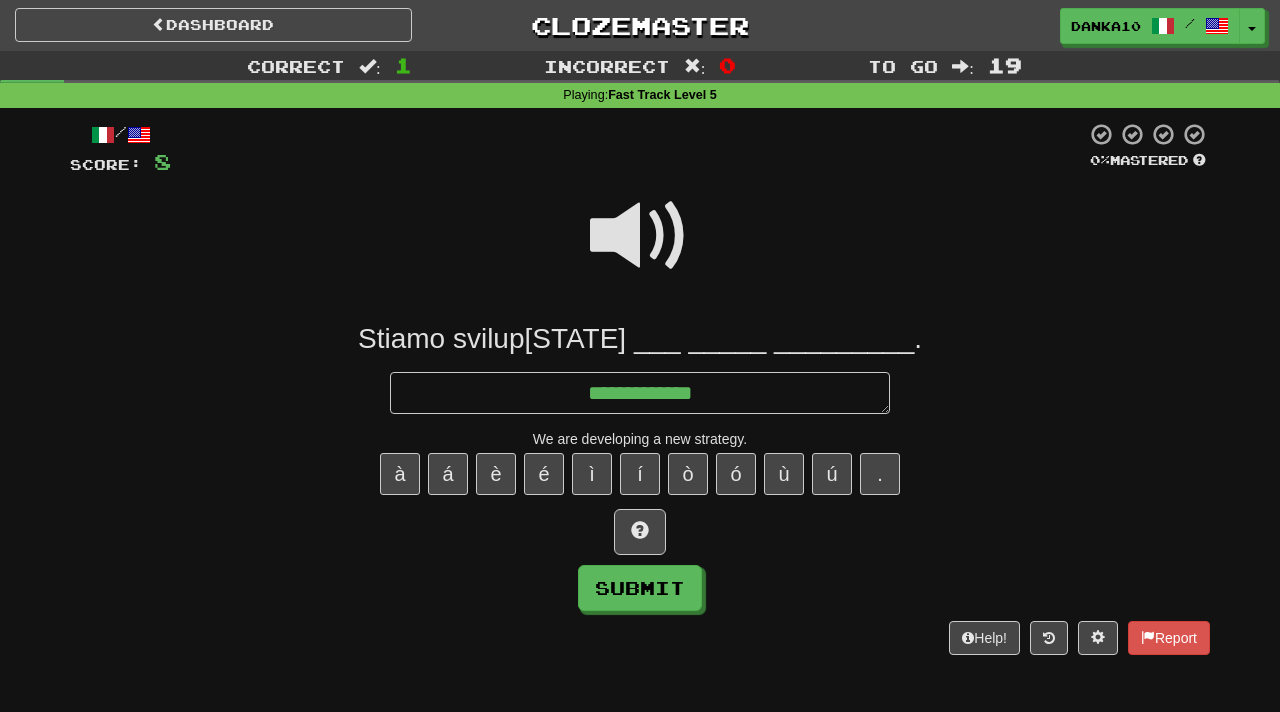 type on "*" 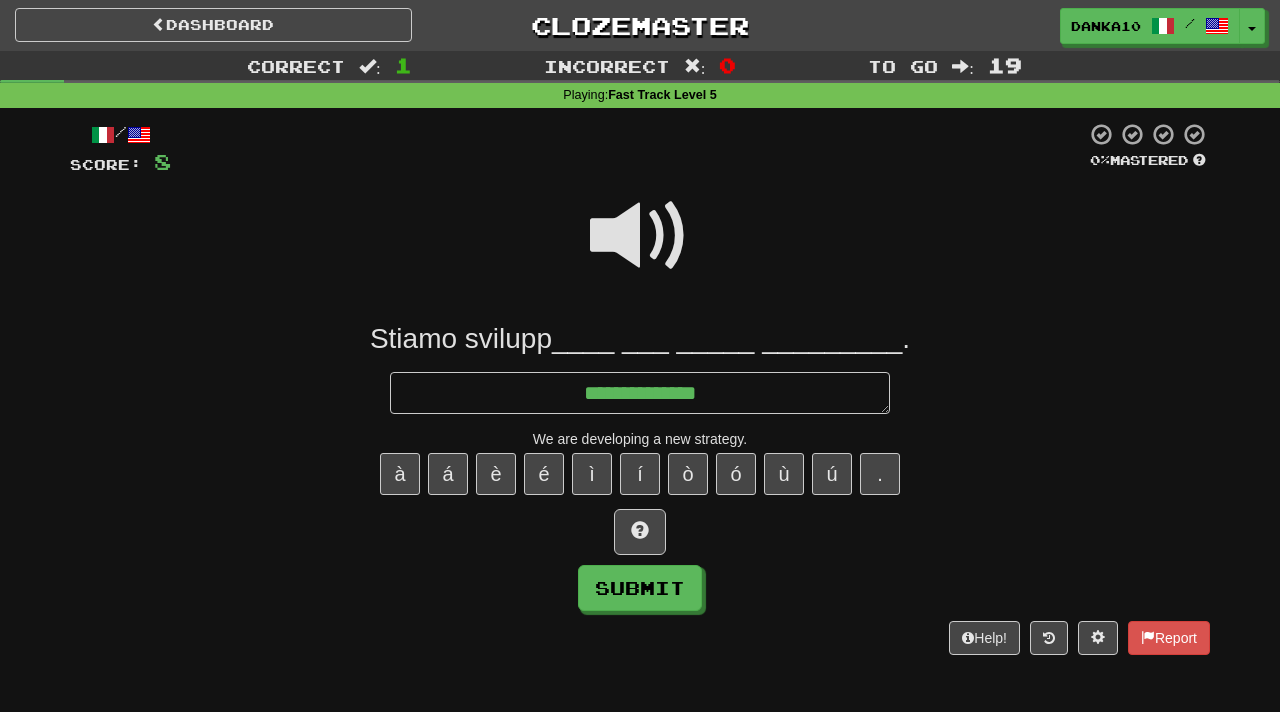 type on "*" 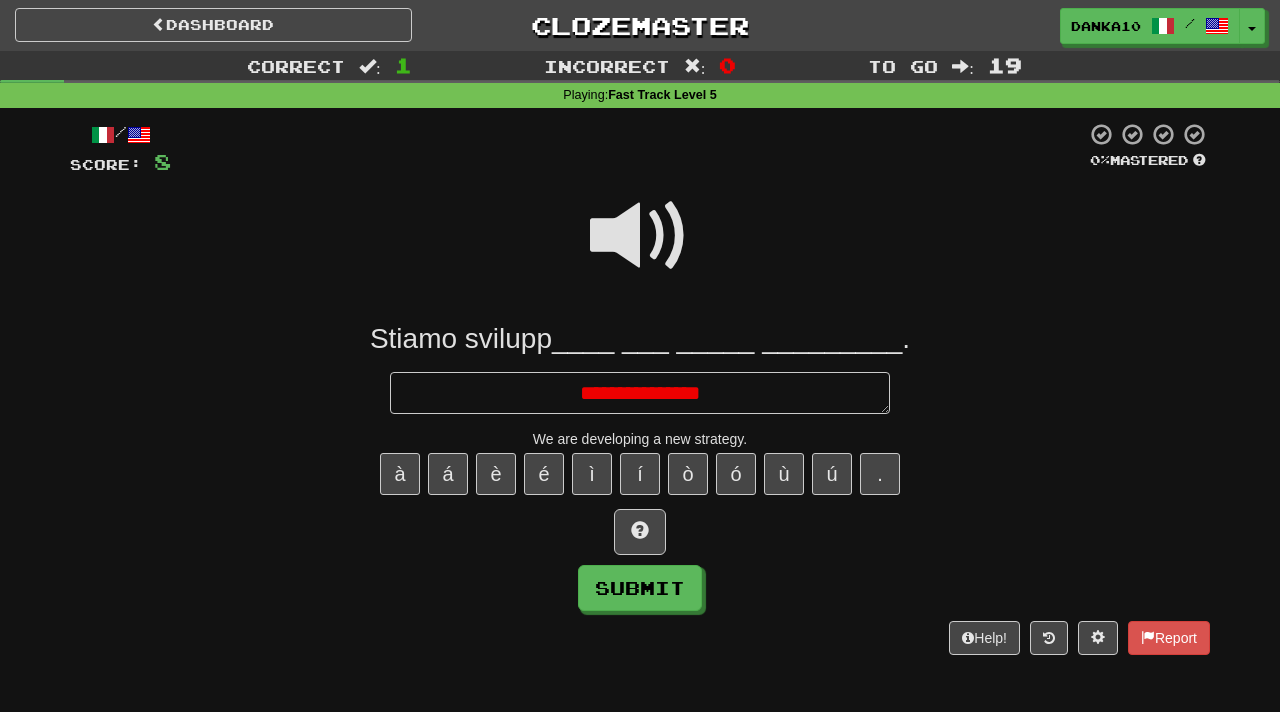 type on "*" 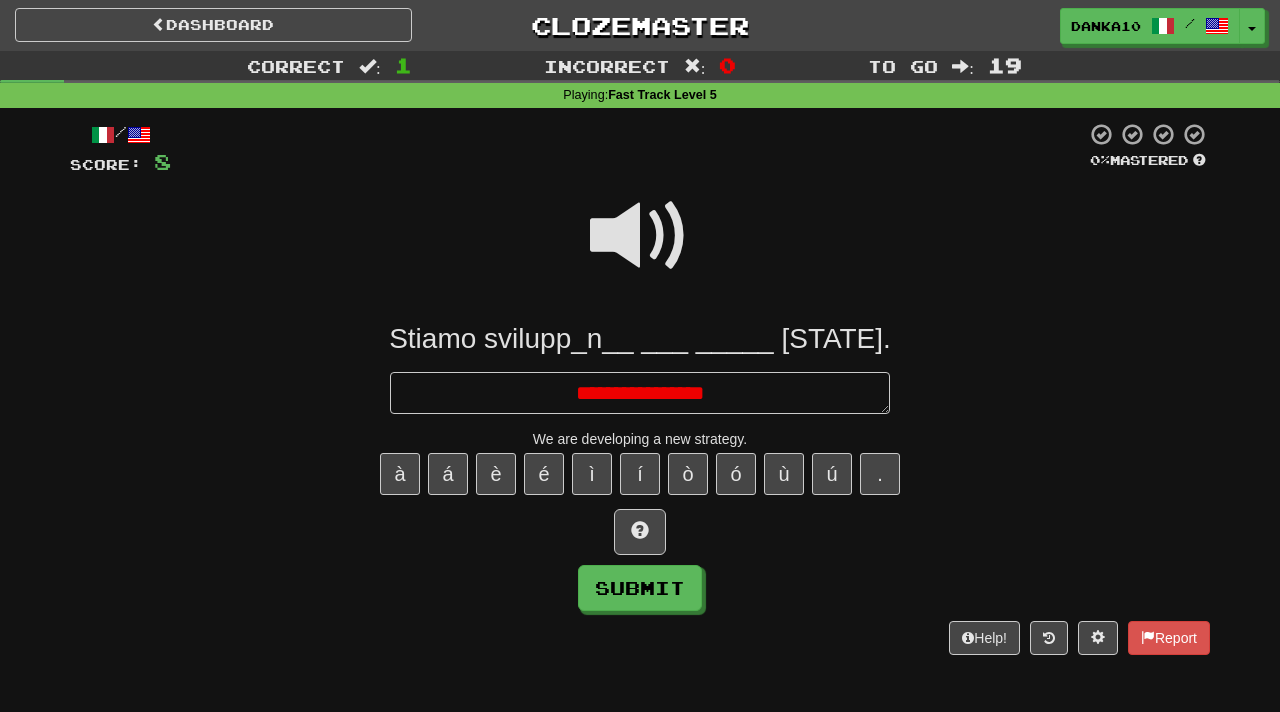 type on "*" 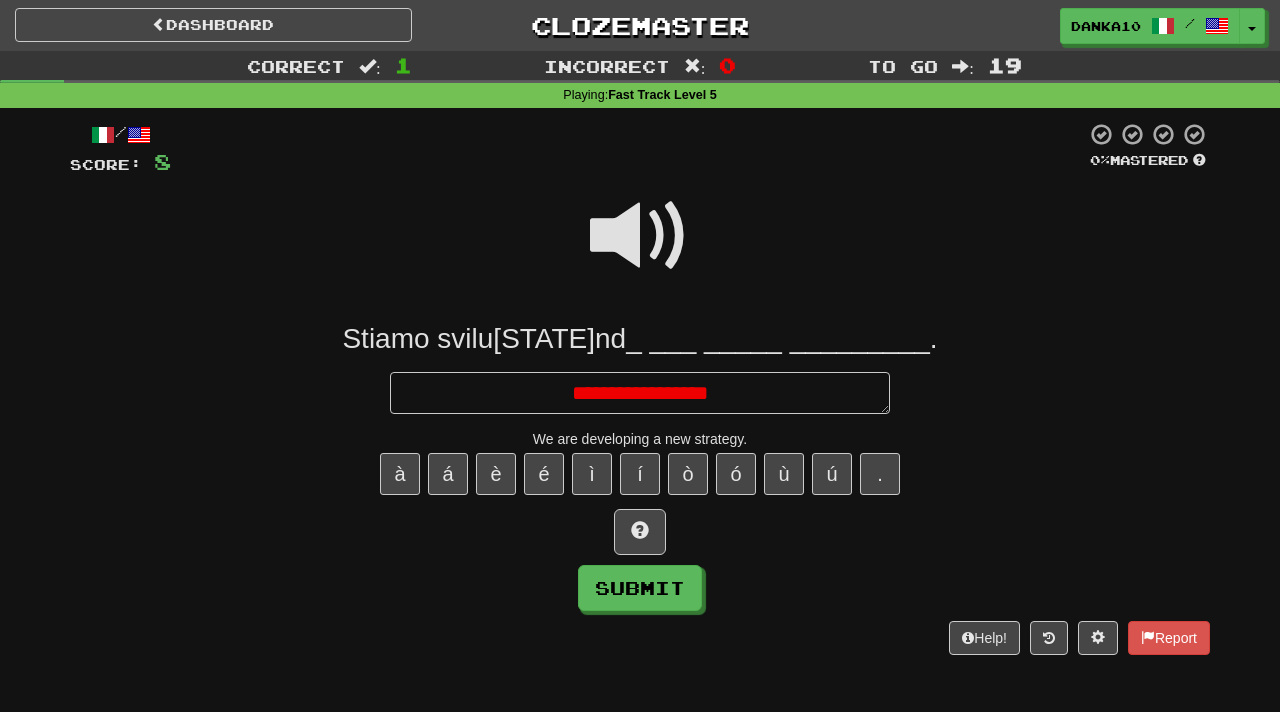 type on "*" 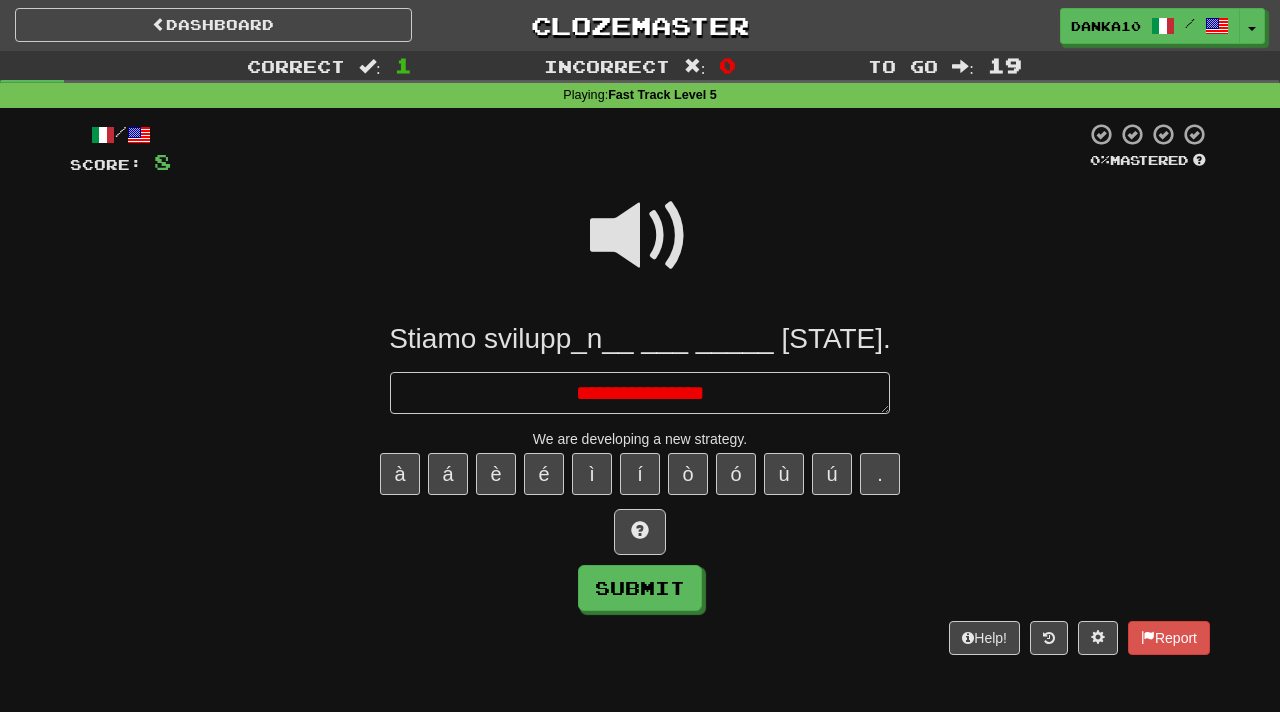 type on "*" 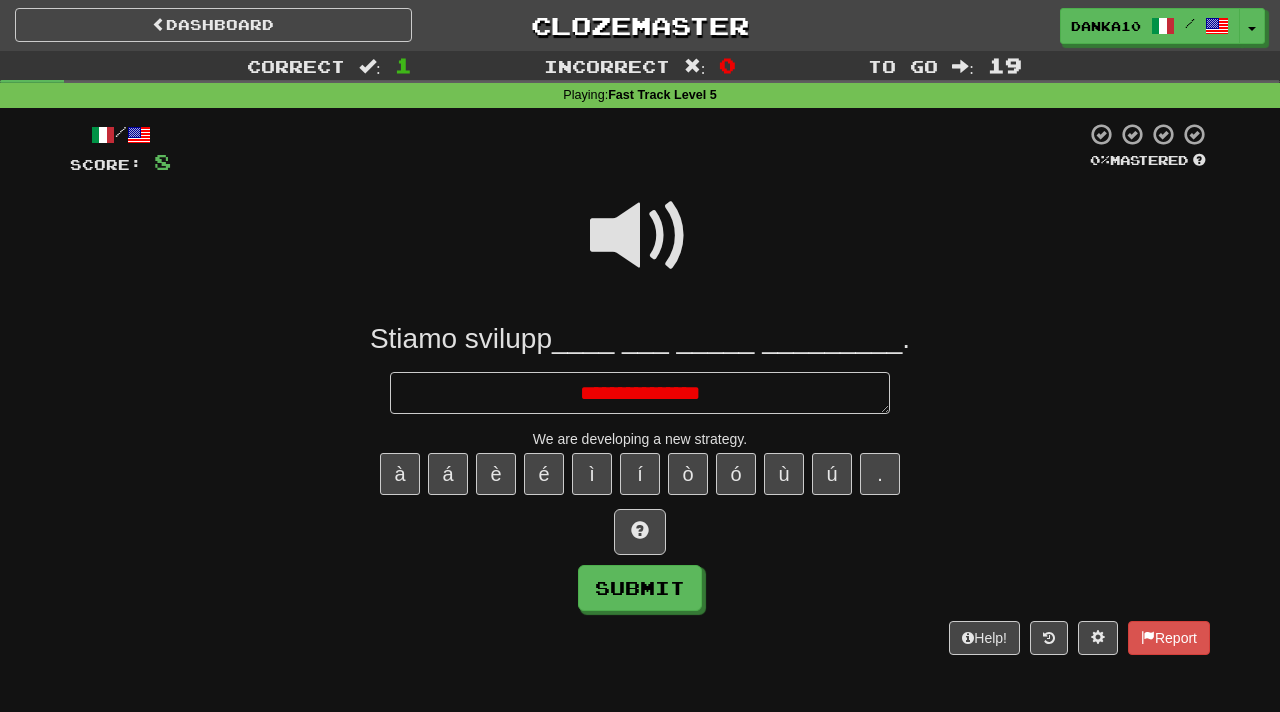 type on "*" 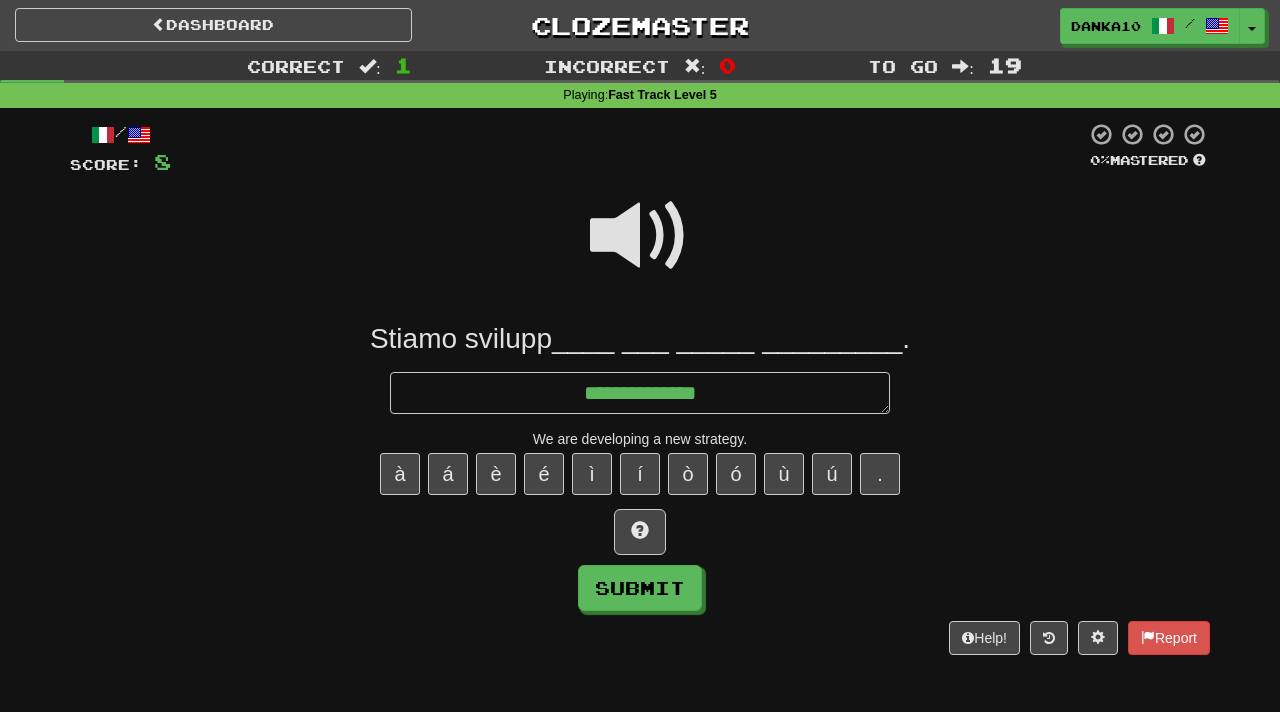 type on "*" 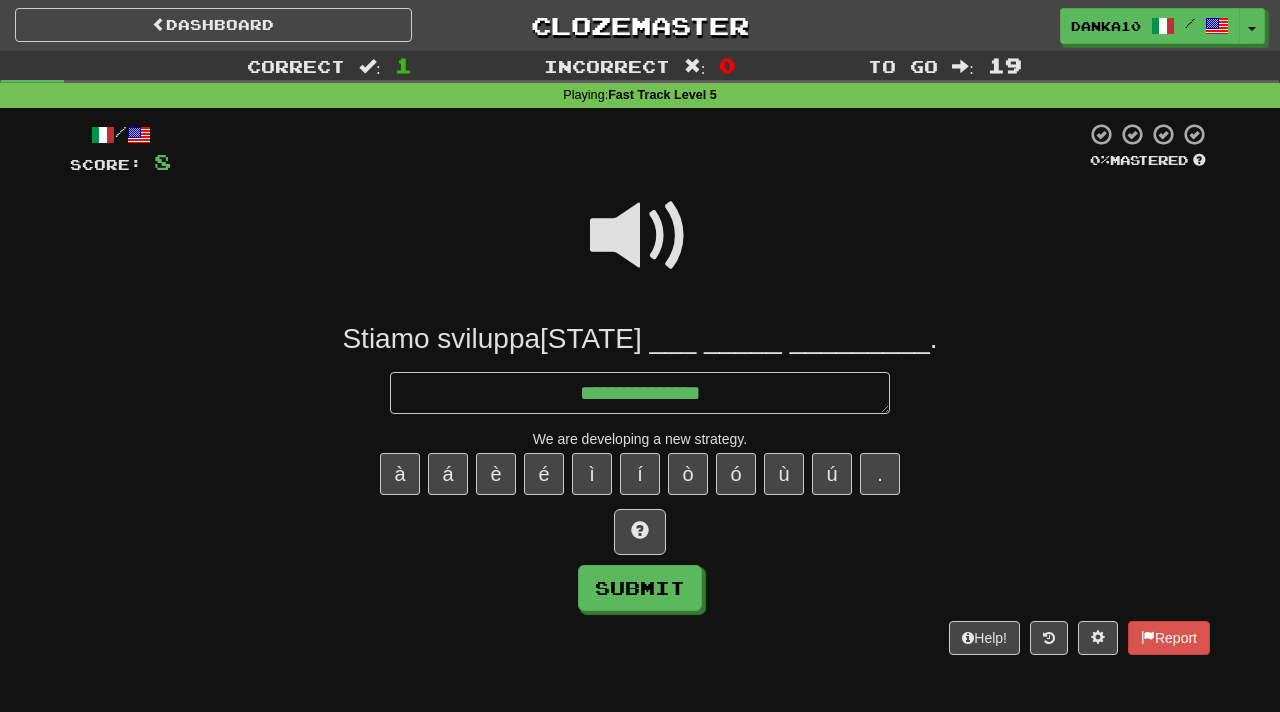type on "*" 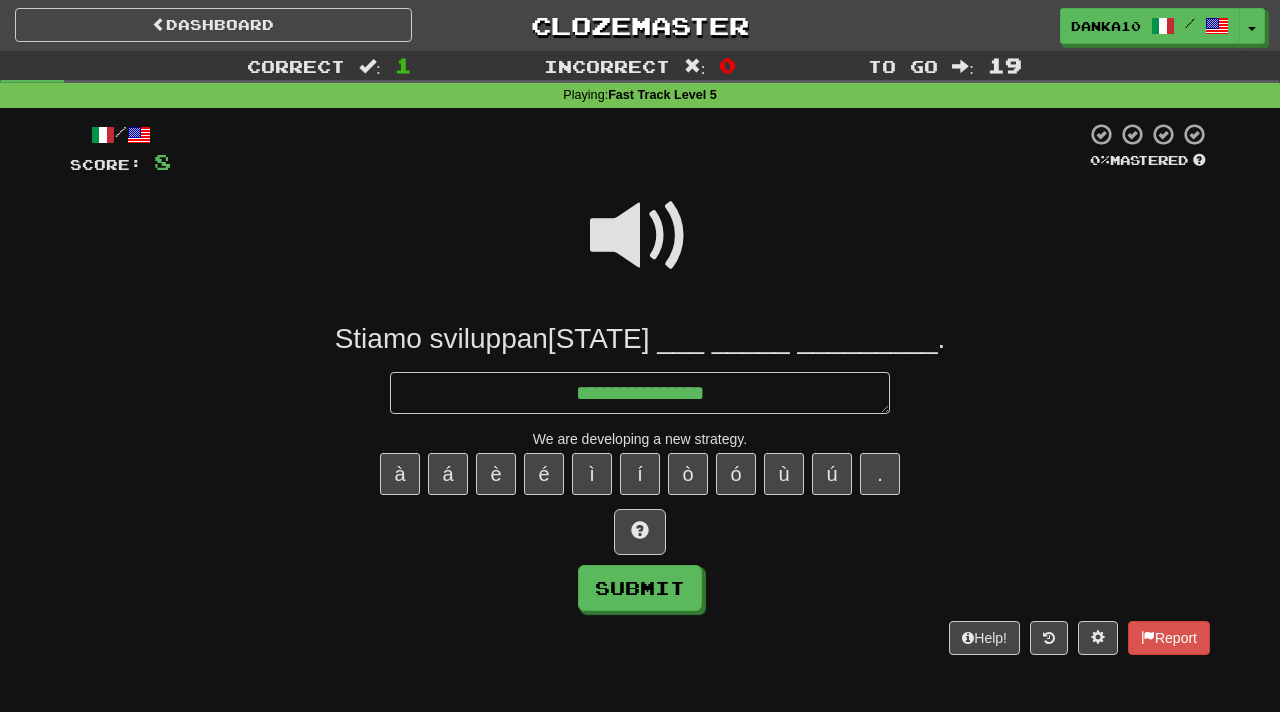 type on "*" 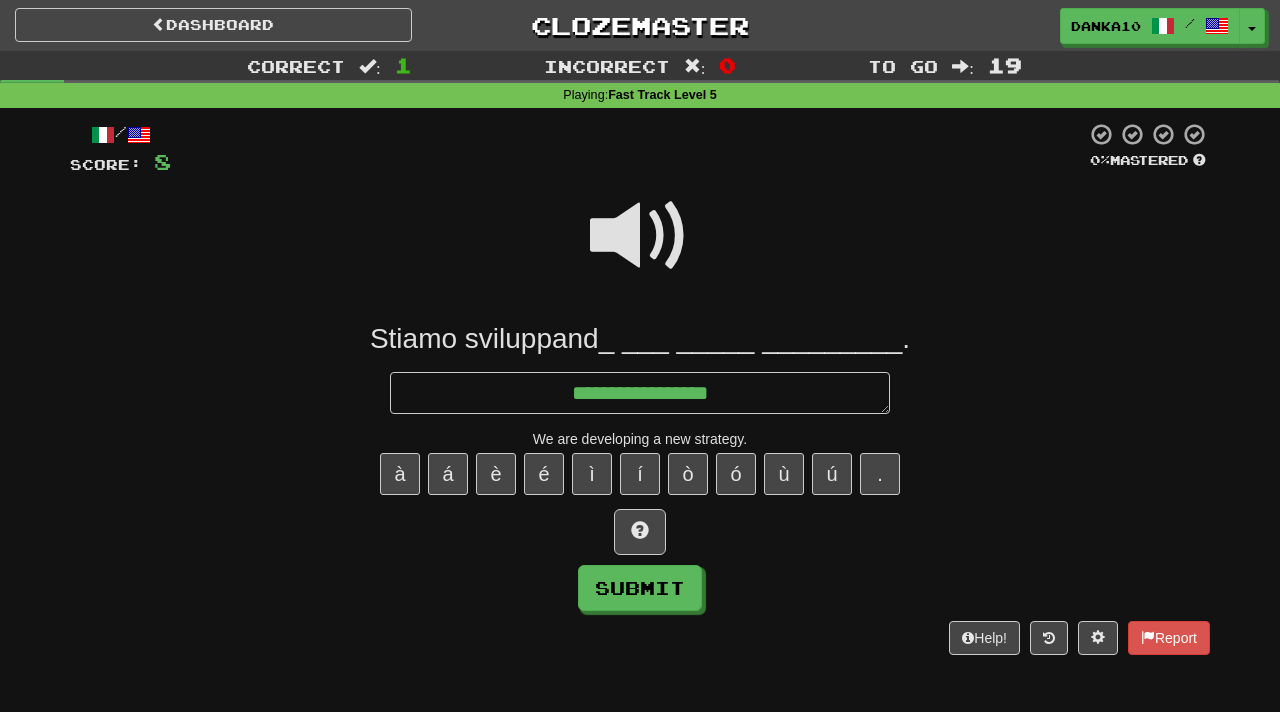 type on "*" 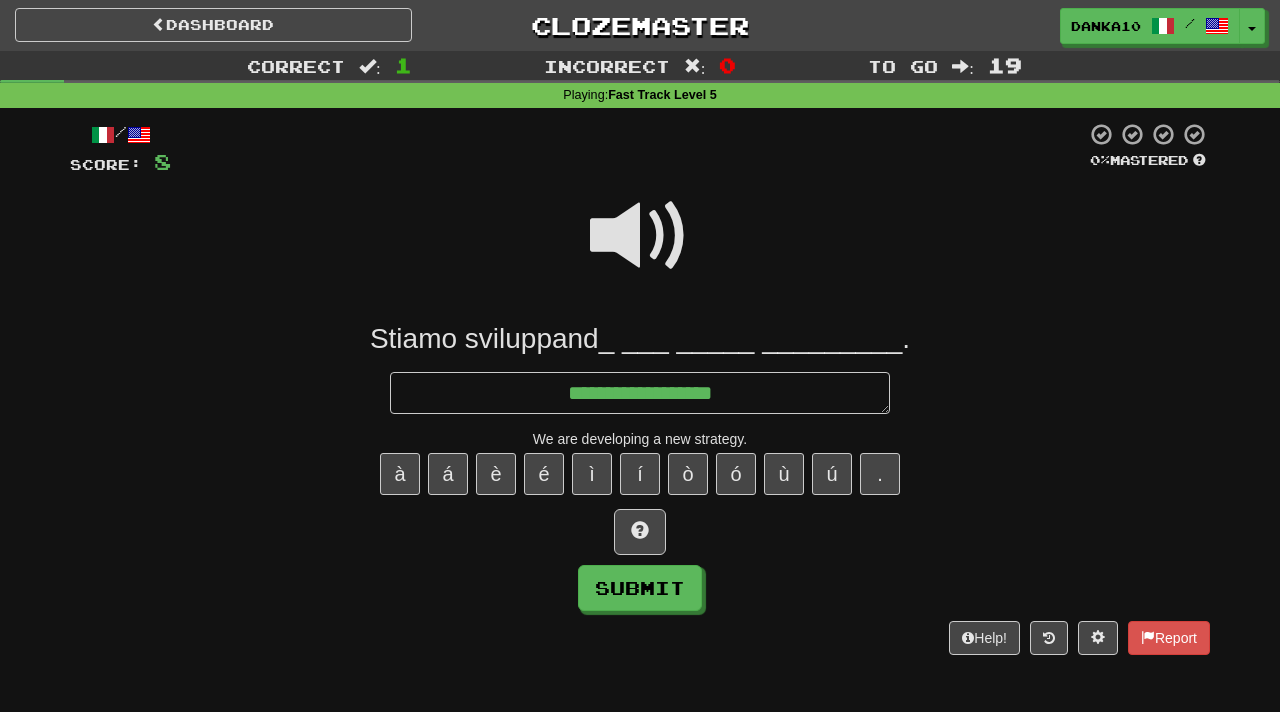 type on "*" 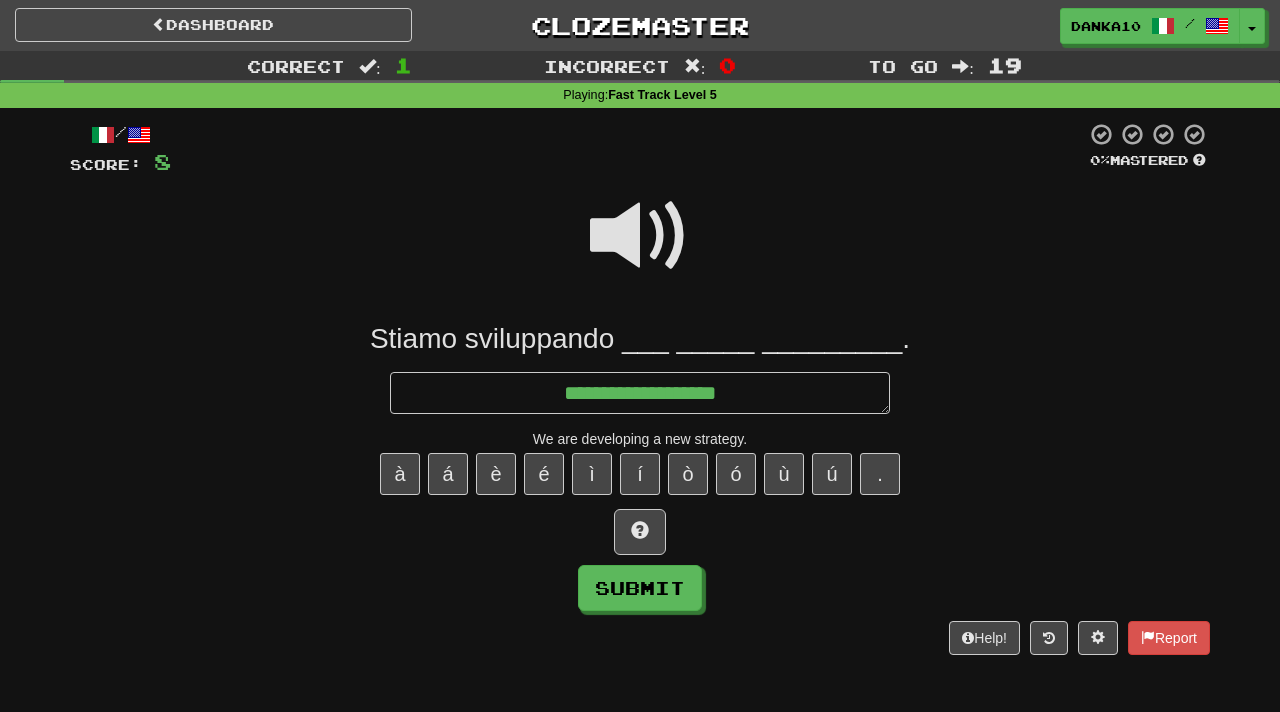 type on "*" 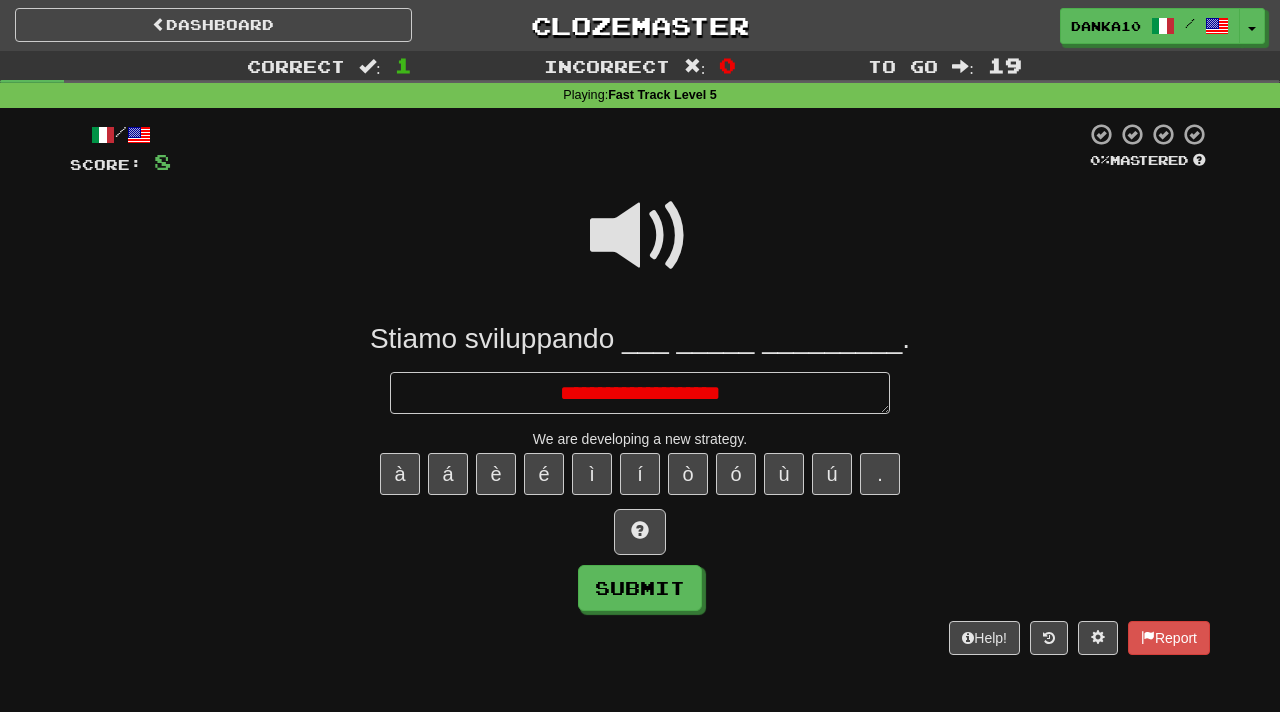 type on "*" 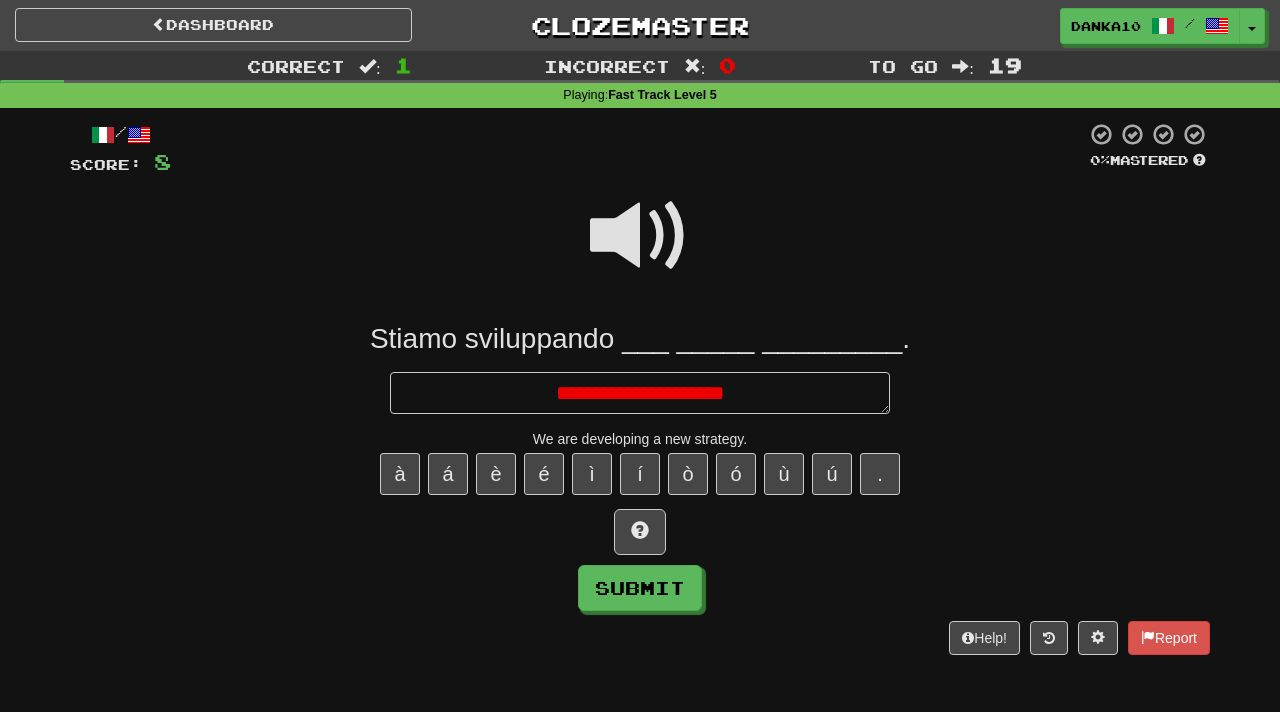 type on "*" 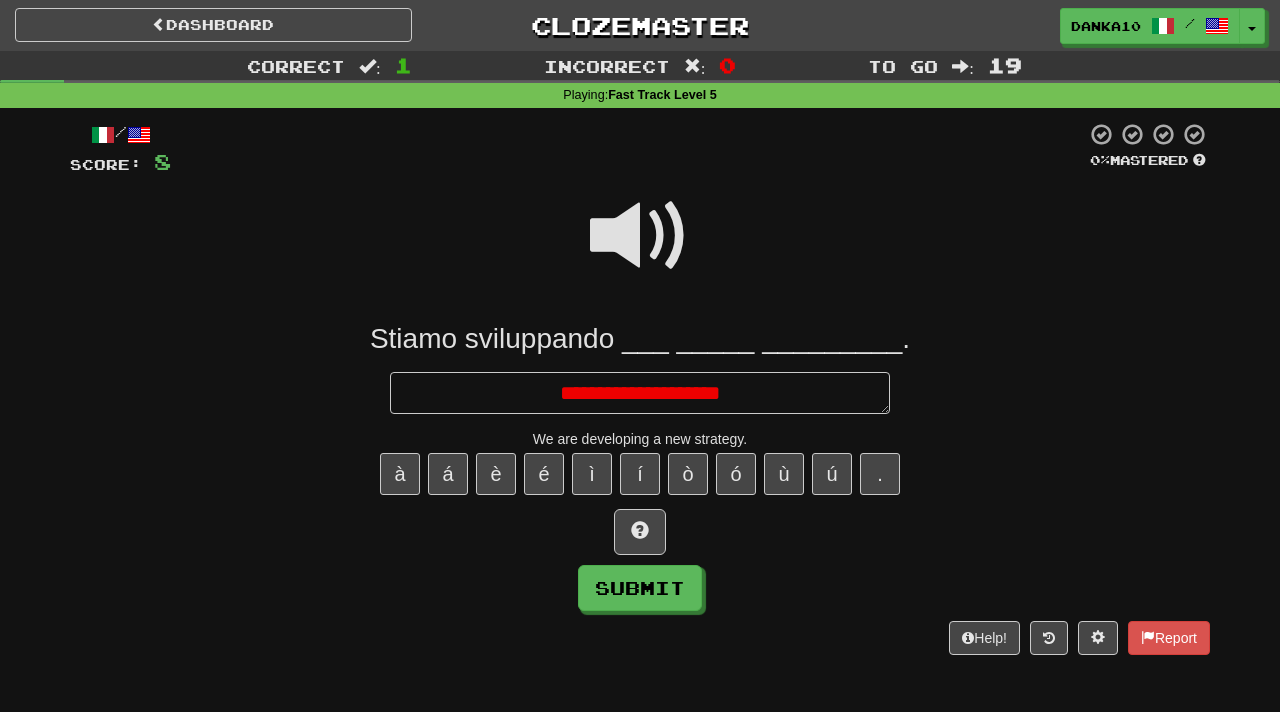 type on "*" 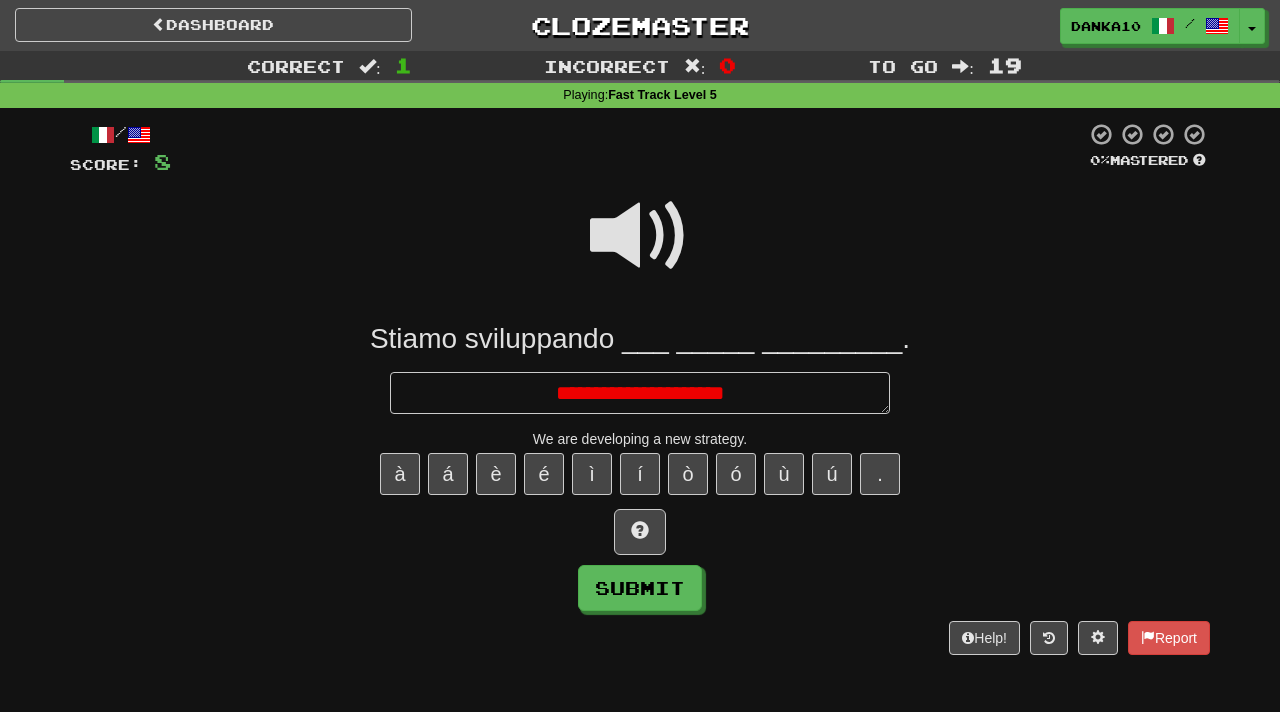type on "*" 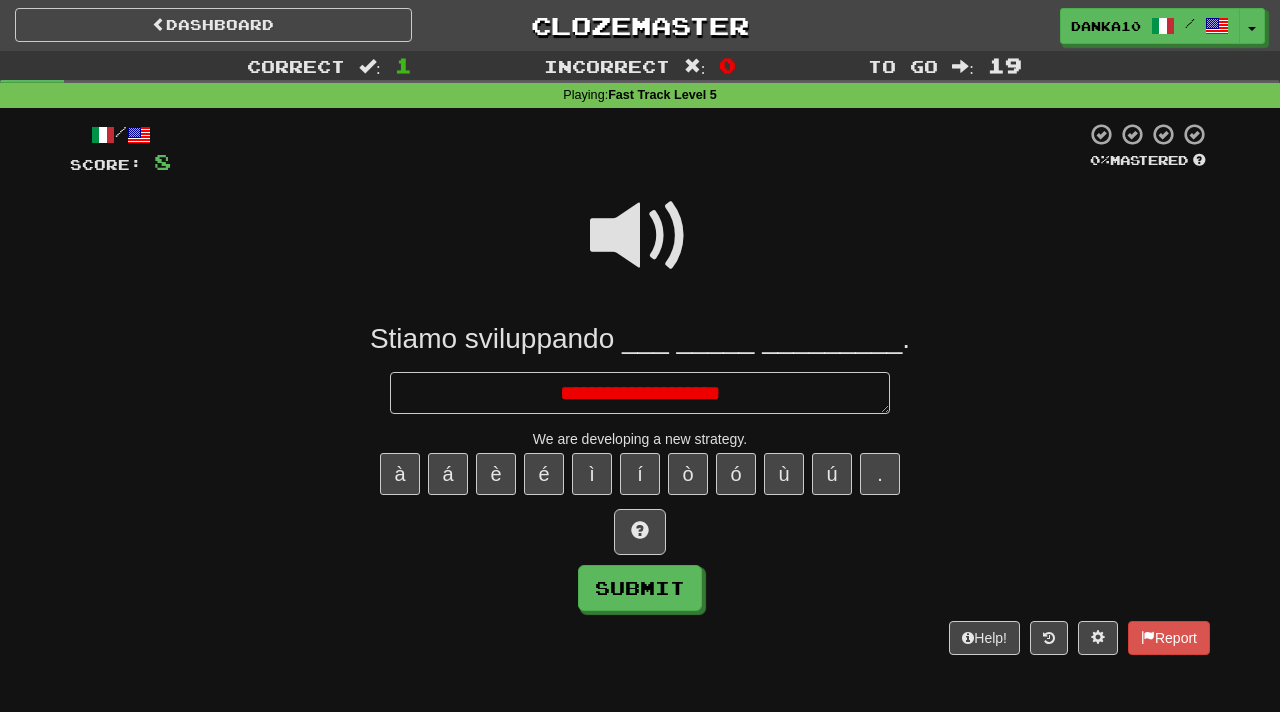type on "*" 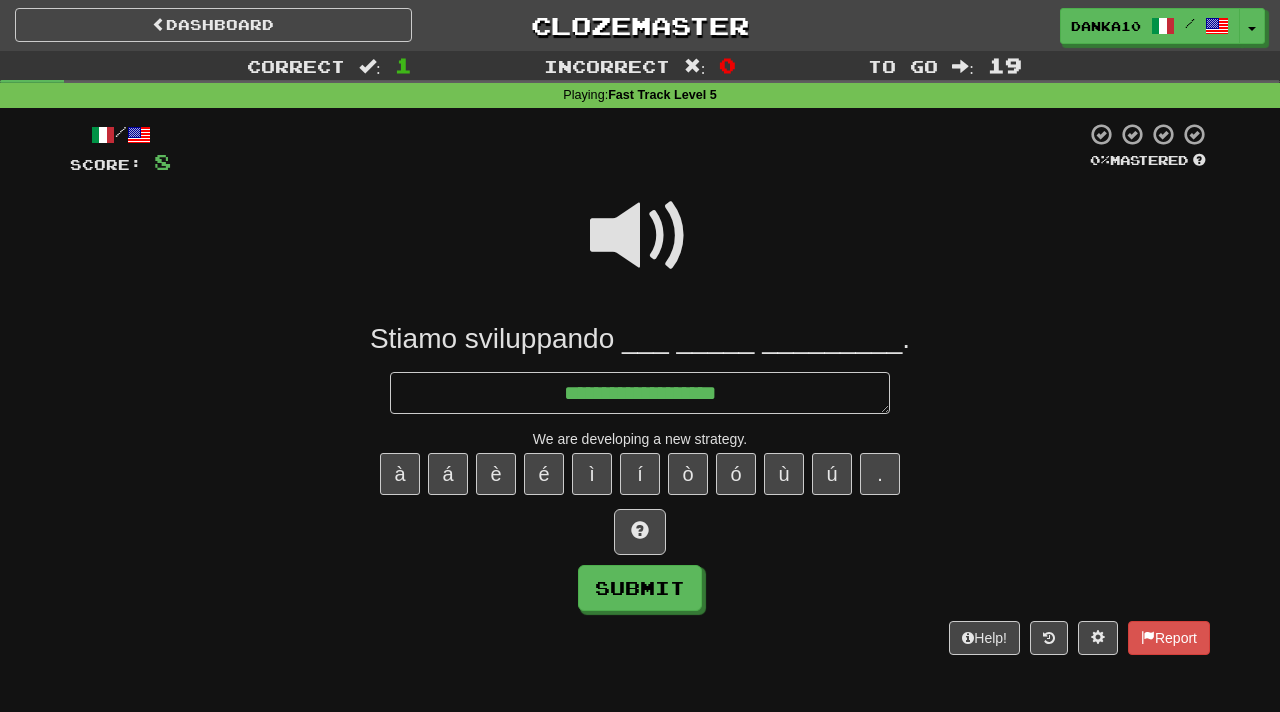 type on "*" 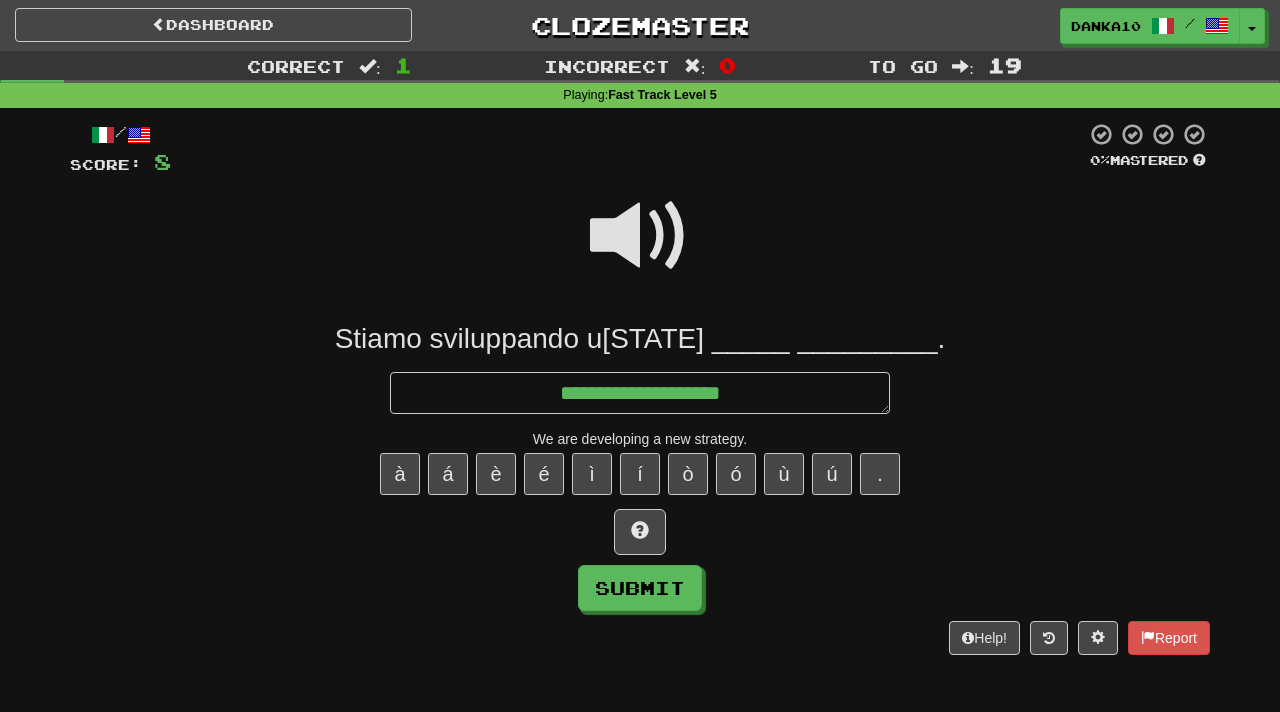type on "*" 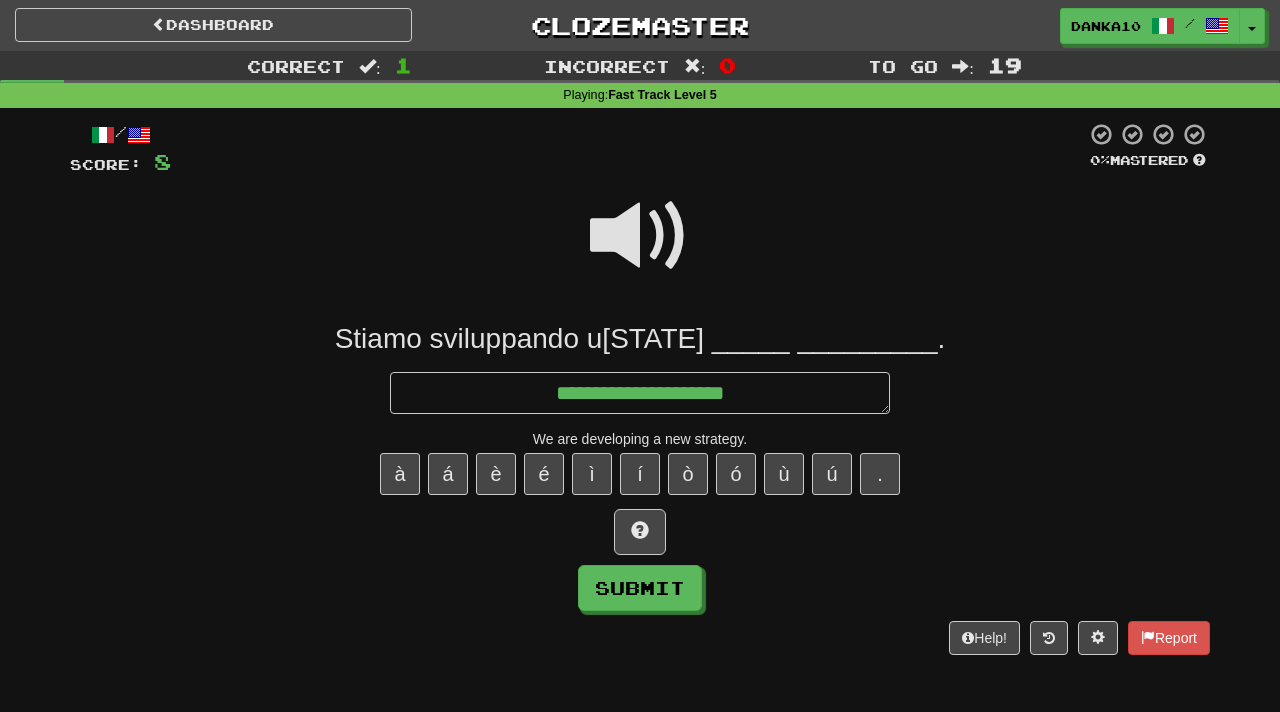 type on "*" 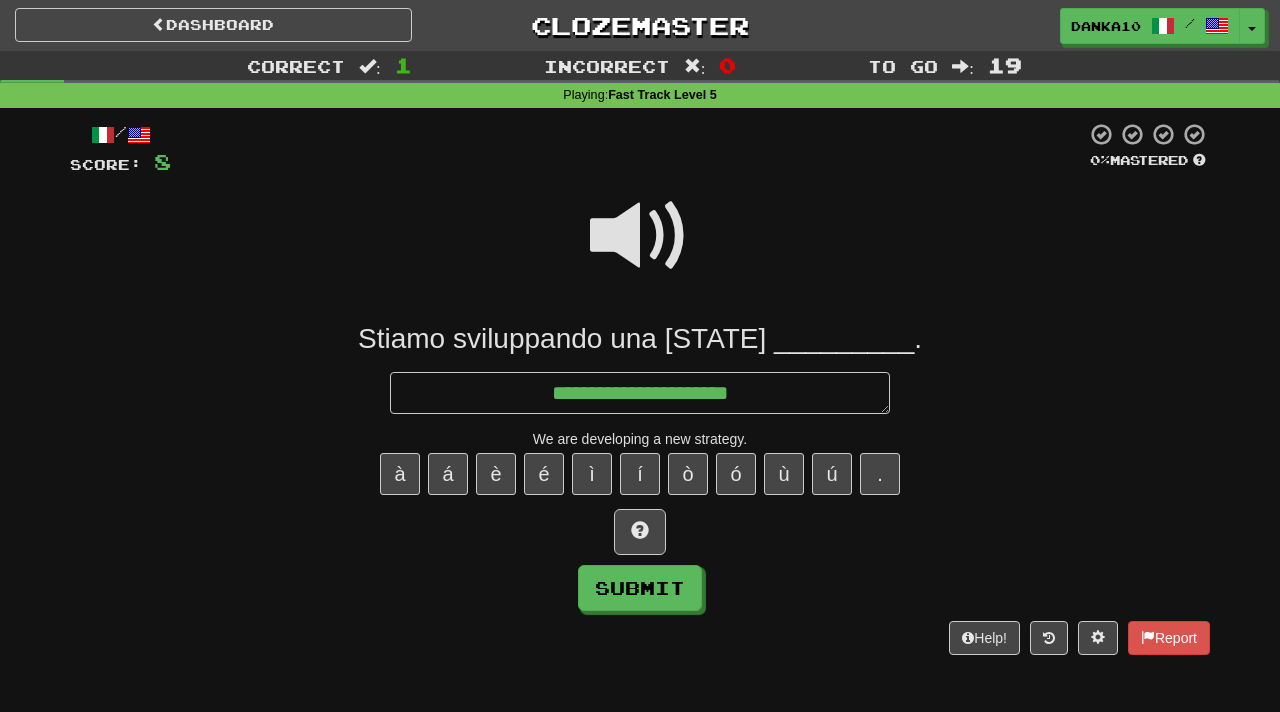 type 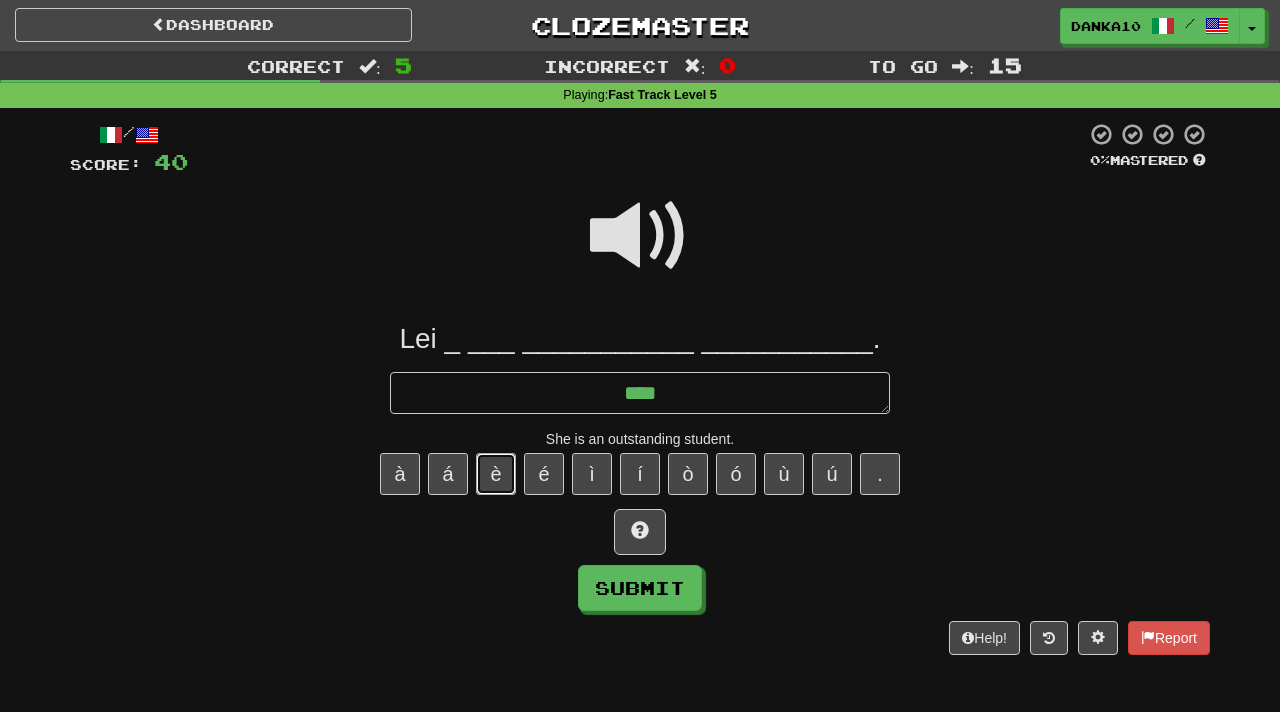click on "è" at bounding box center [496, 474] 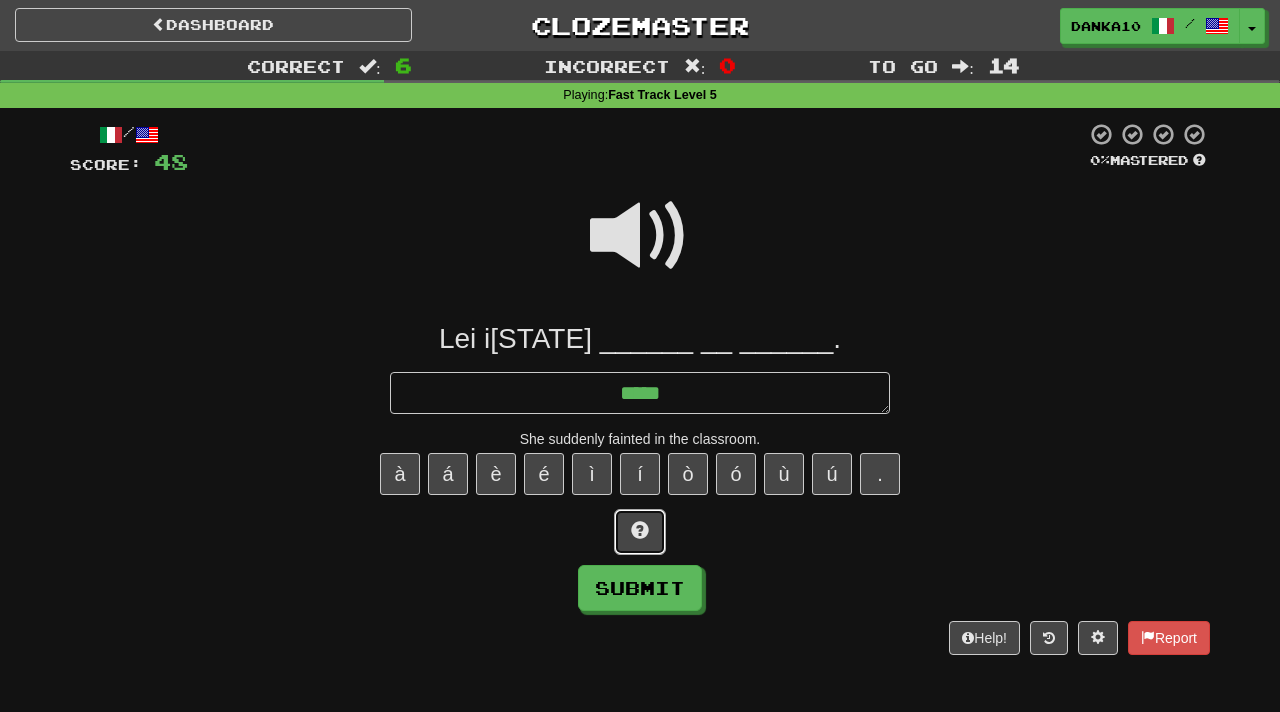 click at bounding box center (640, 532) 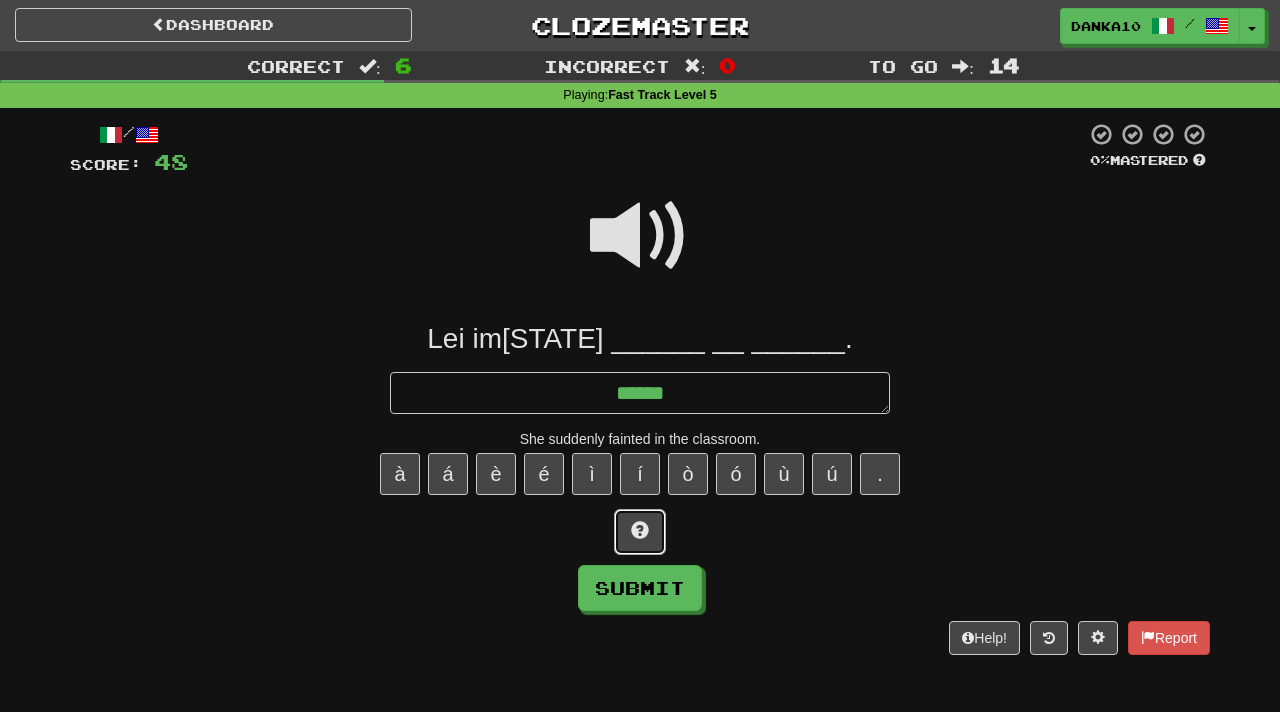 click at bounding box center (640, 532) 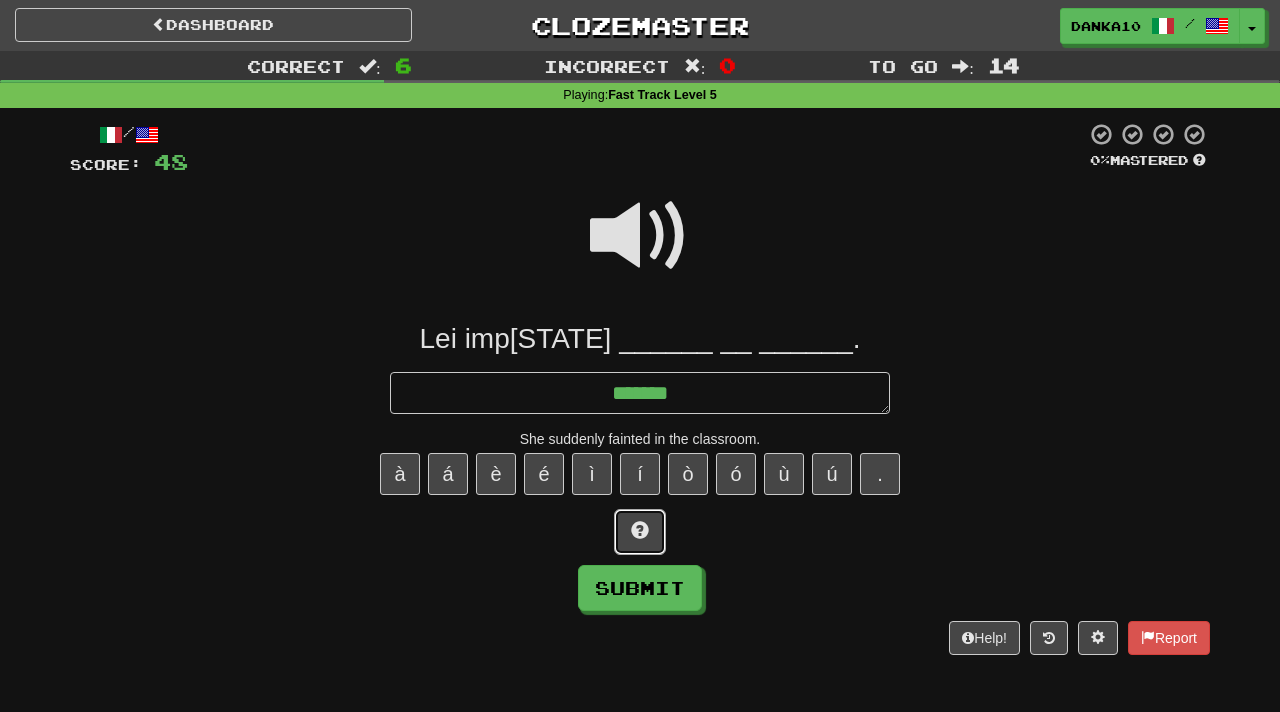 click at bounding box center [640, 532] 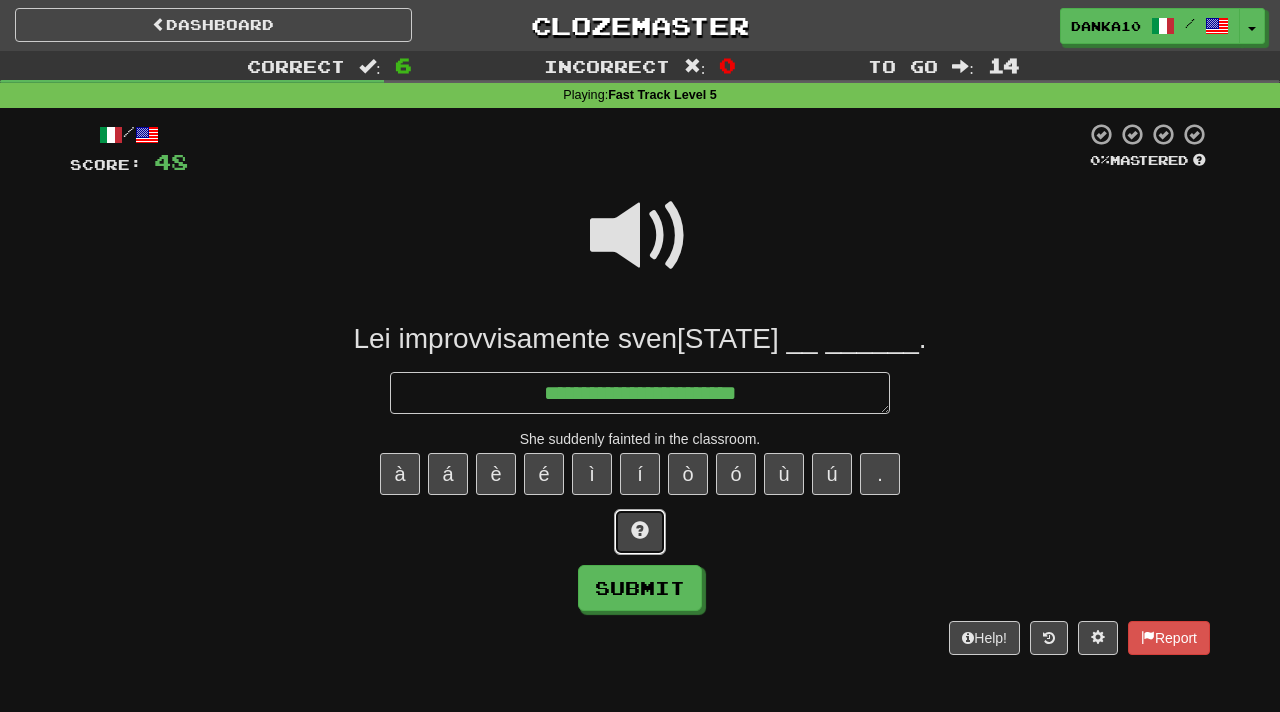 click at bounding box center [640, 530] 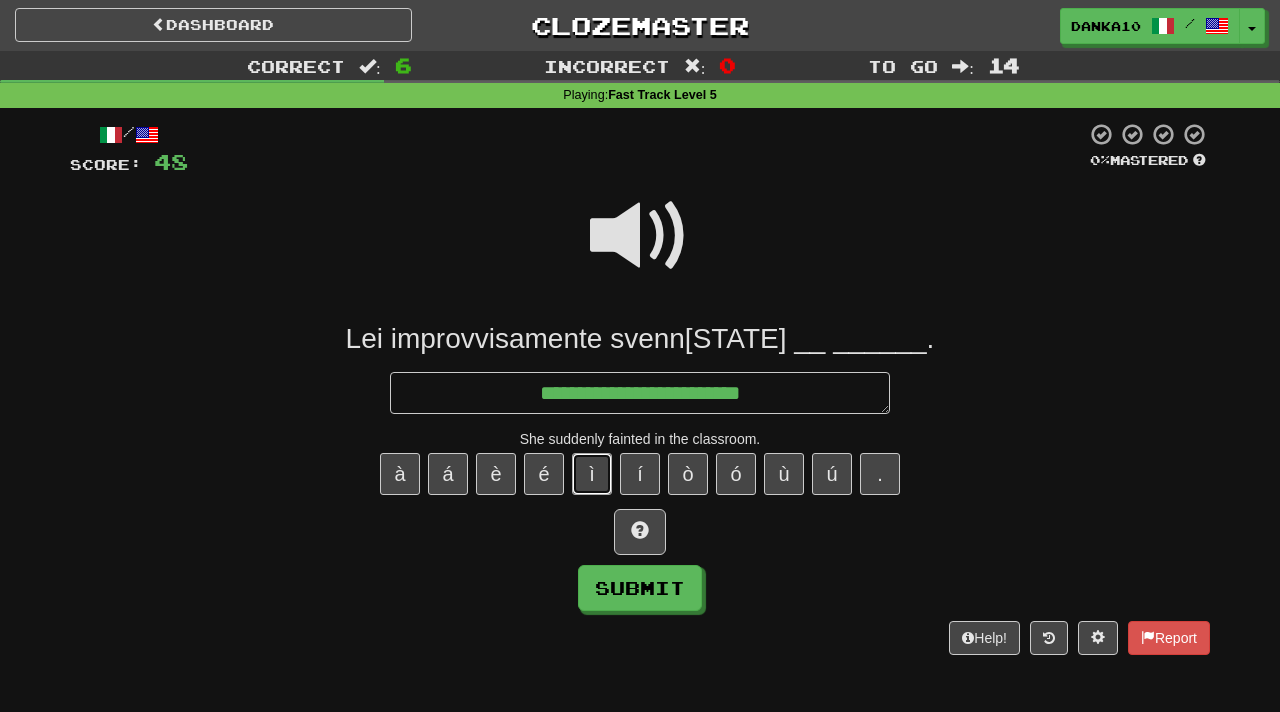 click on "ì" at bounding box center (592, 474) 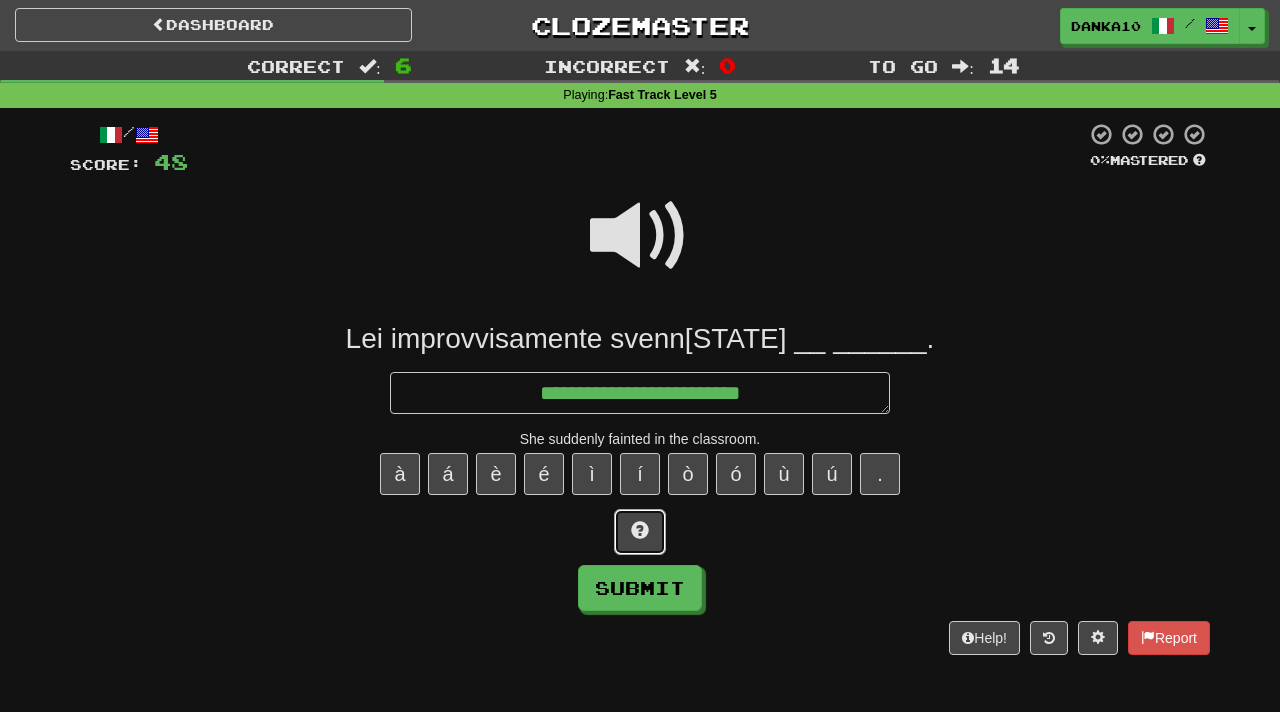 click at bounding box center [640, 530] 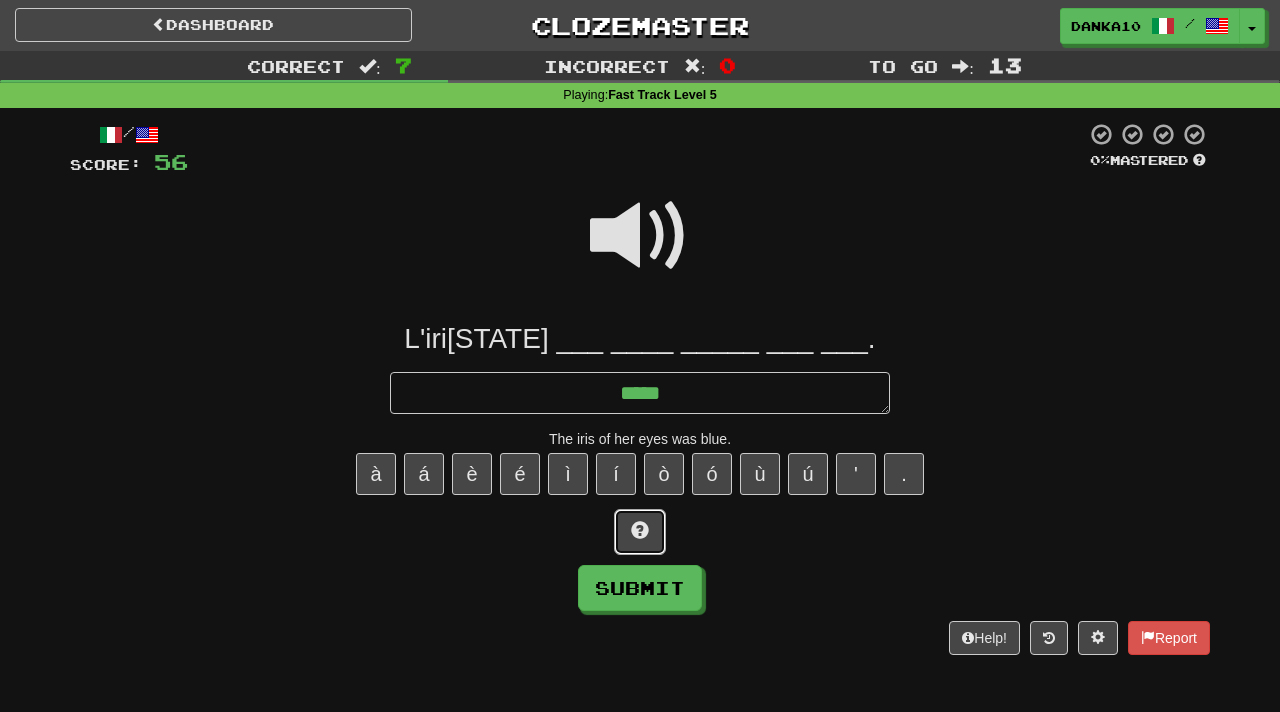 click at bounding box center [640, 530] 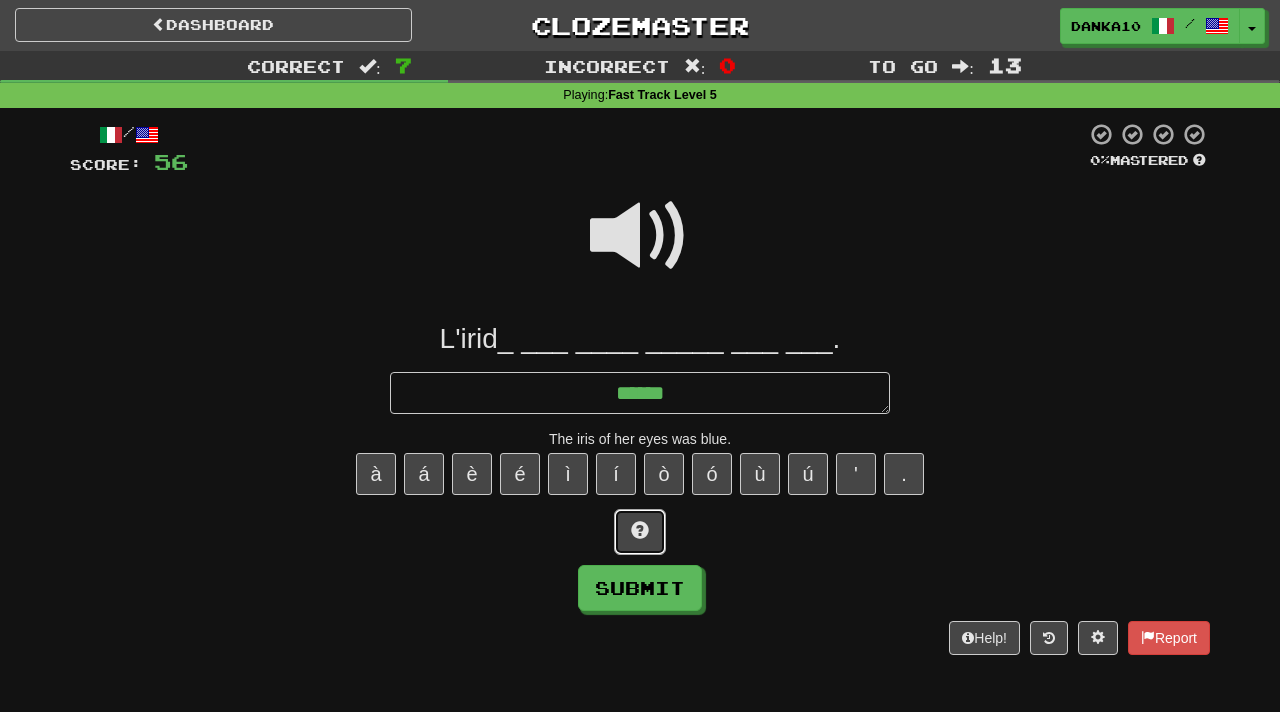 click at bounding box center [640, 530] 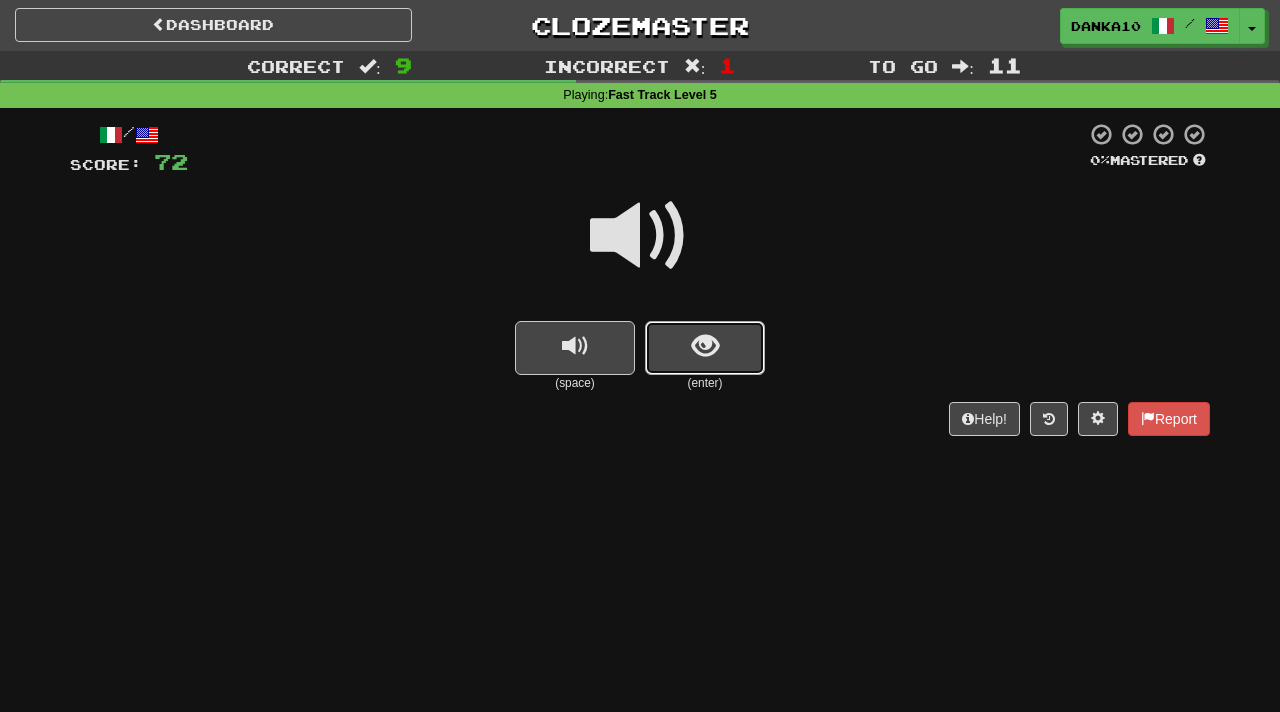 click at bounding box center [705, 348] 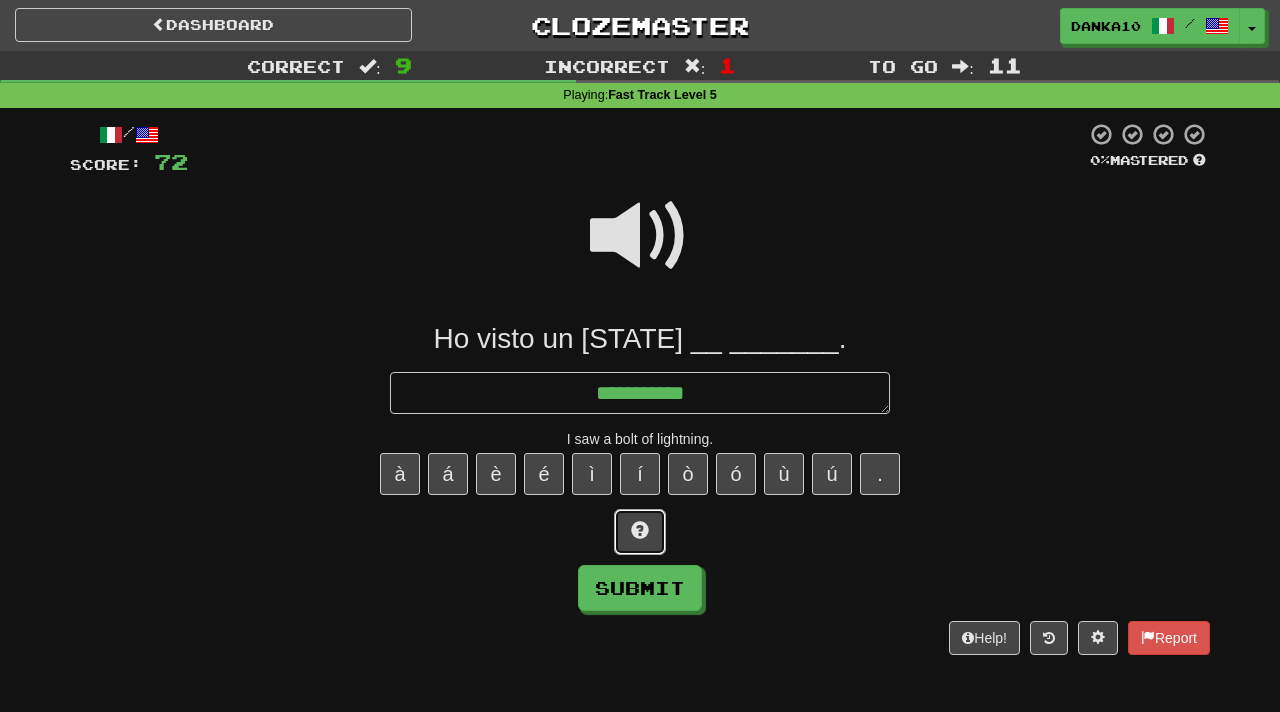 click at bounding box center [640, 530] 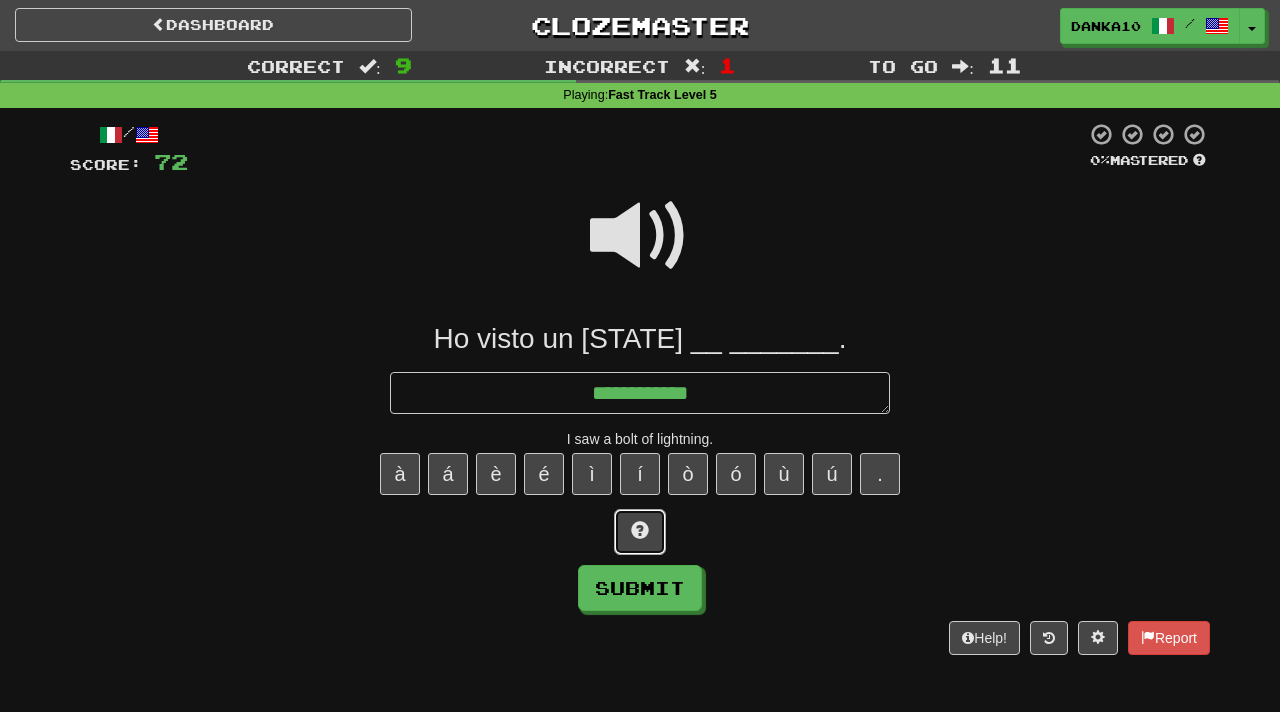 click at bounding box center [640, 530] 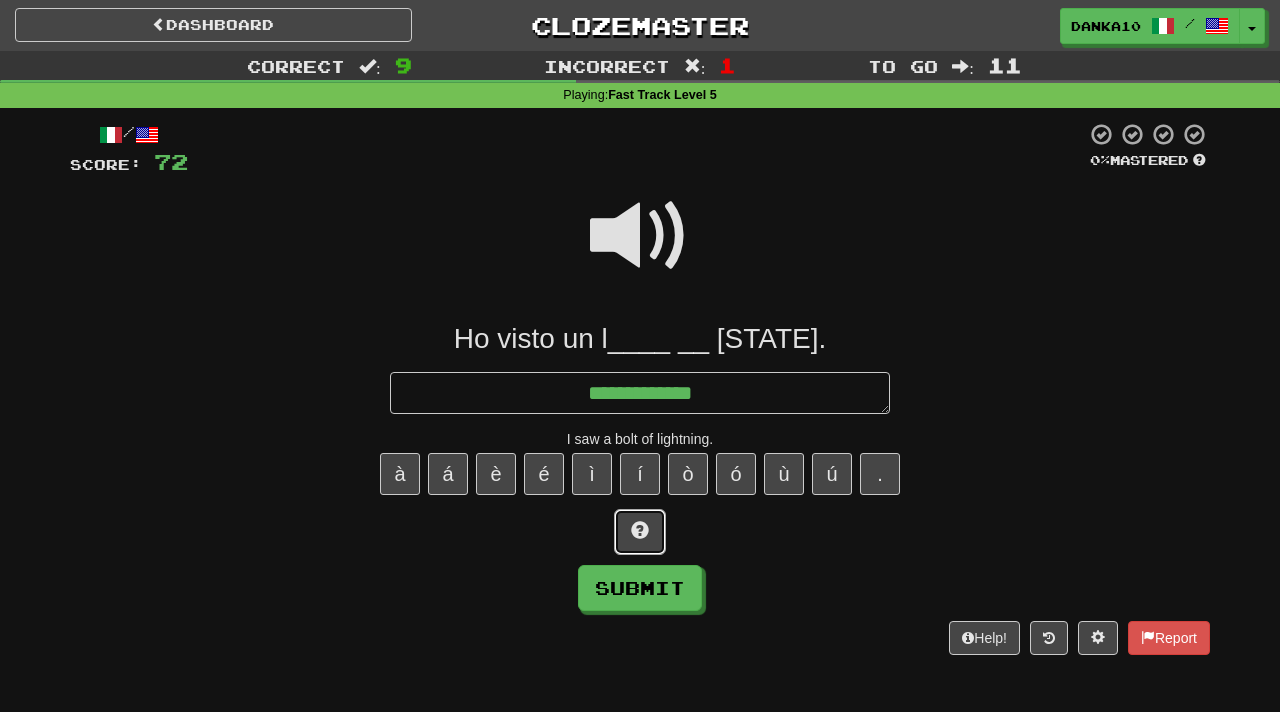 click at bounding box center (640, 530) 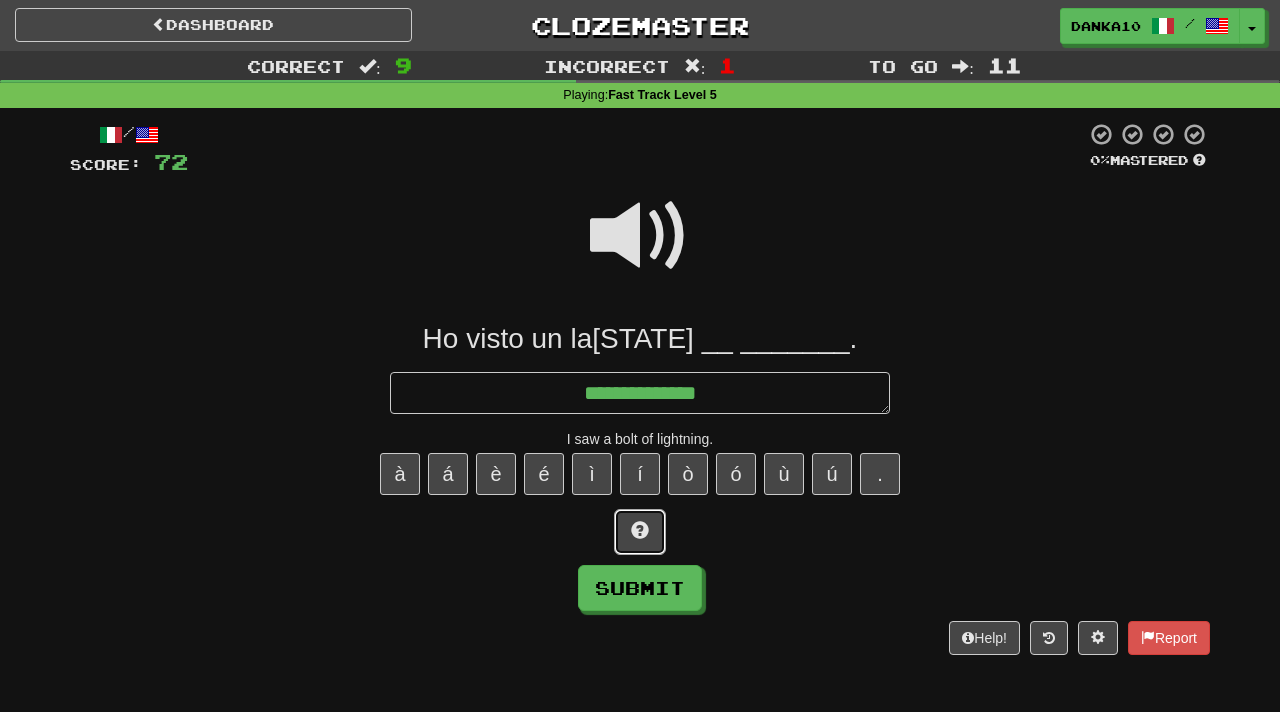 click at bounding box center (640, 530) 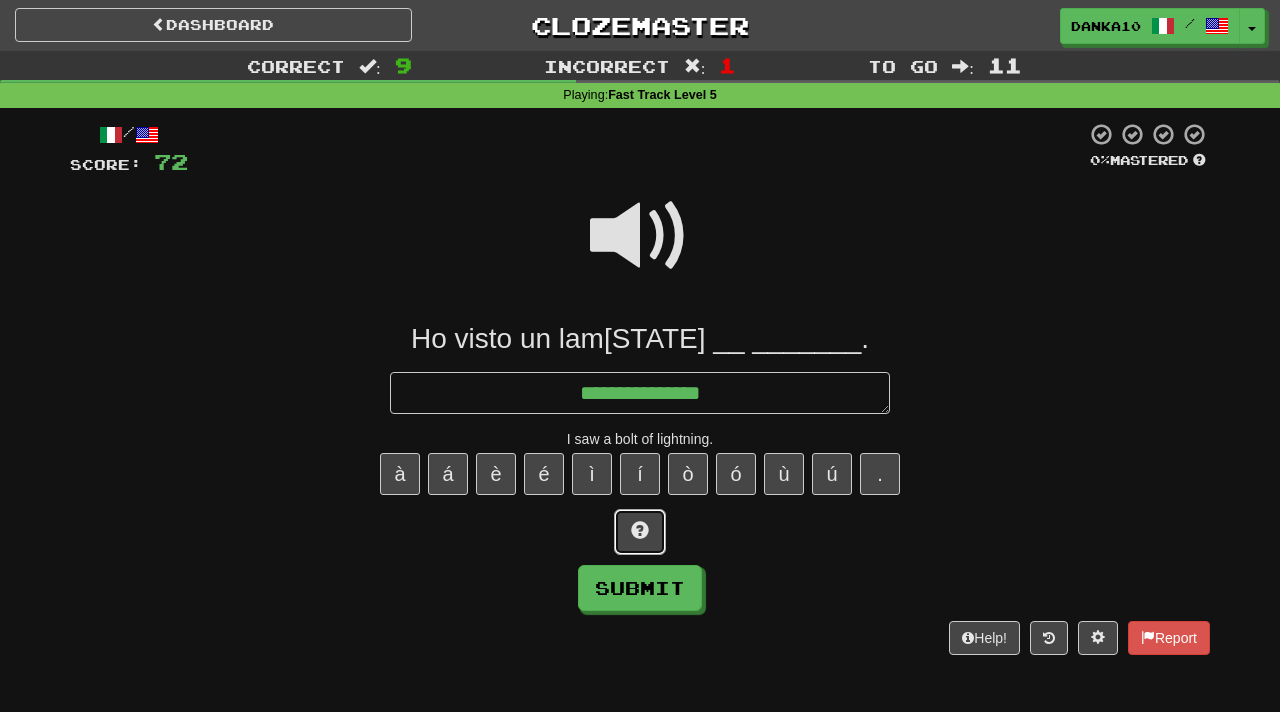 click at bounding box center [640, 530] 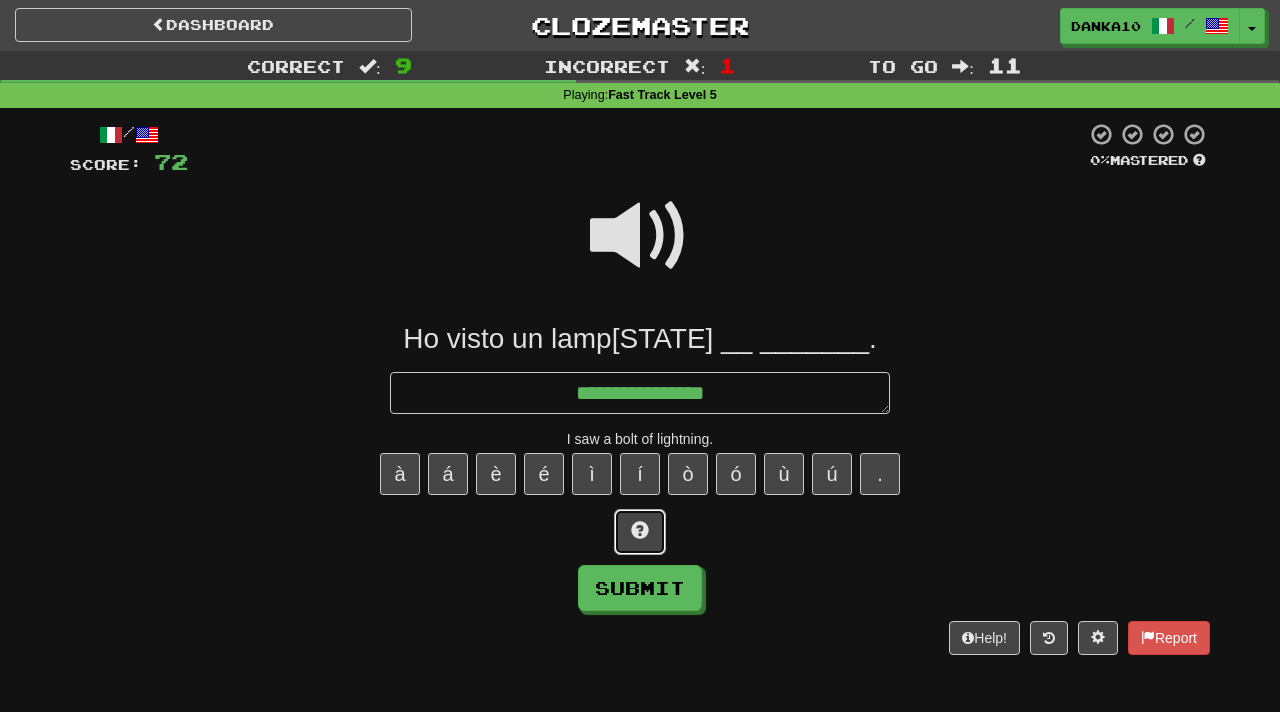 click at bounding box center (640, 530) 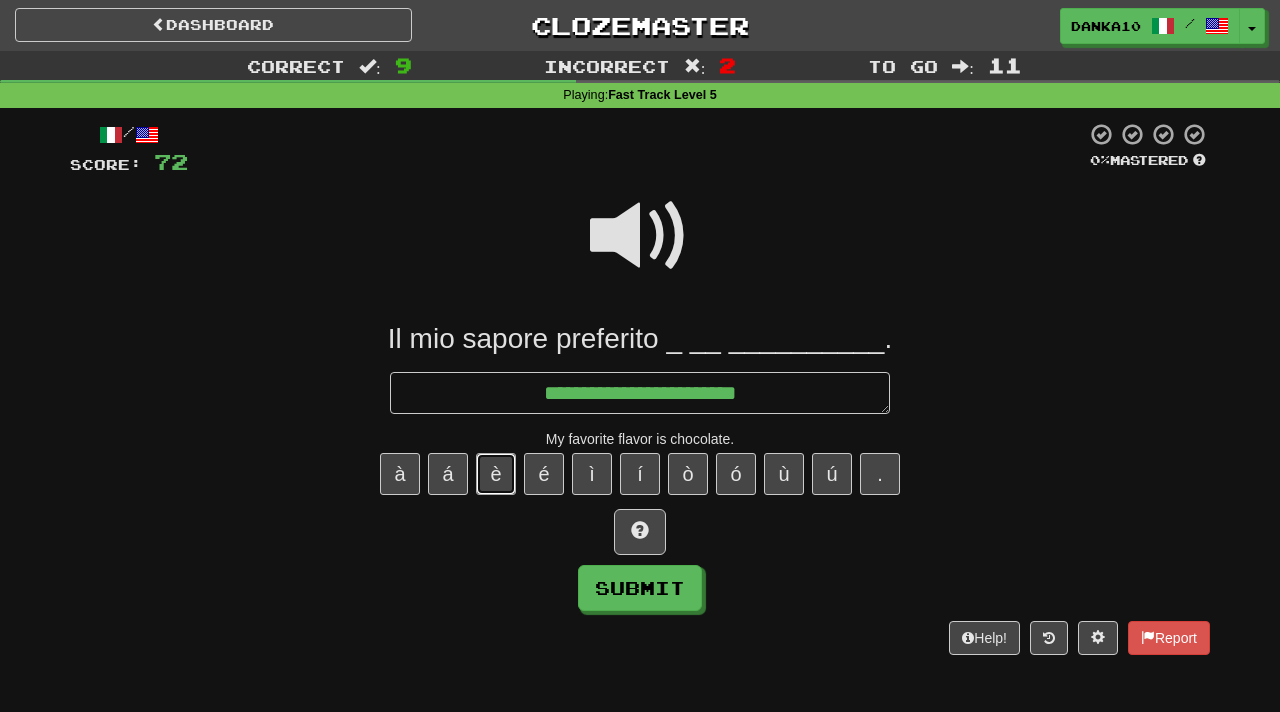 click on "è" at bounding box center [496, 474] 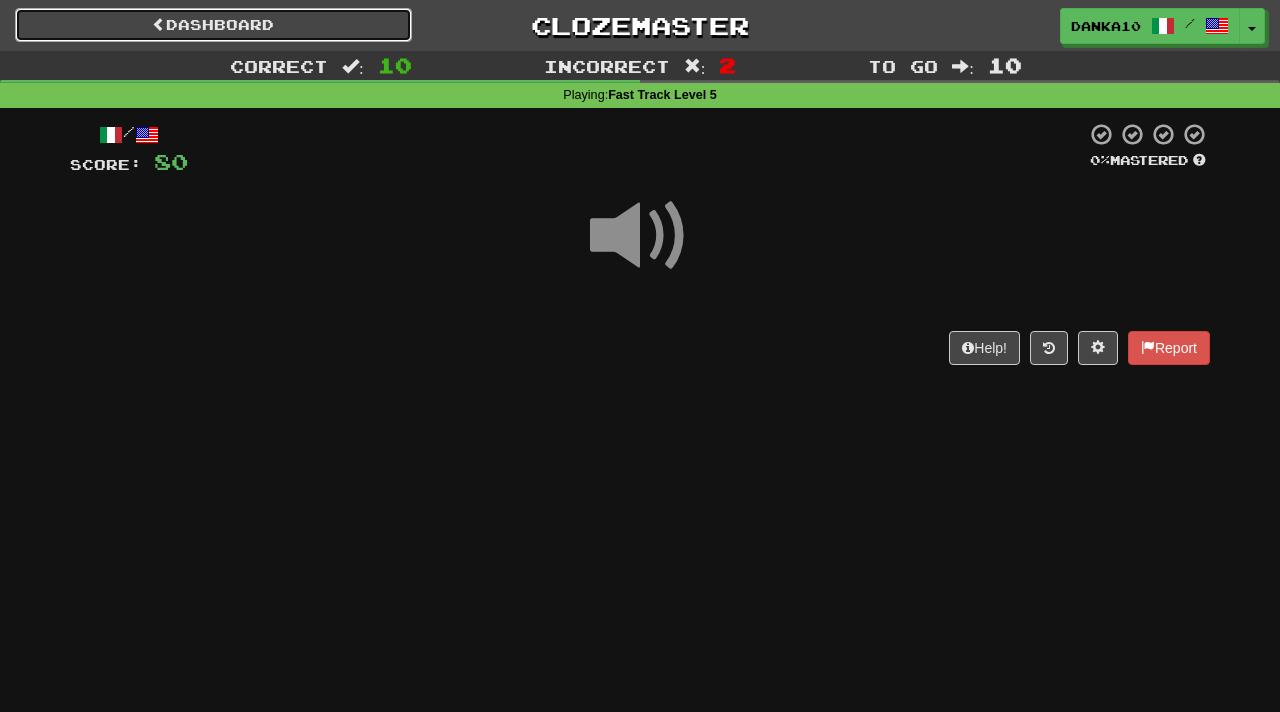 click on "Dashboard" at bounding box center [213, 25] 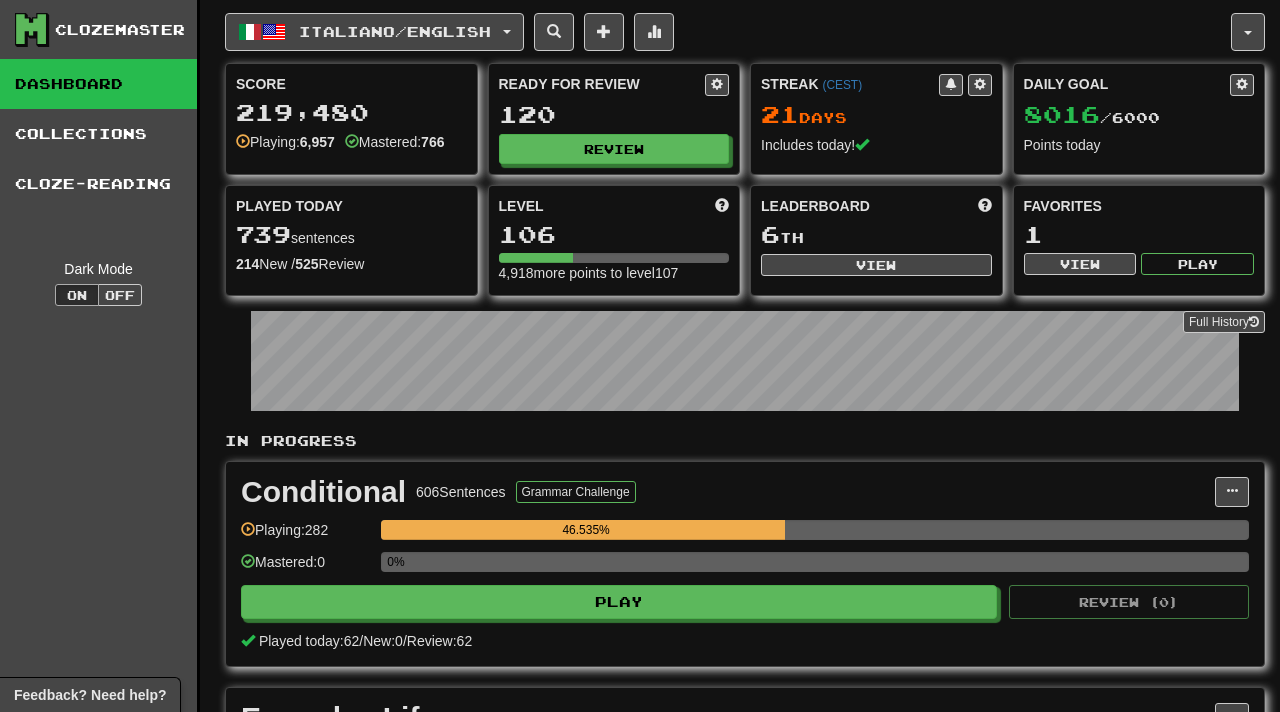 scroll, scrollTop: 0, scrollLeft: 0, axis: both 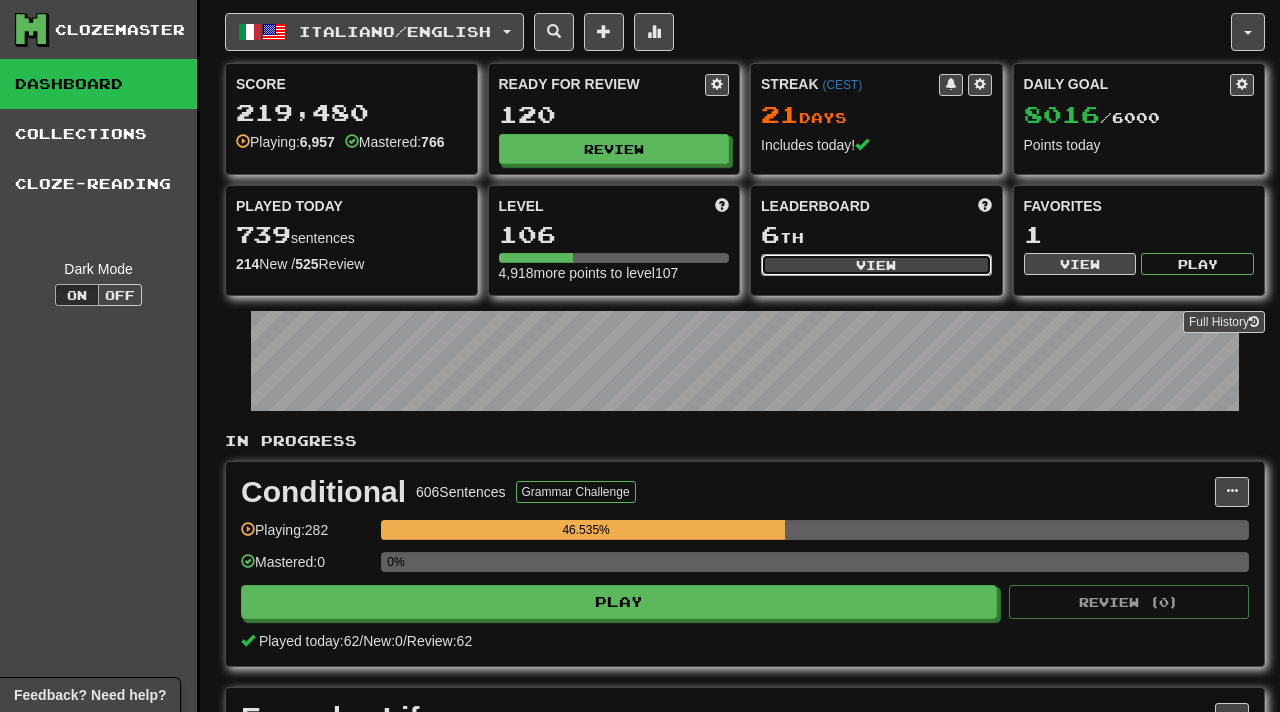 click on "View" at bounding box center [876, 265] 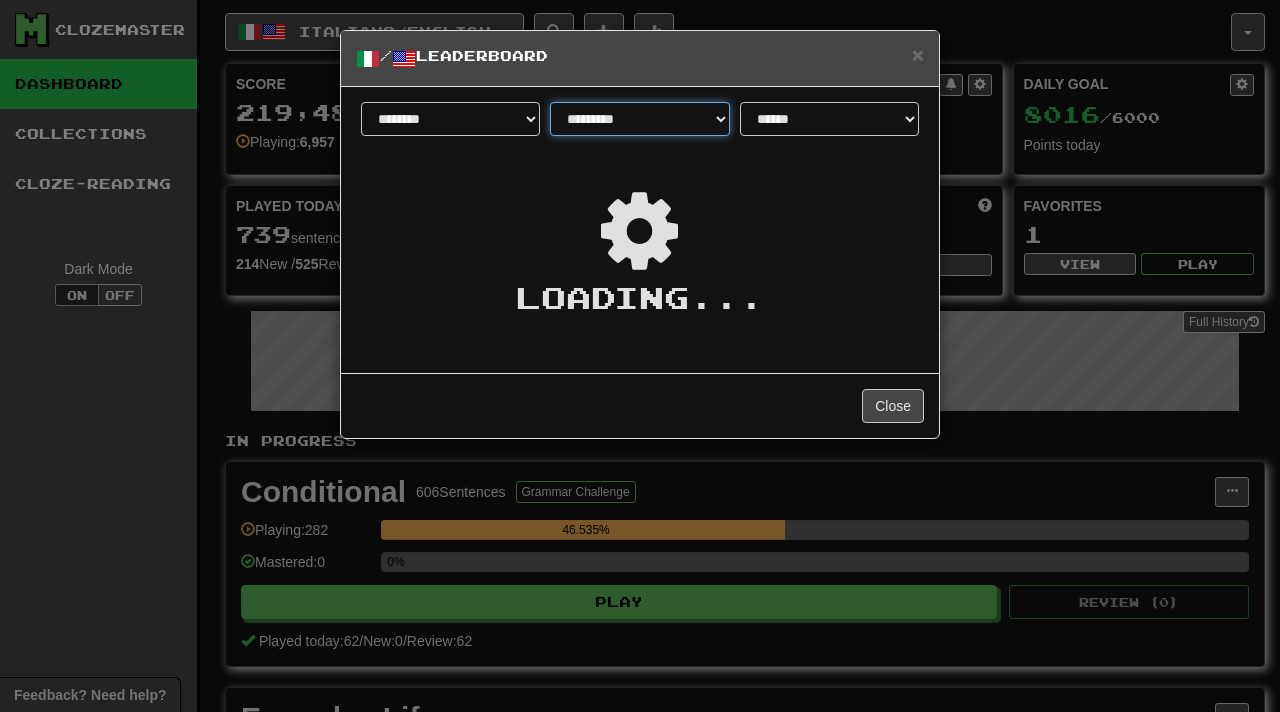 click on "**********" at bounding box center (639, 119) 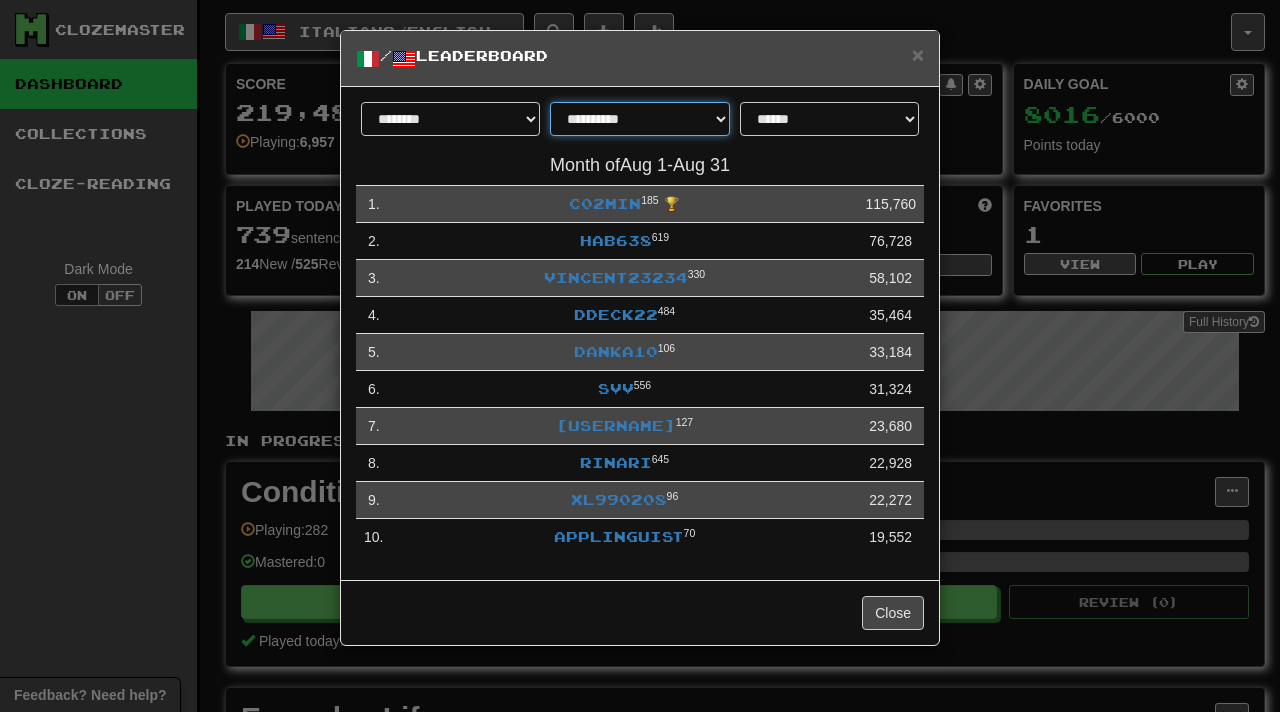 click on "**********" at bounding box center [639, 119] 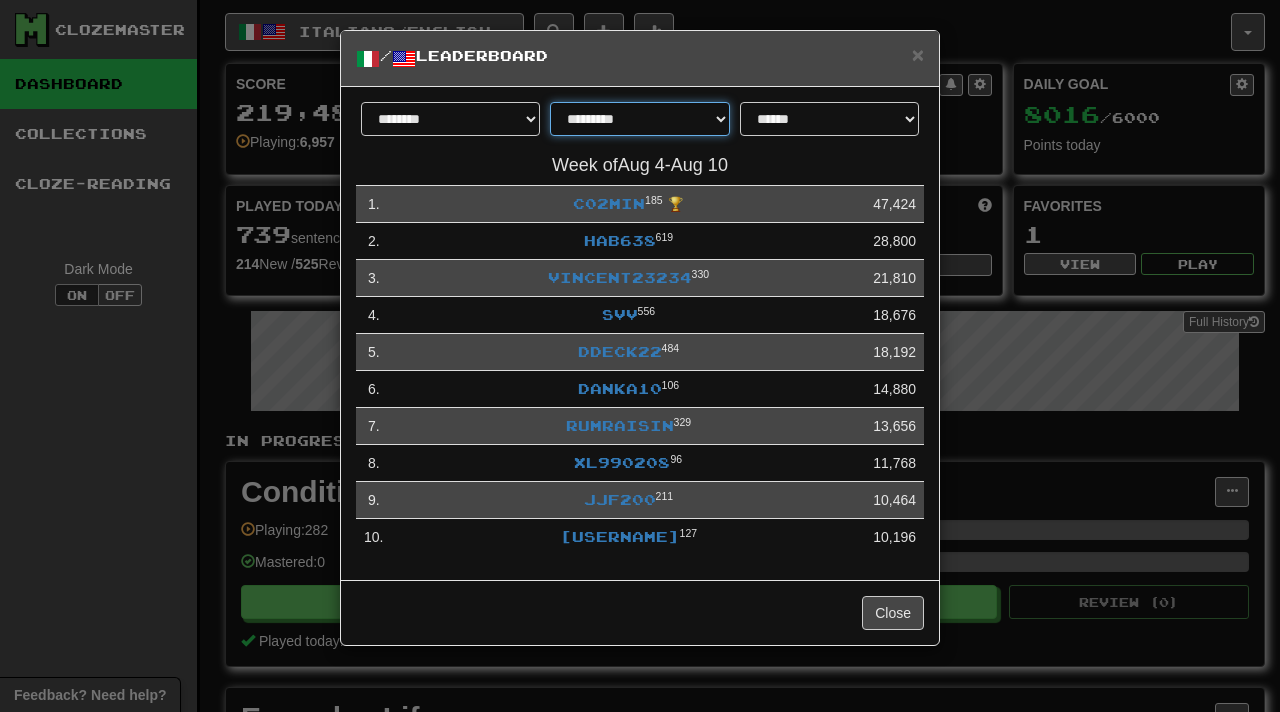 click on "**********" at bounding box center (639, 119) 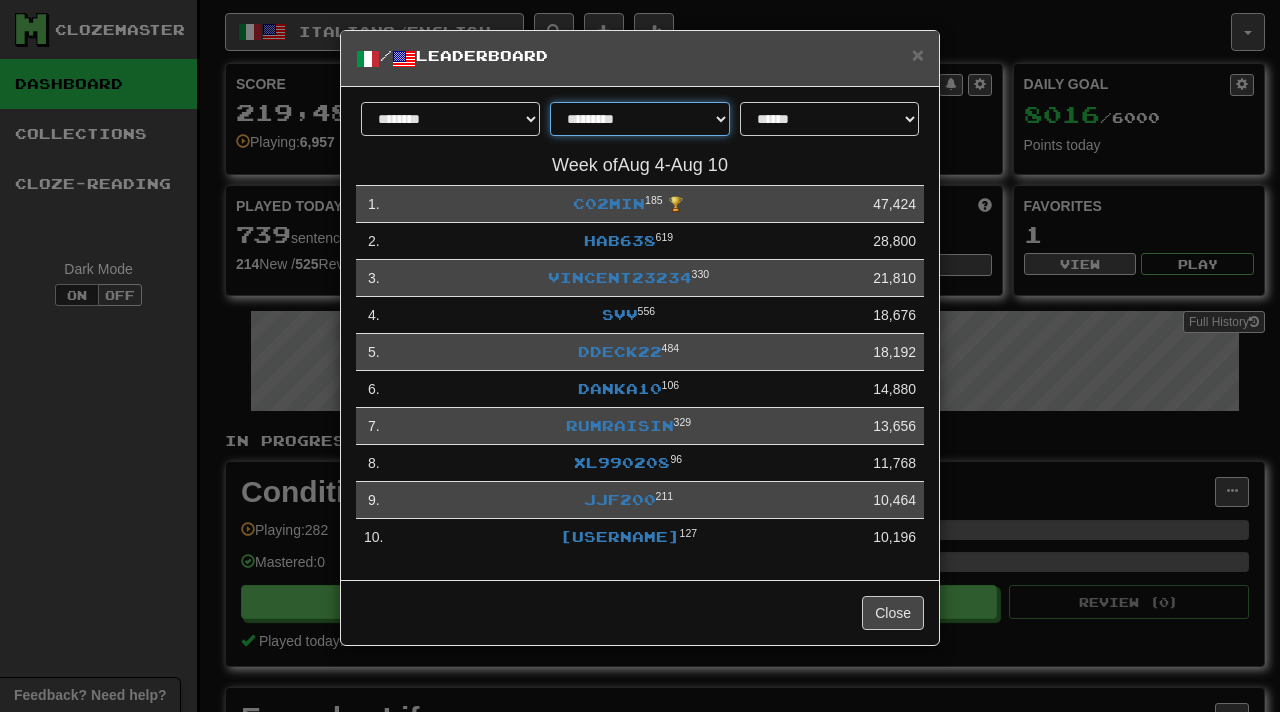 select on "******" 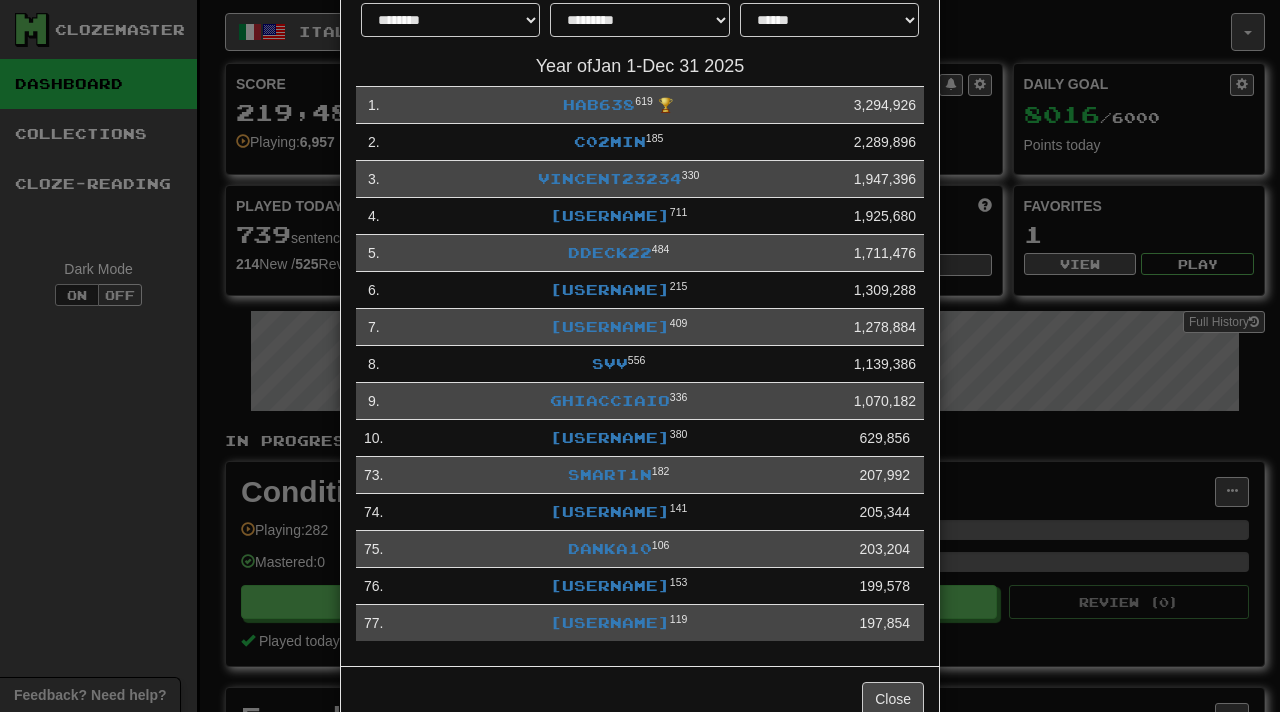 scroll, scrollTop: 109, scrollLeft: 0, axis: vertical 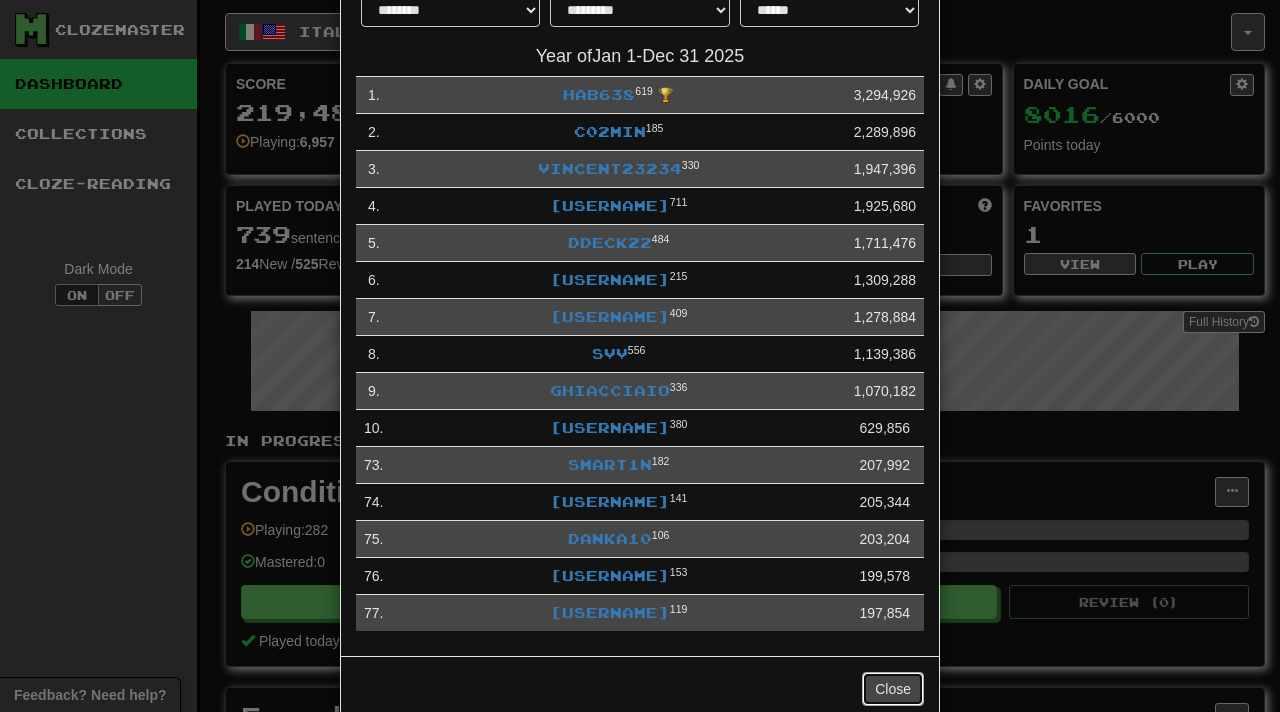 click on "Close" at bounding box center [893, 689] 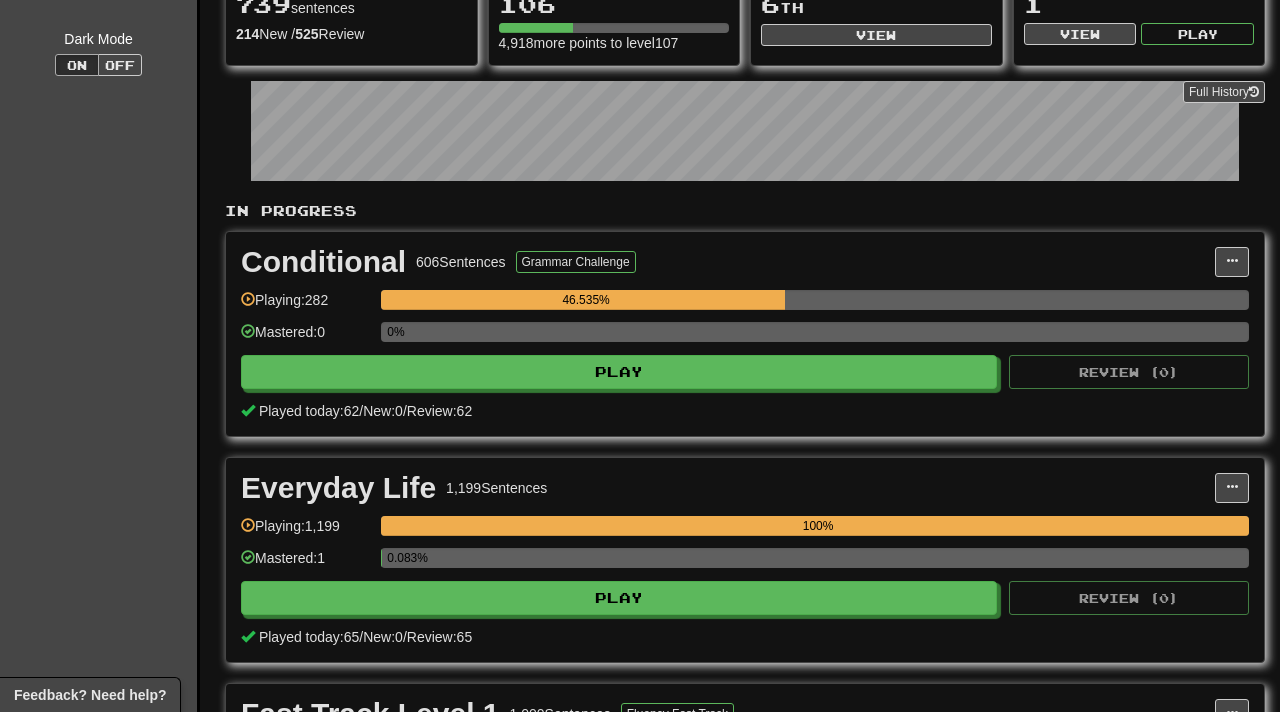 scroll, scrollTop: 248, scrollLeft: 0, axis: vertical 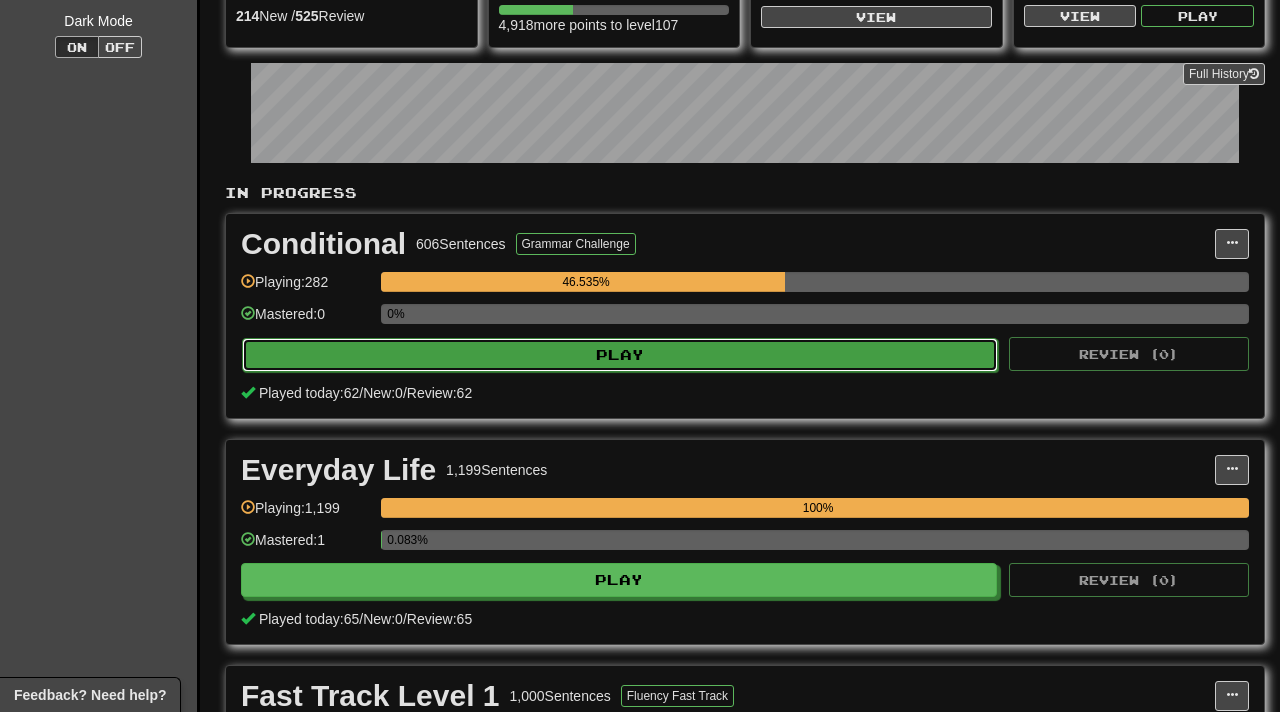 click on "Play" at bounding box center [620, 355] 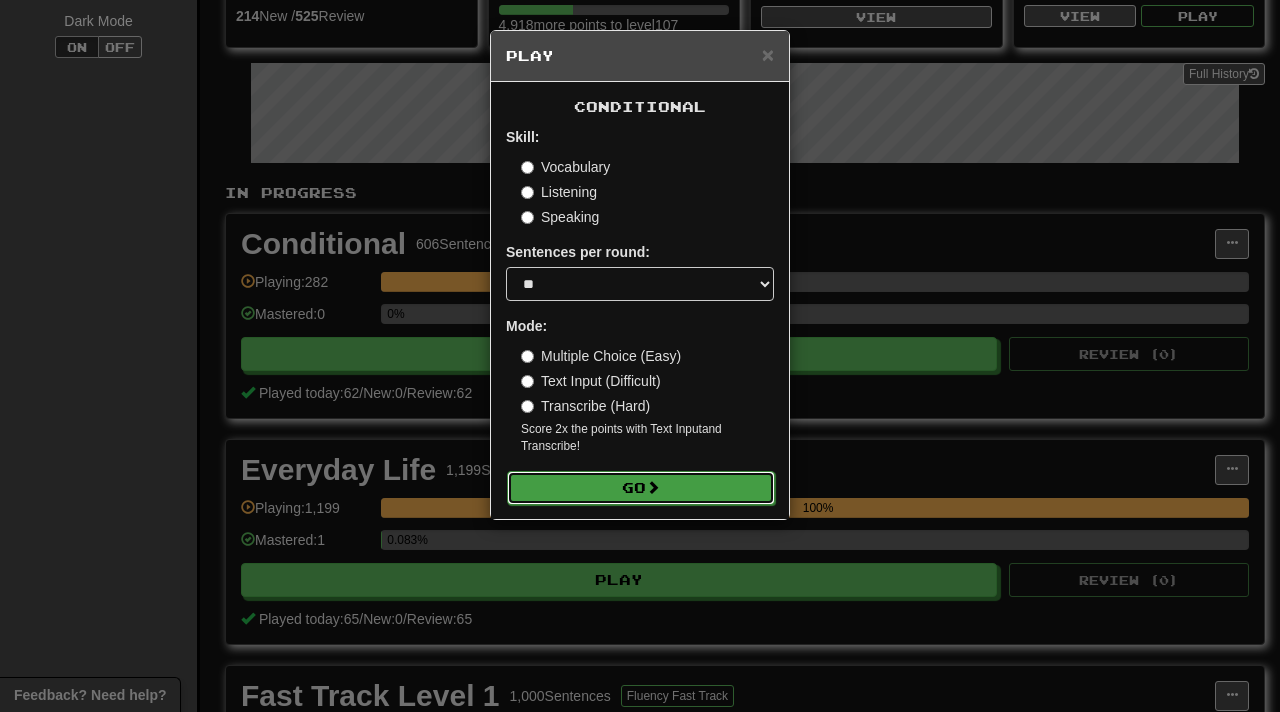 click on "Go" at bounding box center [641, 488] 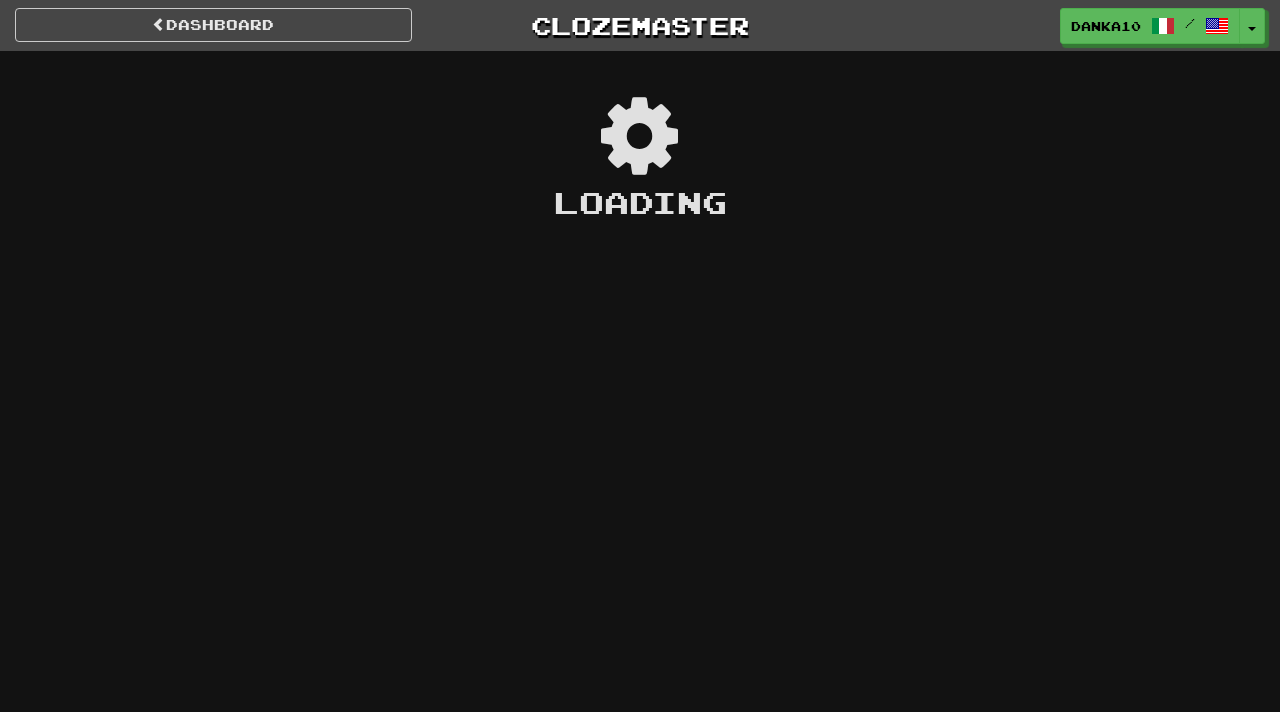 scroll, scrollTop: 0, scrollLeft: 0, axis: both 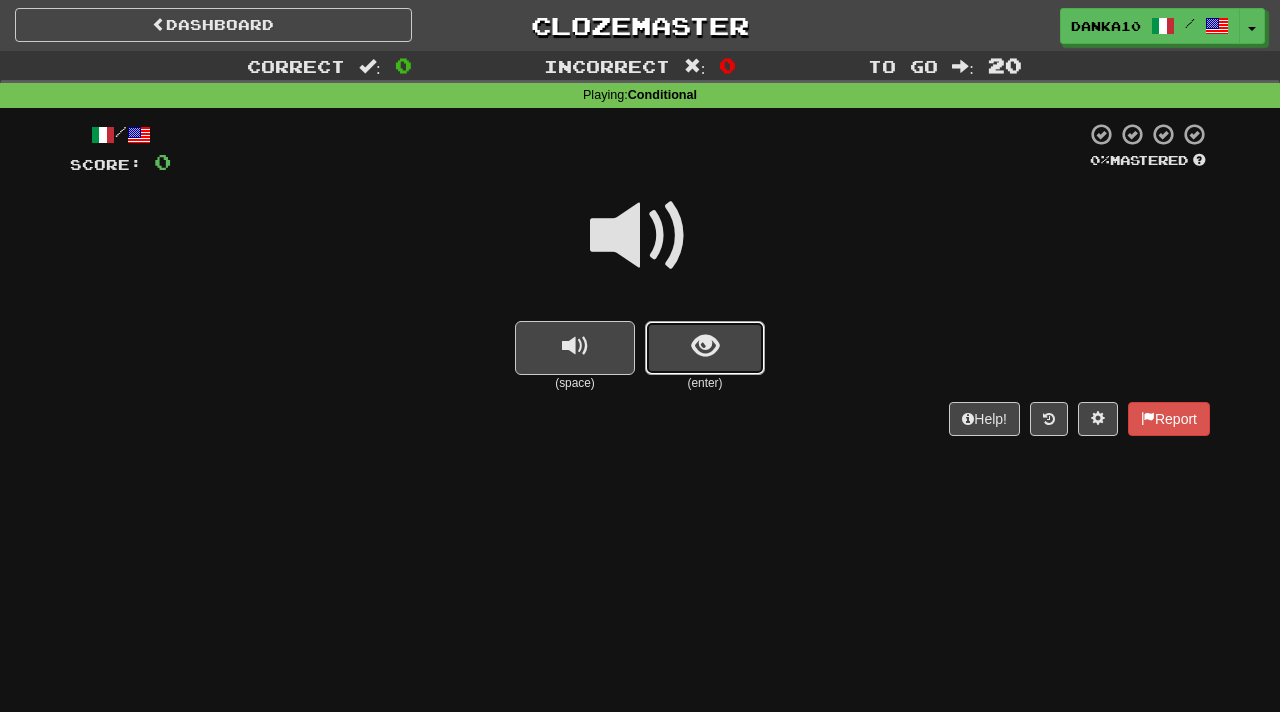 click at bounding box center [705, 348] 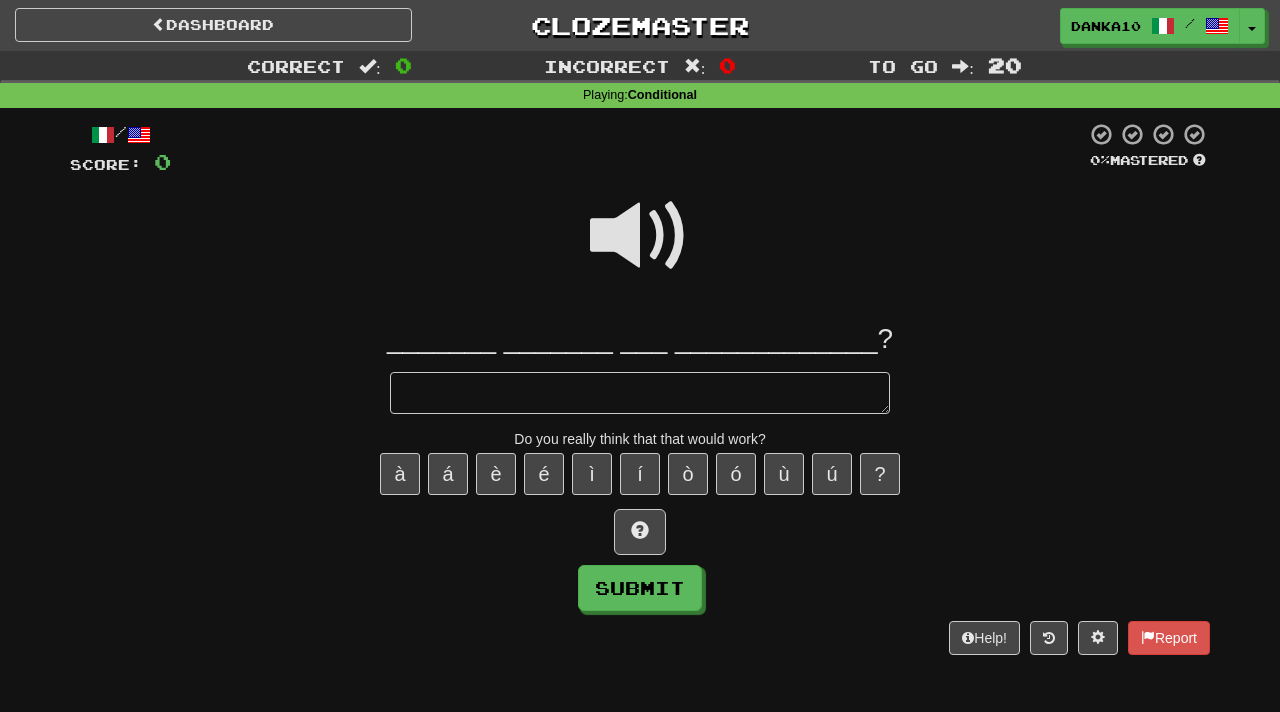 type on "*" 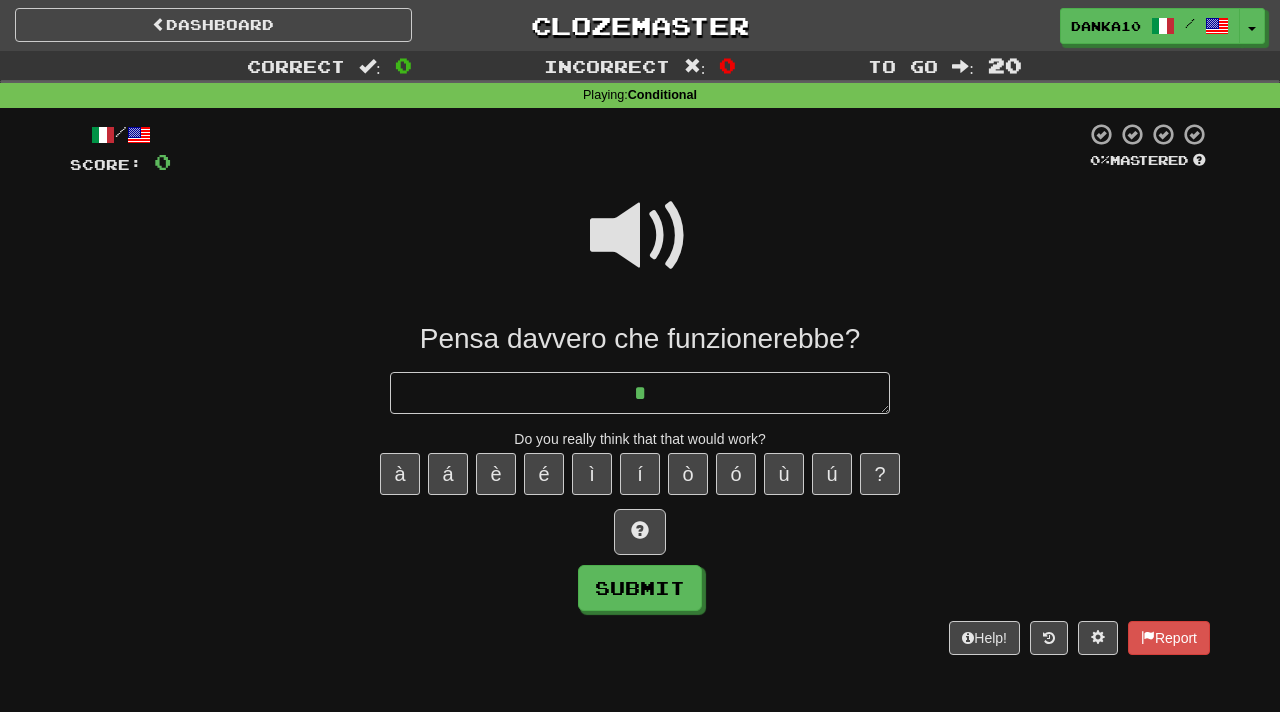 type on "*" 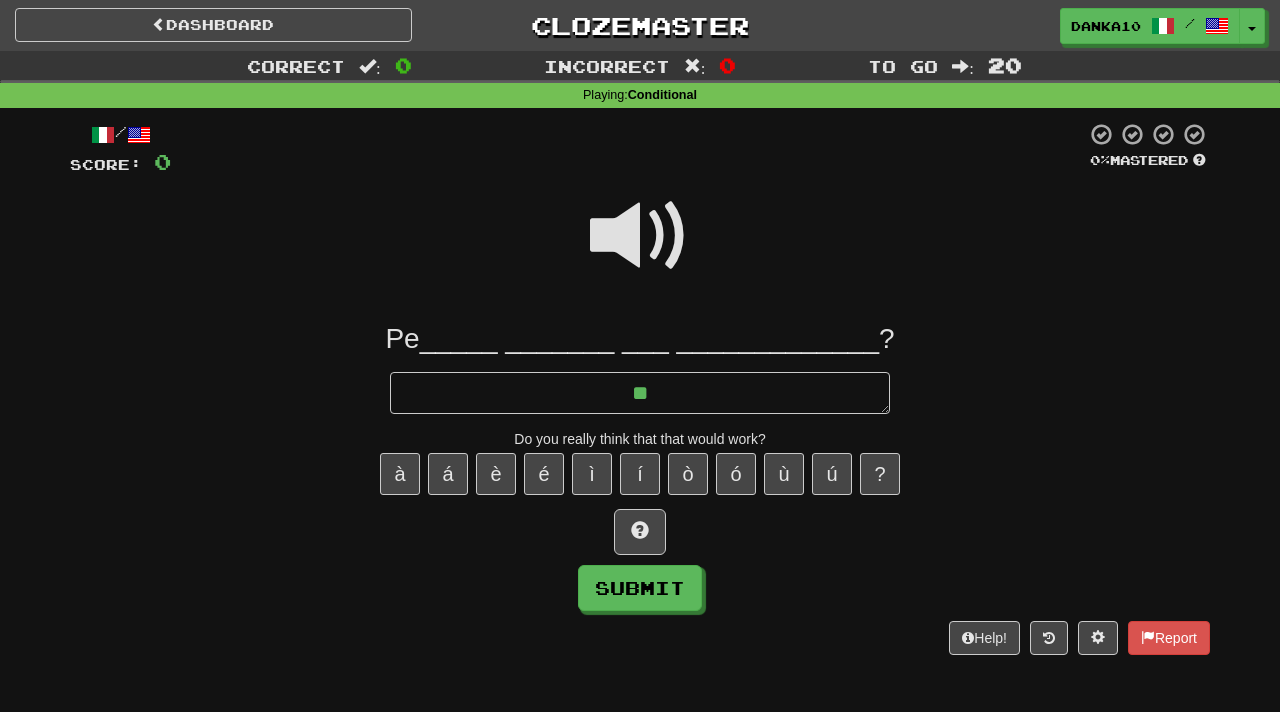 type on "*" 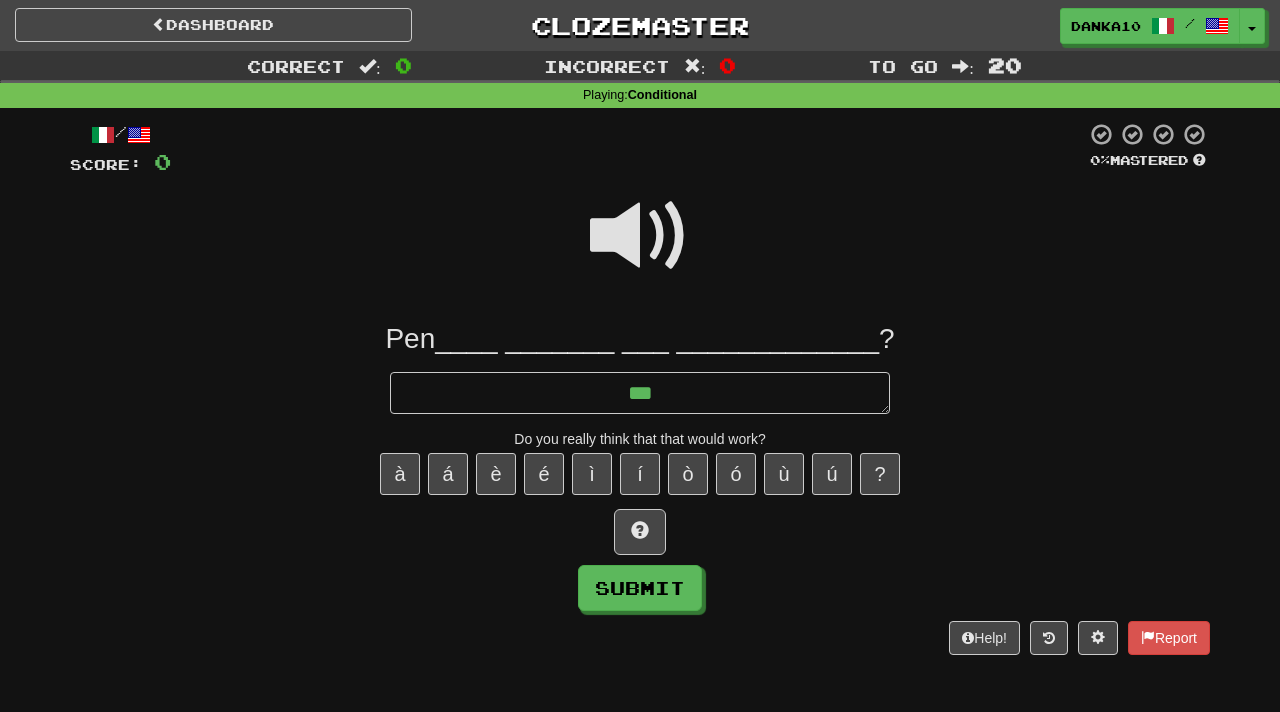 type on "*" 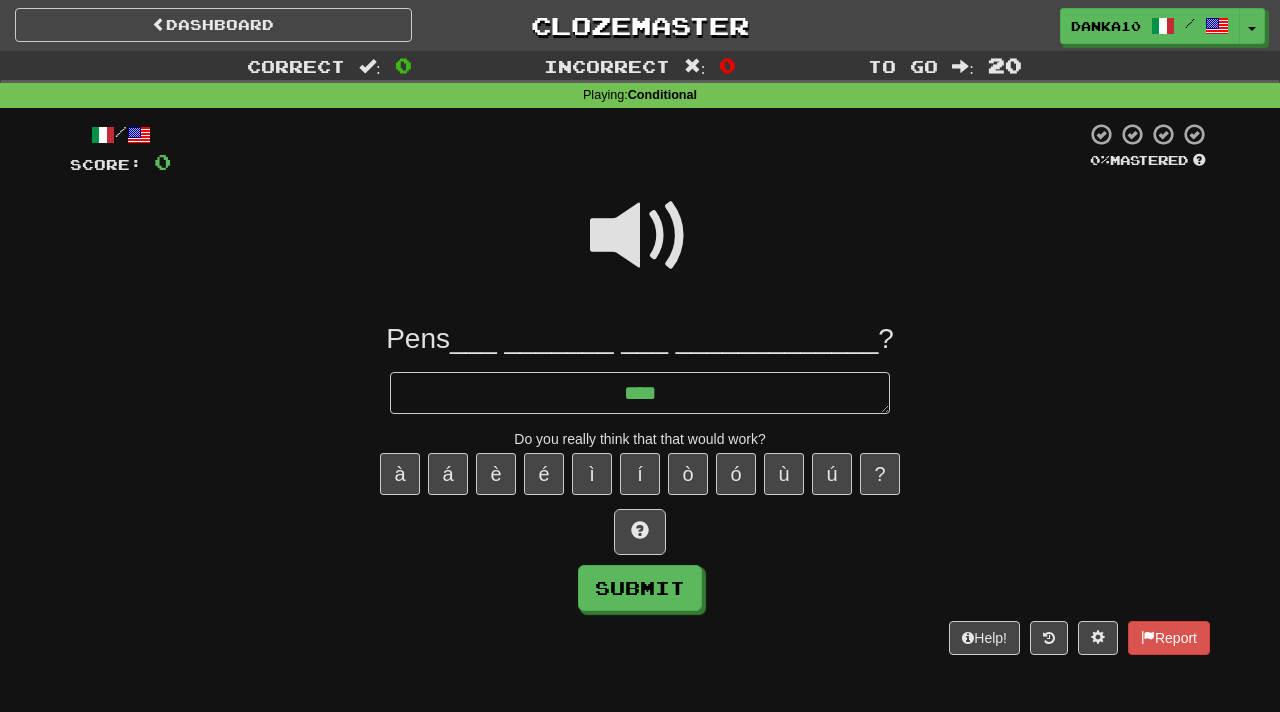 type on "*" 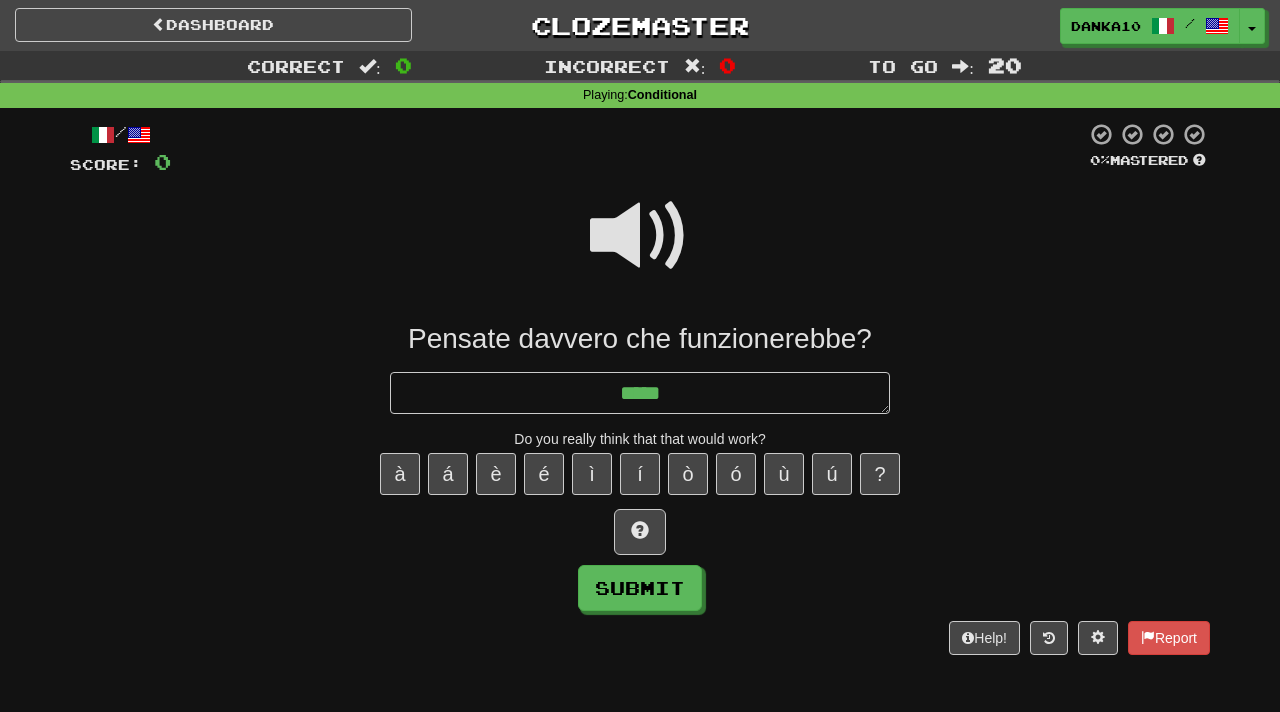 type on "*" 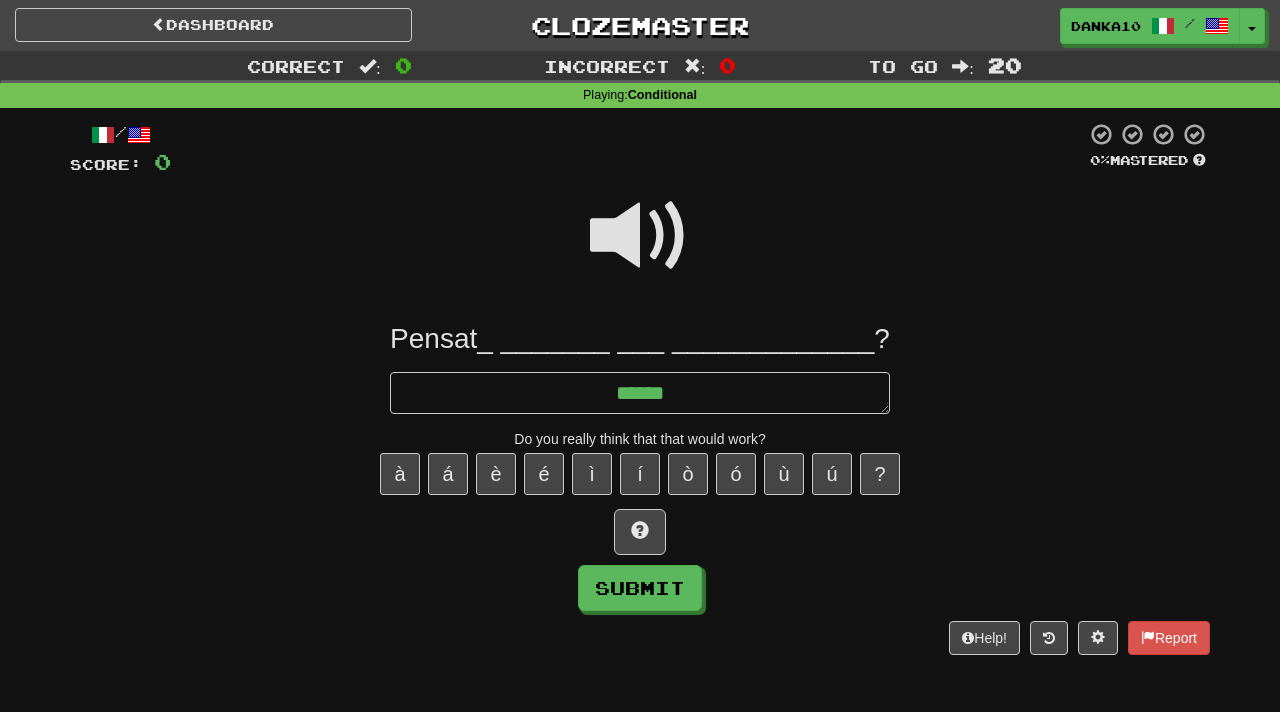 type on "*" 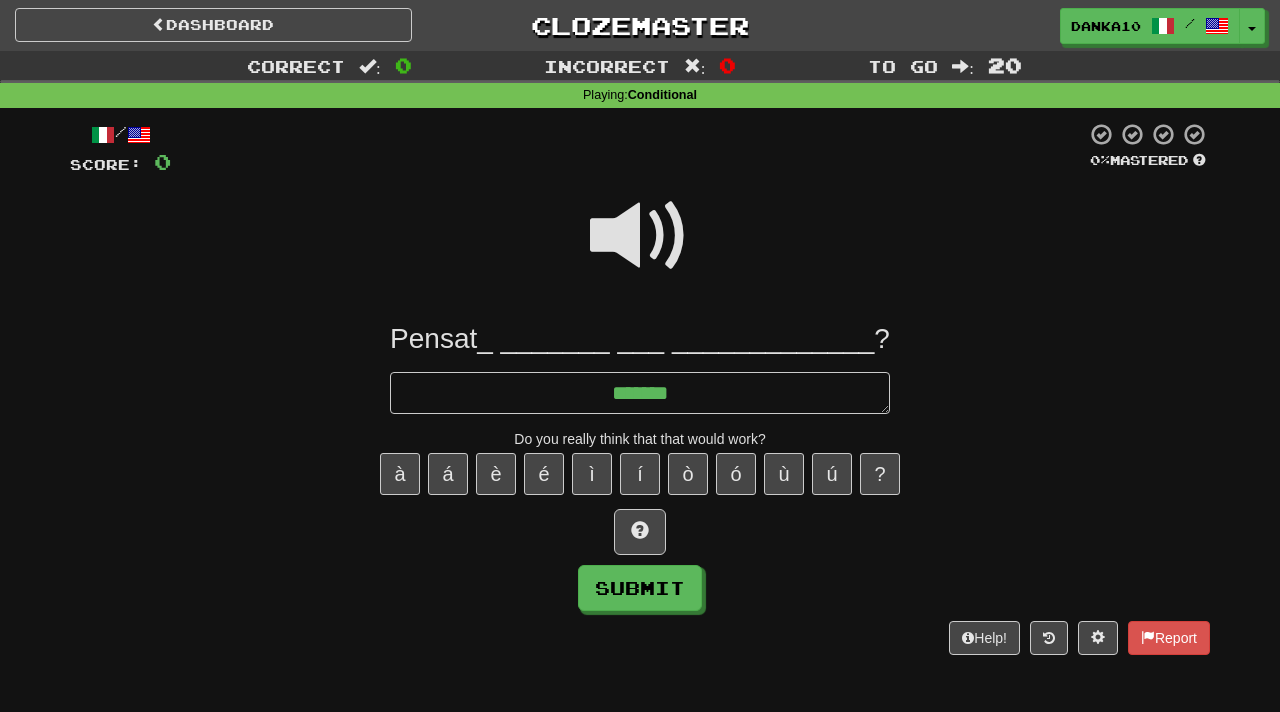 type on "*" 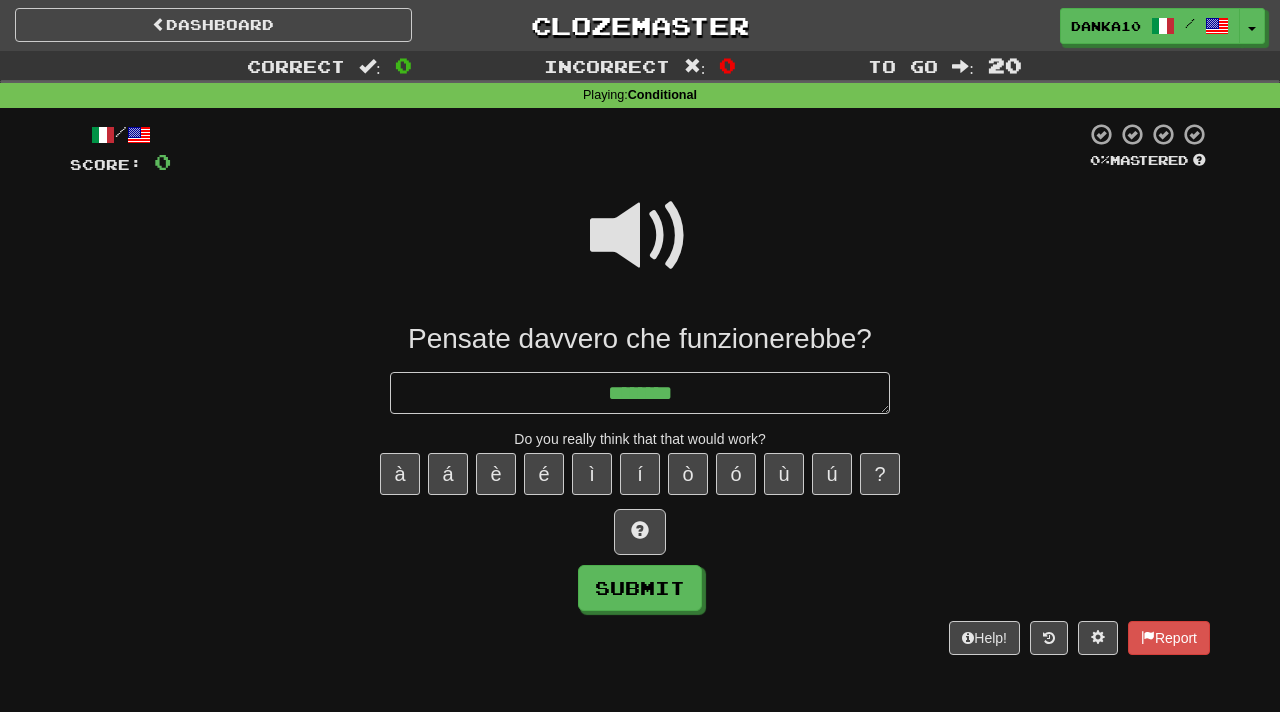 type on "*" 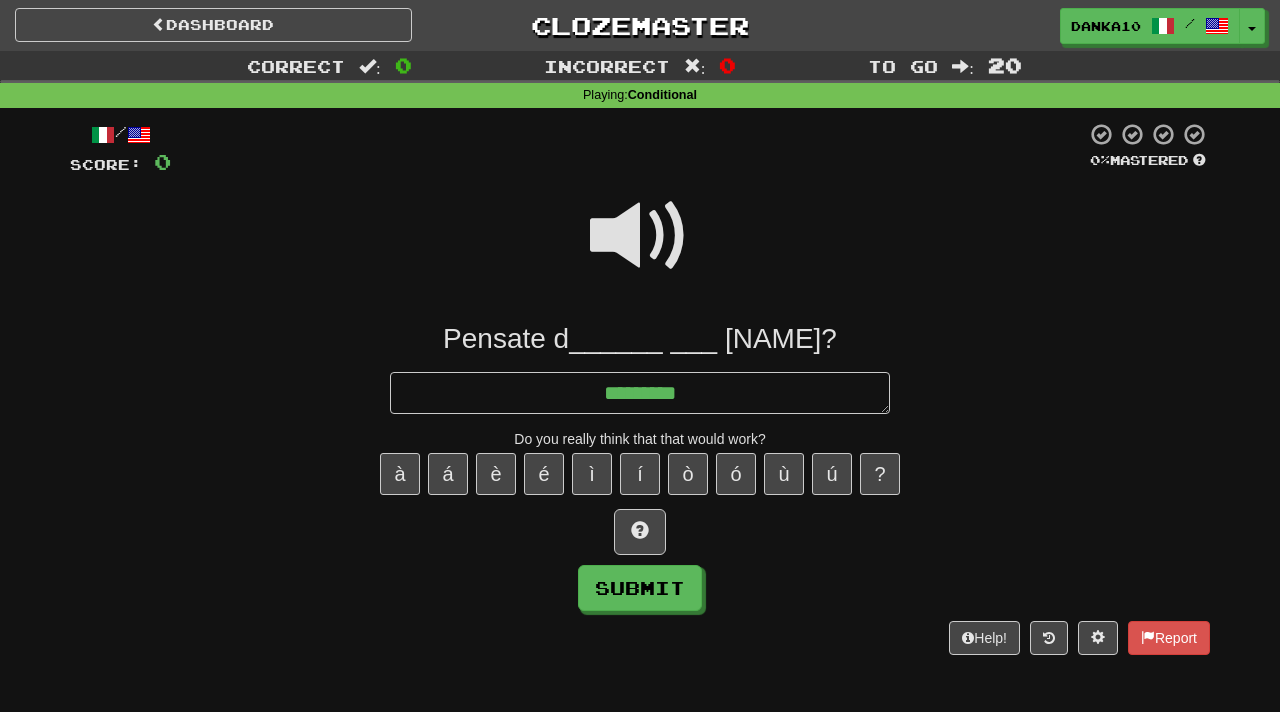 type on "*" 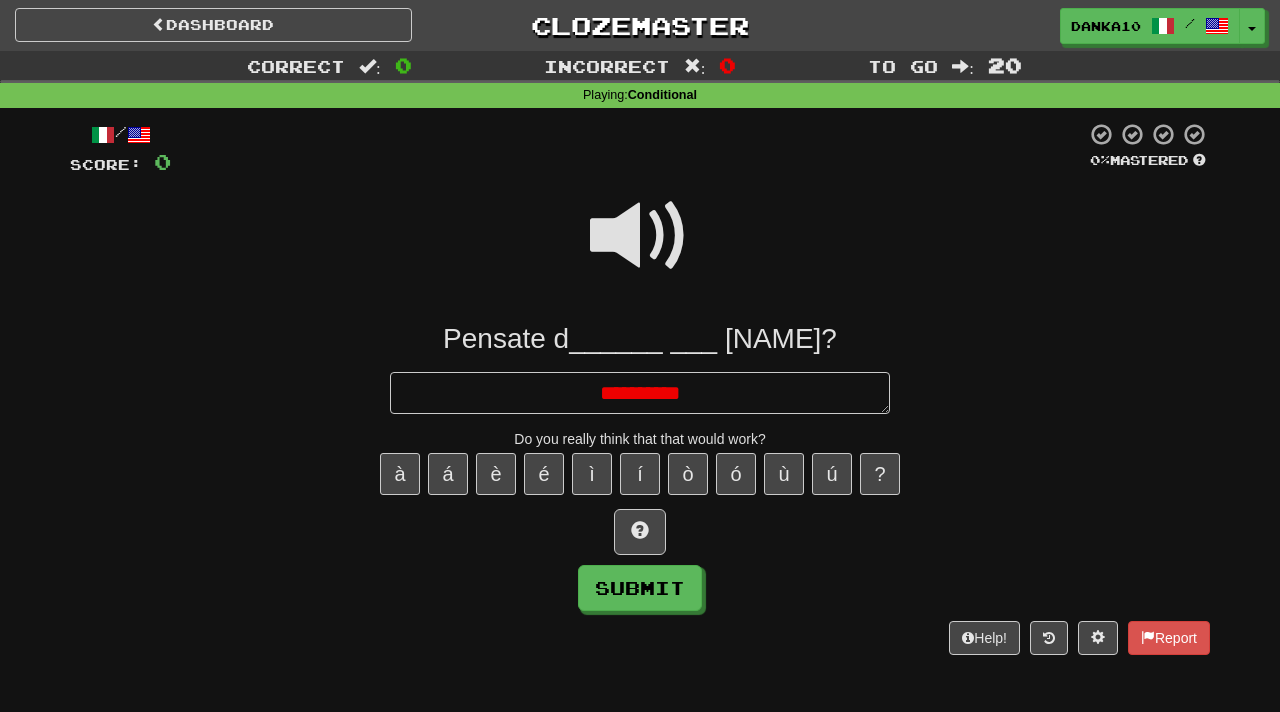 type on "*" 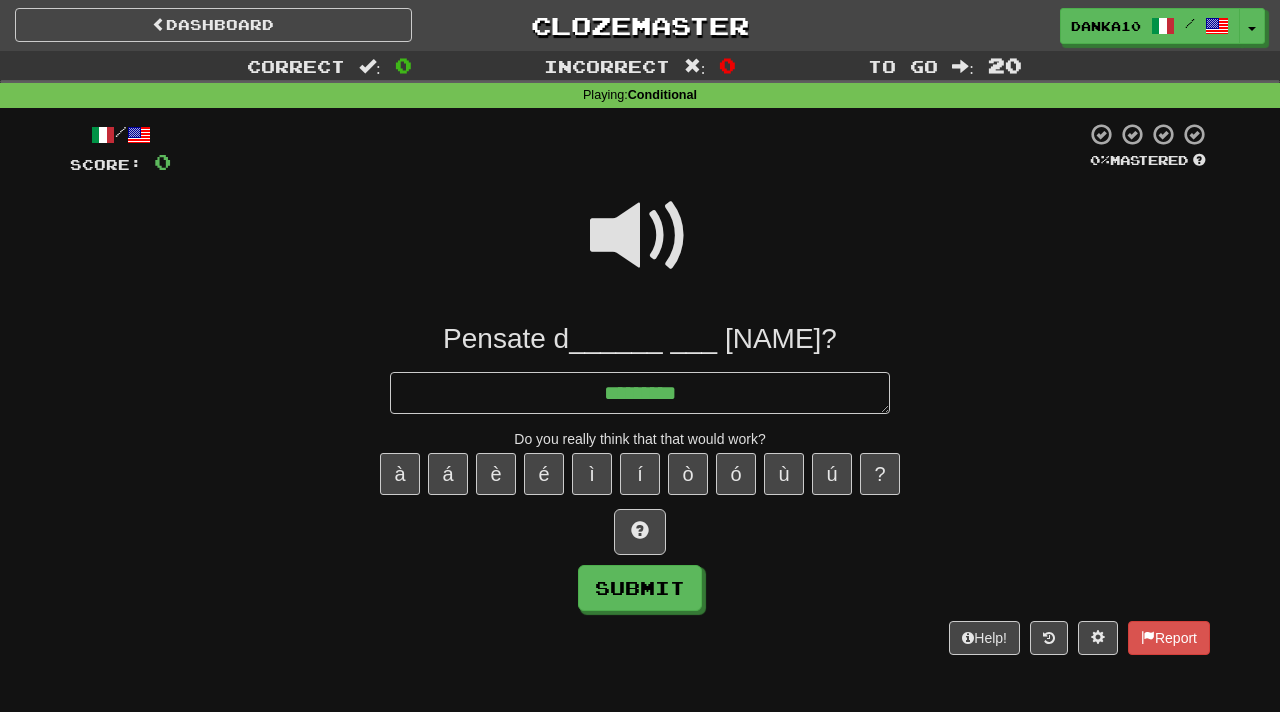 type on "*" 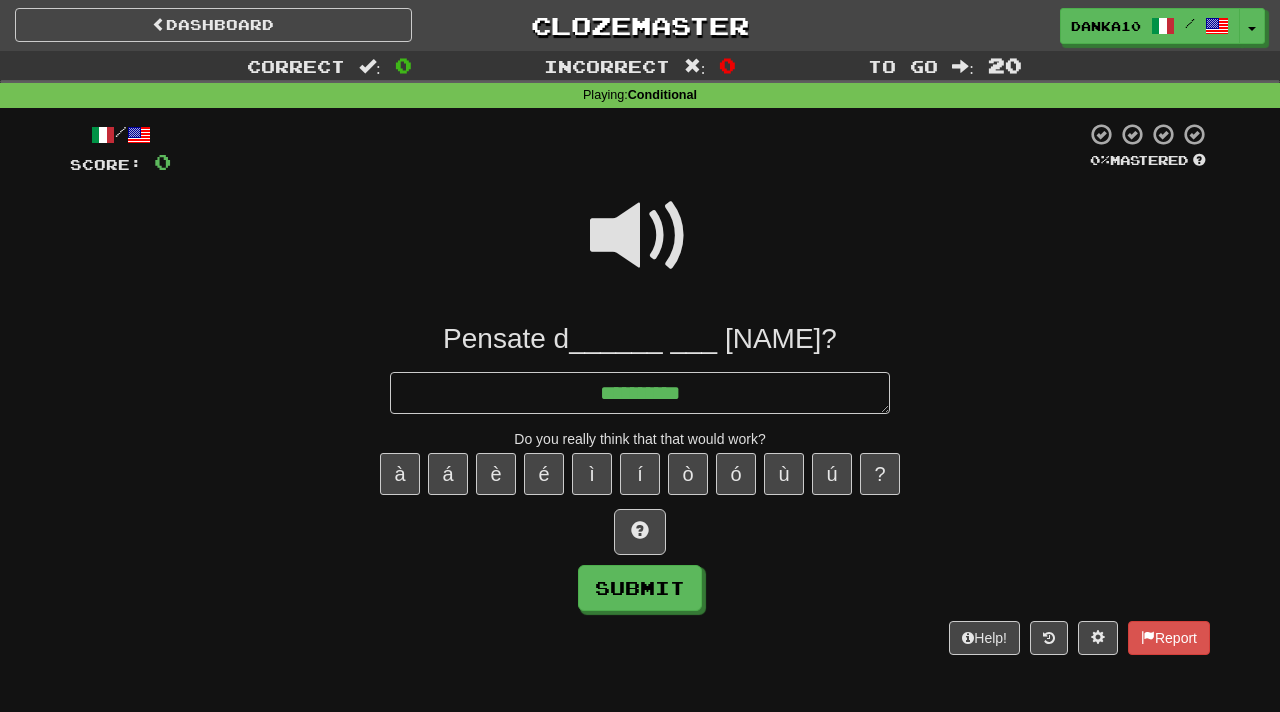 type on "*" 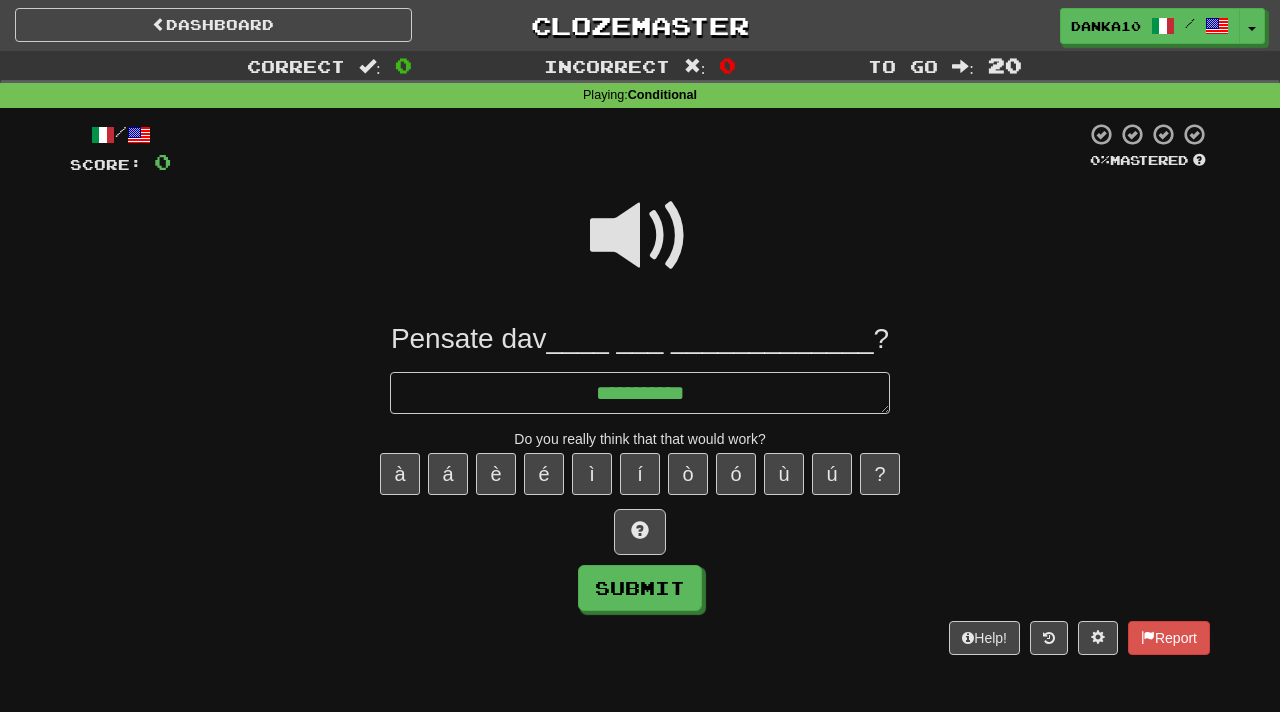type on "*" 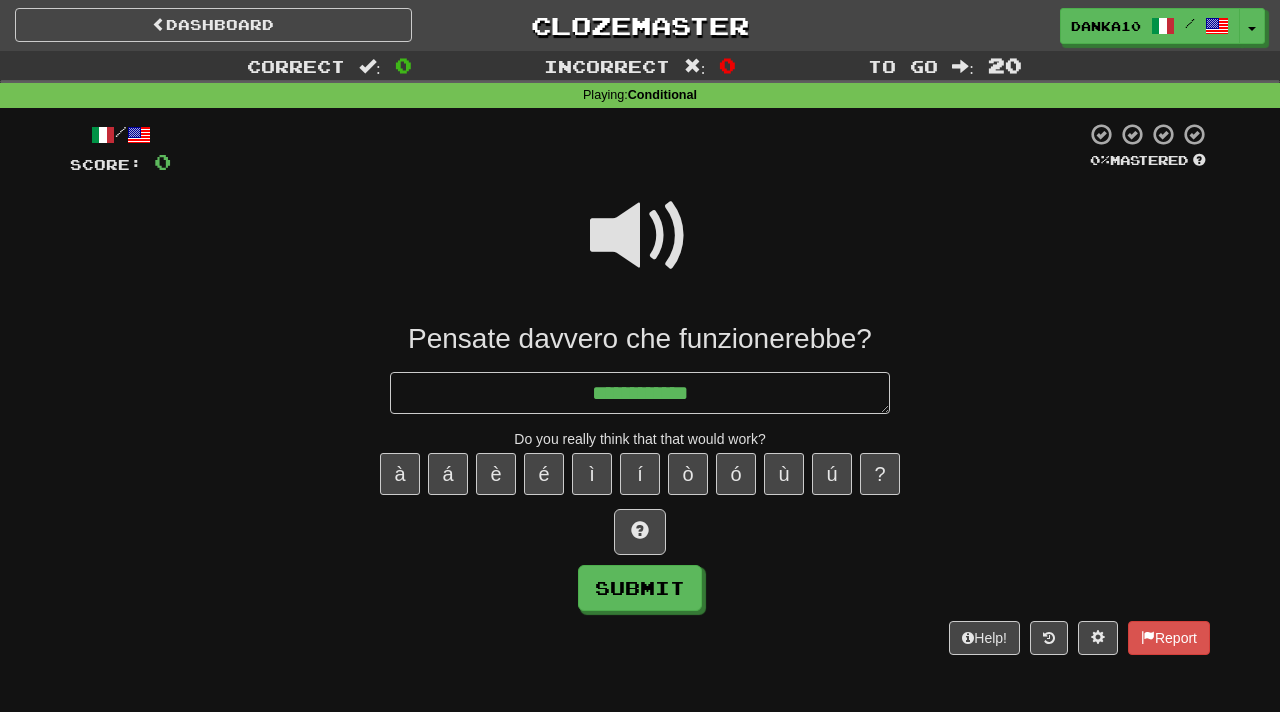 type on "*" 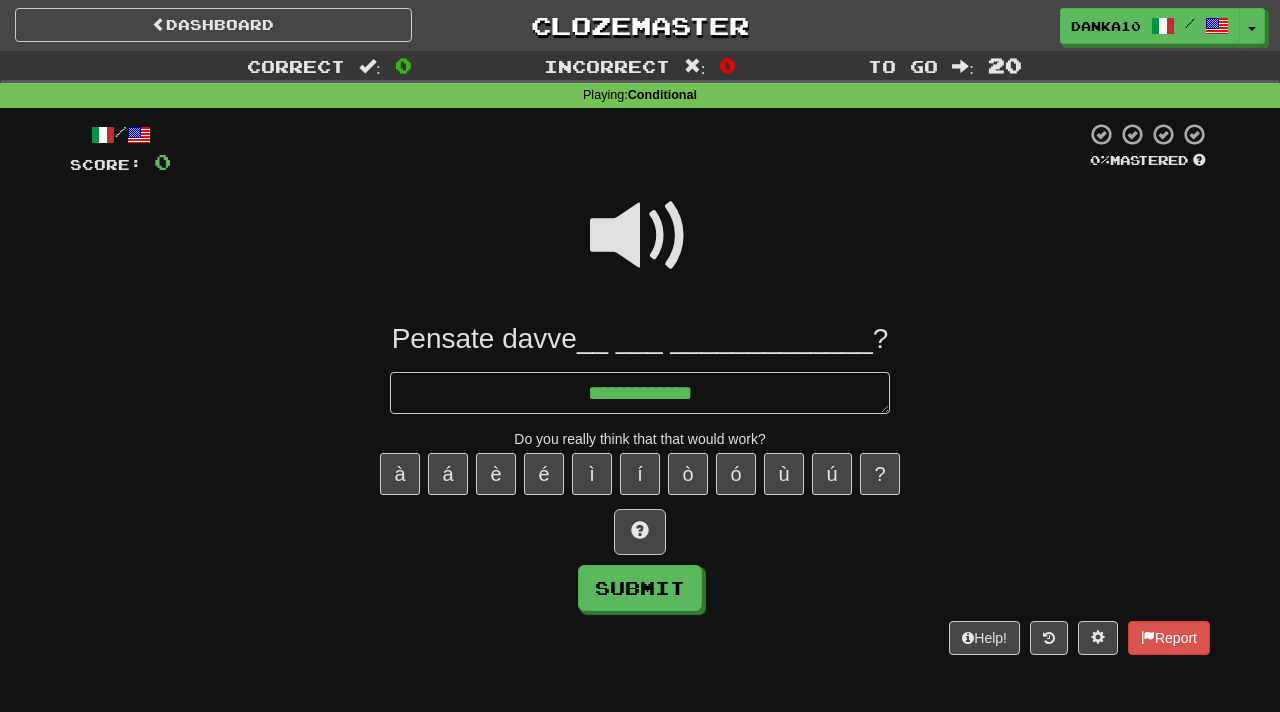 type on "**********" 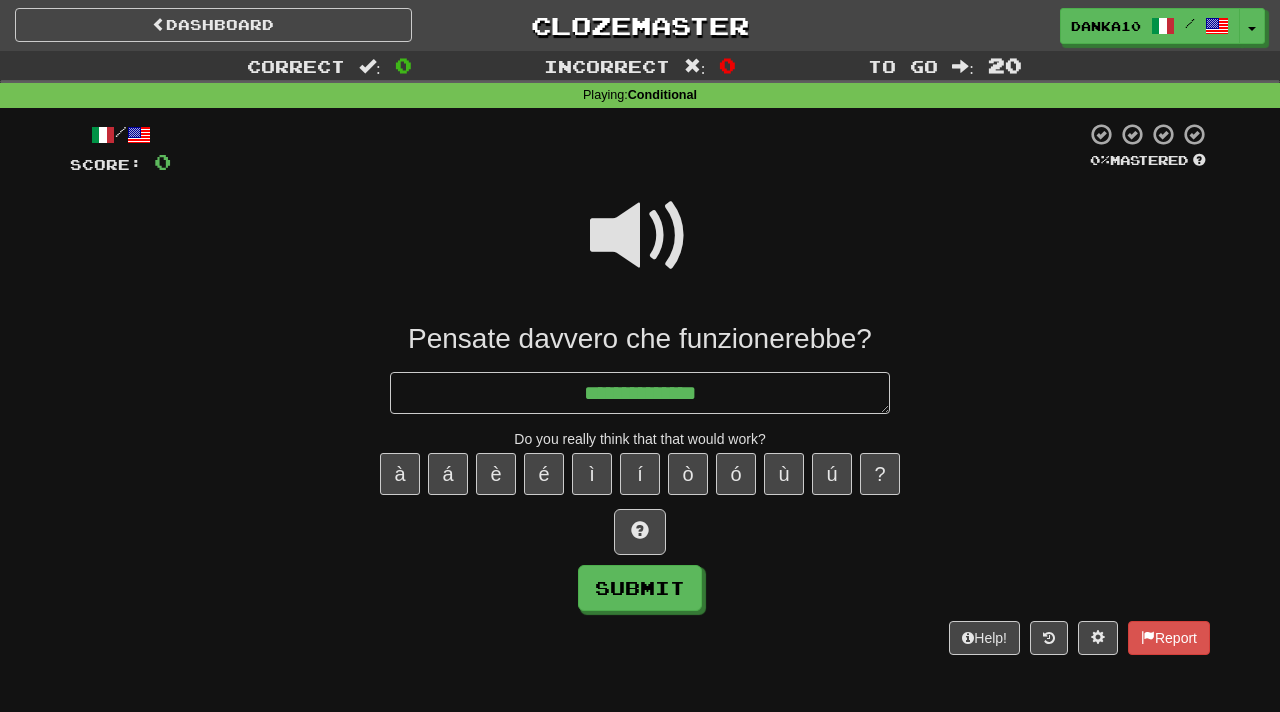 type on "*" 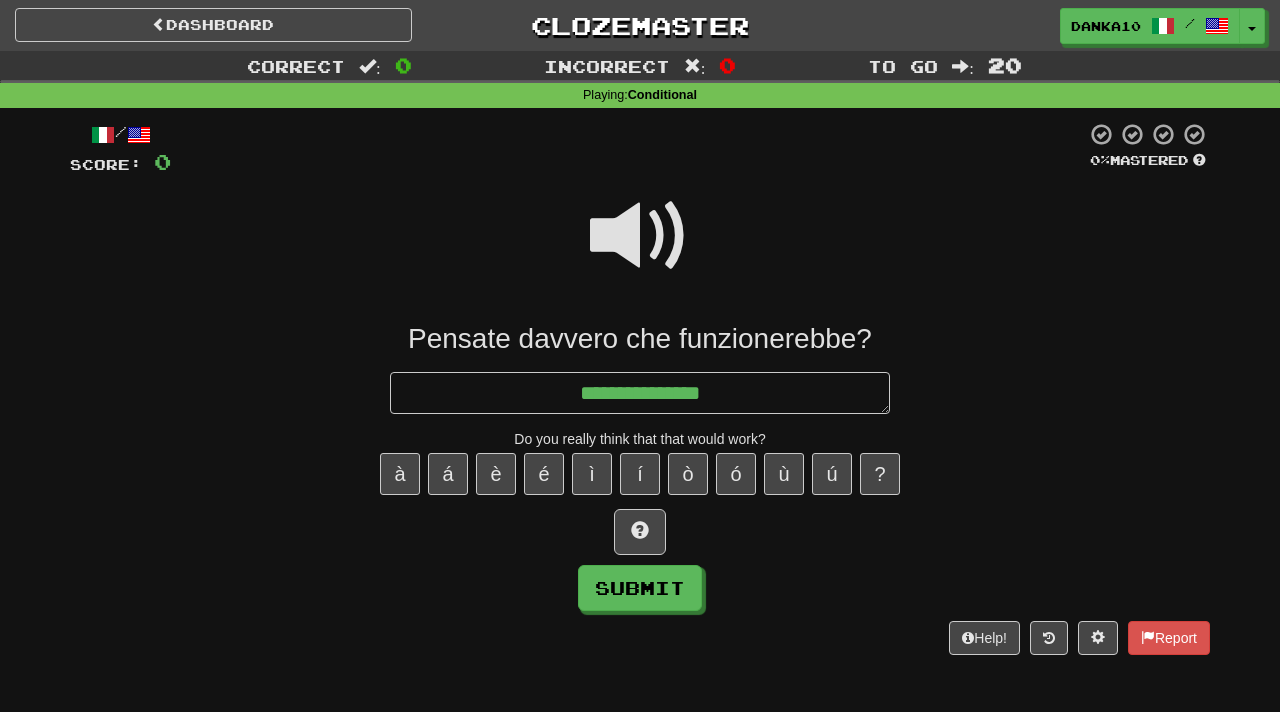 type on "**********" 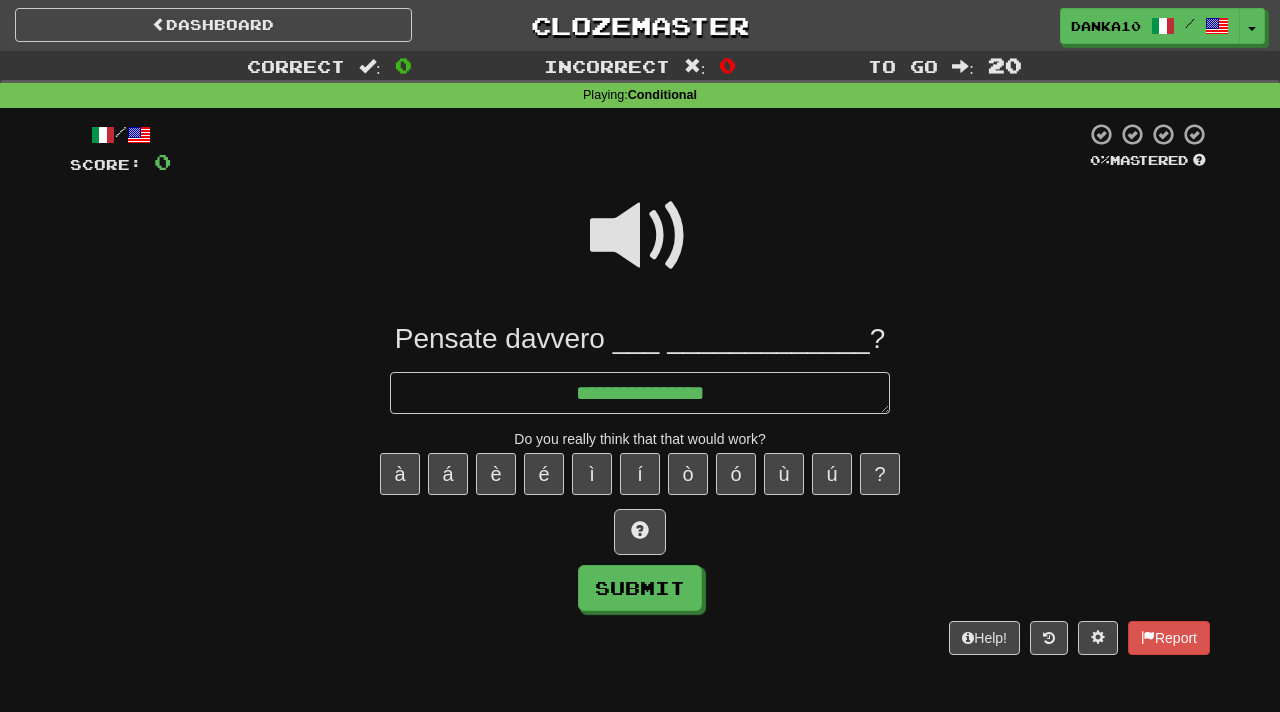 type on "*" 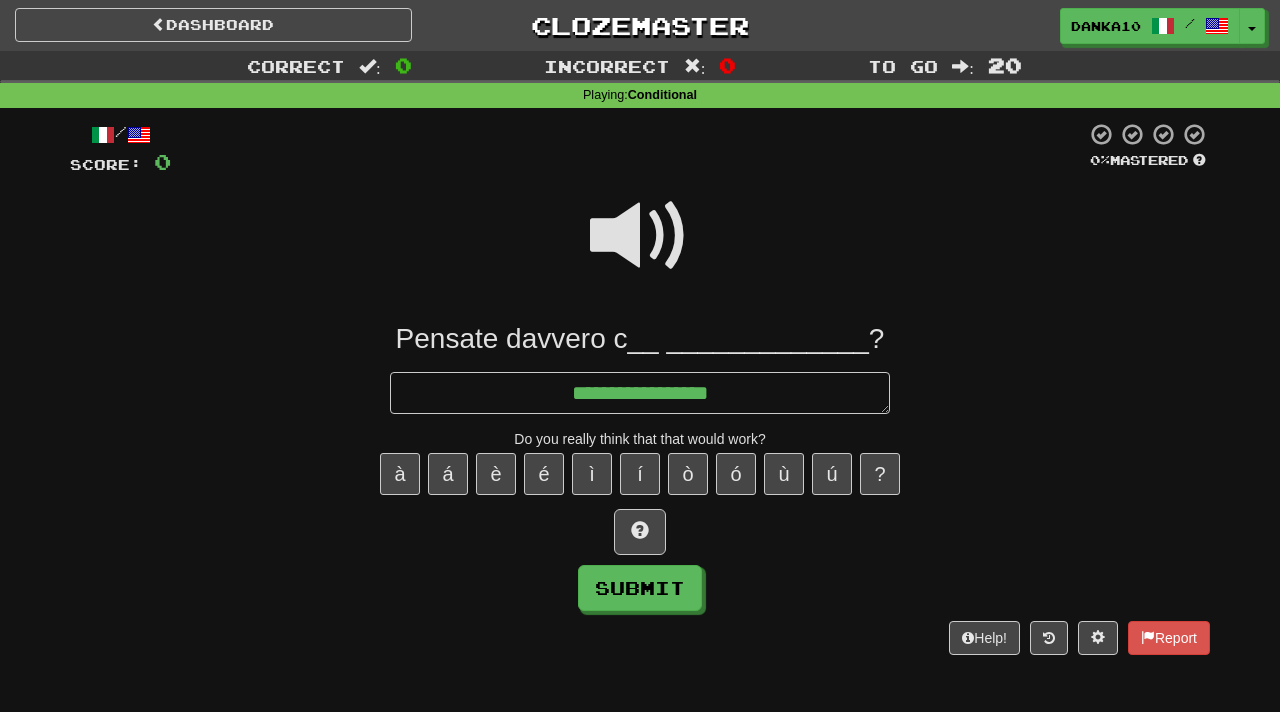 type on "*" 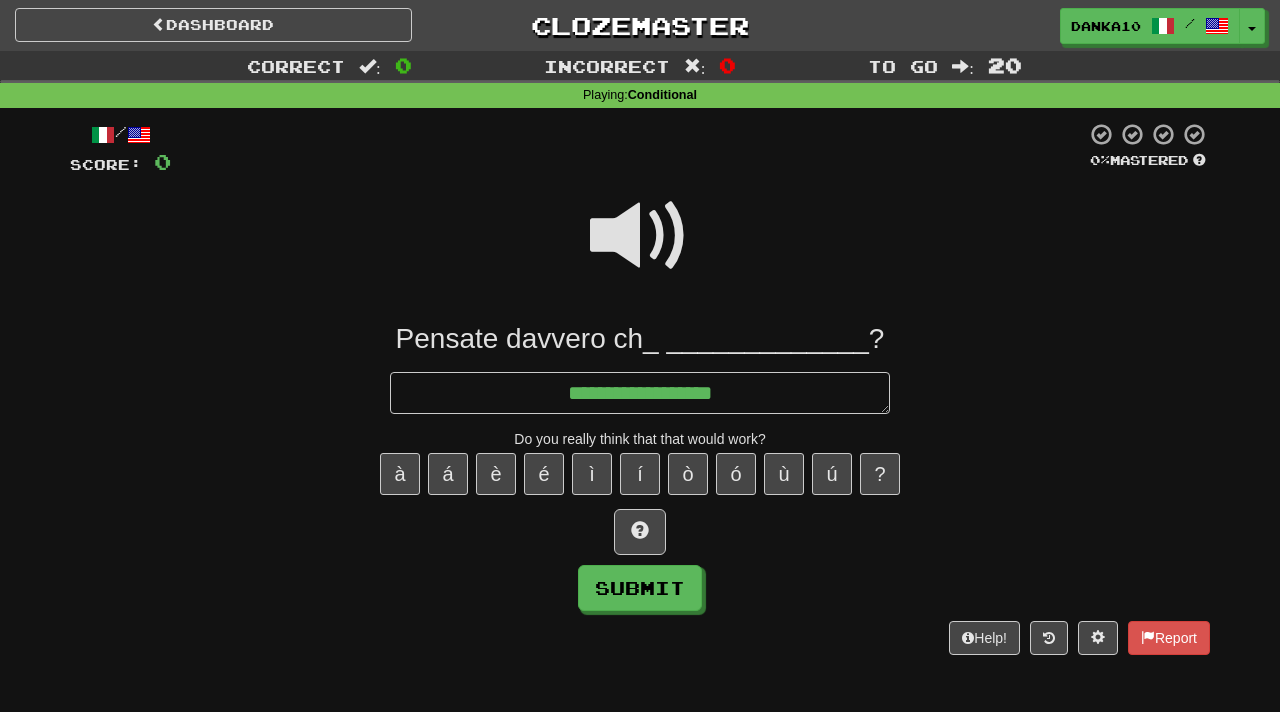 type on "*" 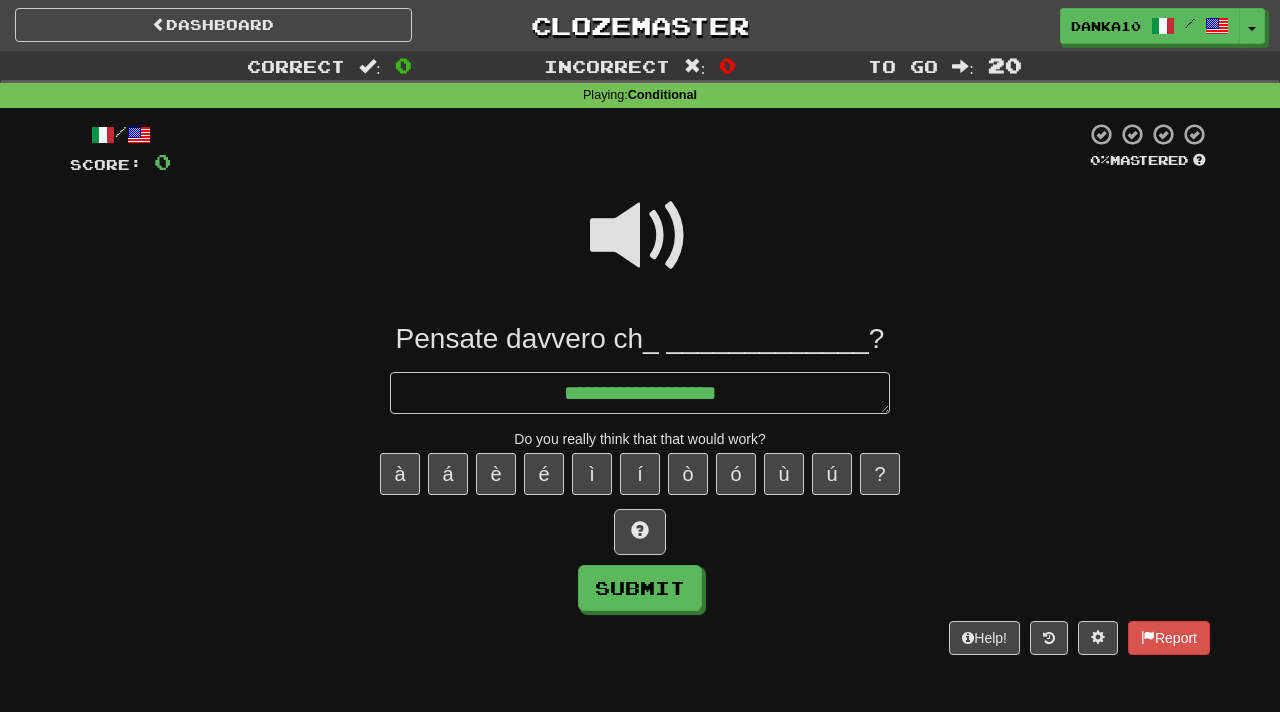 type on "*" 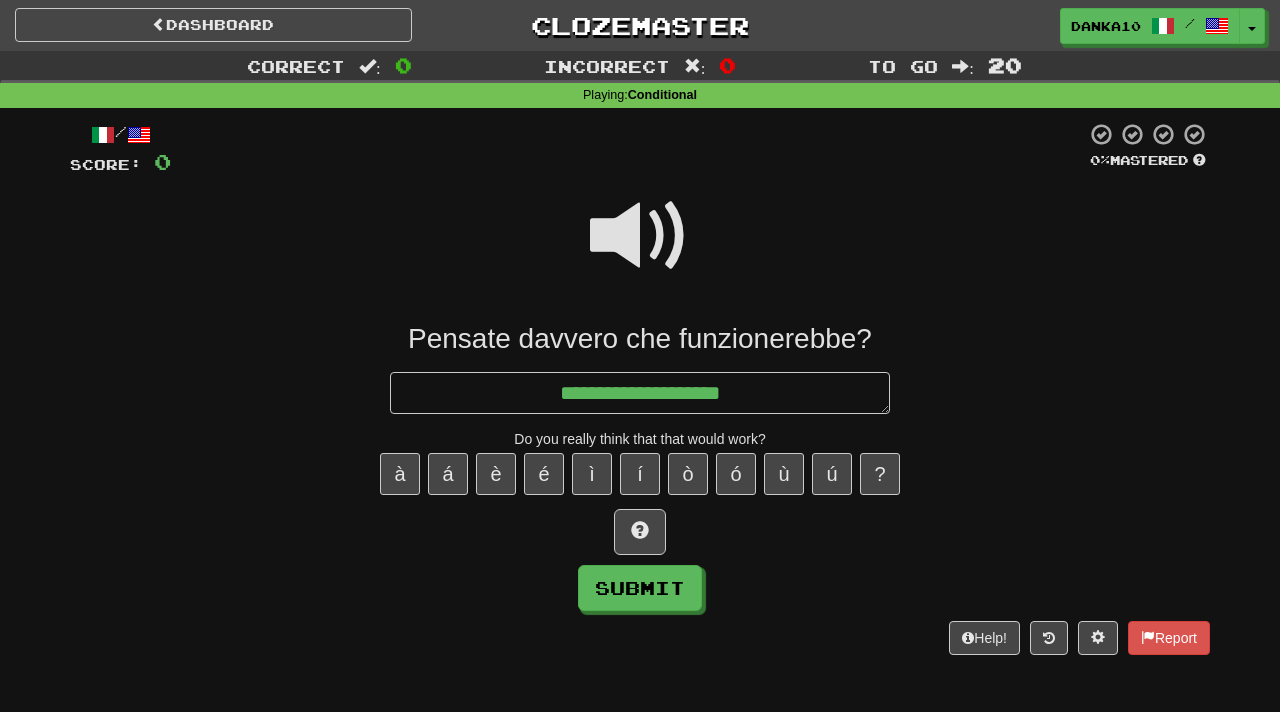 type on "*" 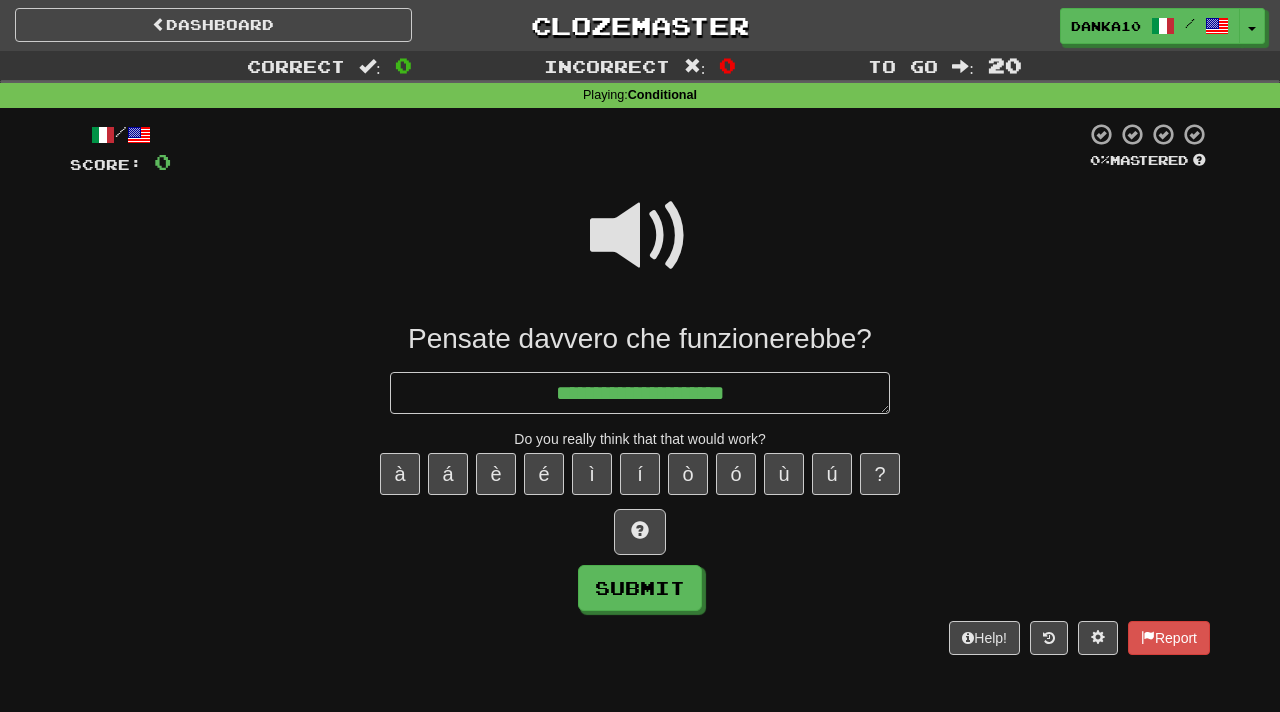 type on "*" 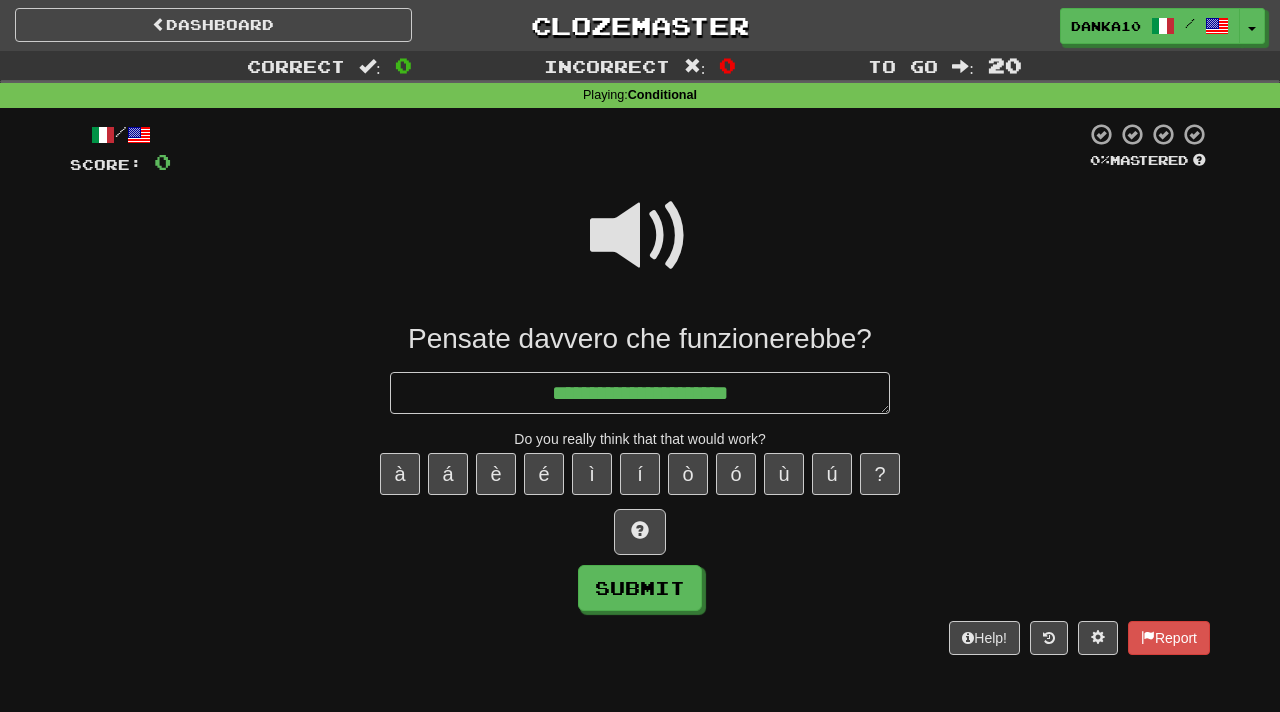 type on "*" 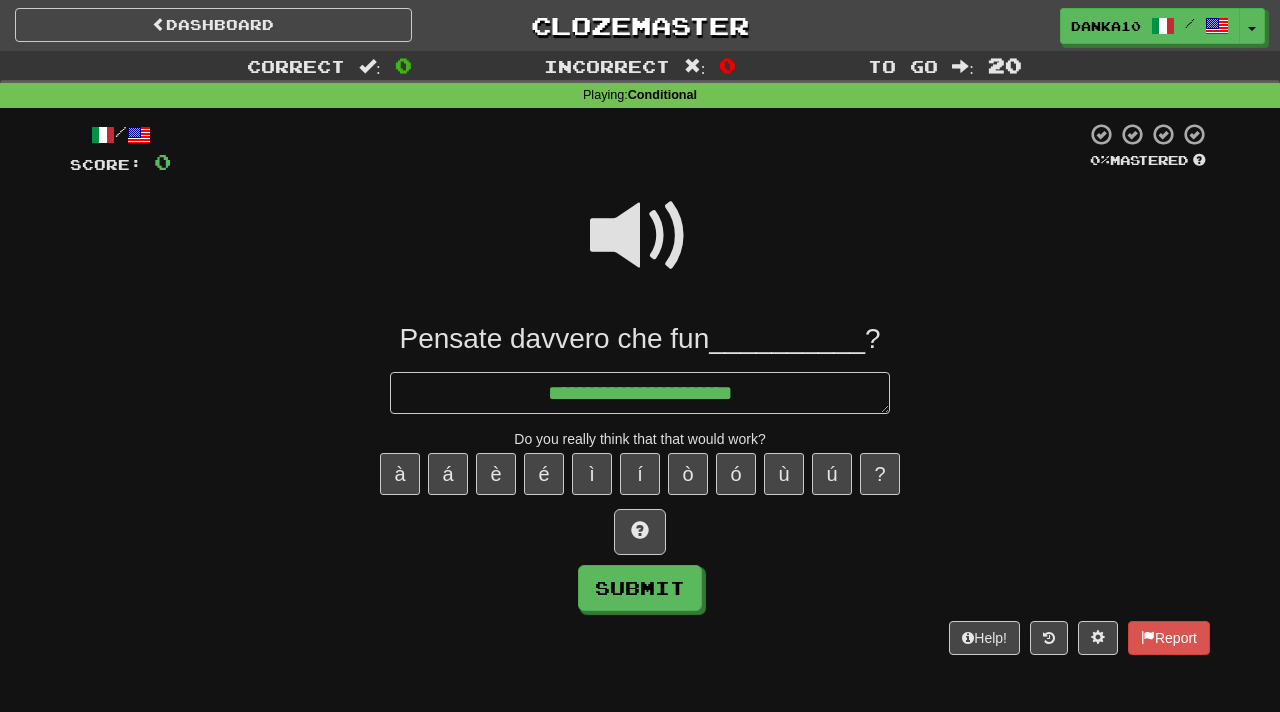 type on "*" 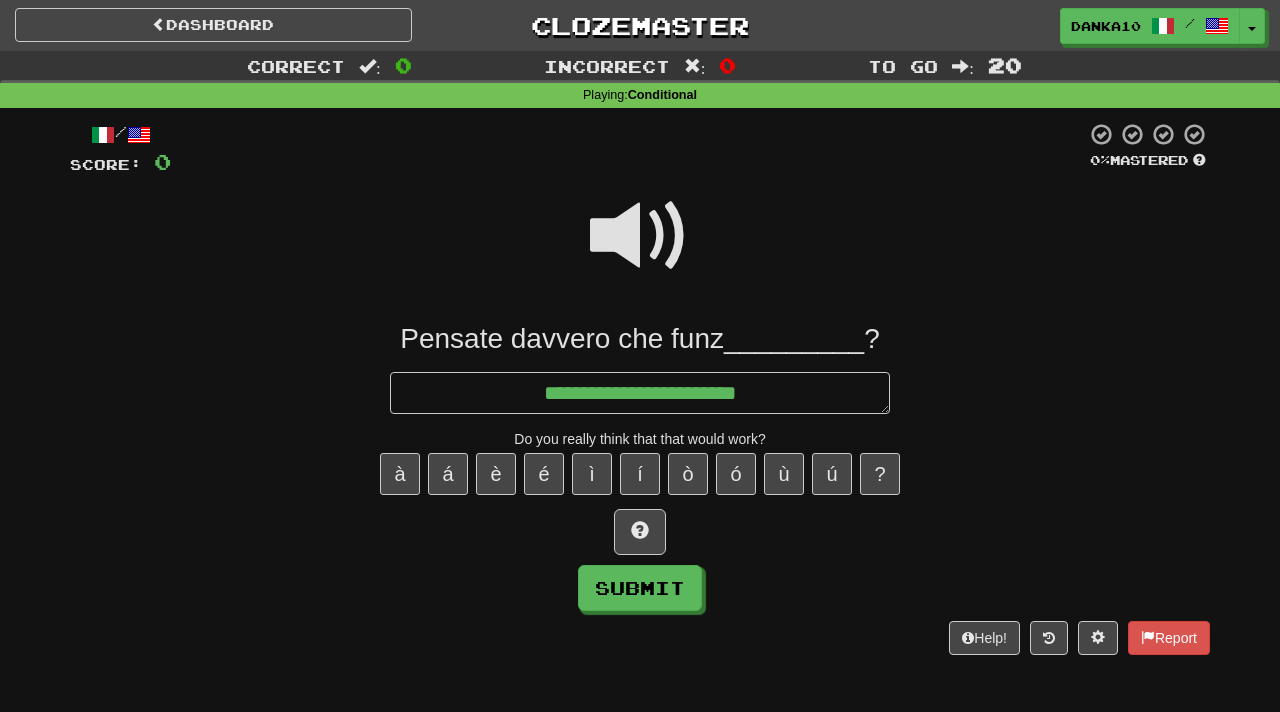 type on "*" 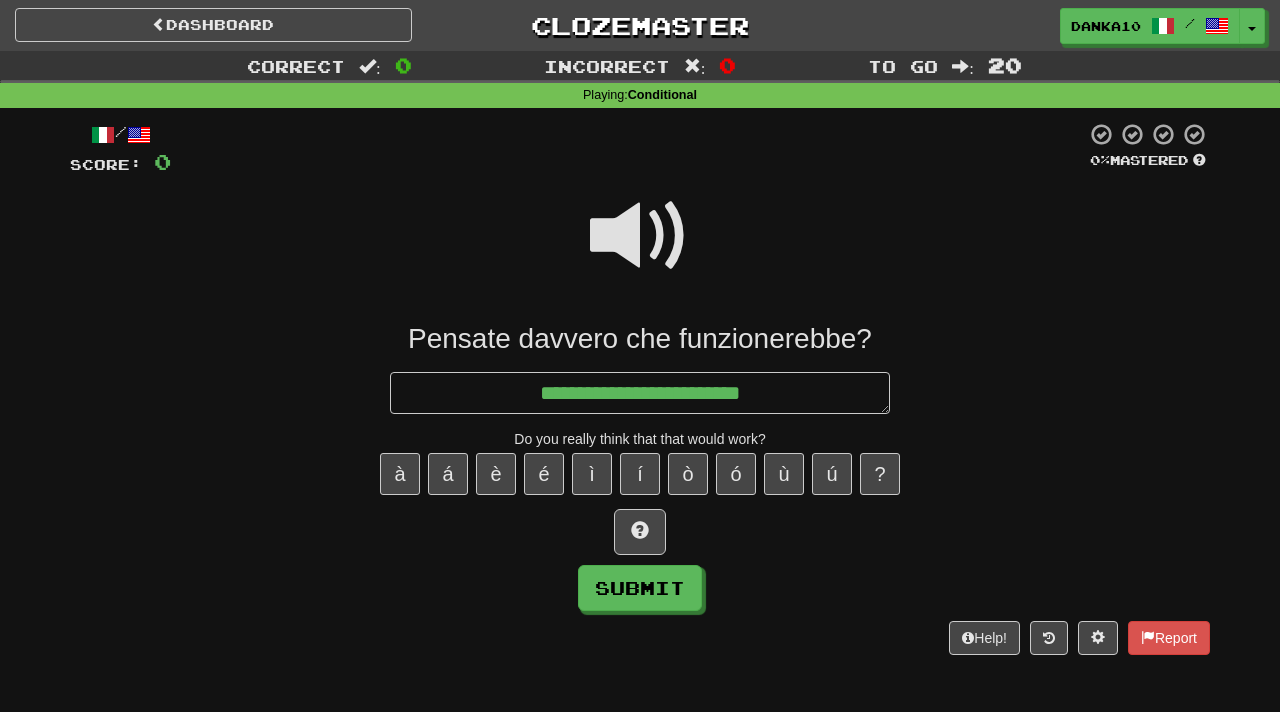 type on "*" 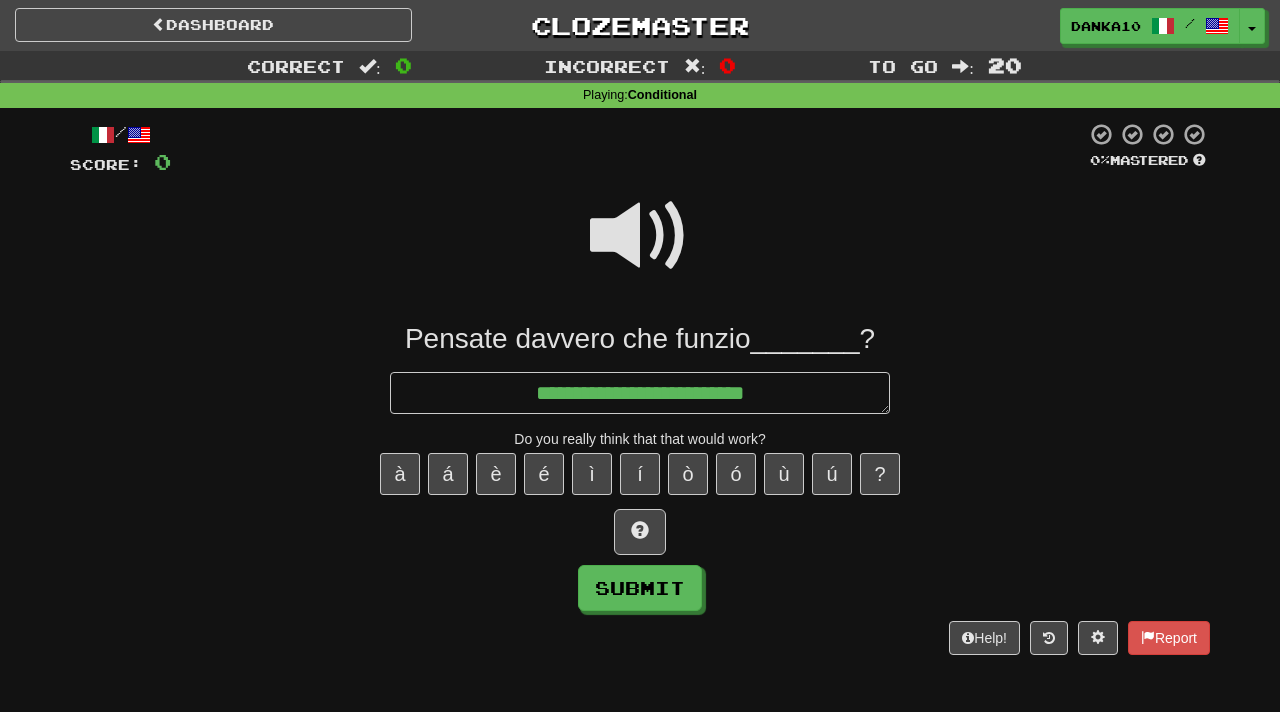 type on "*" 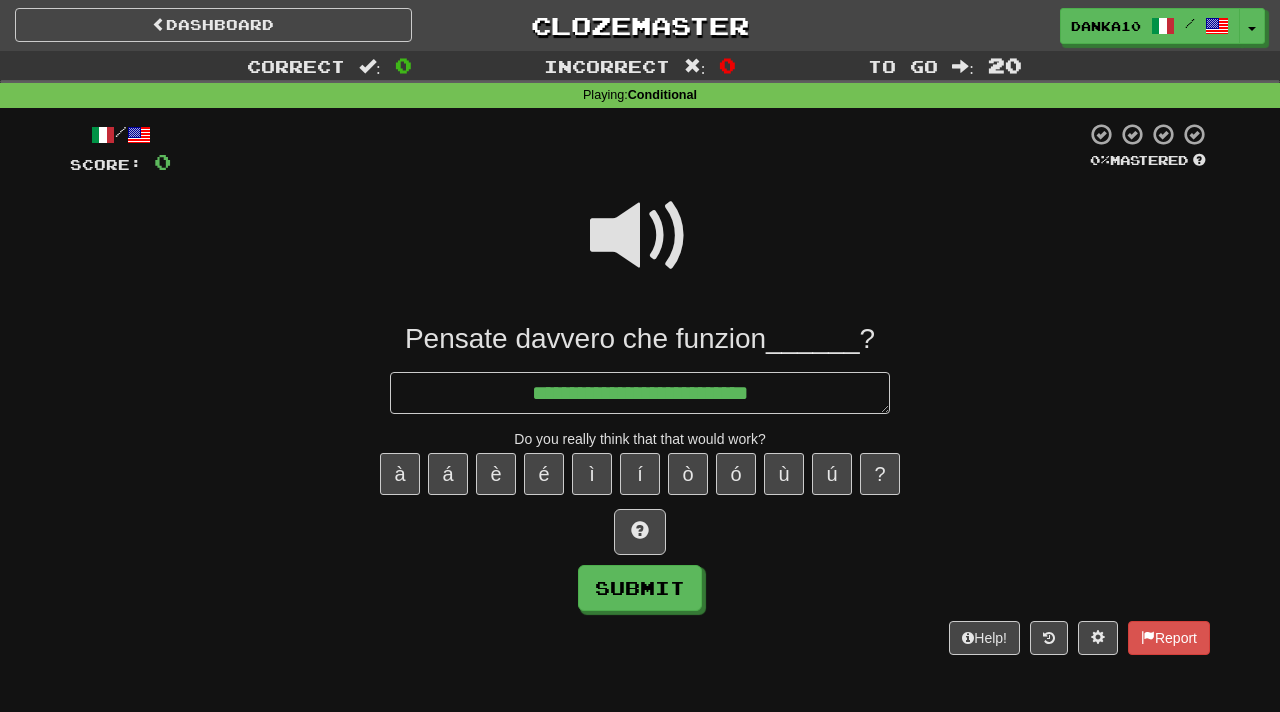 type on "*" 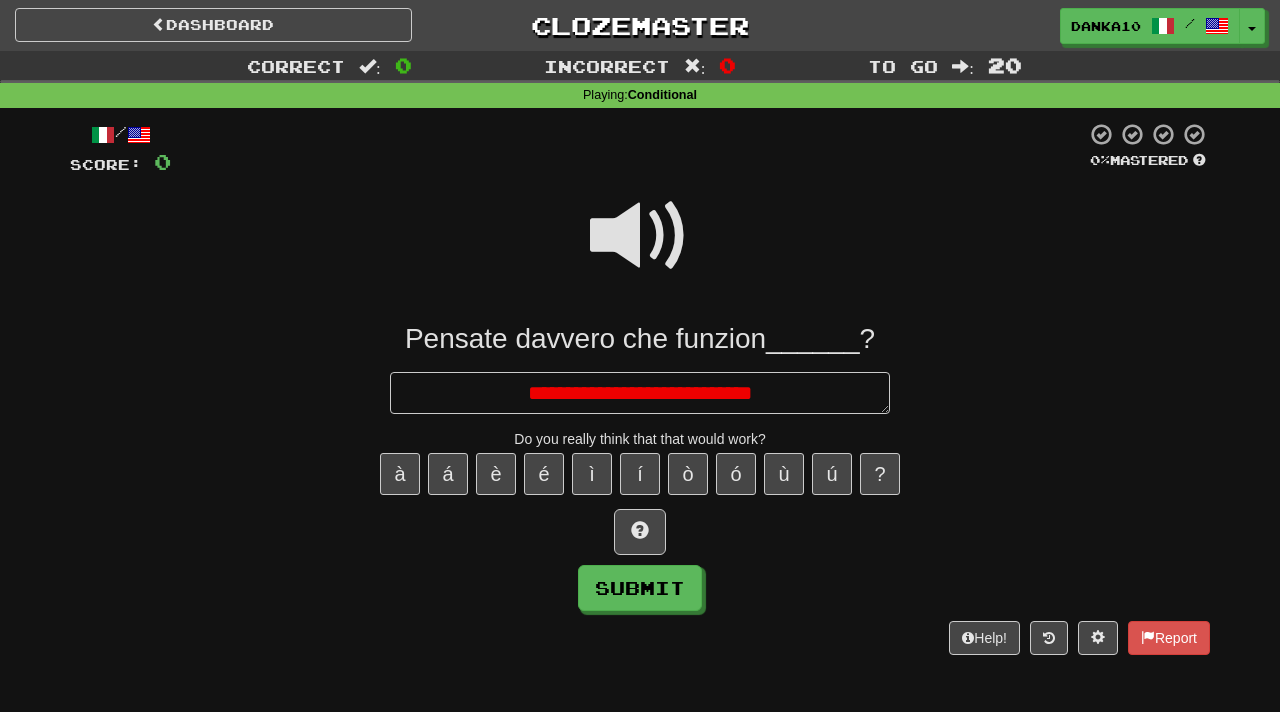 type on "*" 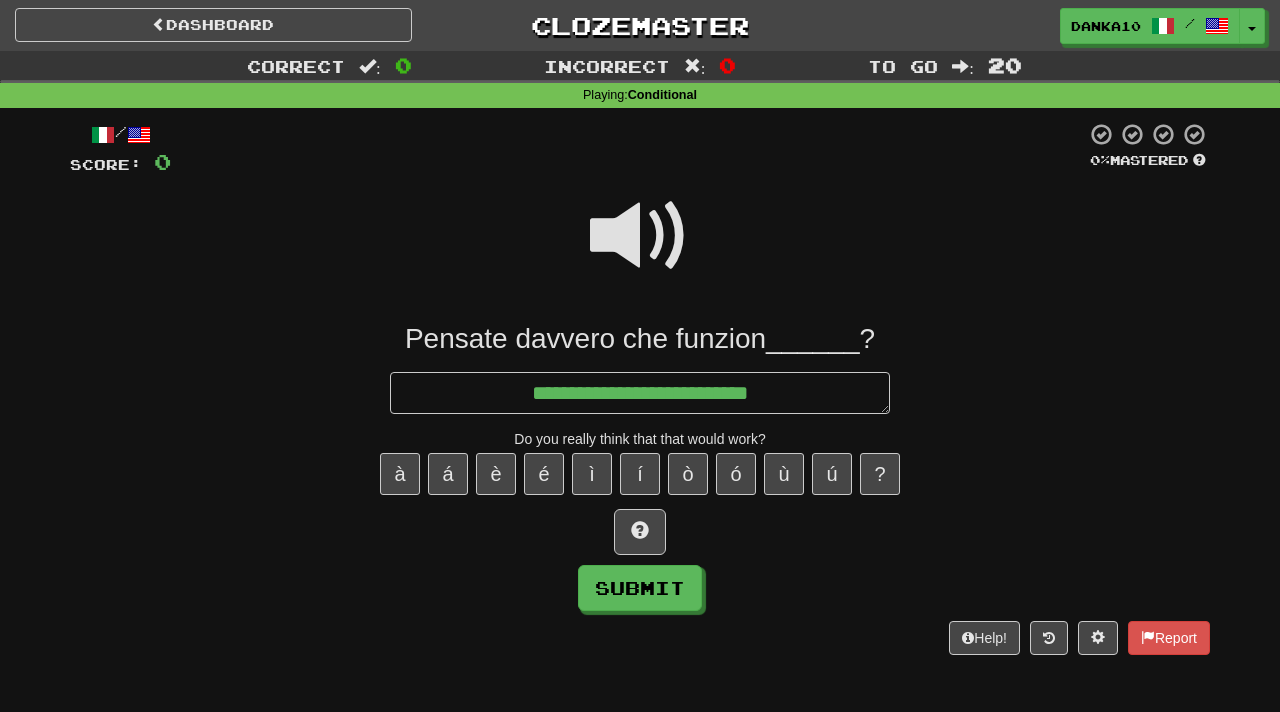type on "*" 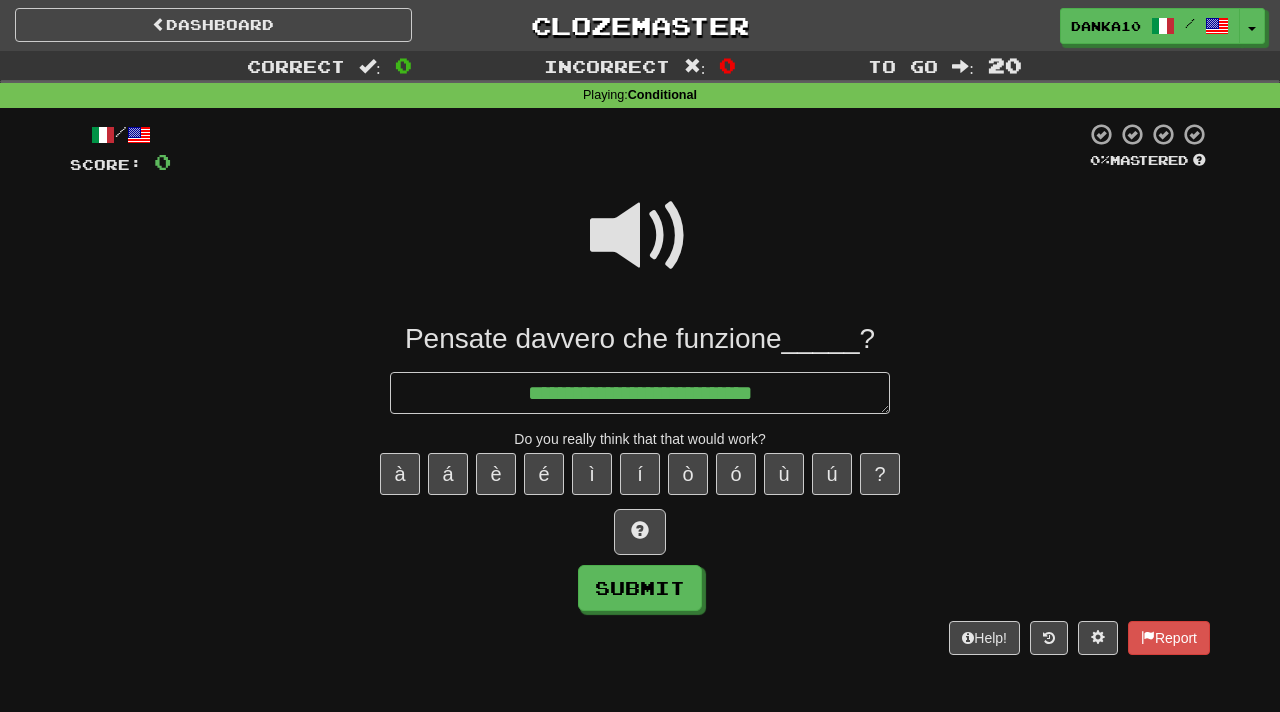 type on "*" 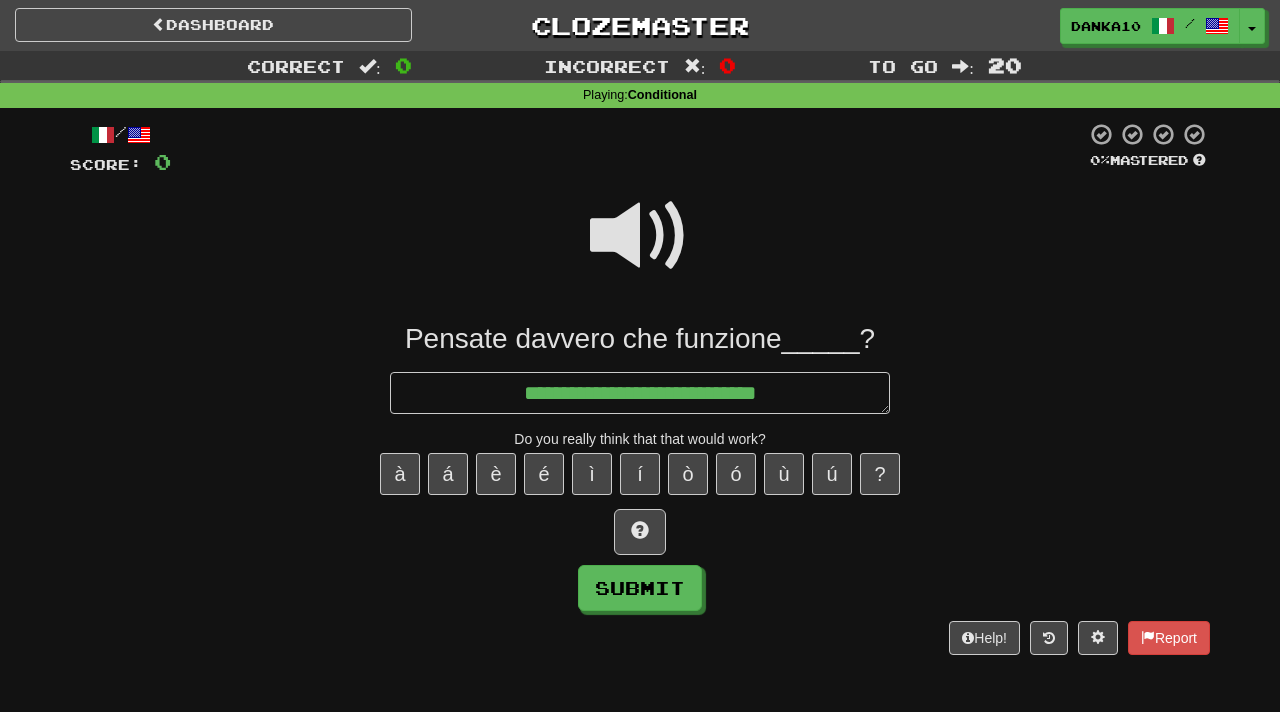 type on "**********" 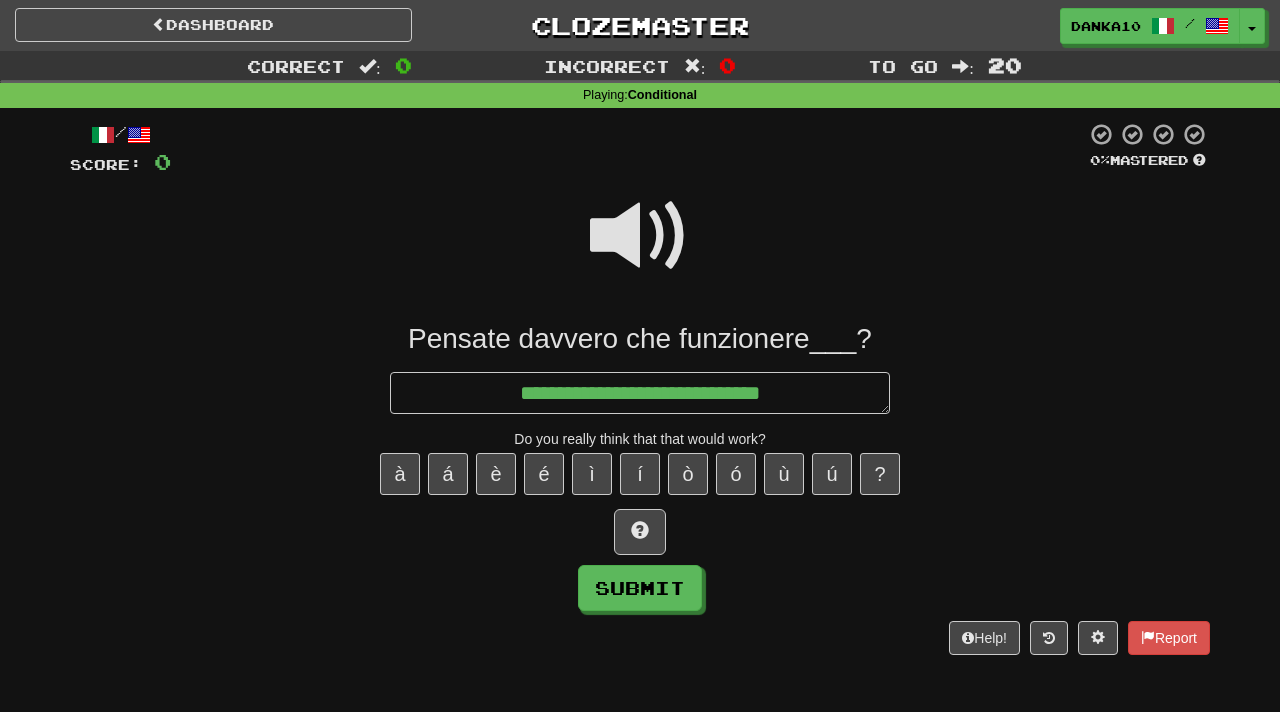 type on "*" 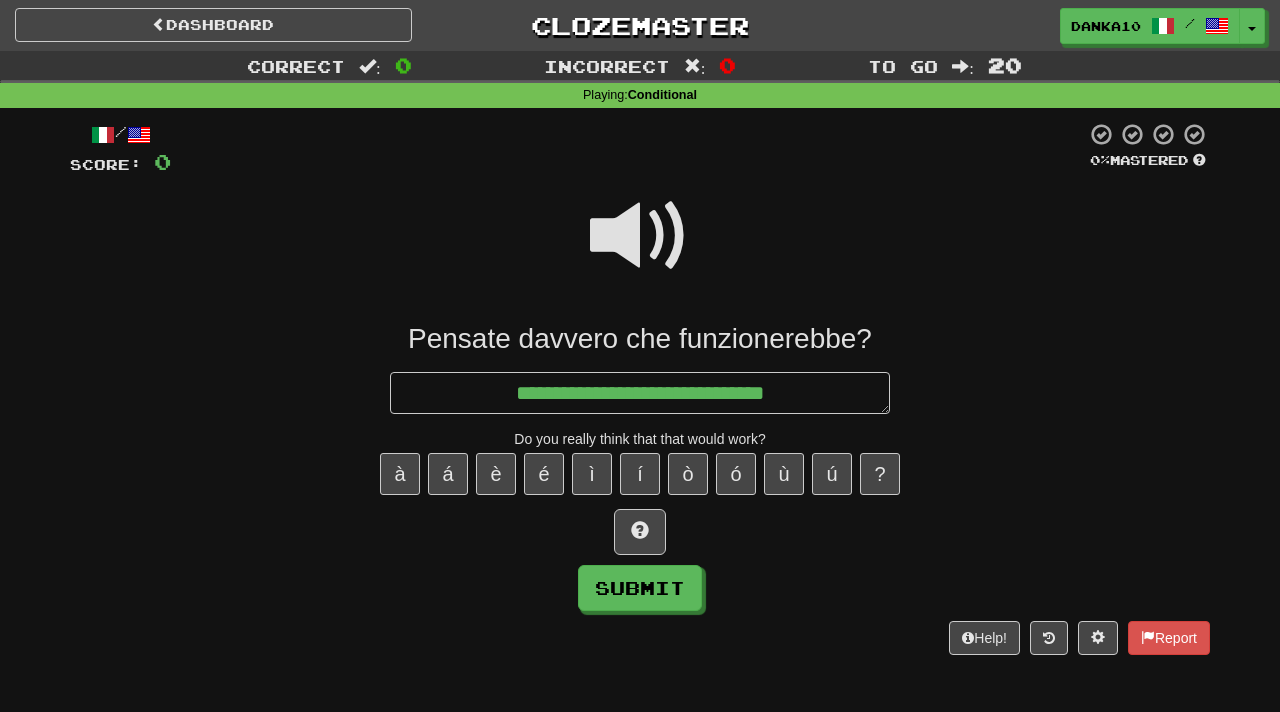type on "*" 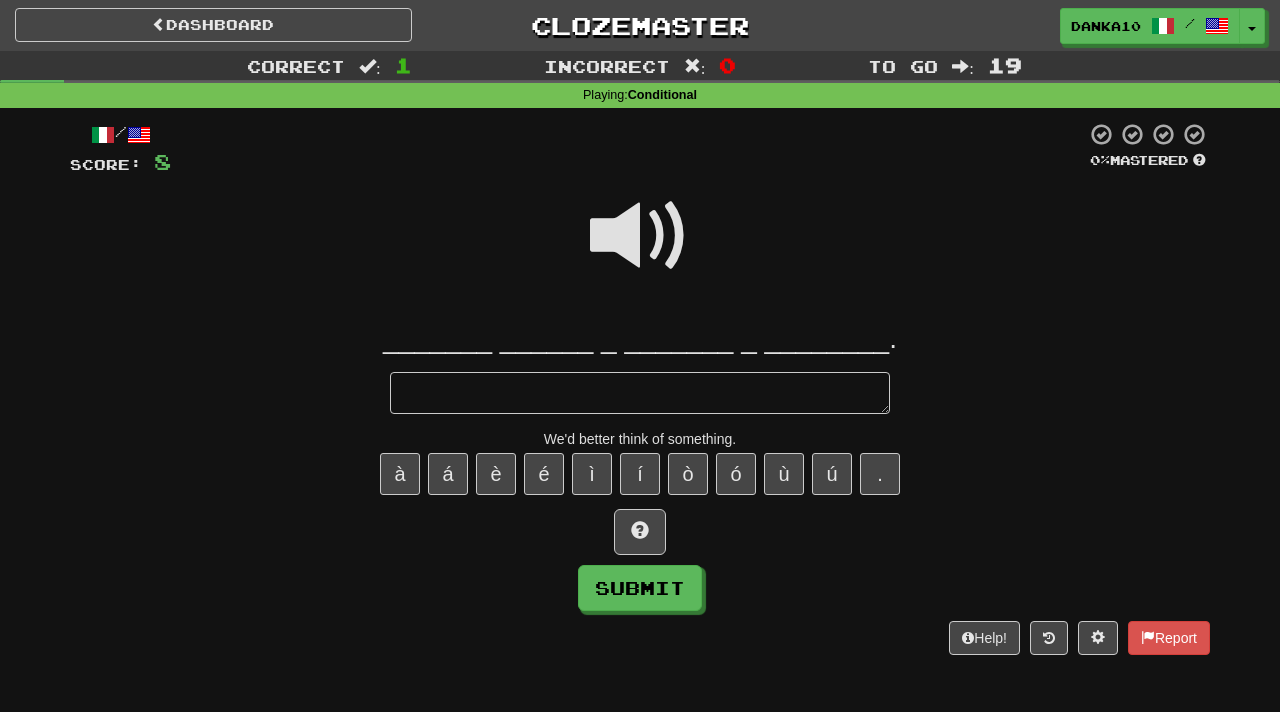 type on "*" 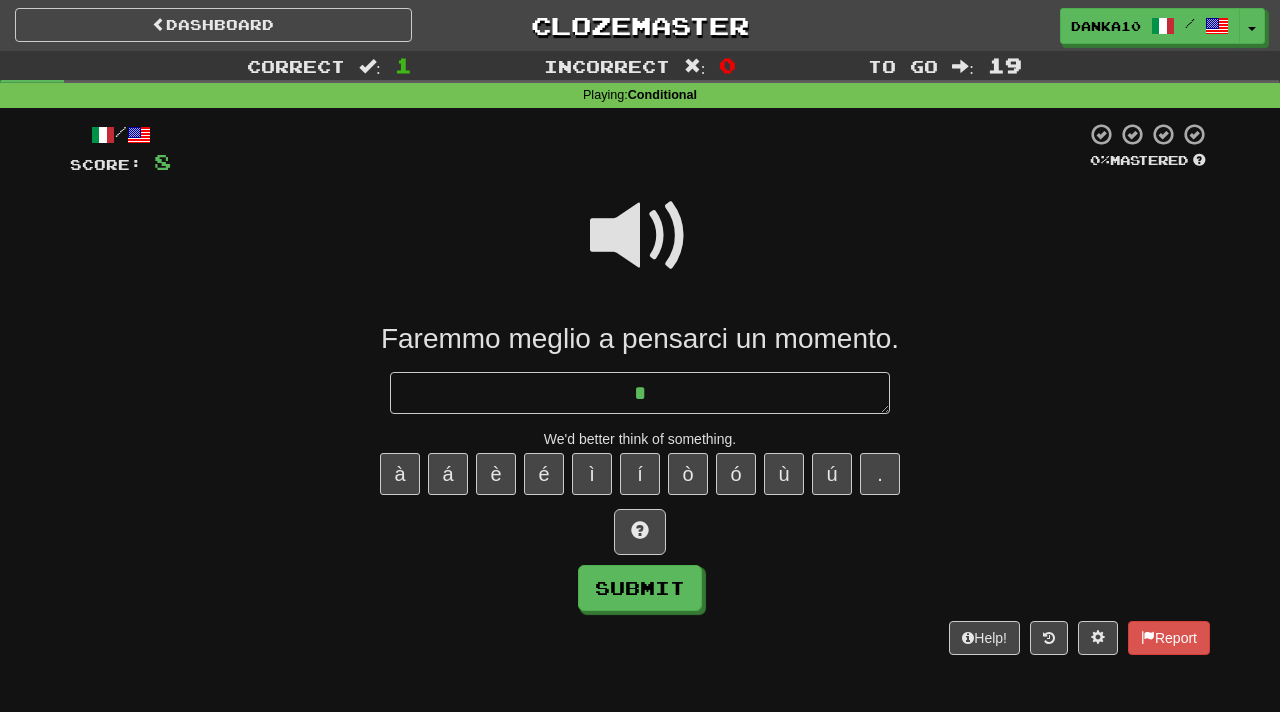 type on "*" 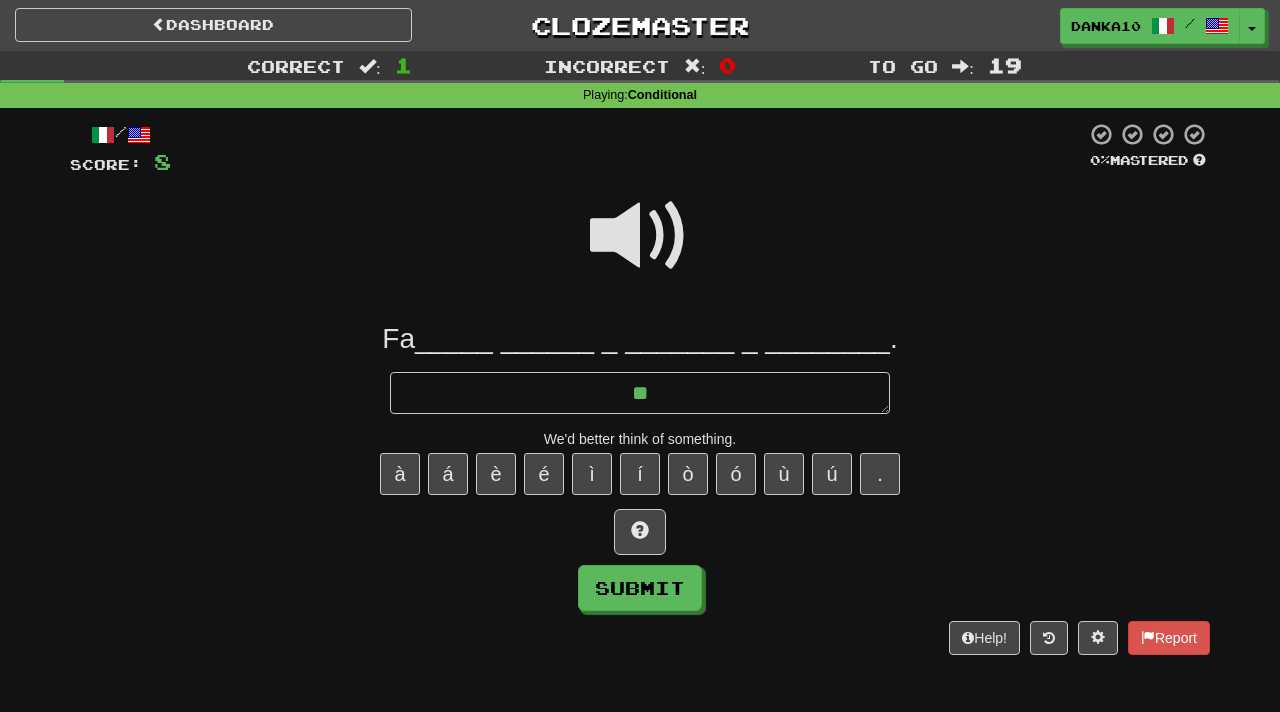 type on "*" 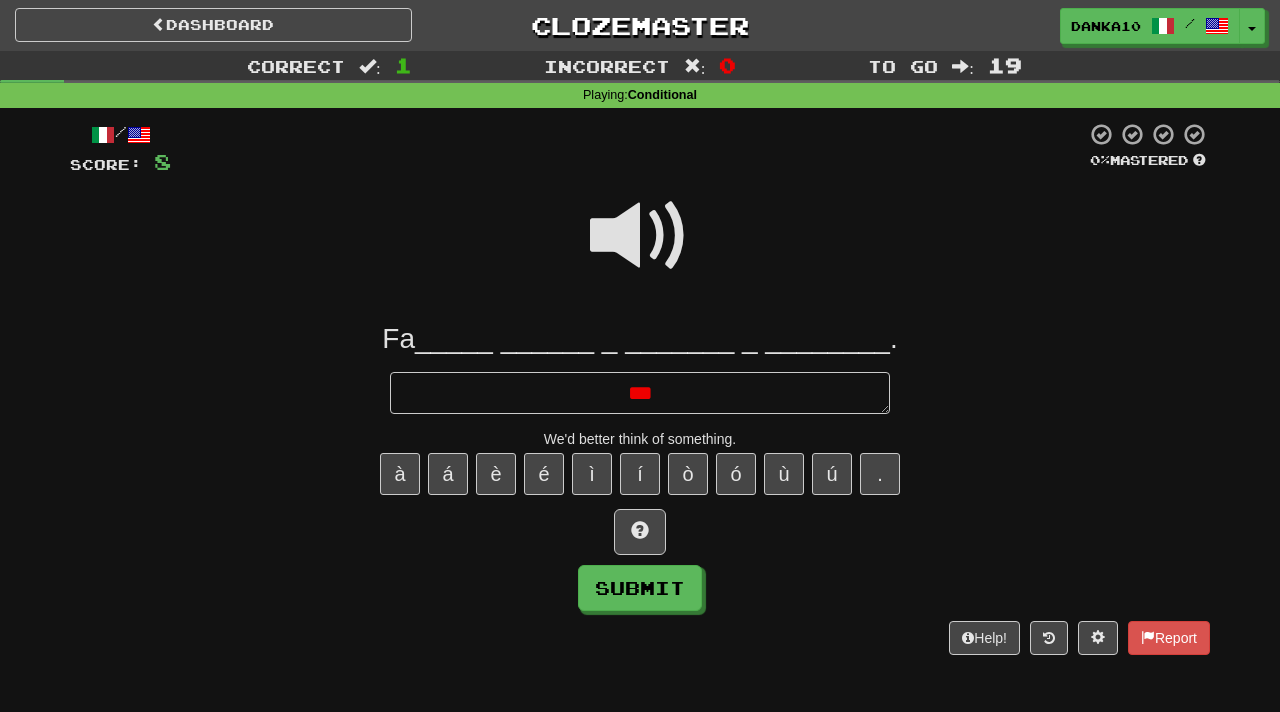 type on "*" 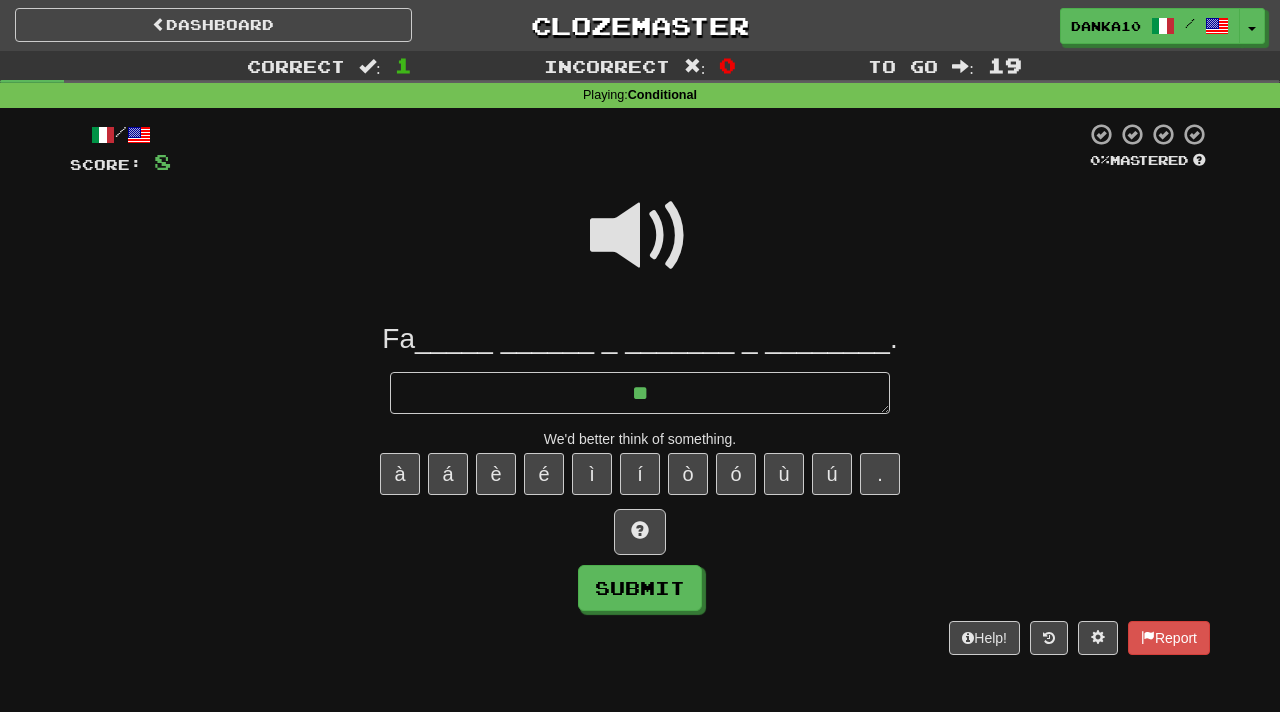 type on "*" 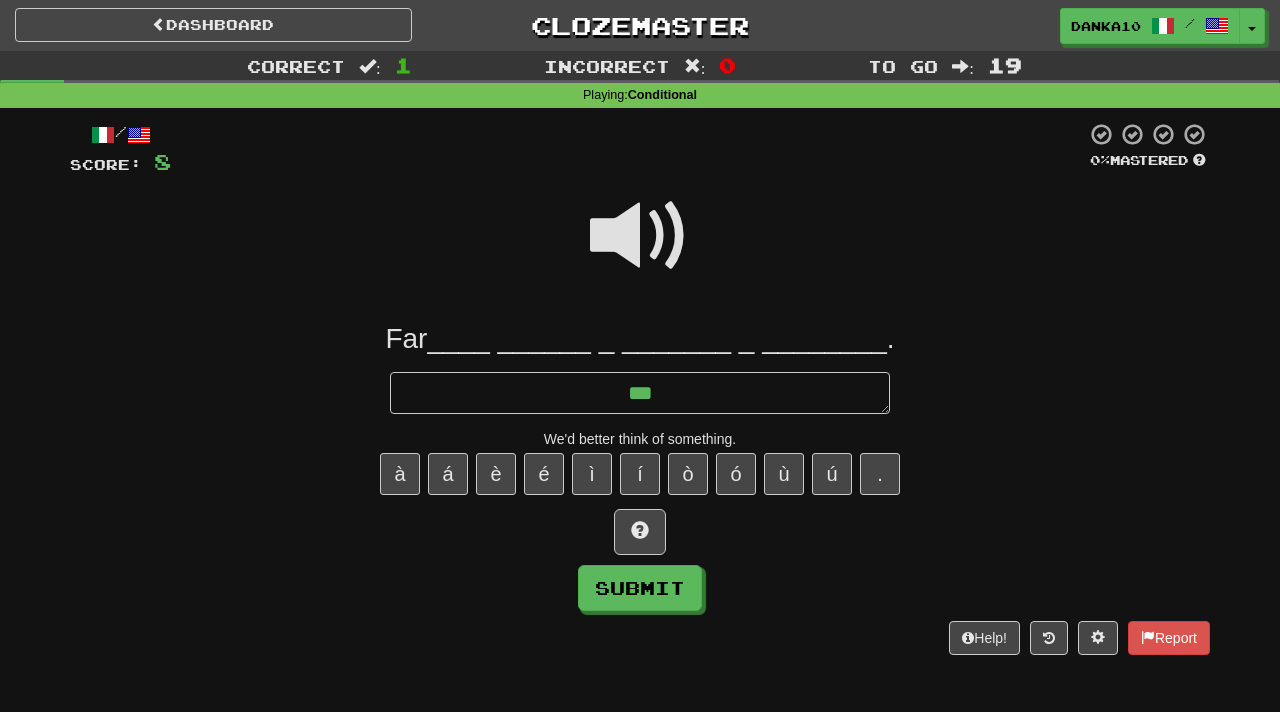 type on "*" 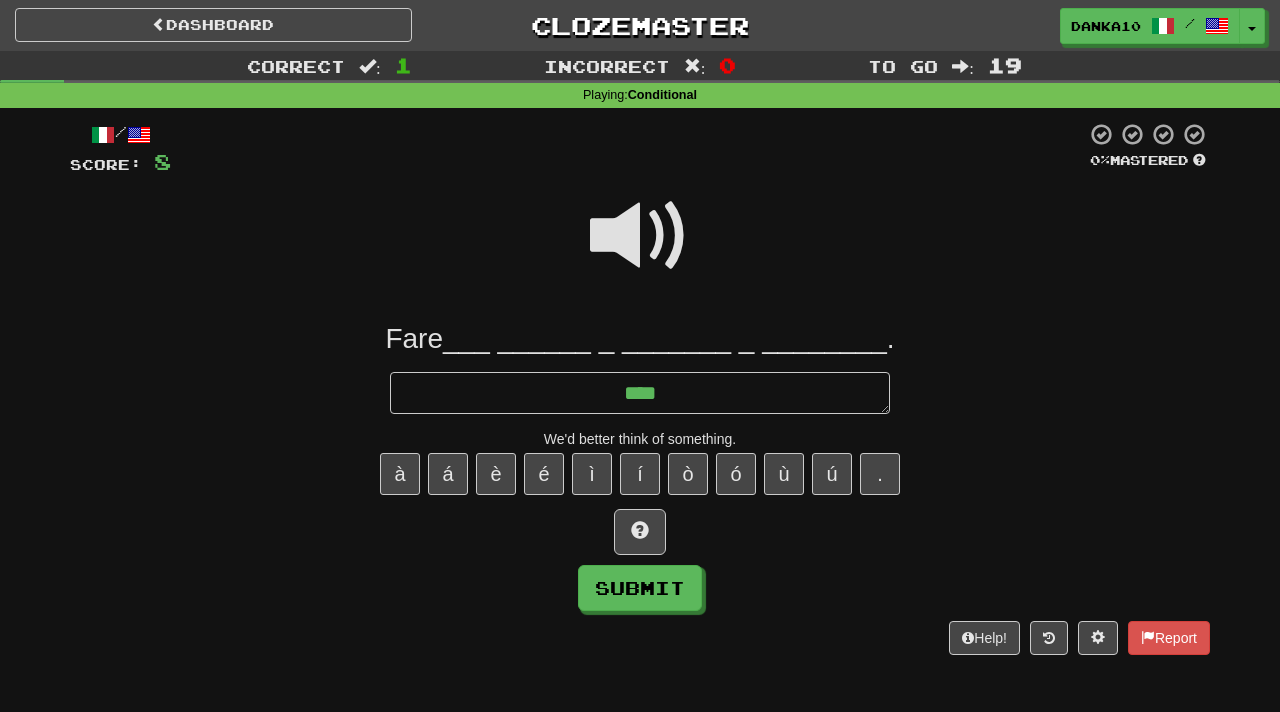 type on "*" 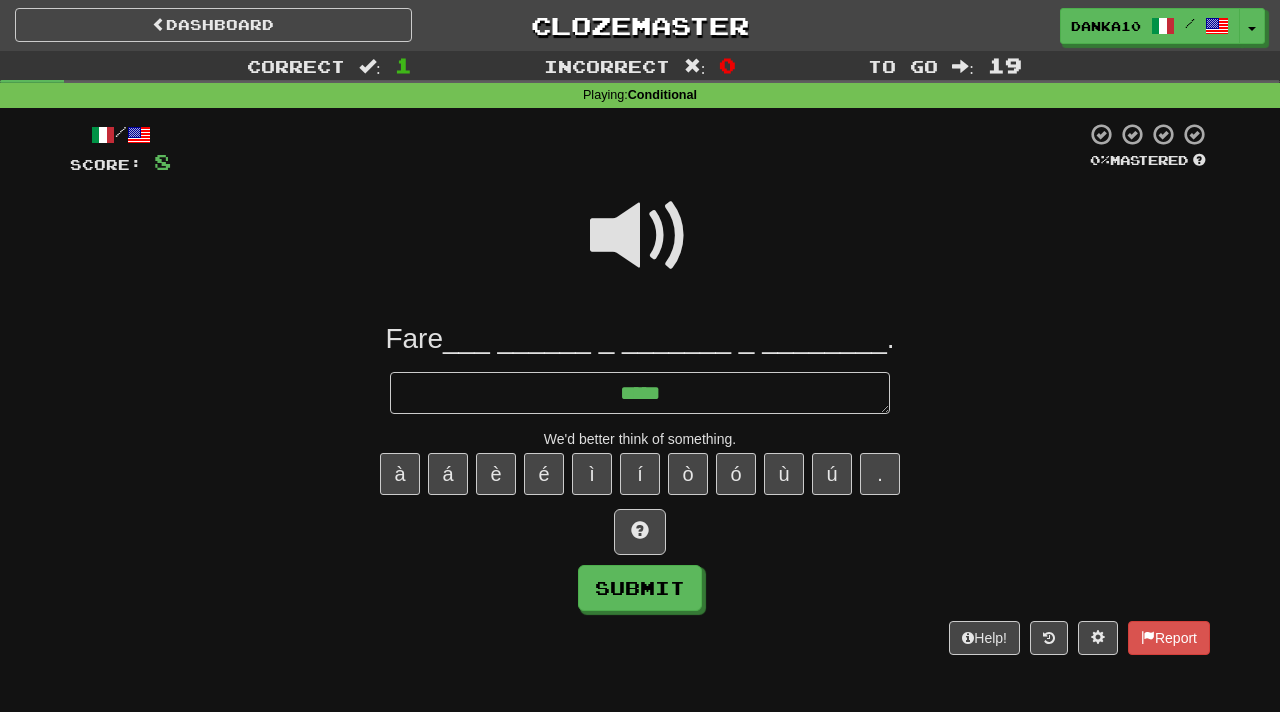 type on "*" 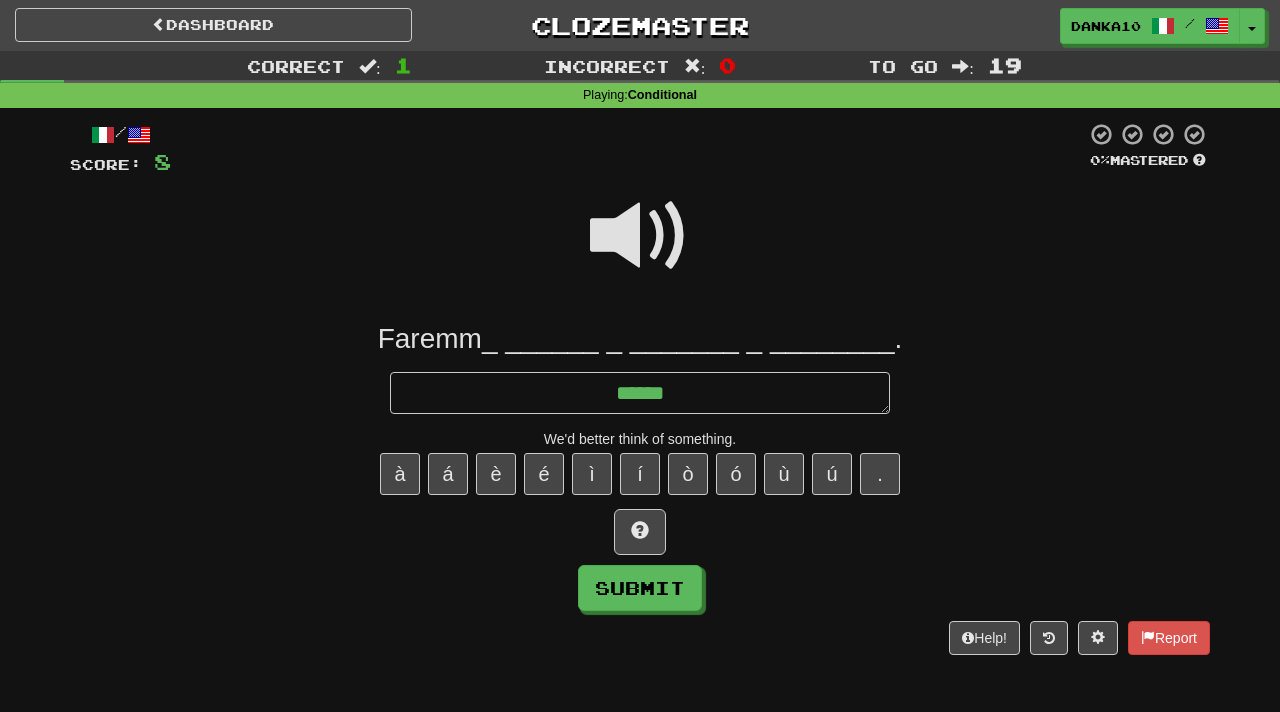 type on "*" 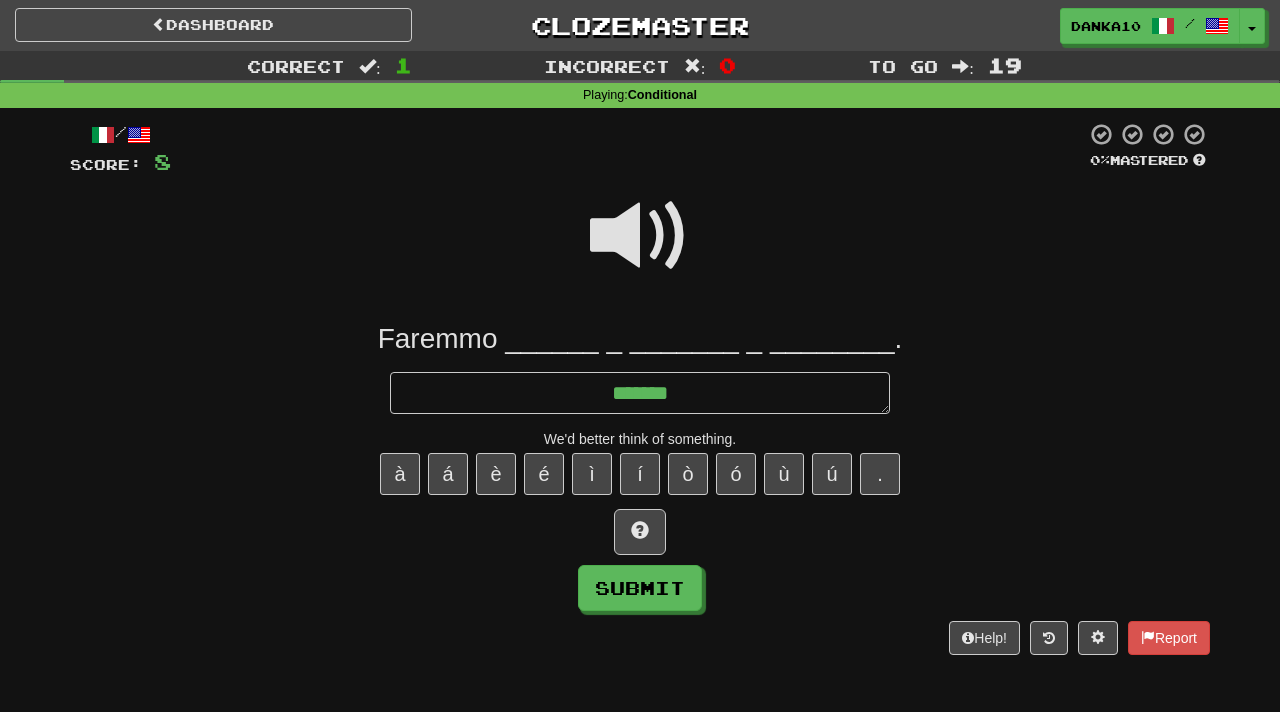 type on "*" 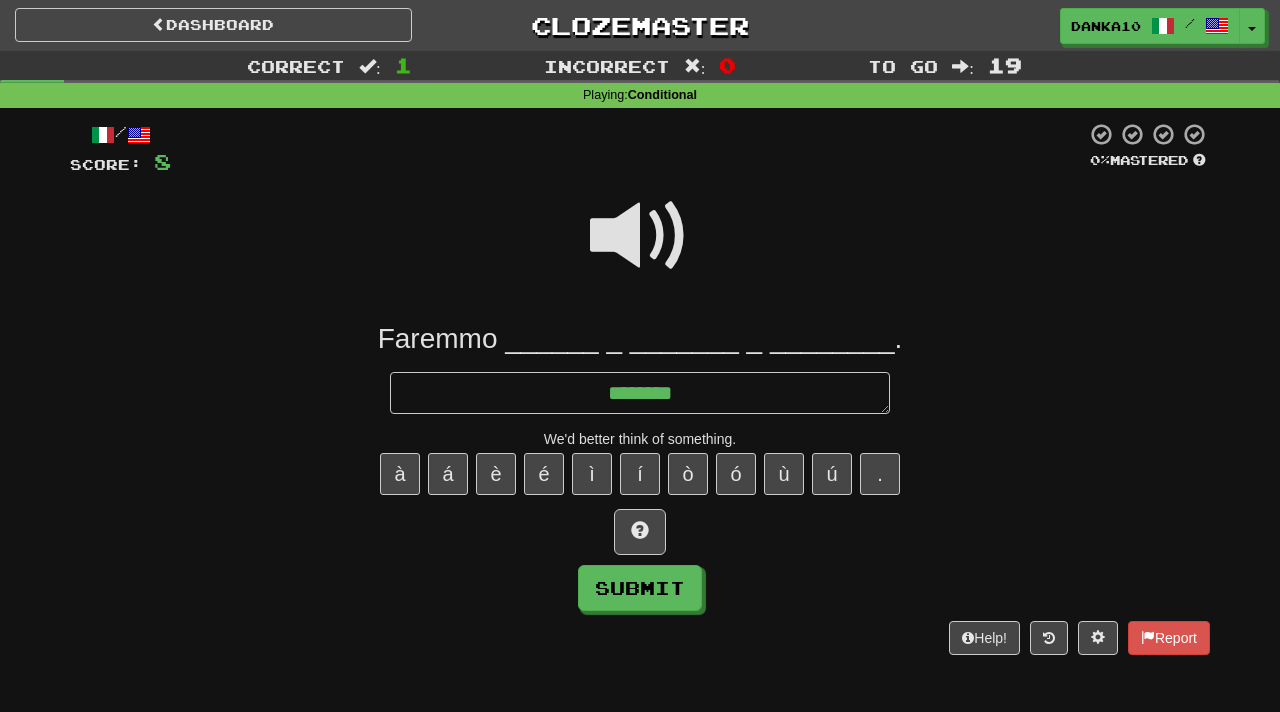 type on "*" 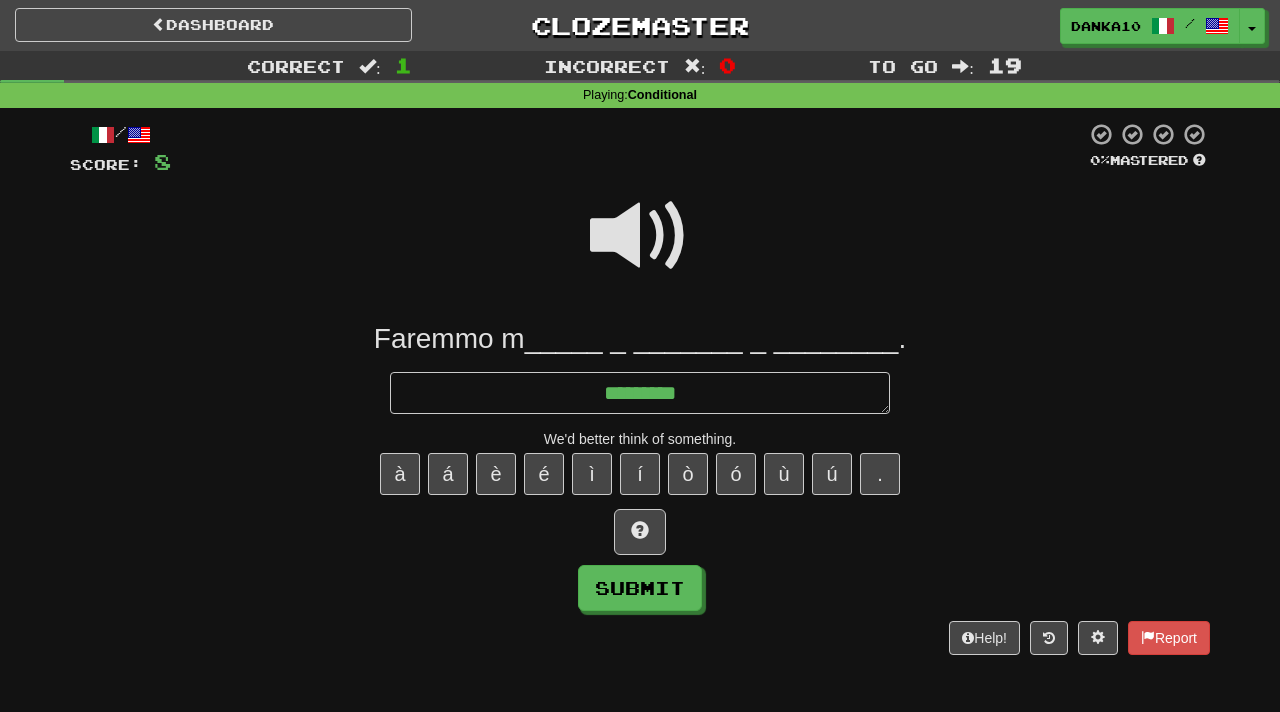 type on "*" 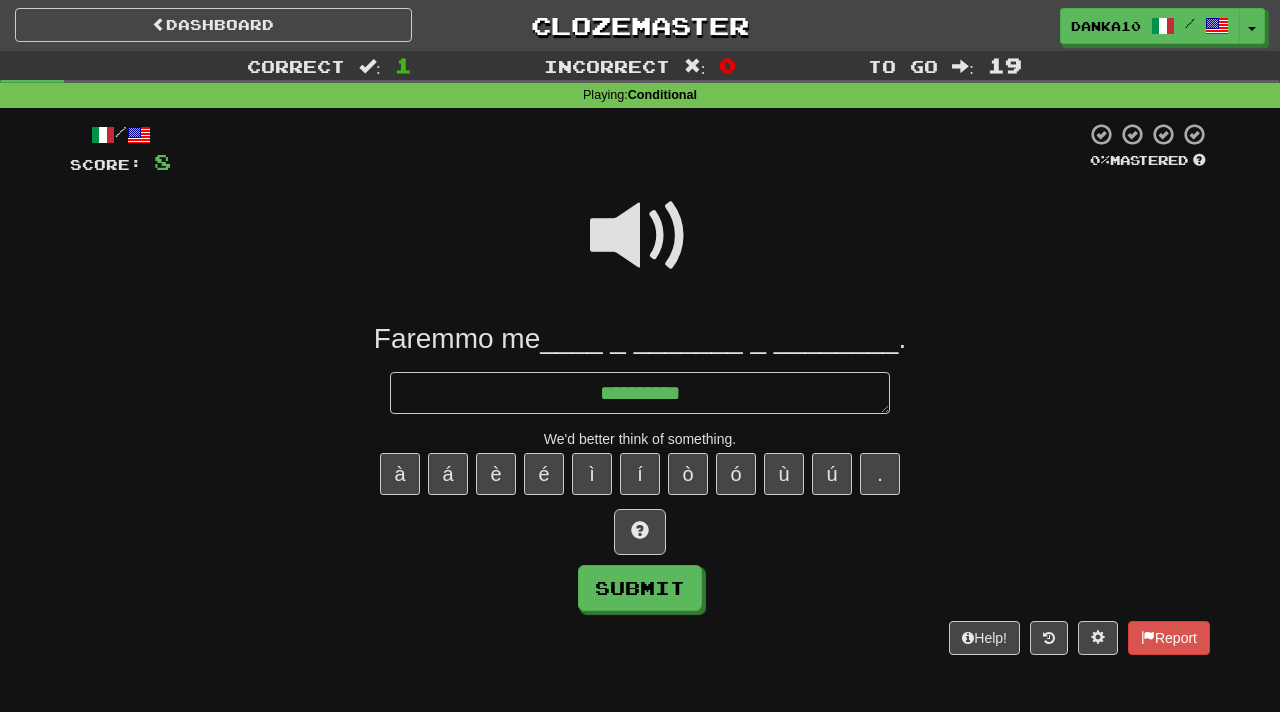 type on "*" 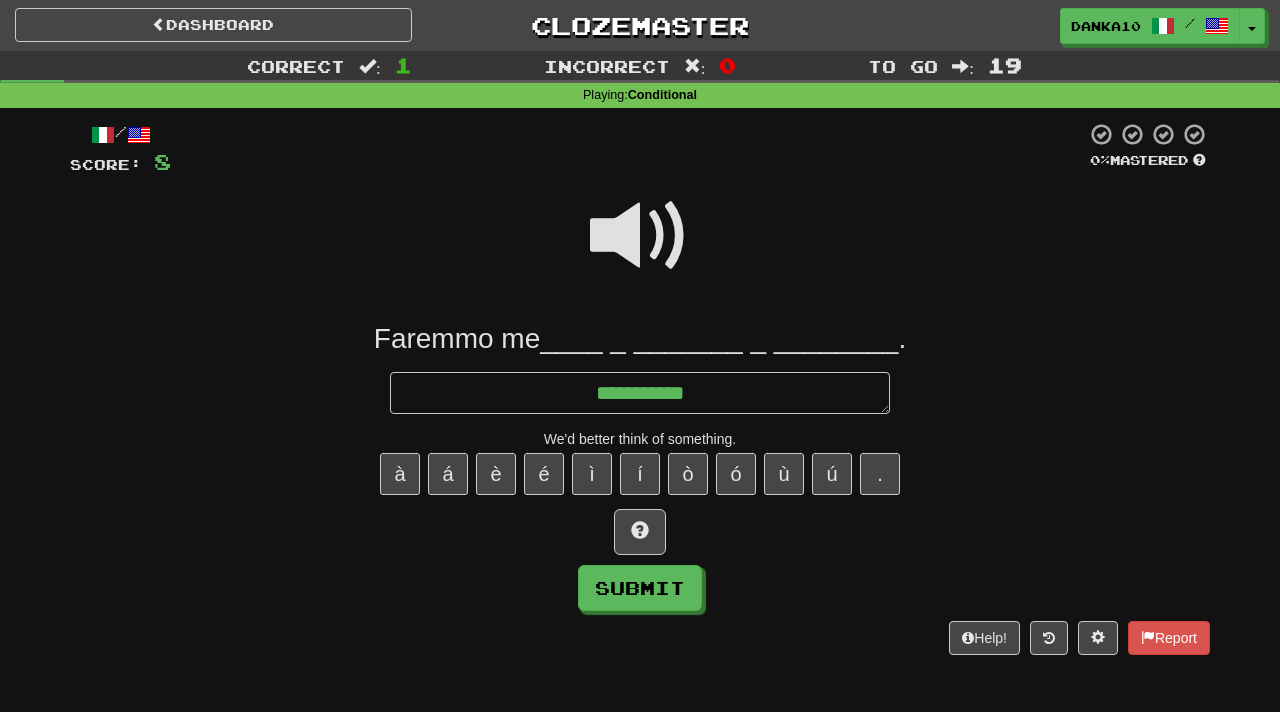 type on "*" 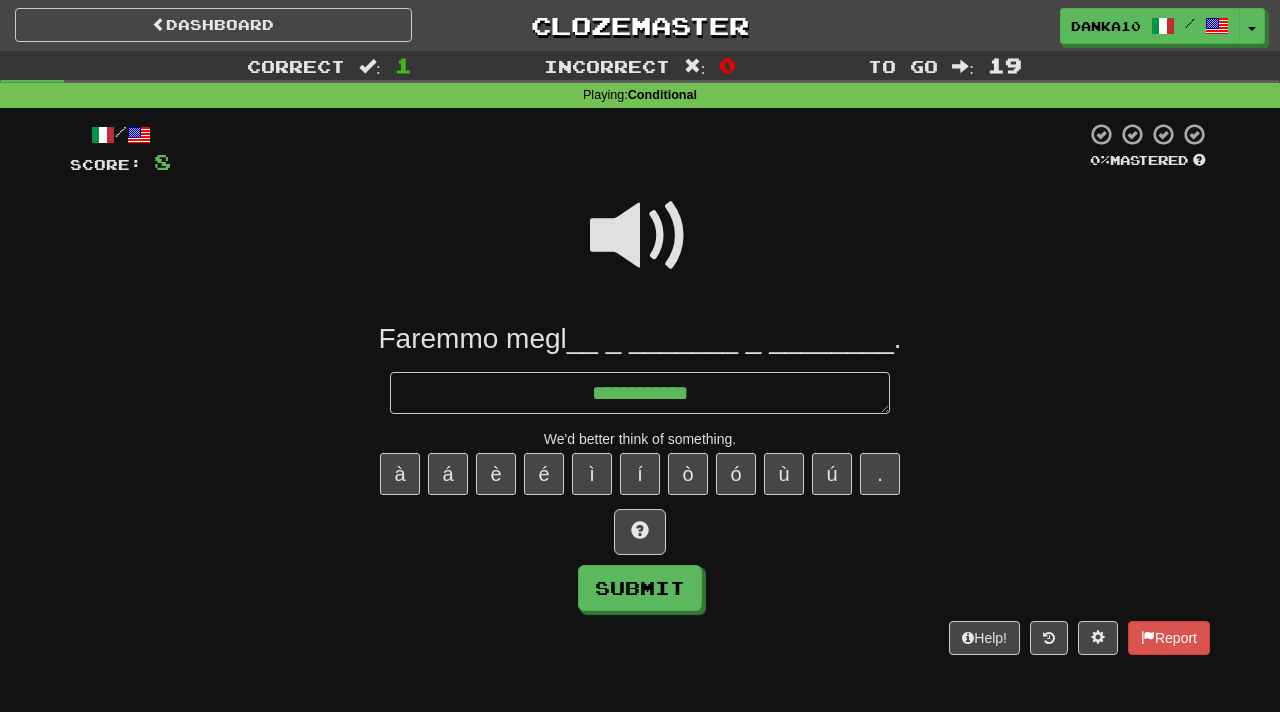 type on "*" 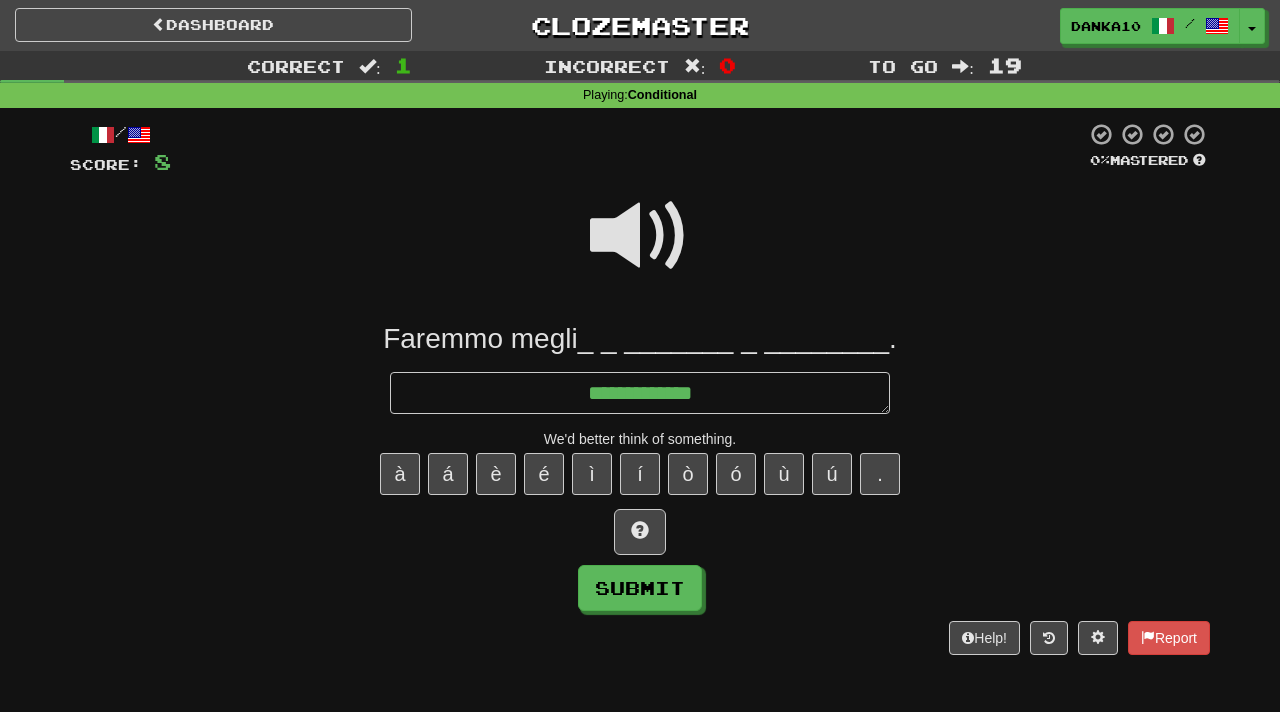 type on "*" 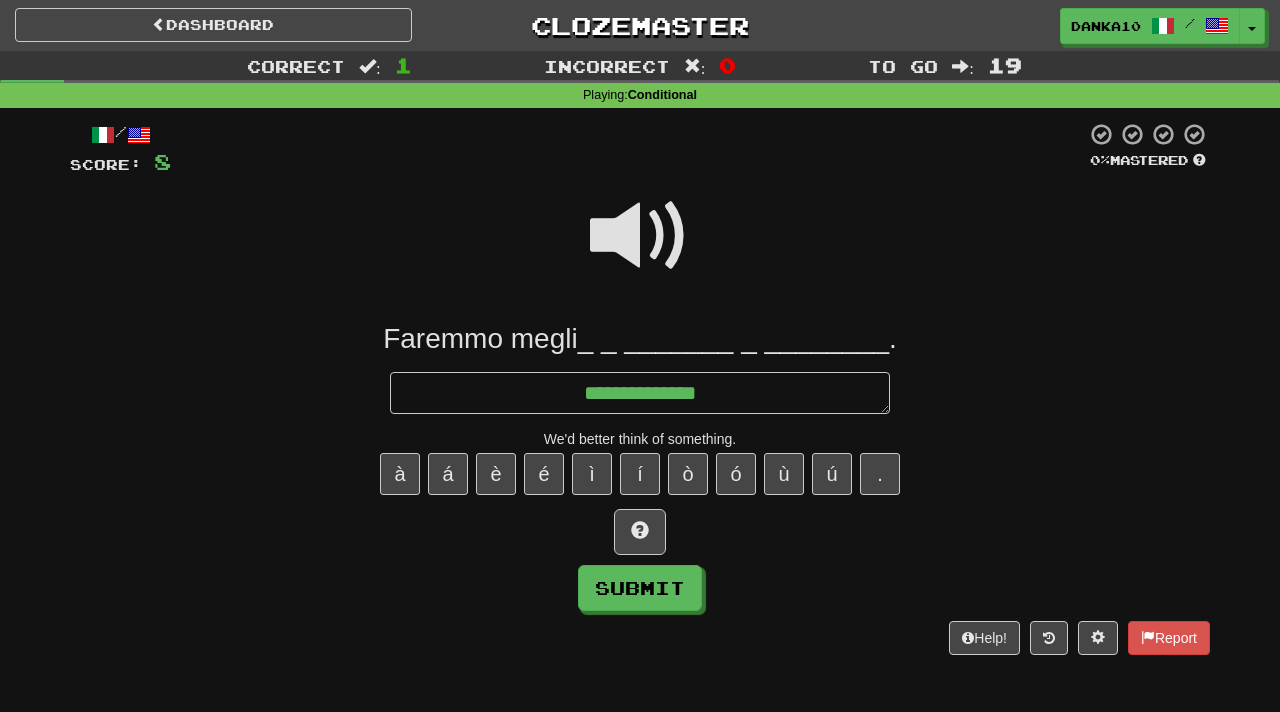 type on "*" 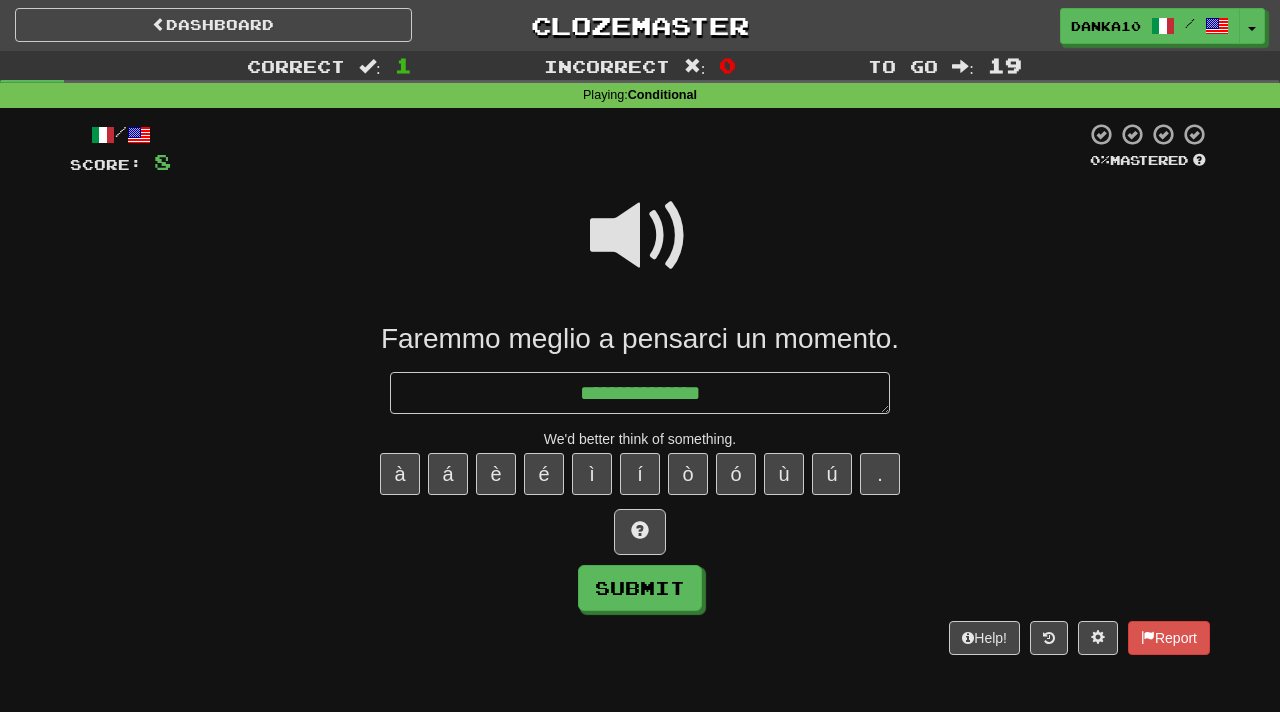 type on "*" 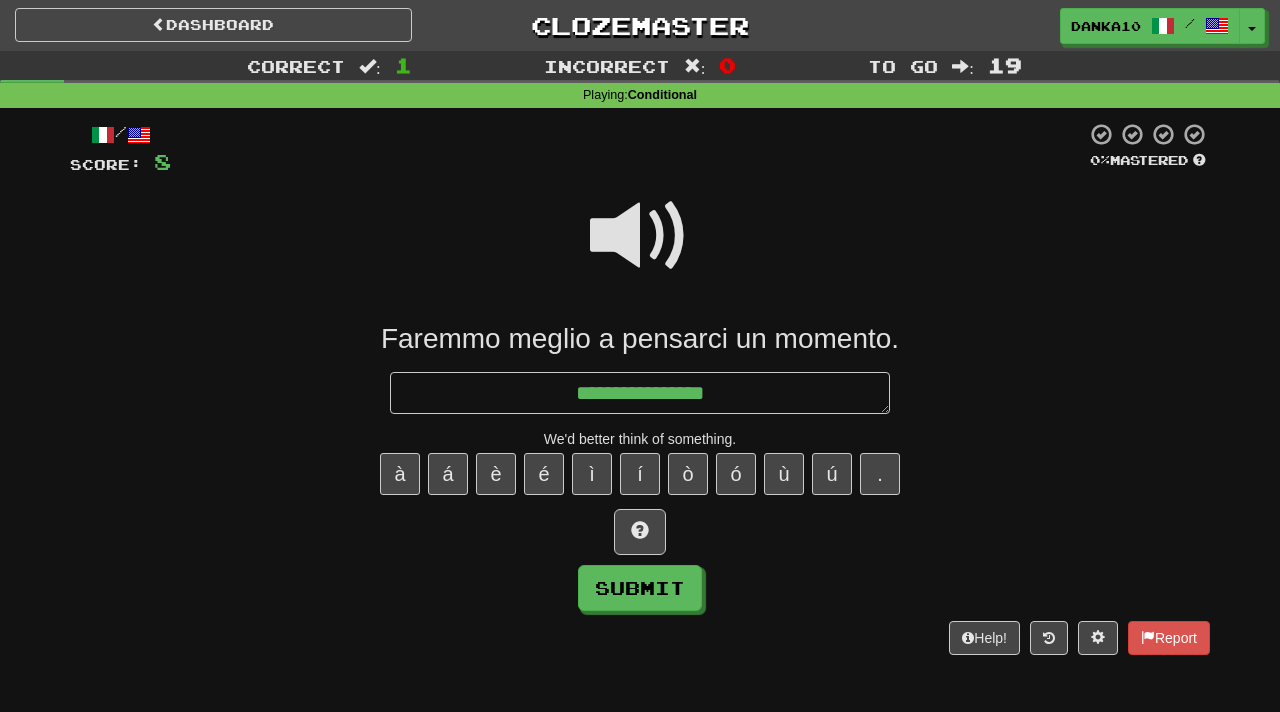 type on "*" 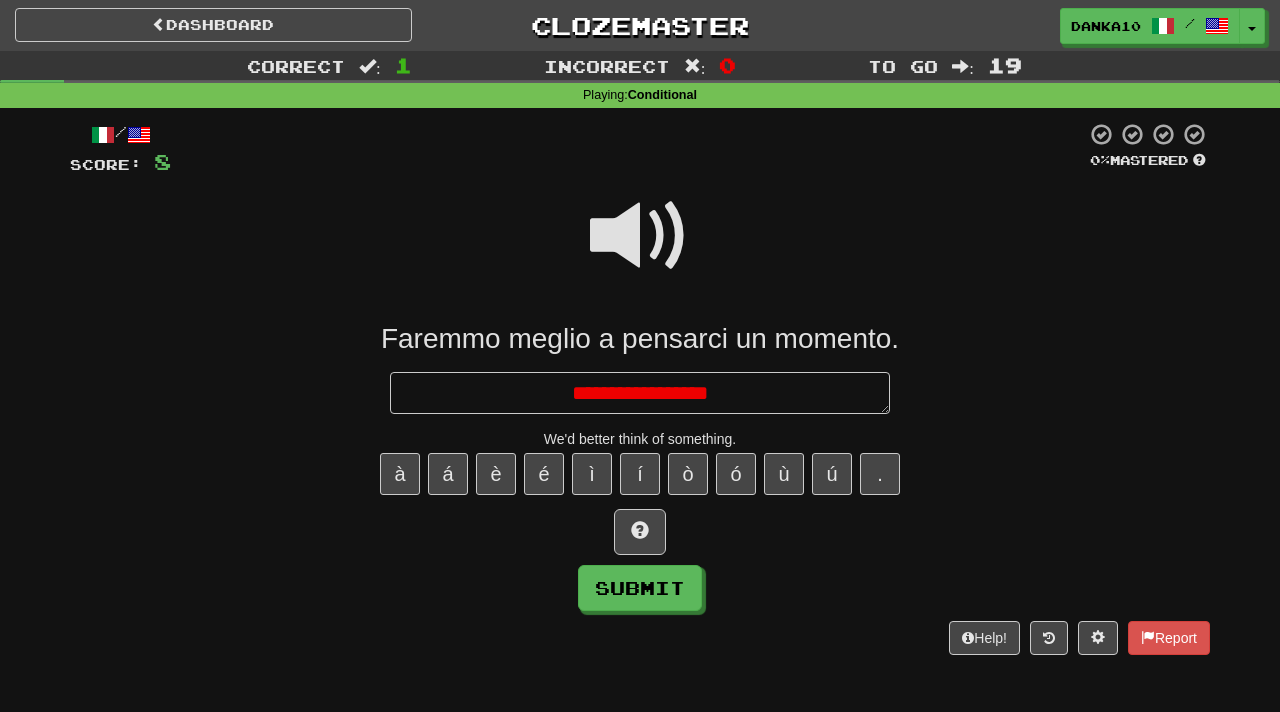 type on "*" 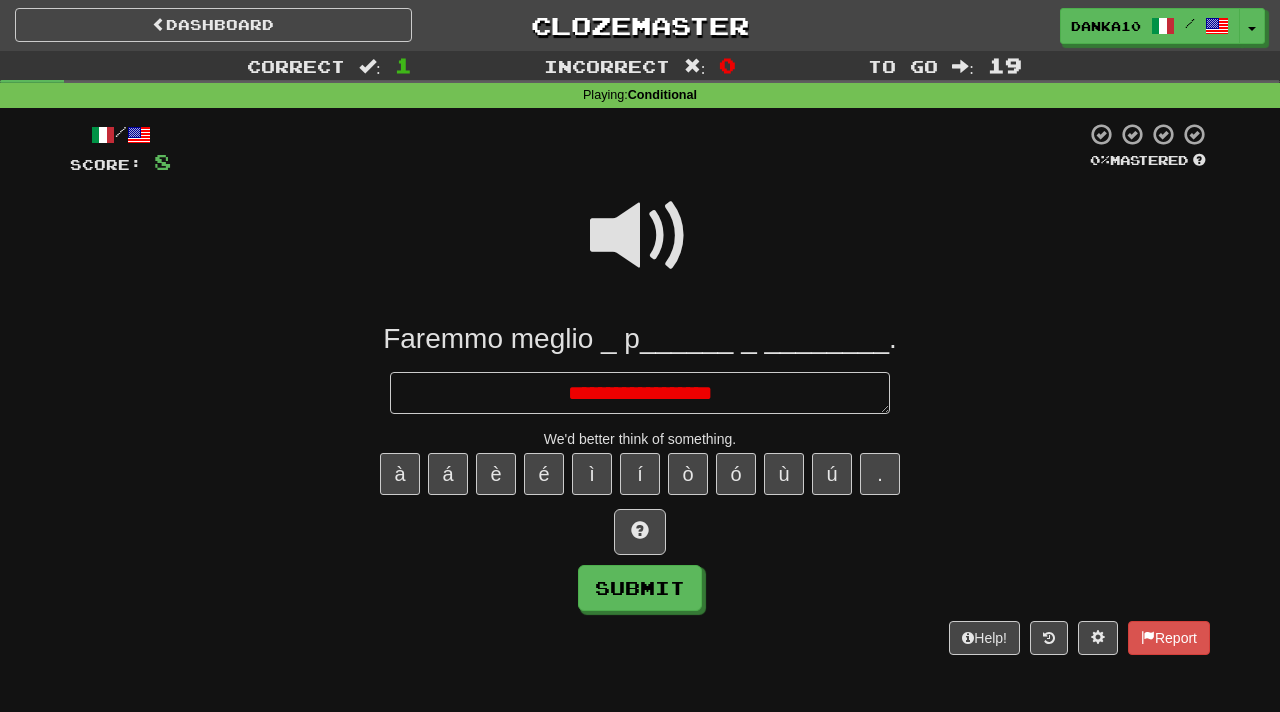 type on "*" 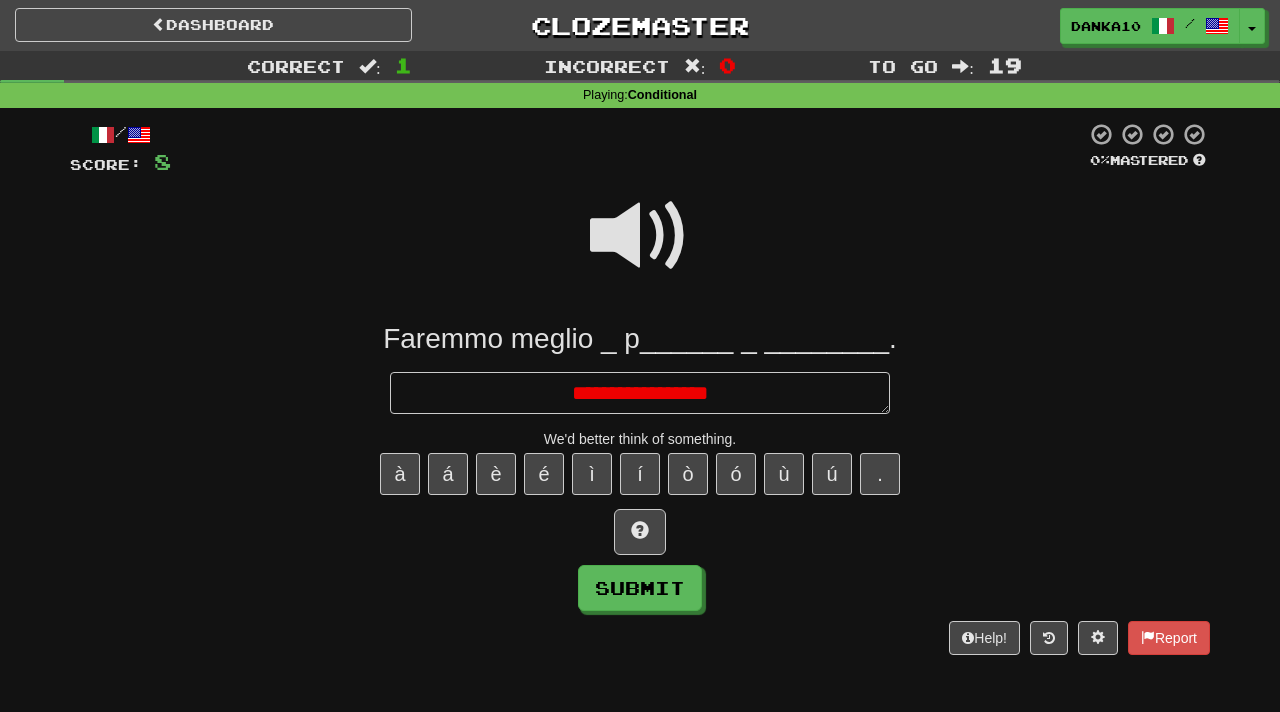 type on "*" 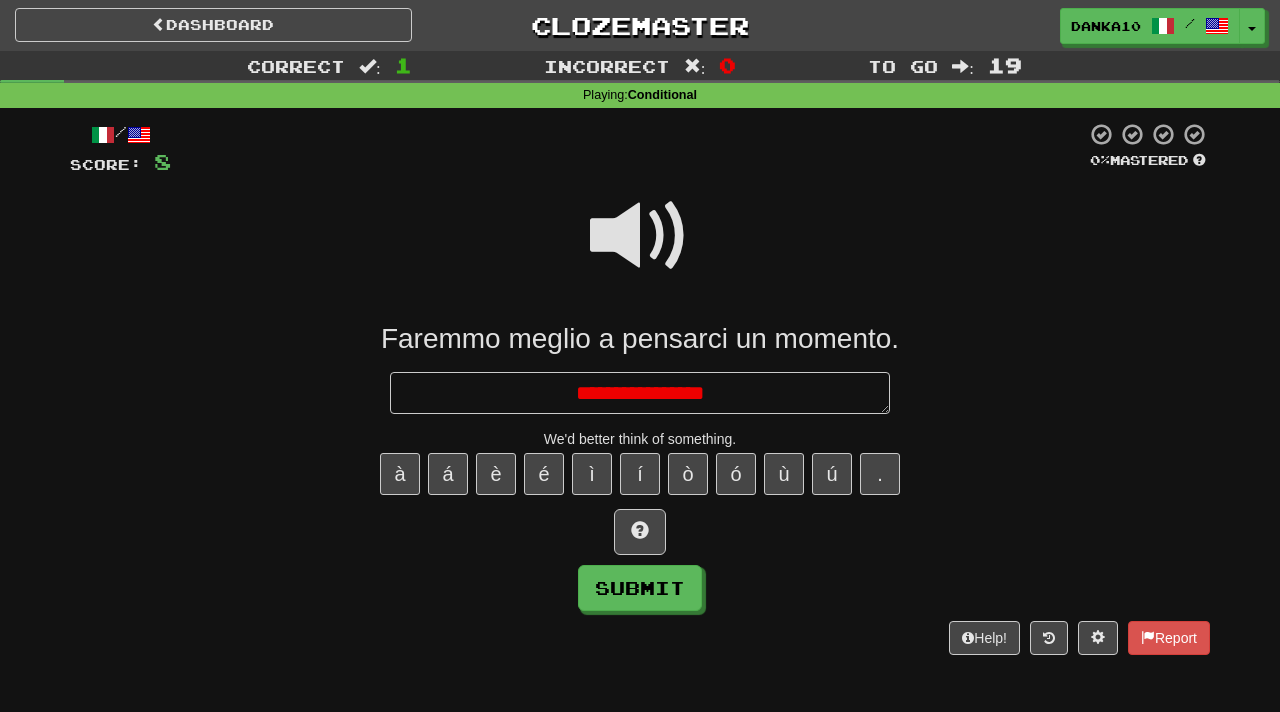 type on "*" 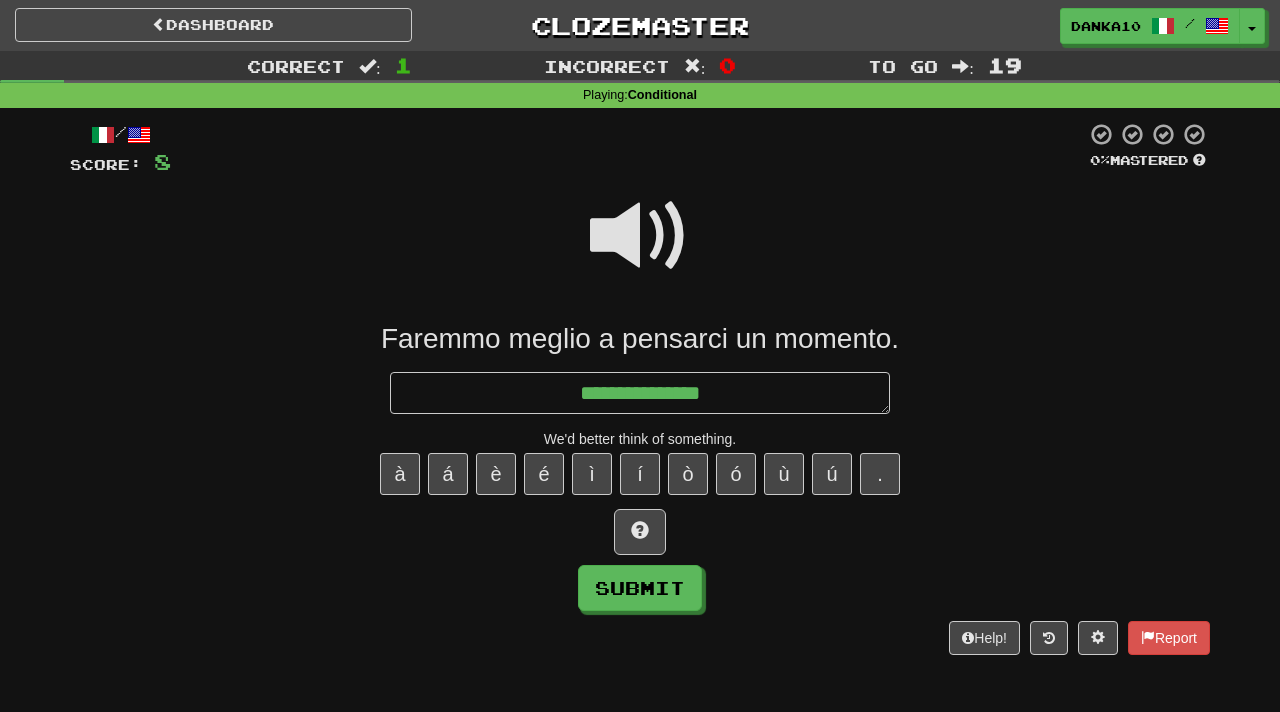 type on "*" 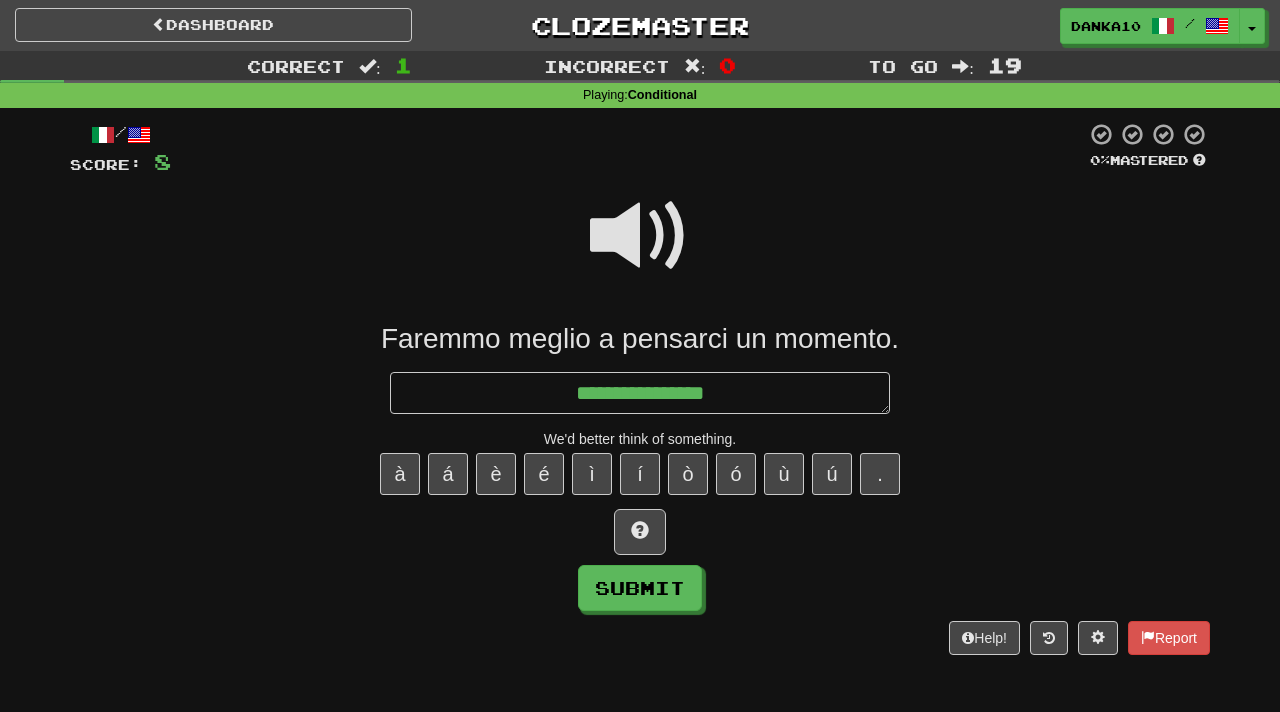 type on "*" 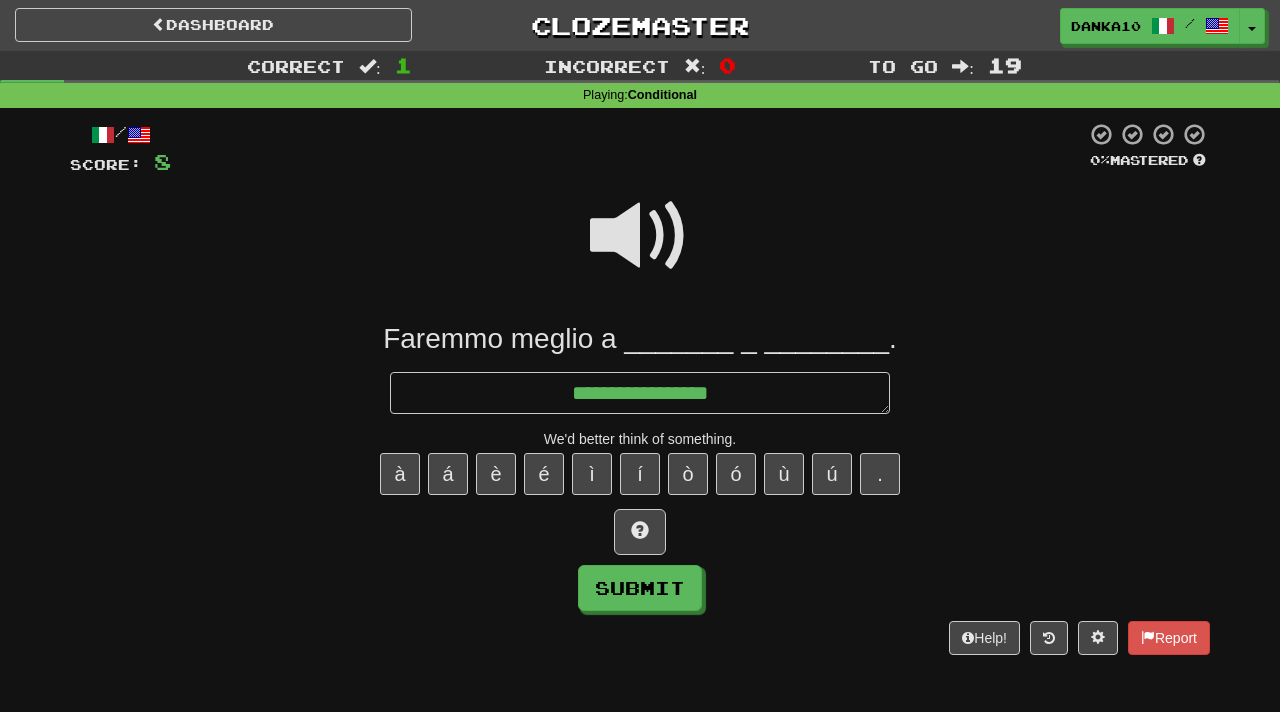type on "*" 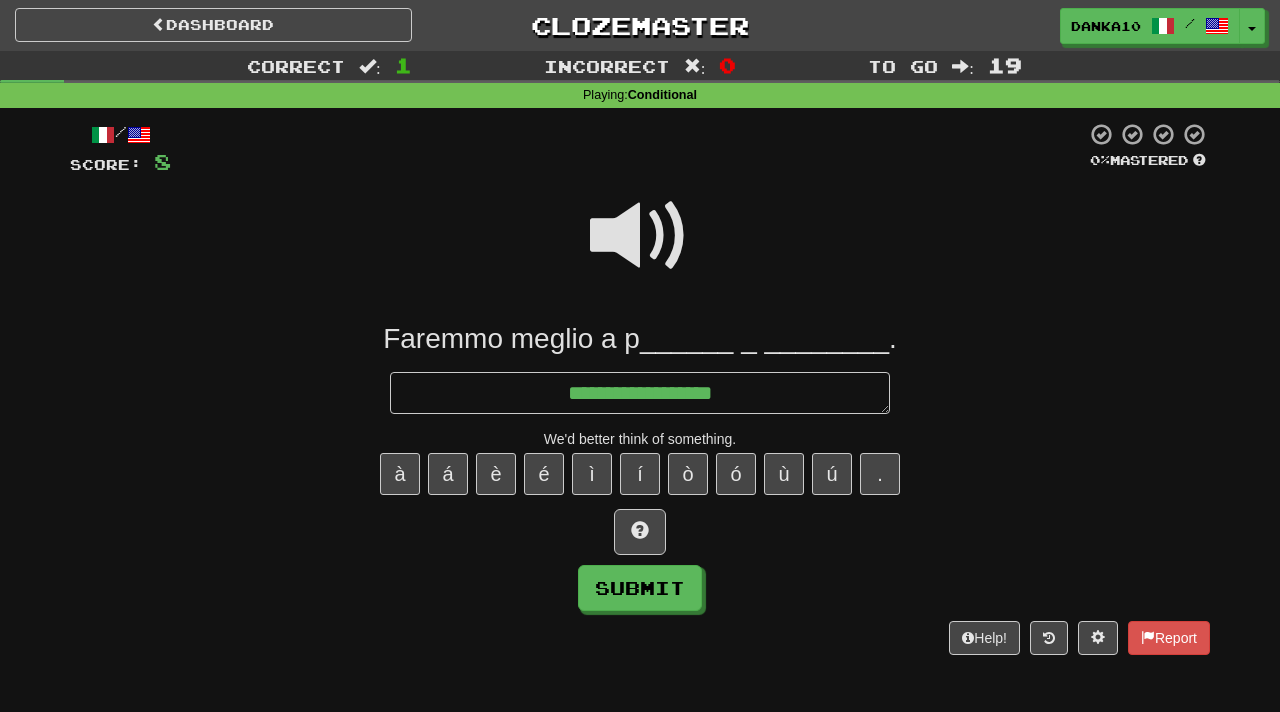 type on "*" 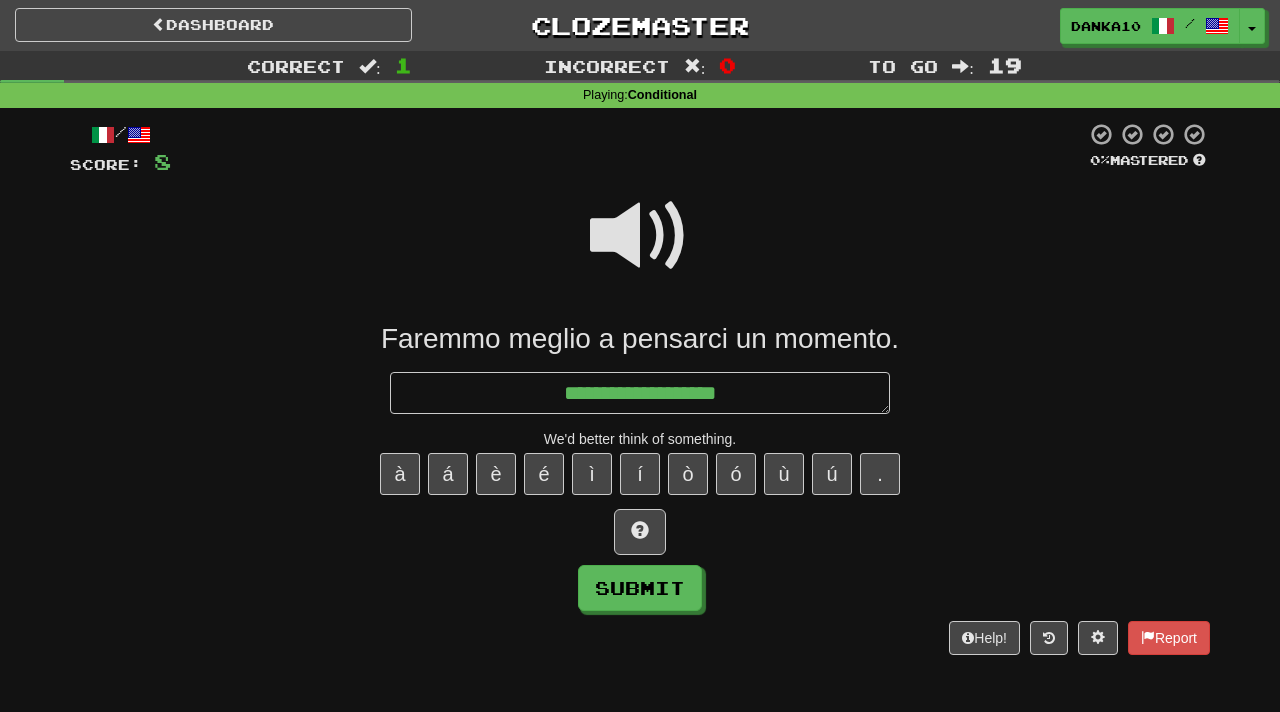 type on "*" 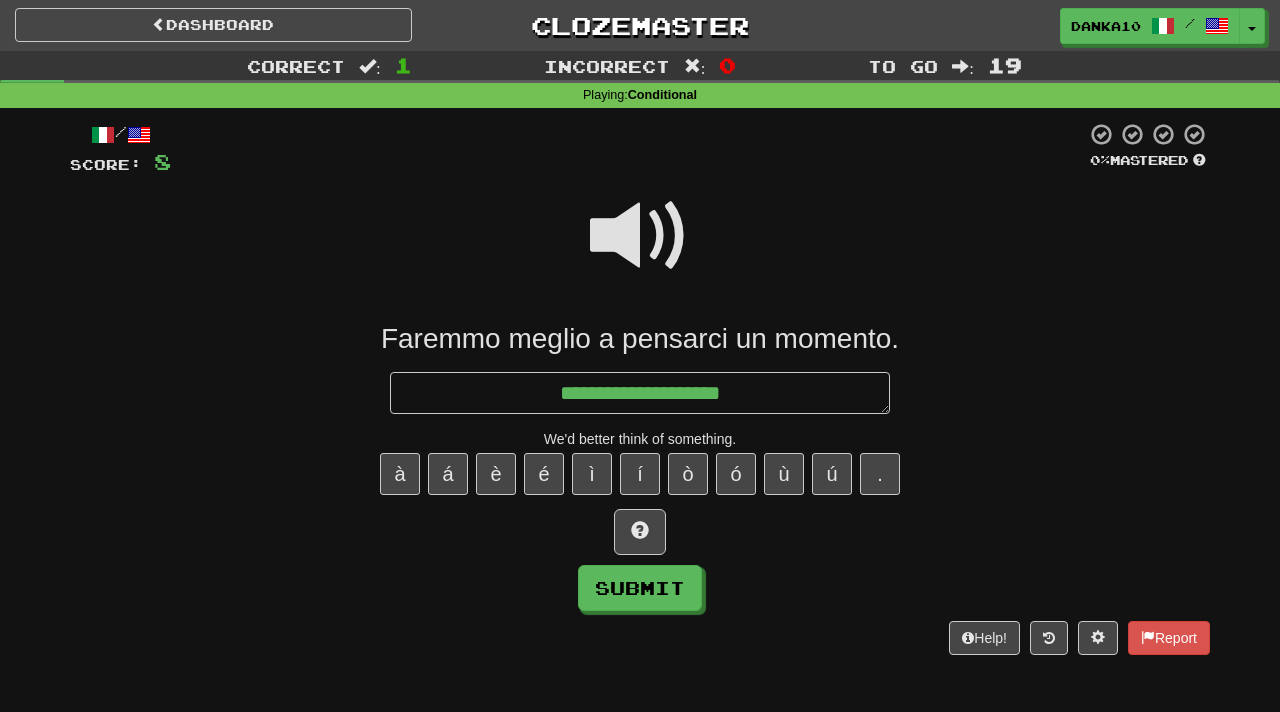 type on "*" 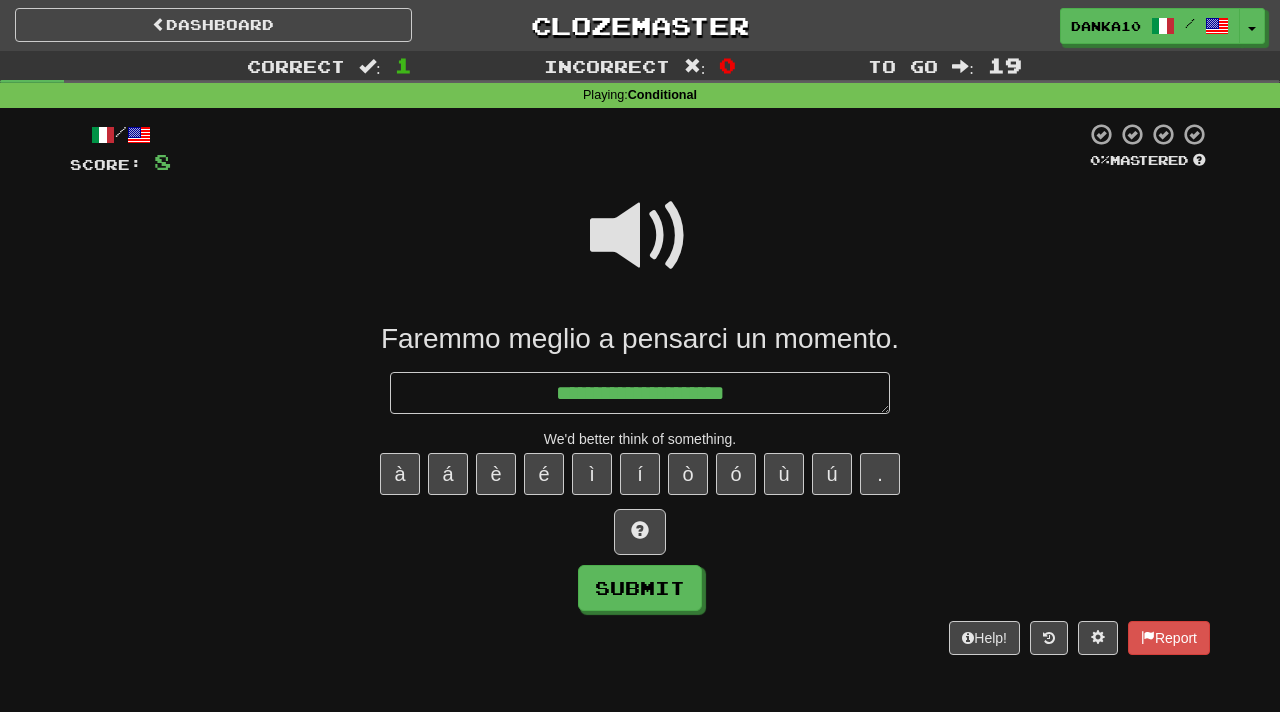 type on "**********" 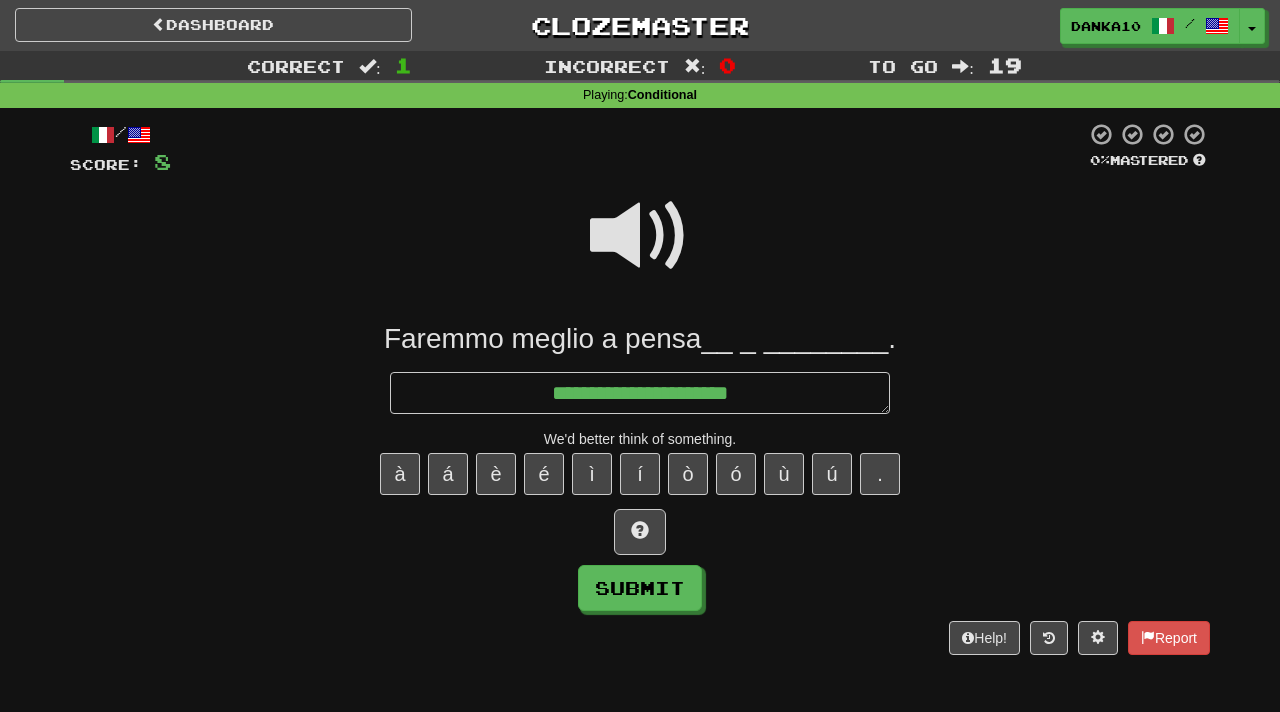 type on "*" 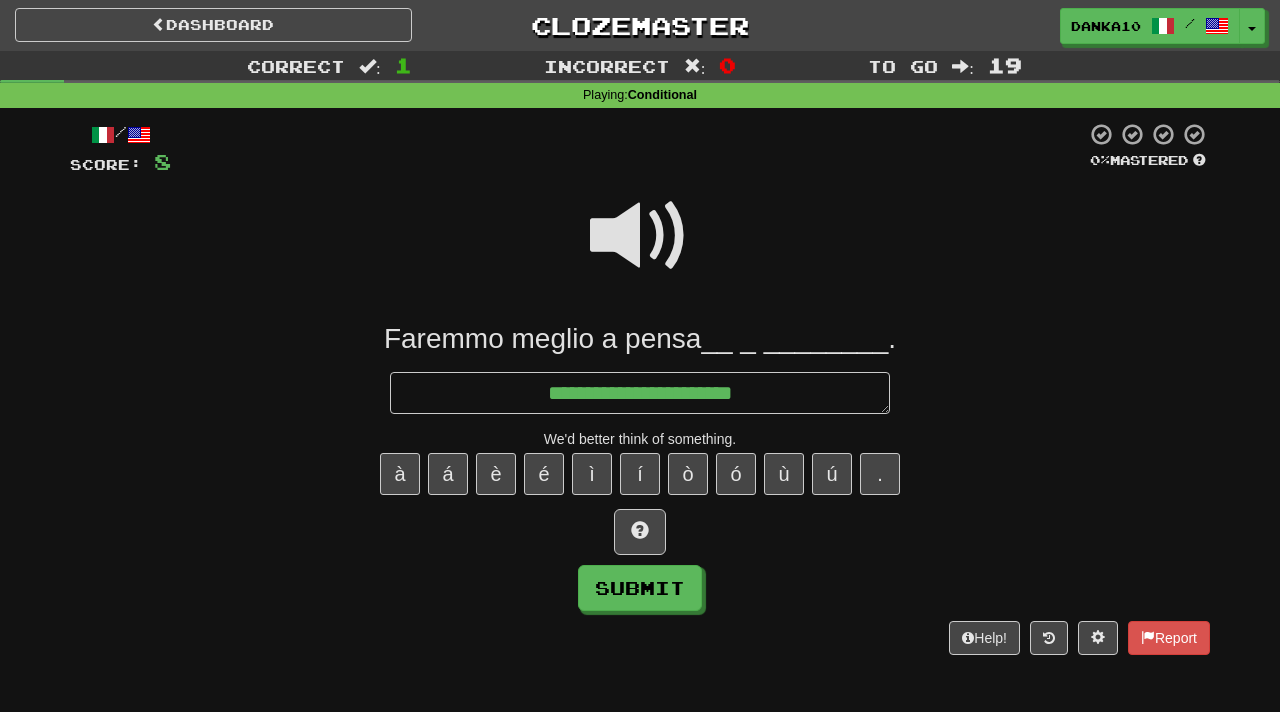 type on "**********" 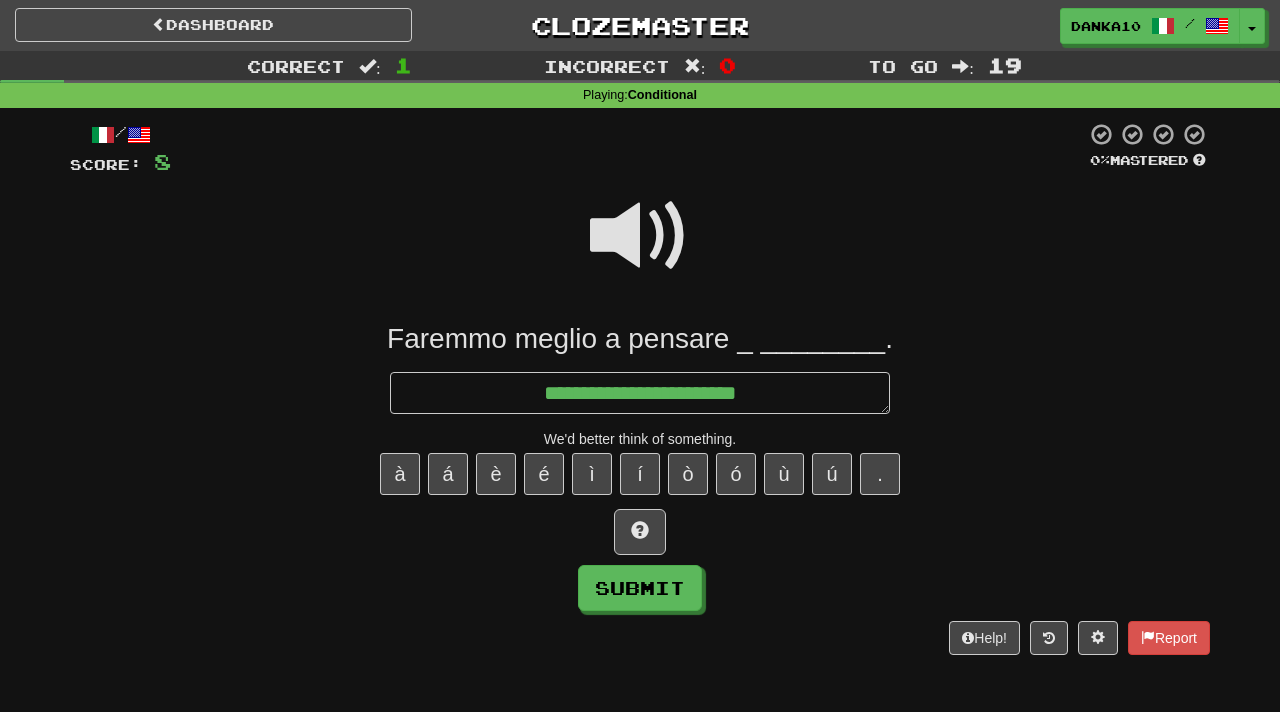 type on "*" 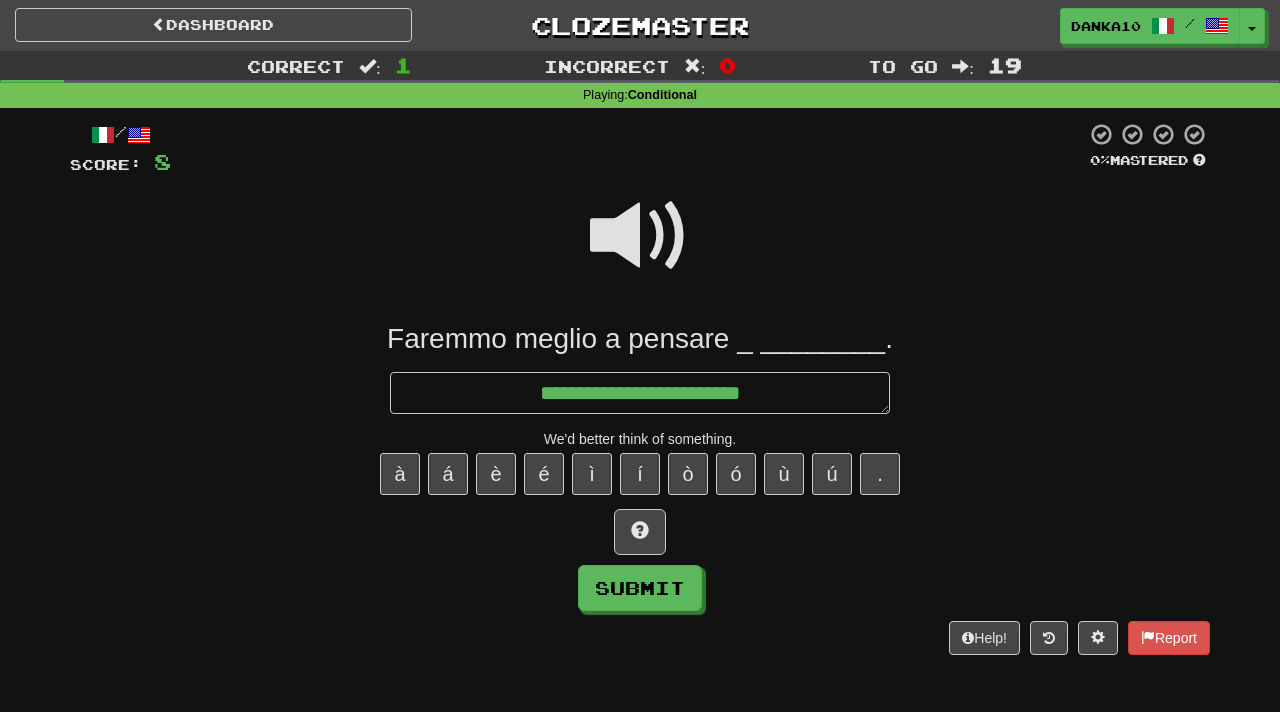 type on "*" 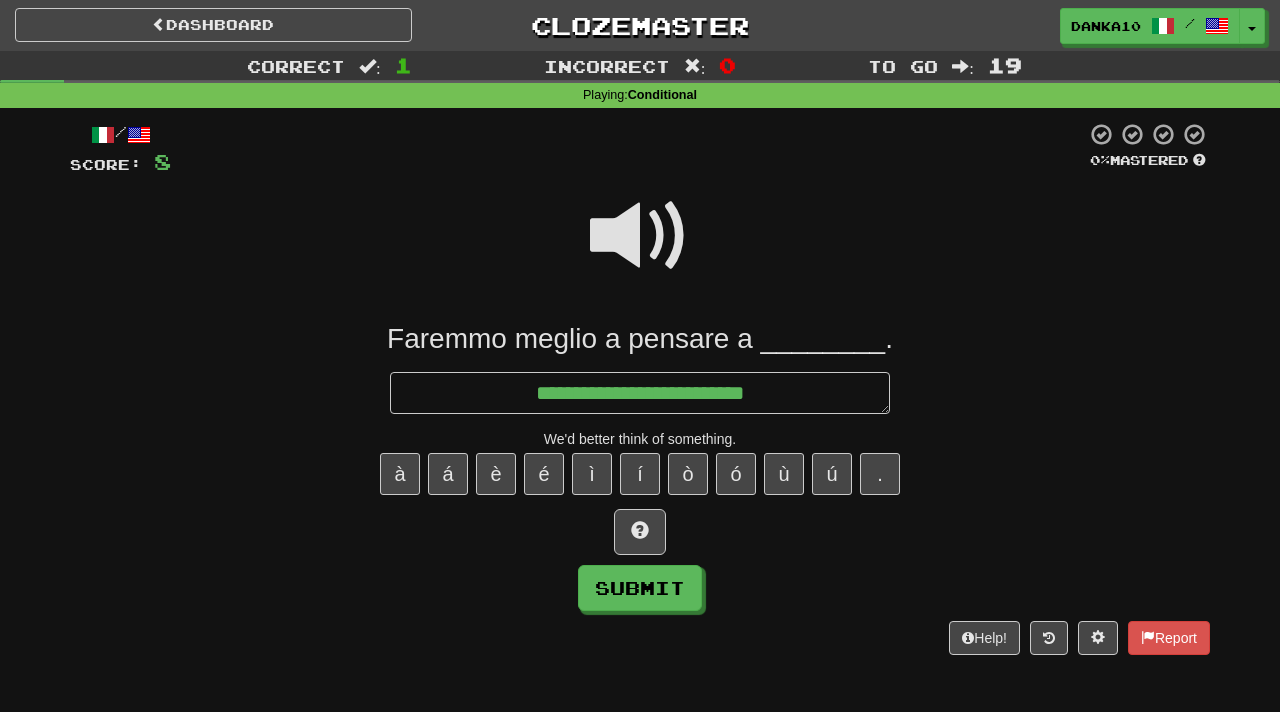 type on "**********" 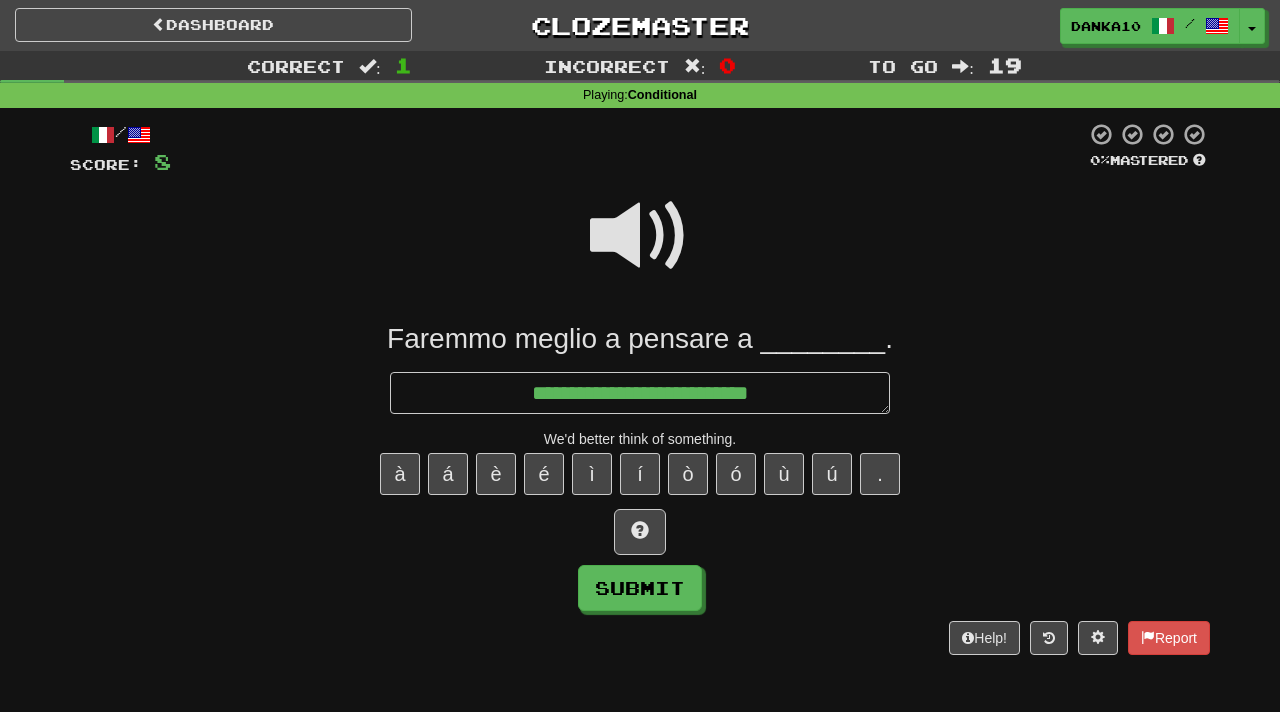 type on "*" 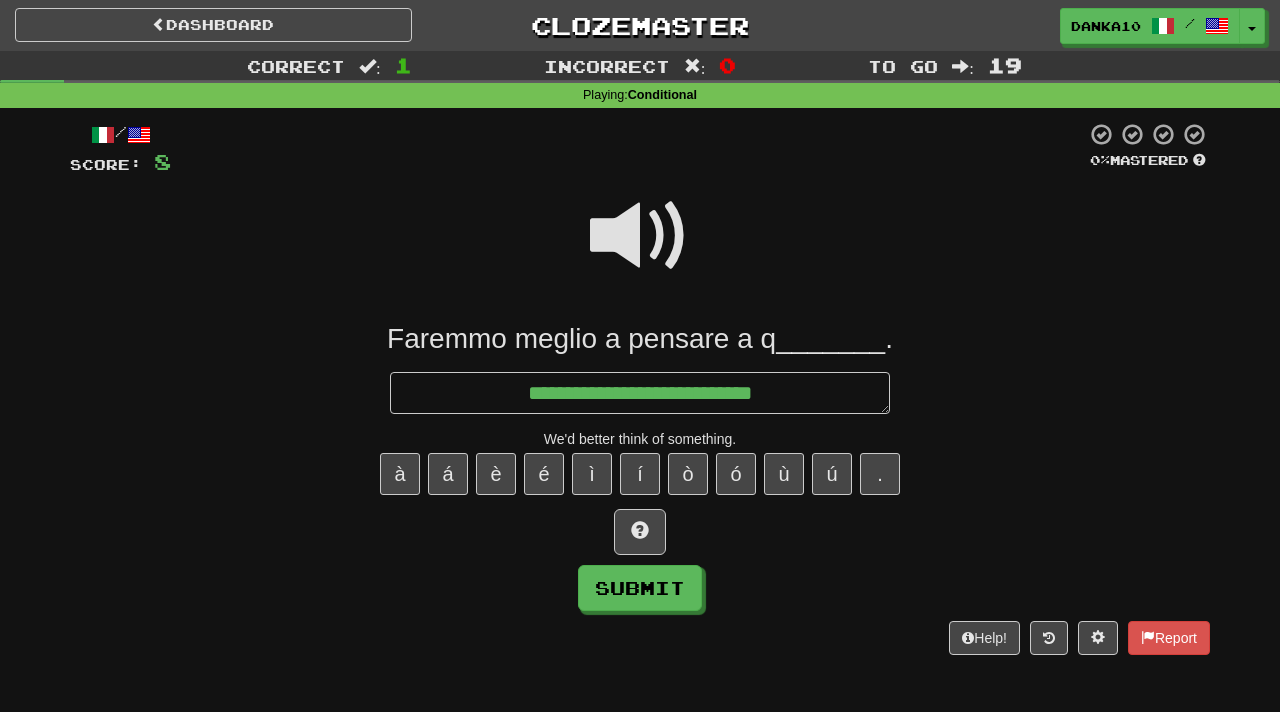 type on "*" 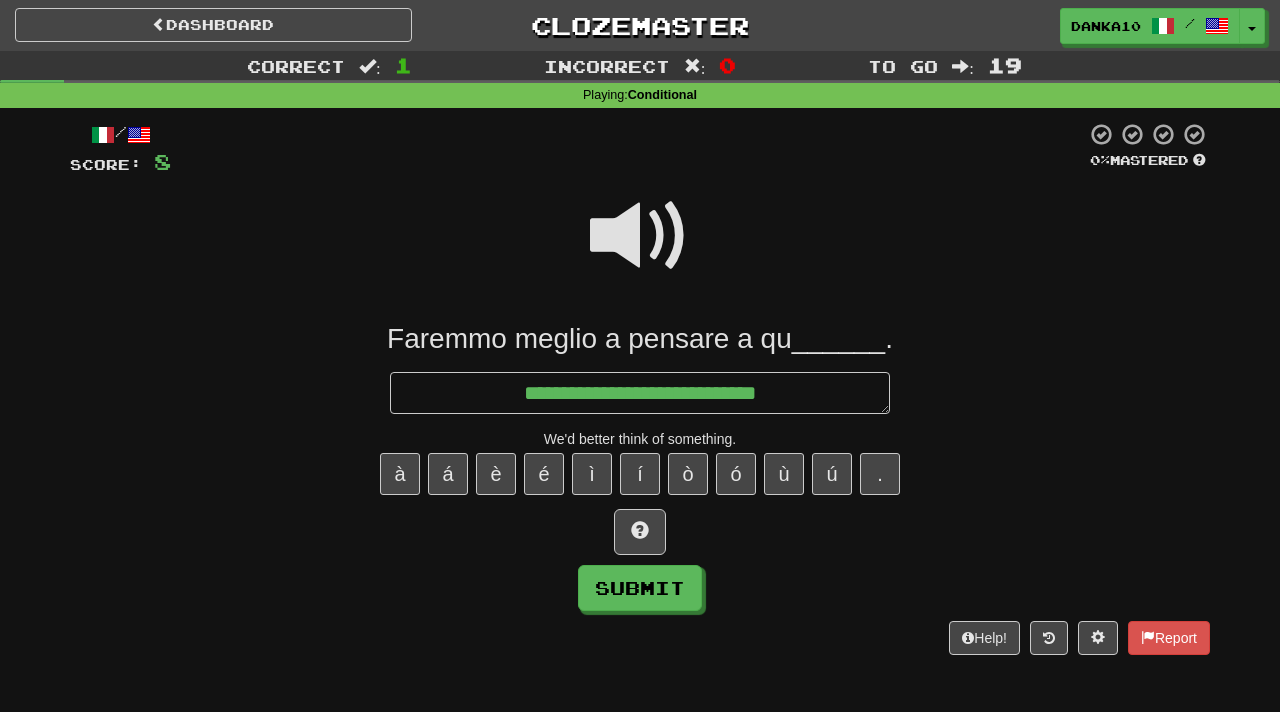 type on "*" 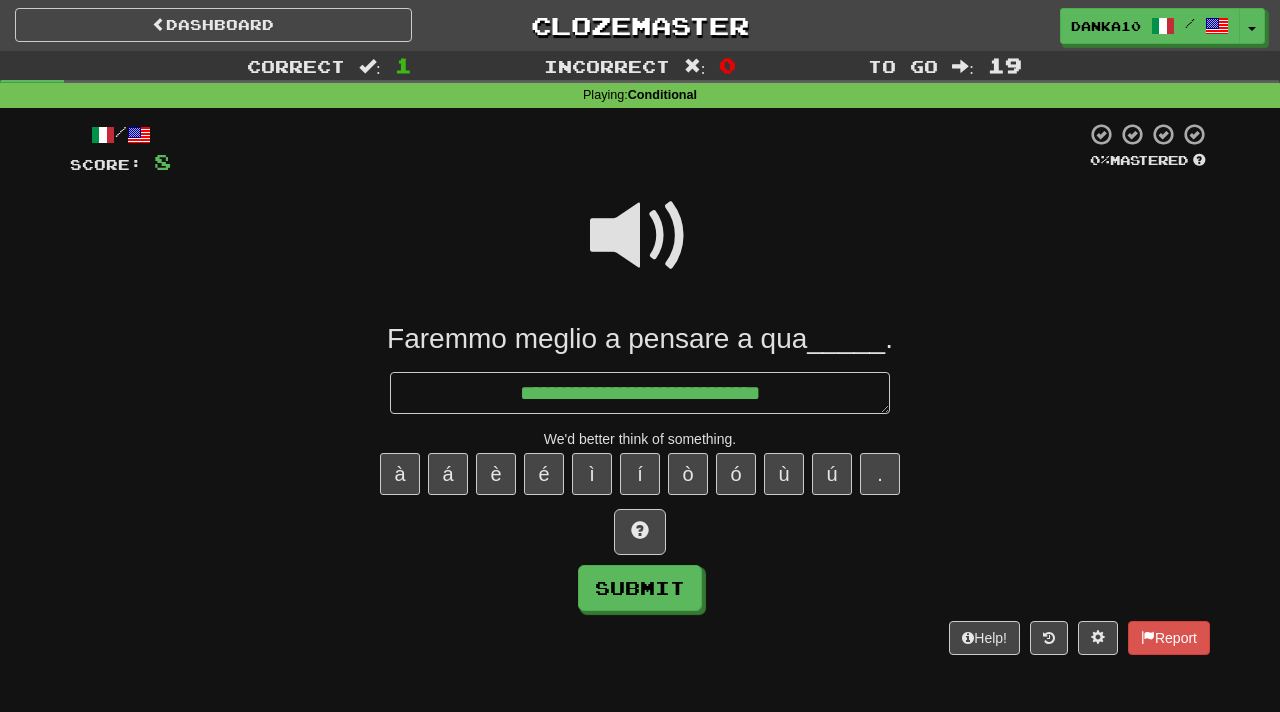 type on "*" 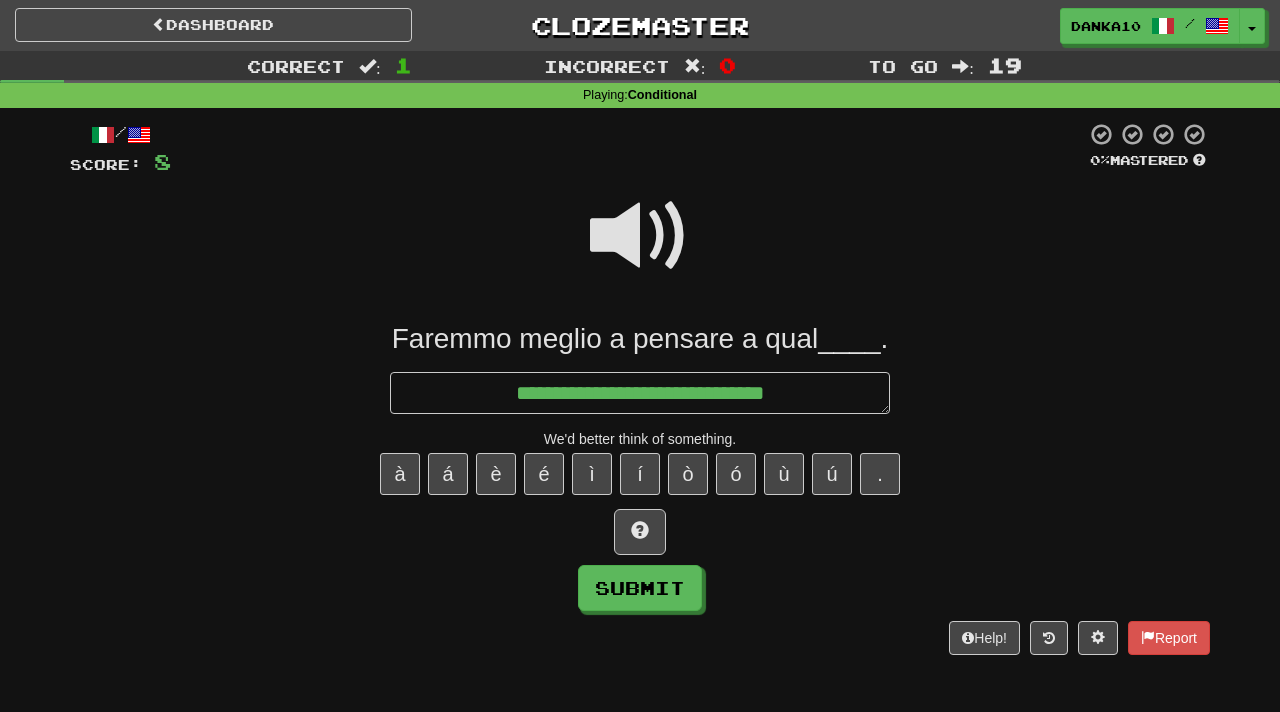 type on "*" 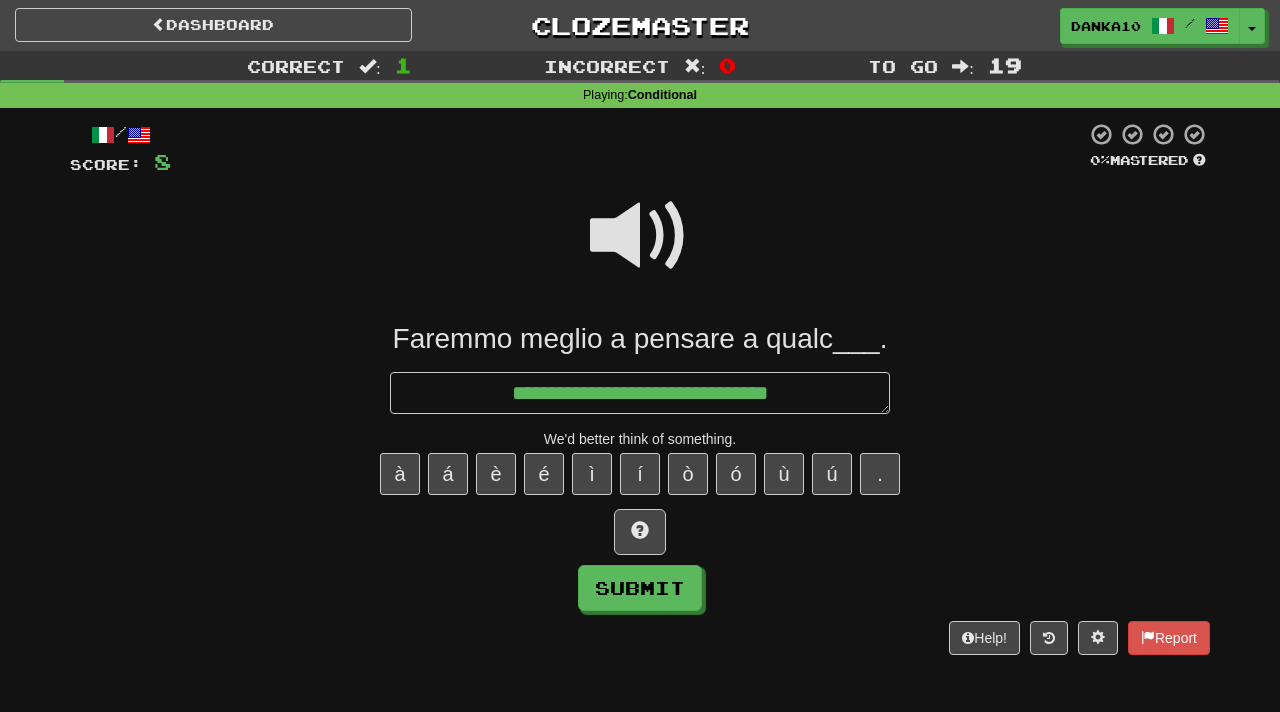 type on "*" 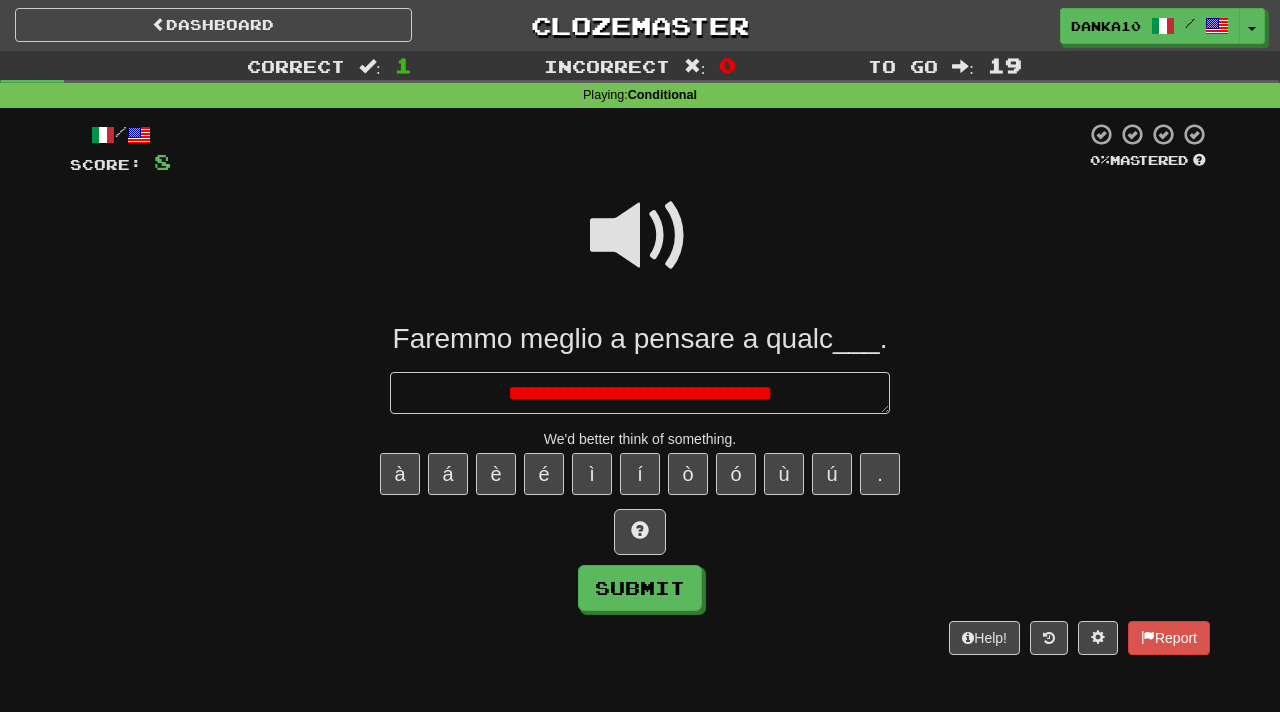type on "*" 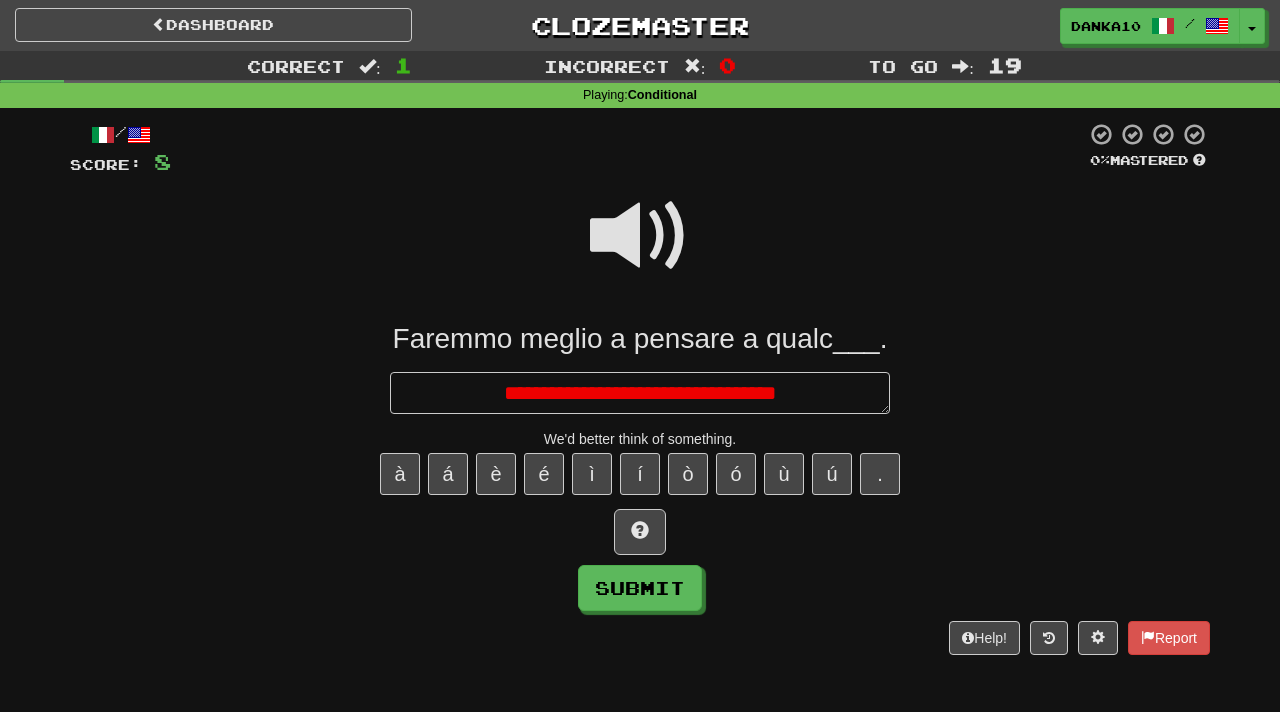 type on "**********" 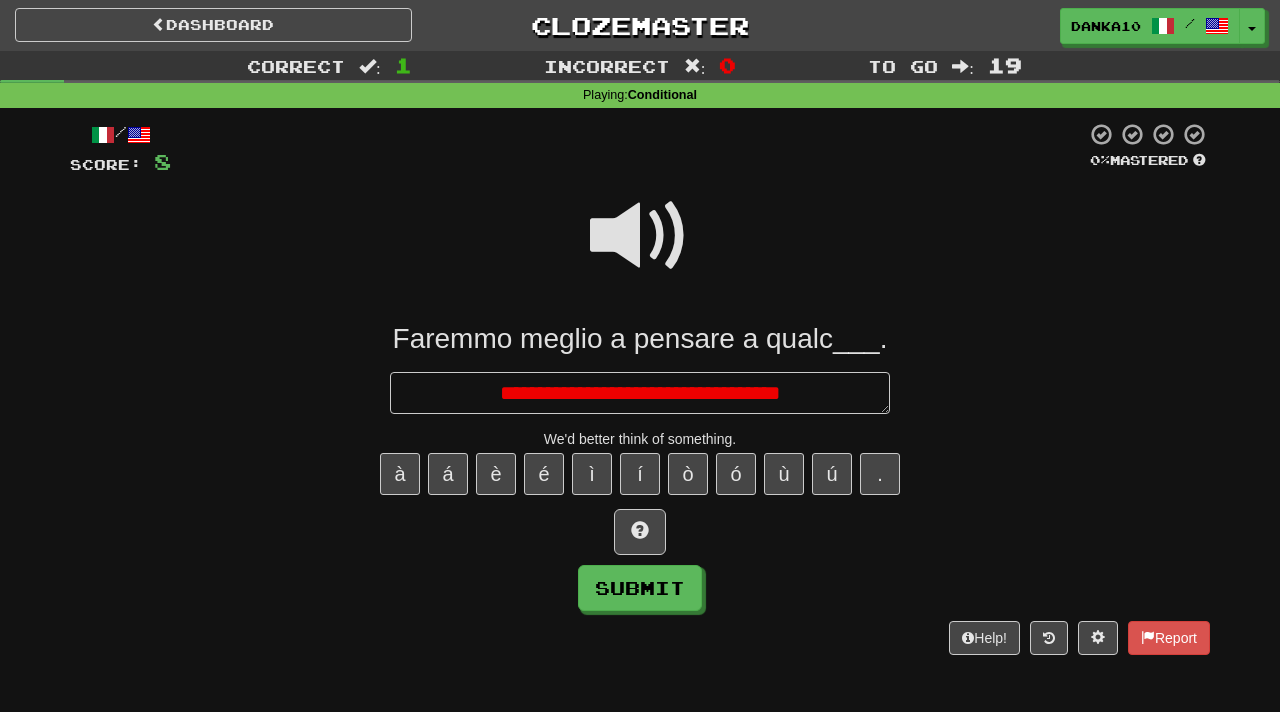 type on "*" 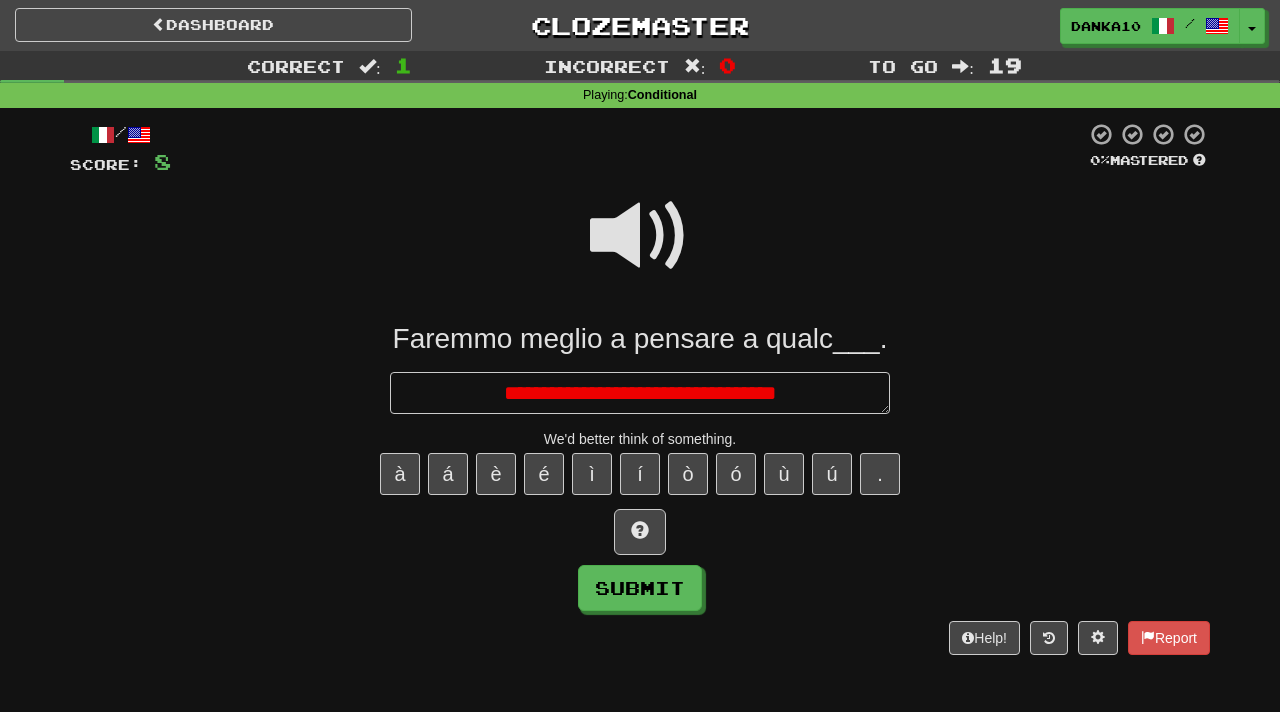 type on "*" 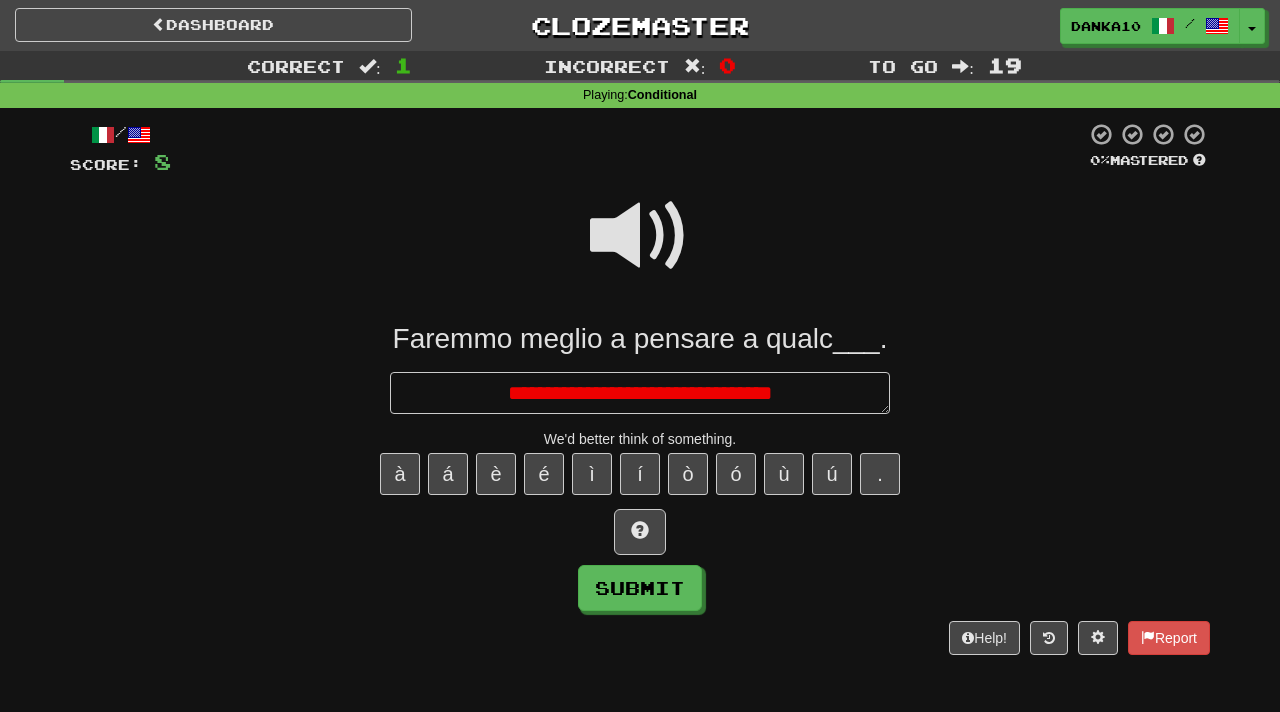 type on "*" 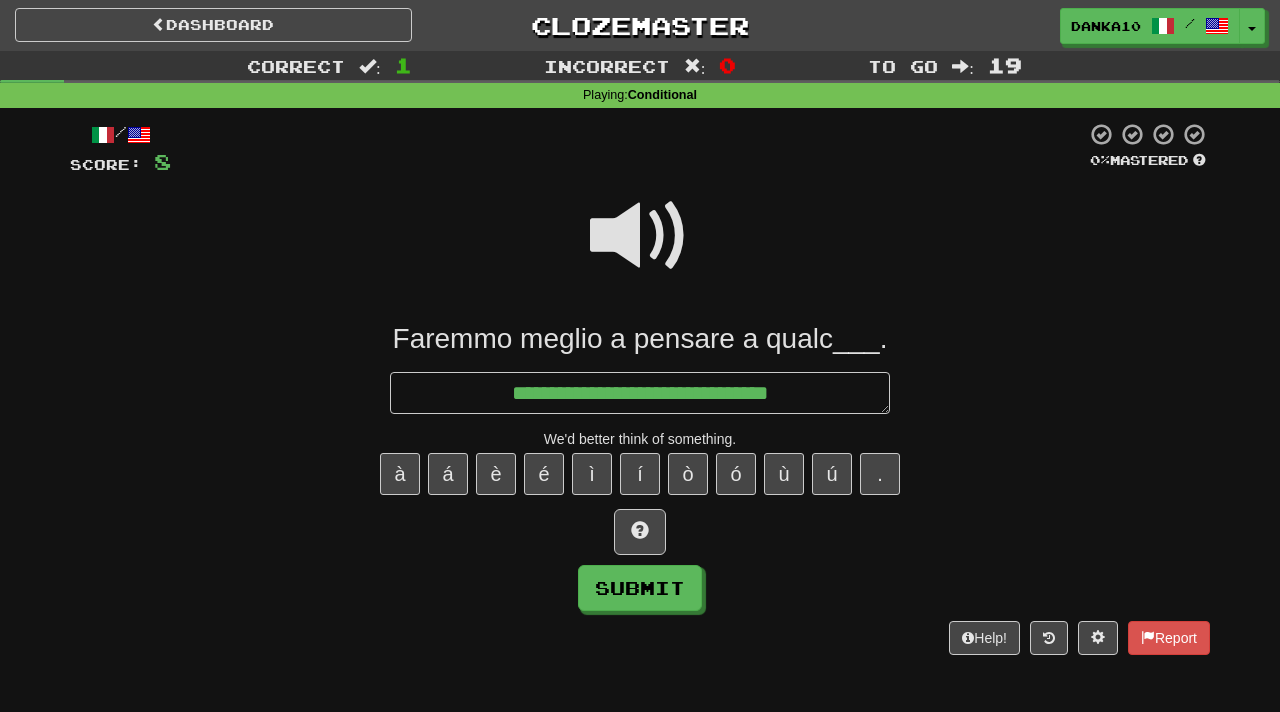 type on "*" 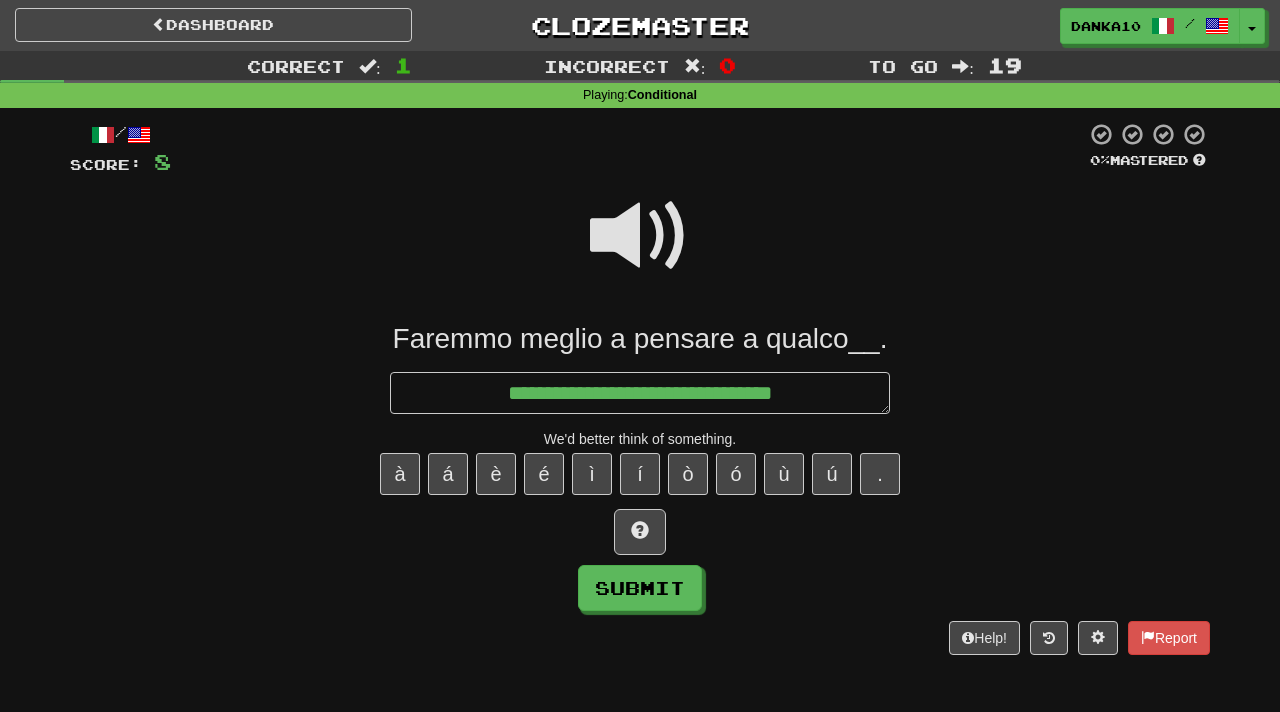 type on "*" 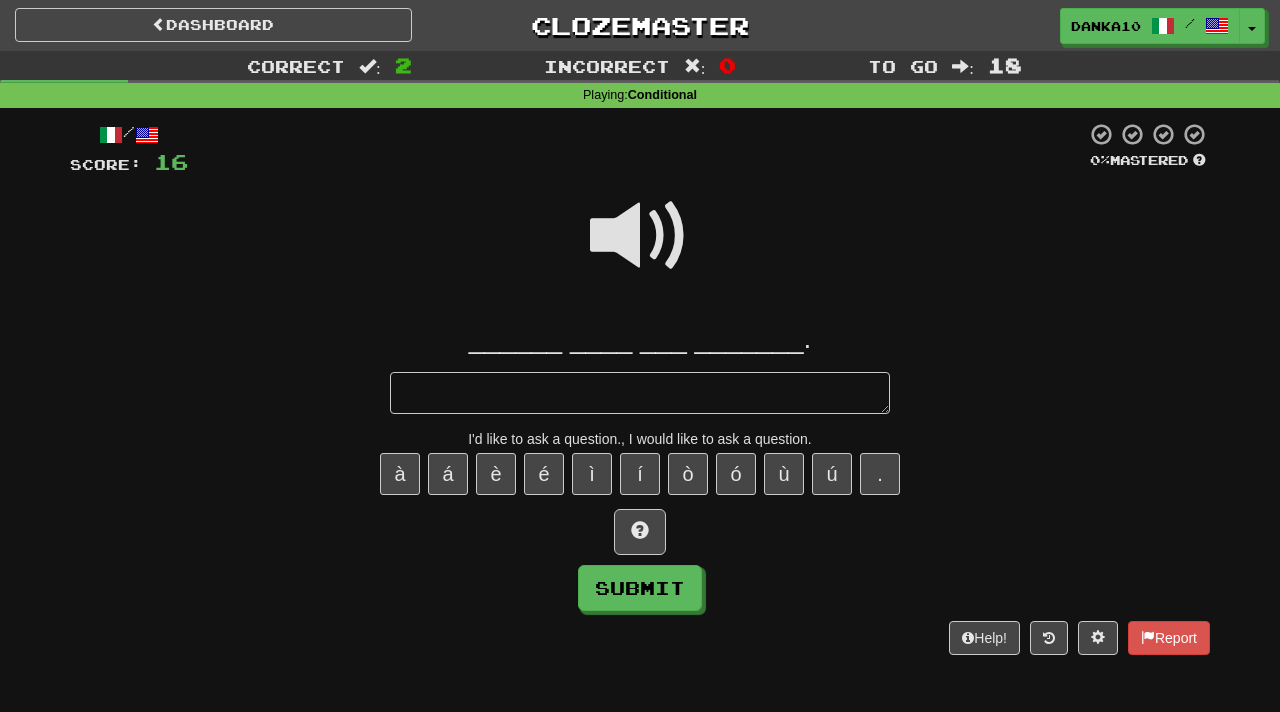 type on "*" 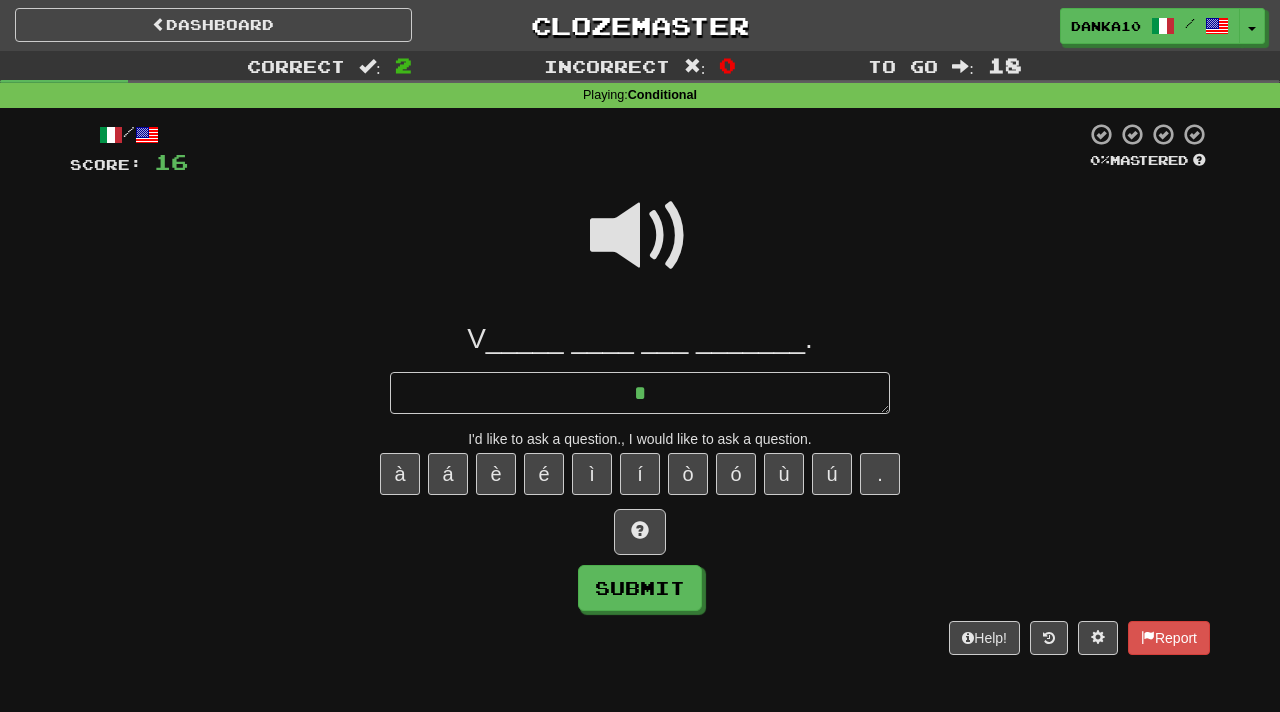 type on "*" 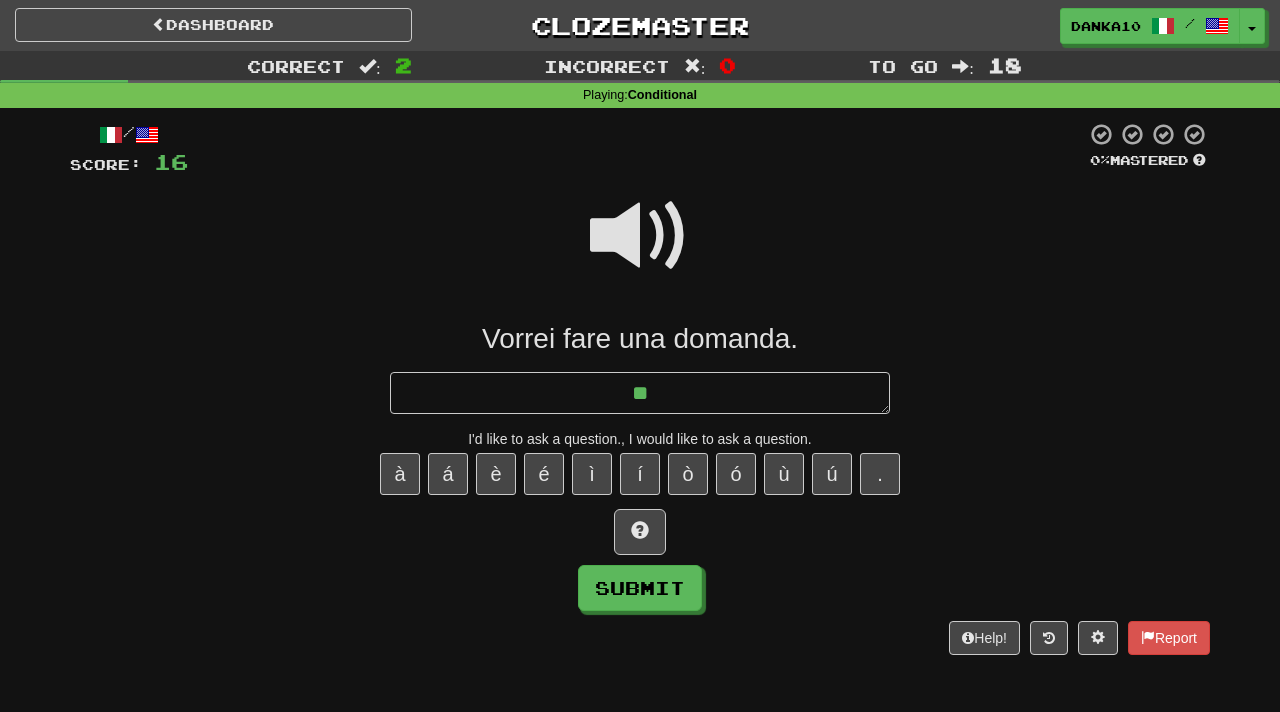 type on "*" 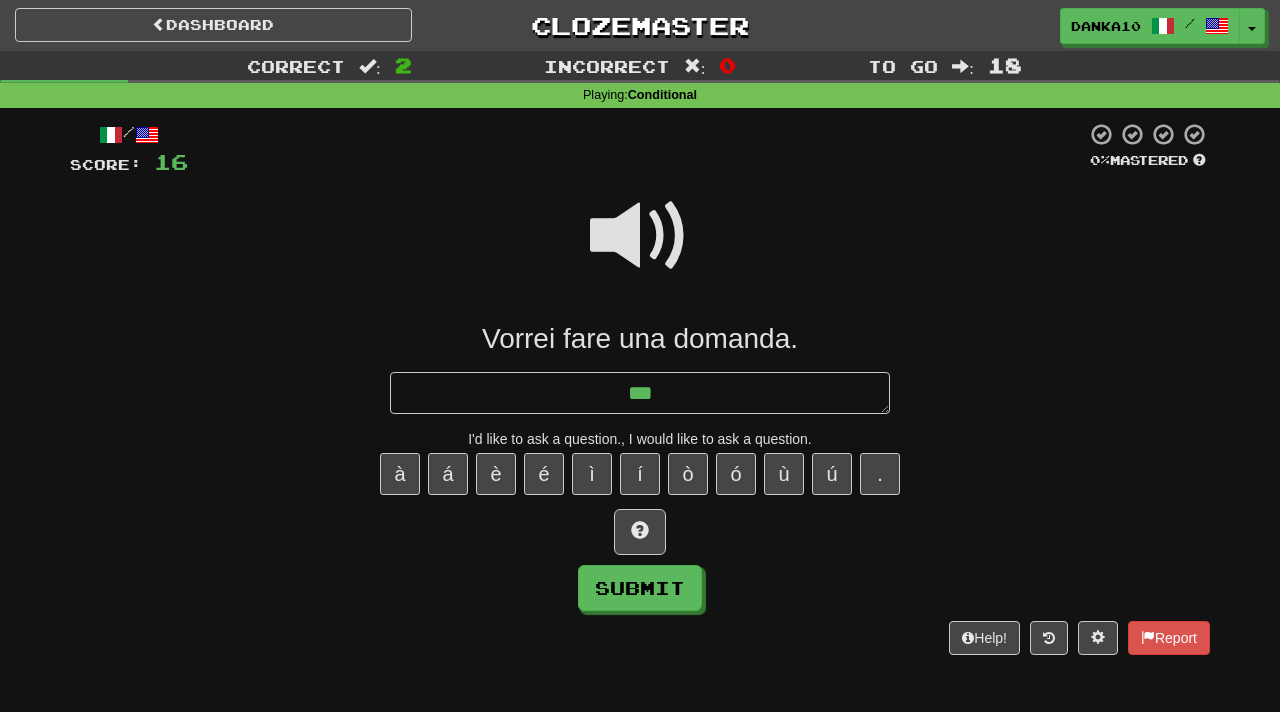 type on "*" 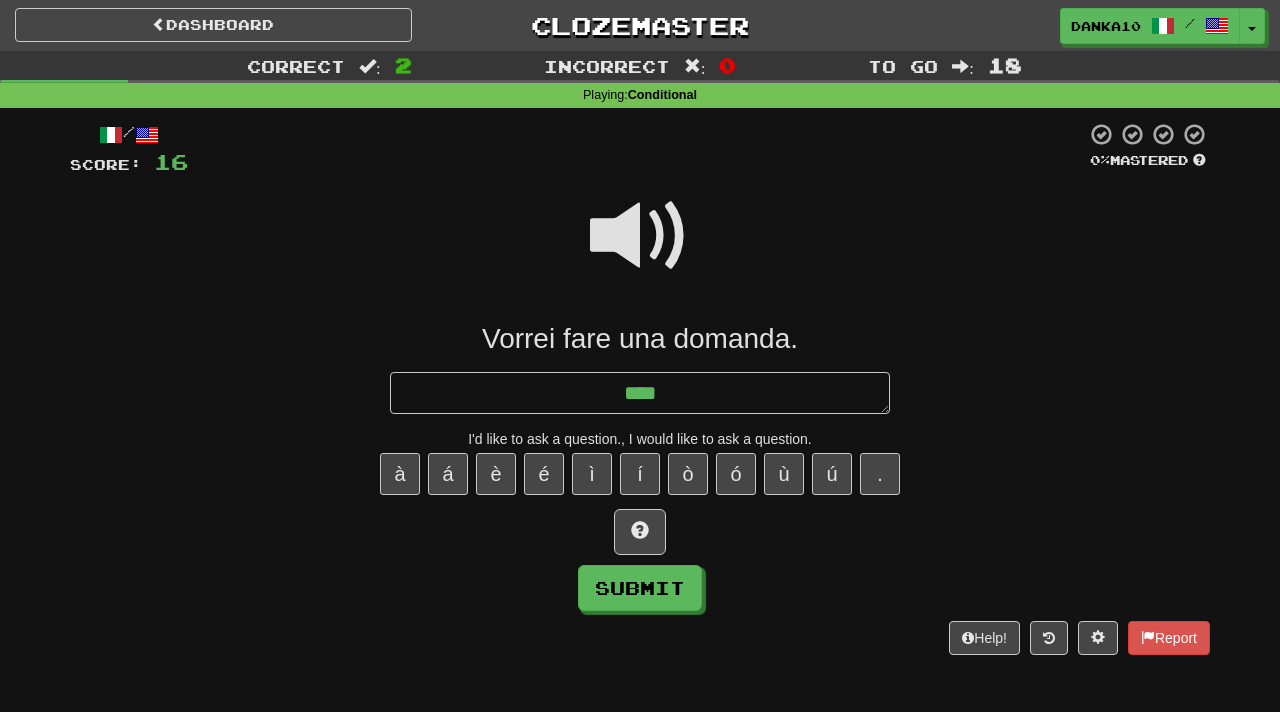 type on "*****" 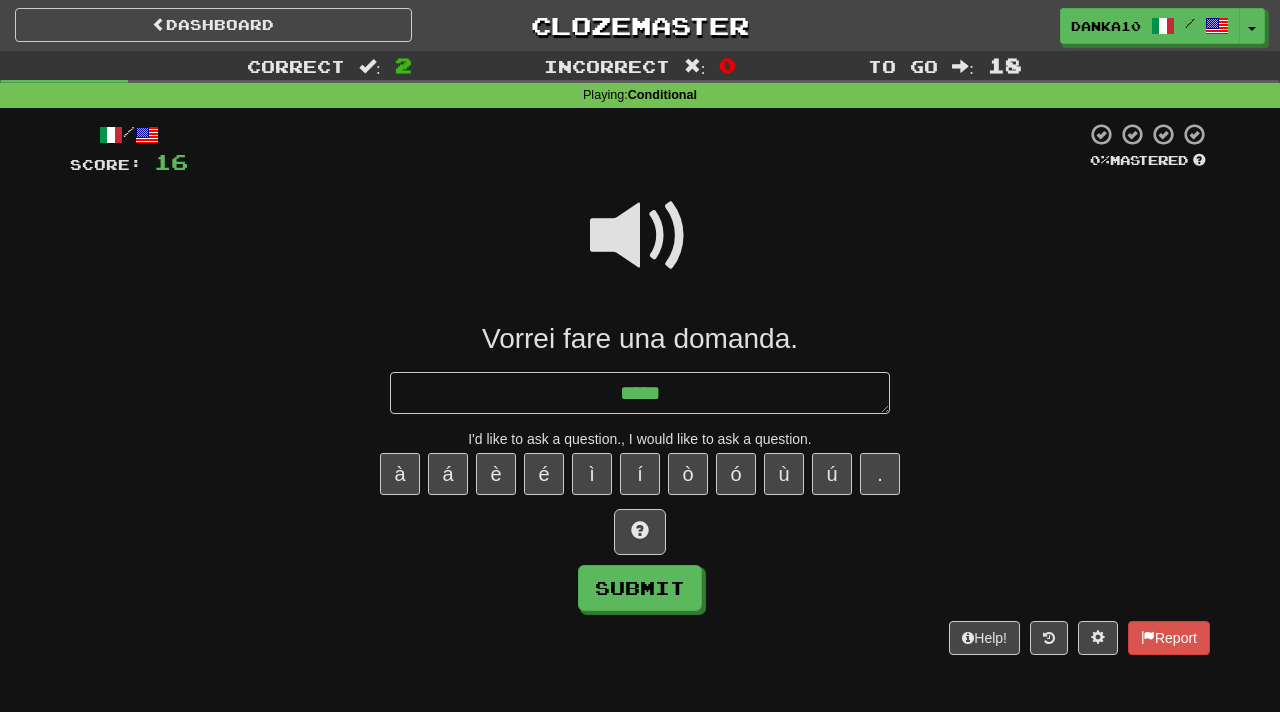 type on "*" 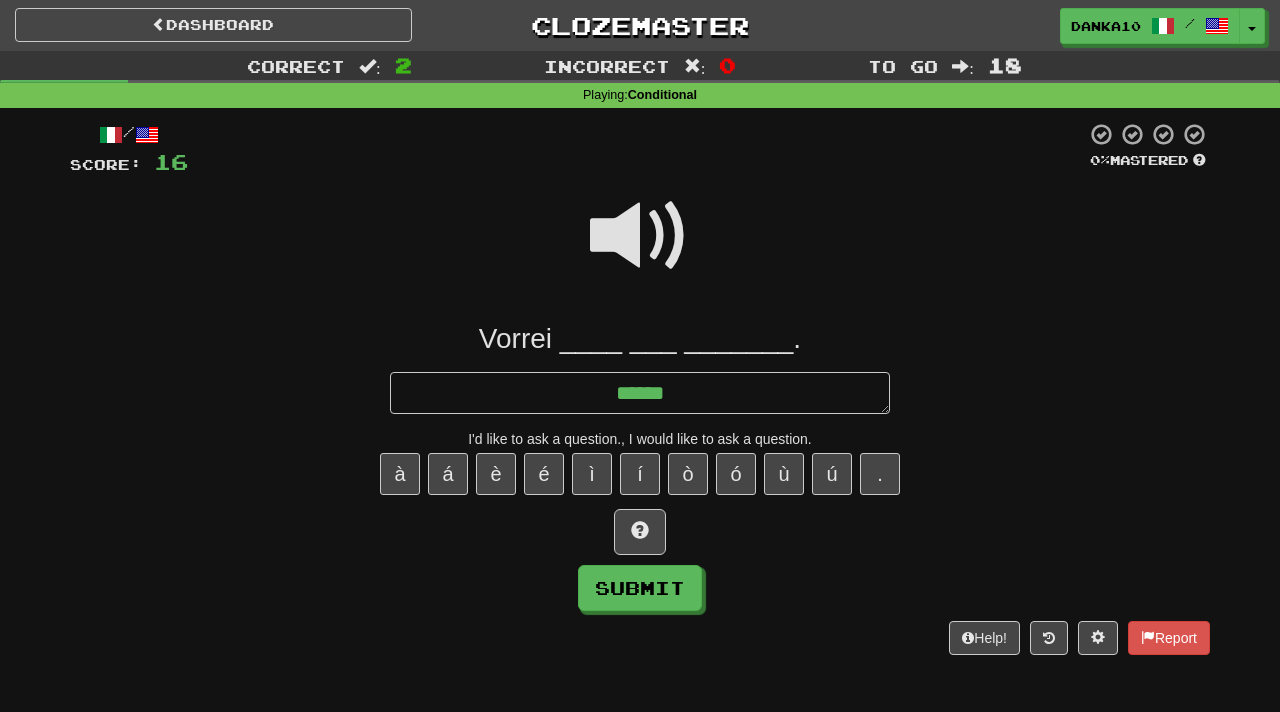 type on "*" 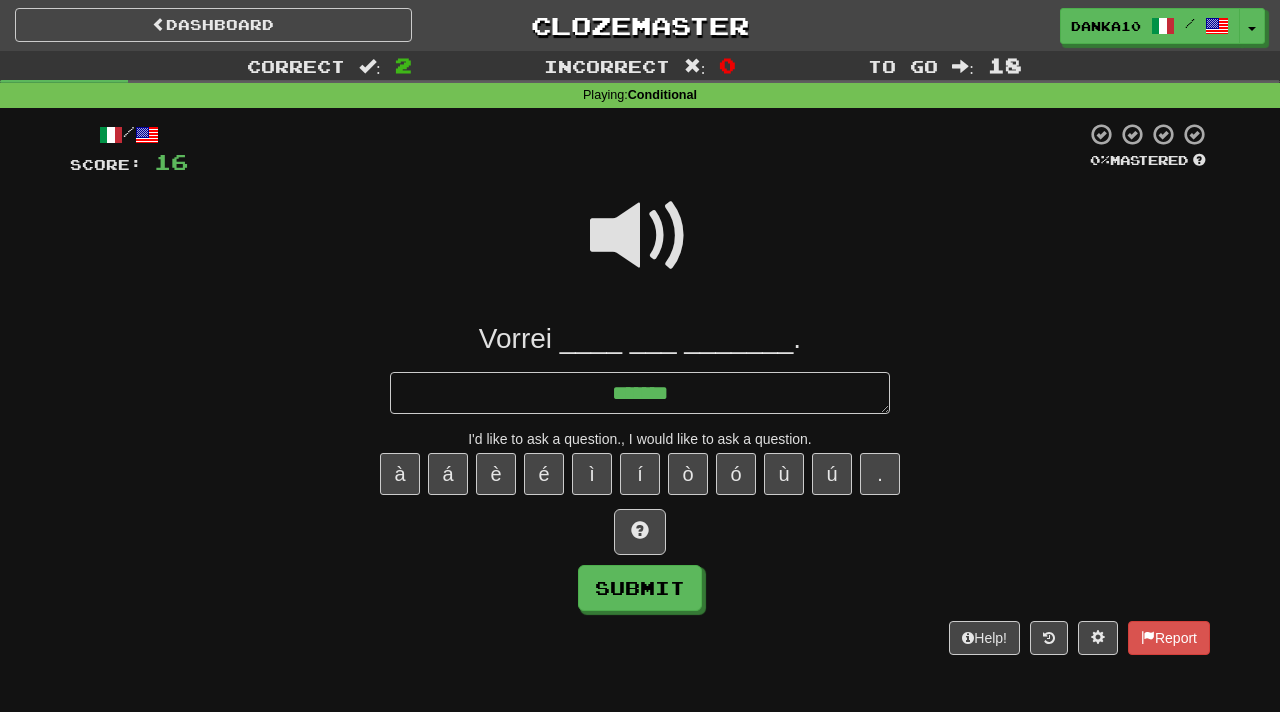 type on "*" 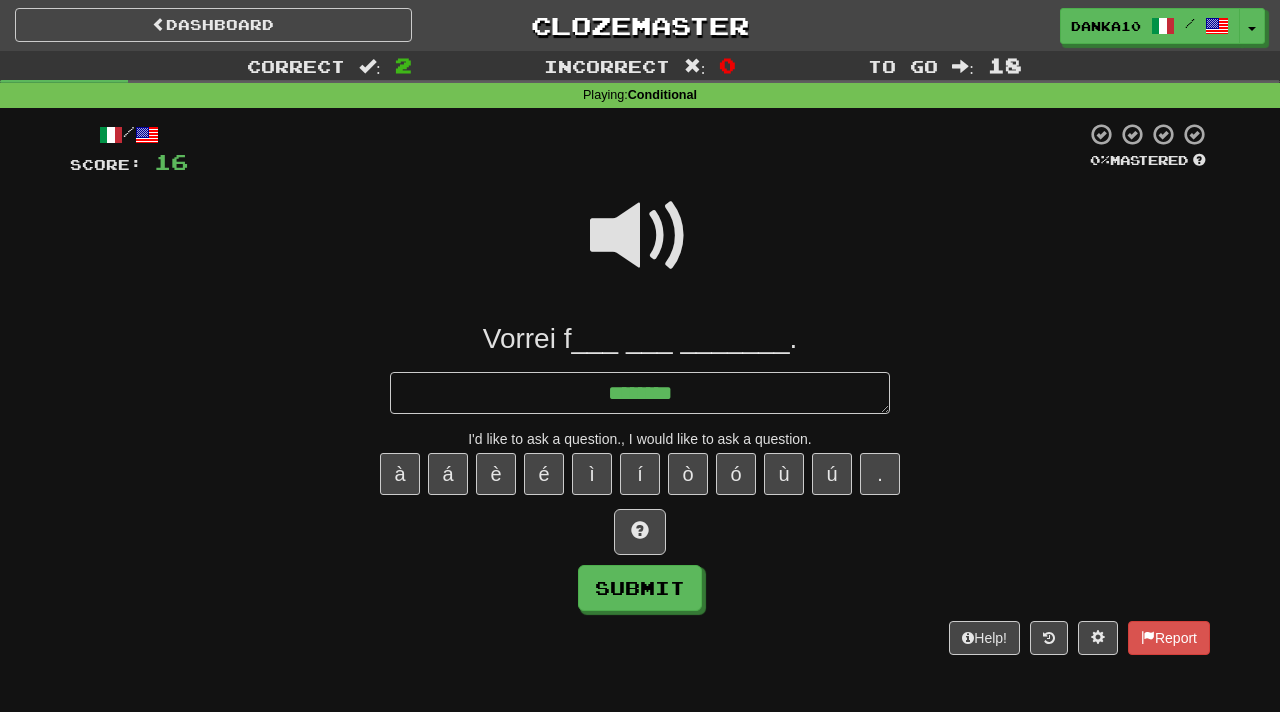 type on "*" 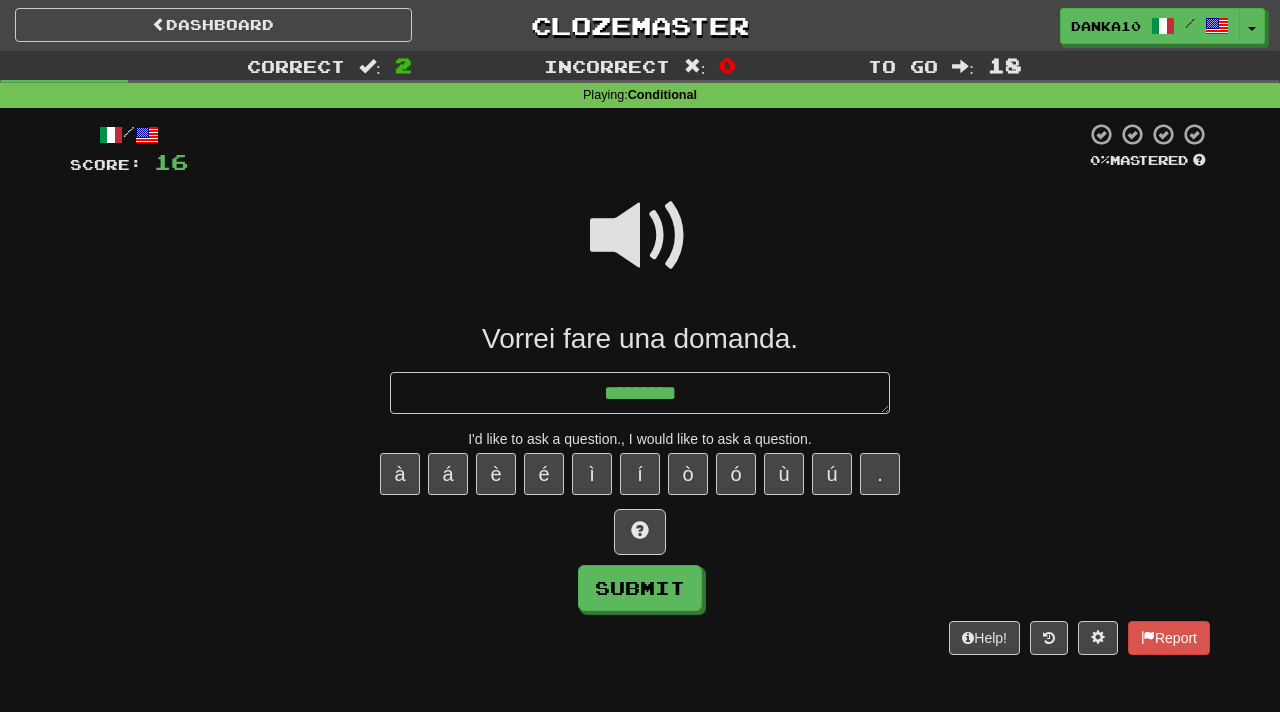 type on "*" 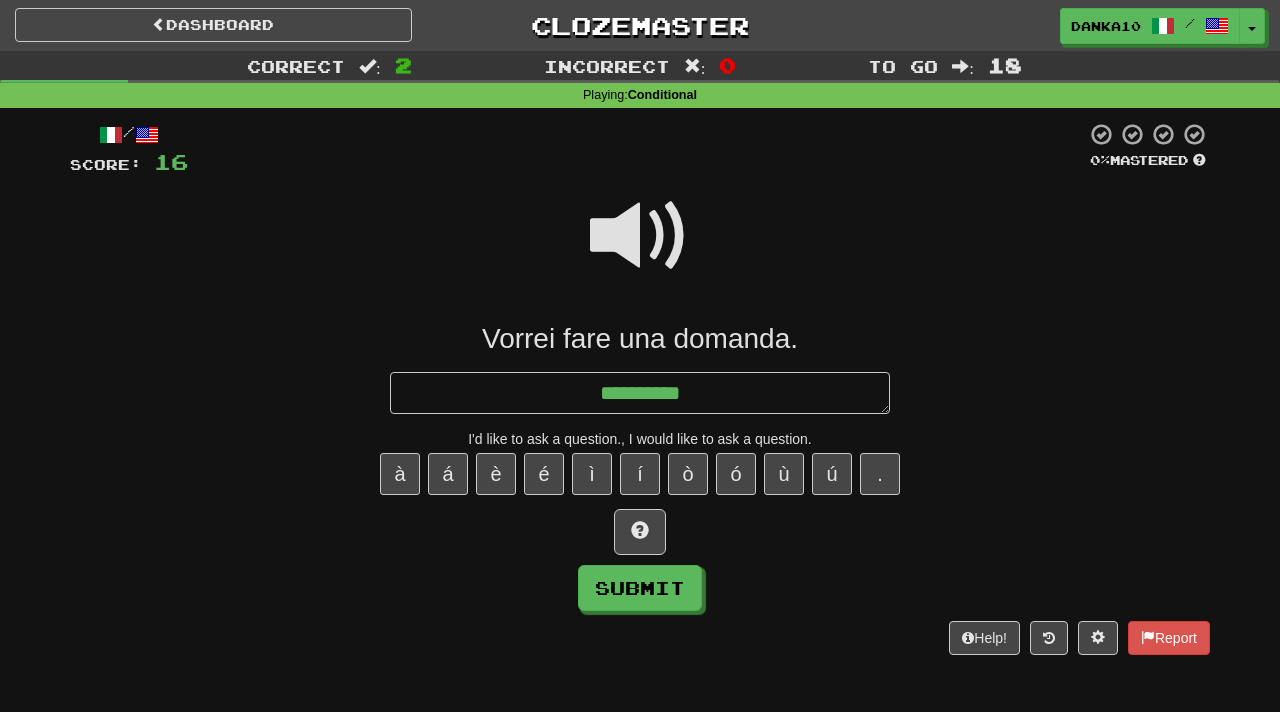 type on "*" 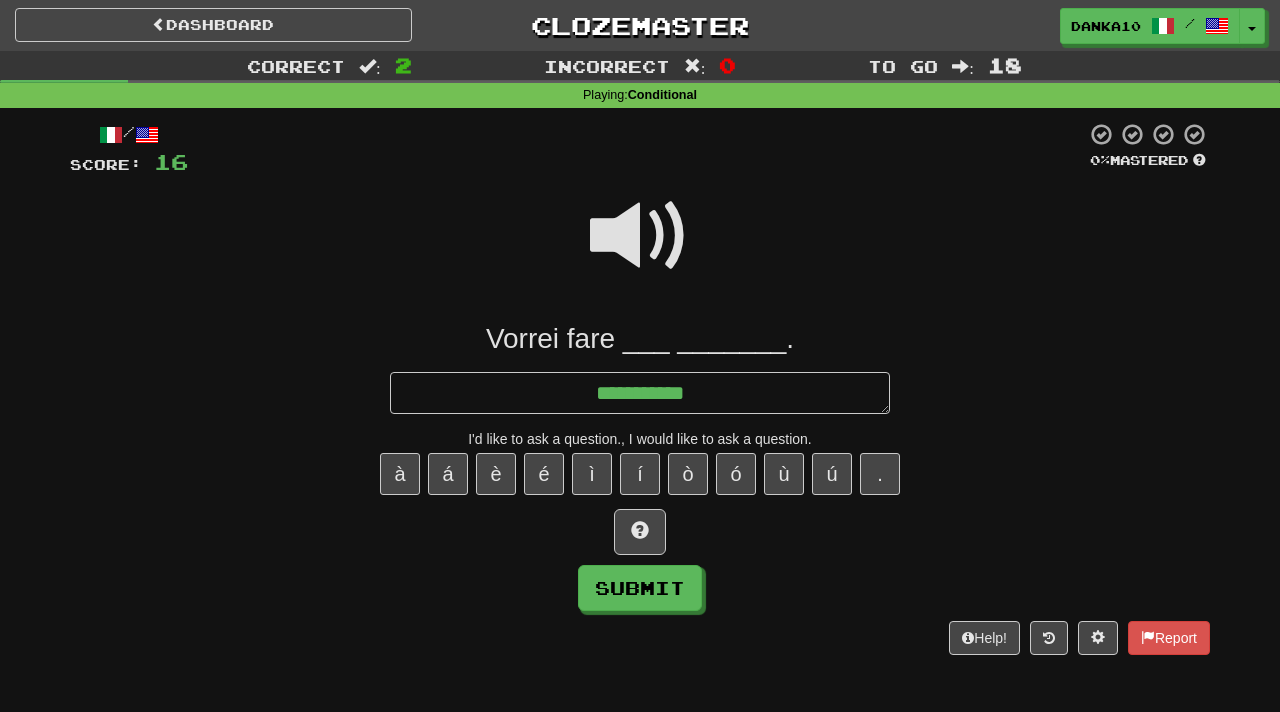 type on "*" 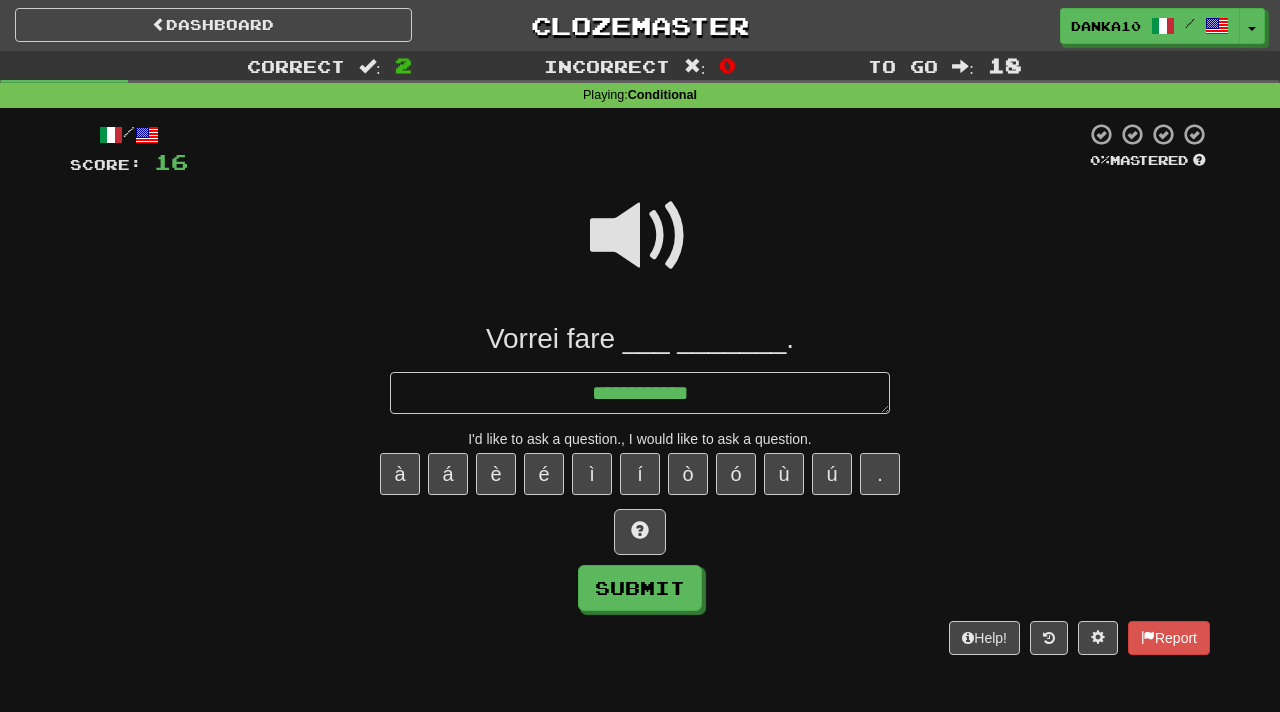 type on "*" 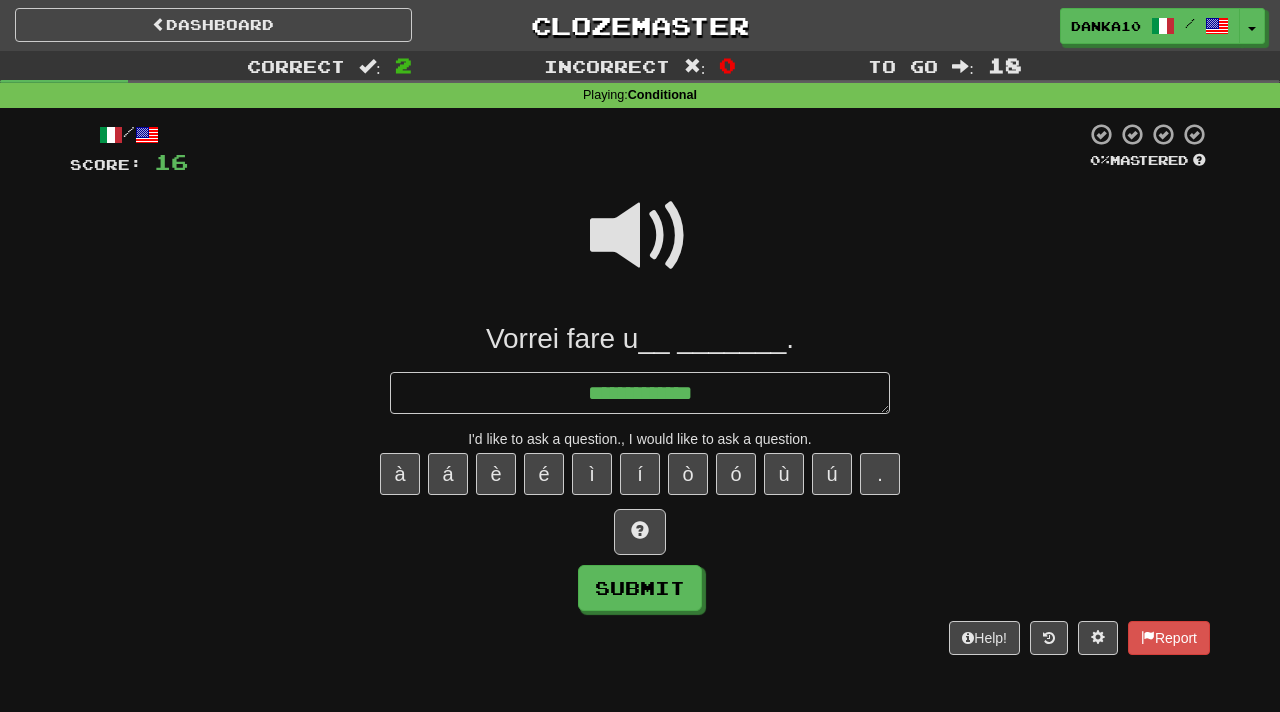 type on "*" 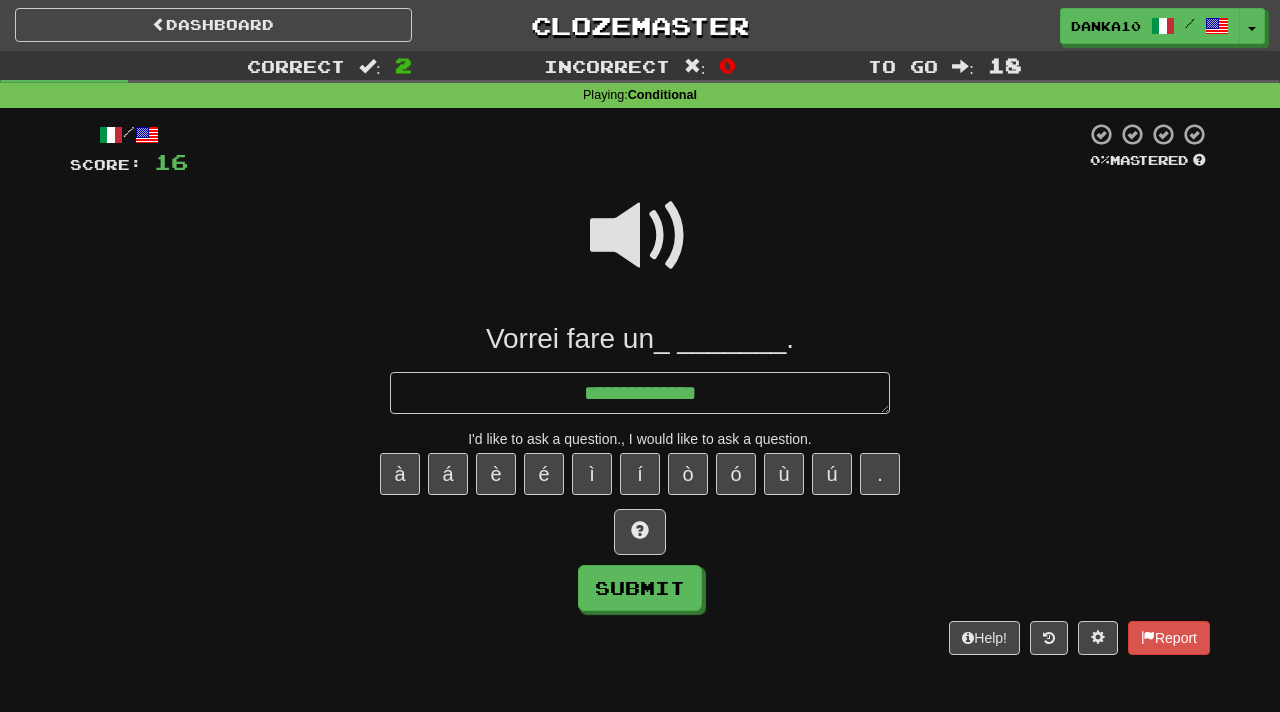 type on "*" 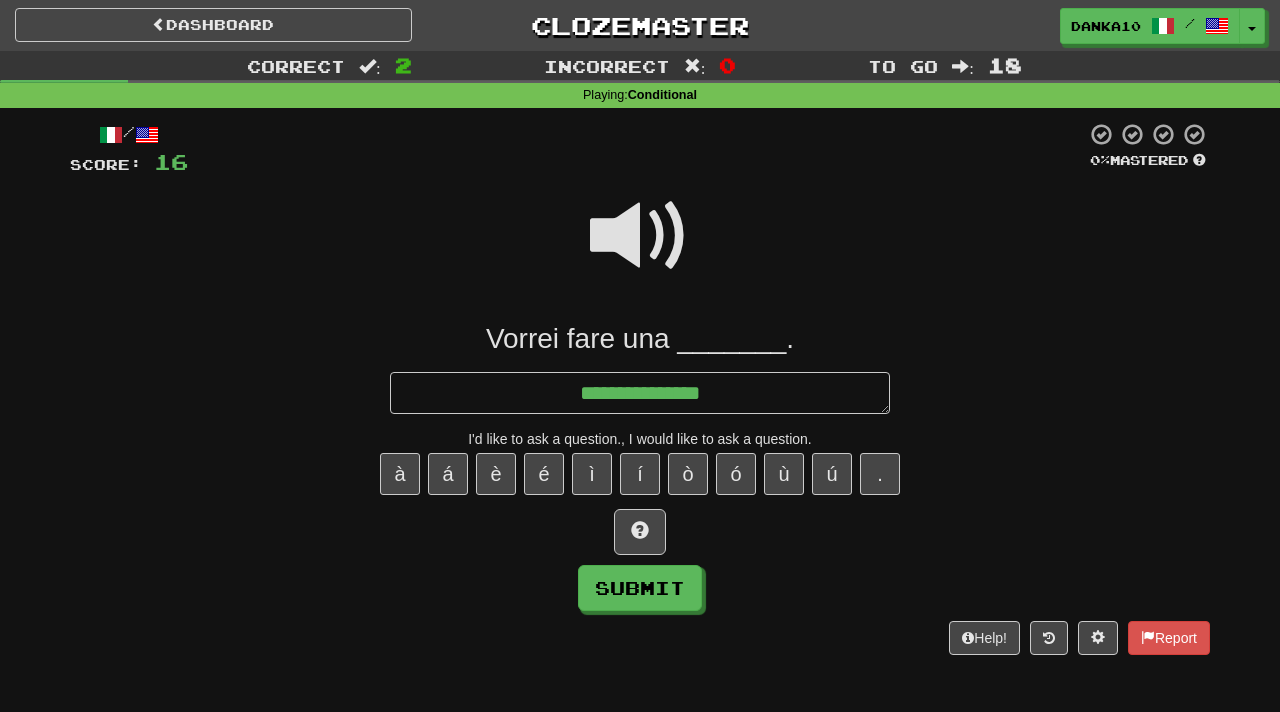 type on "*" 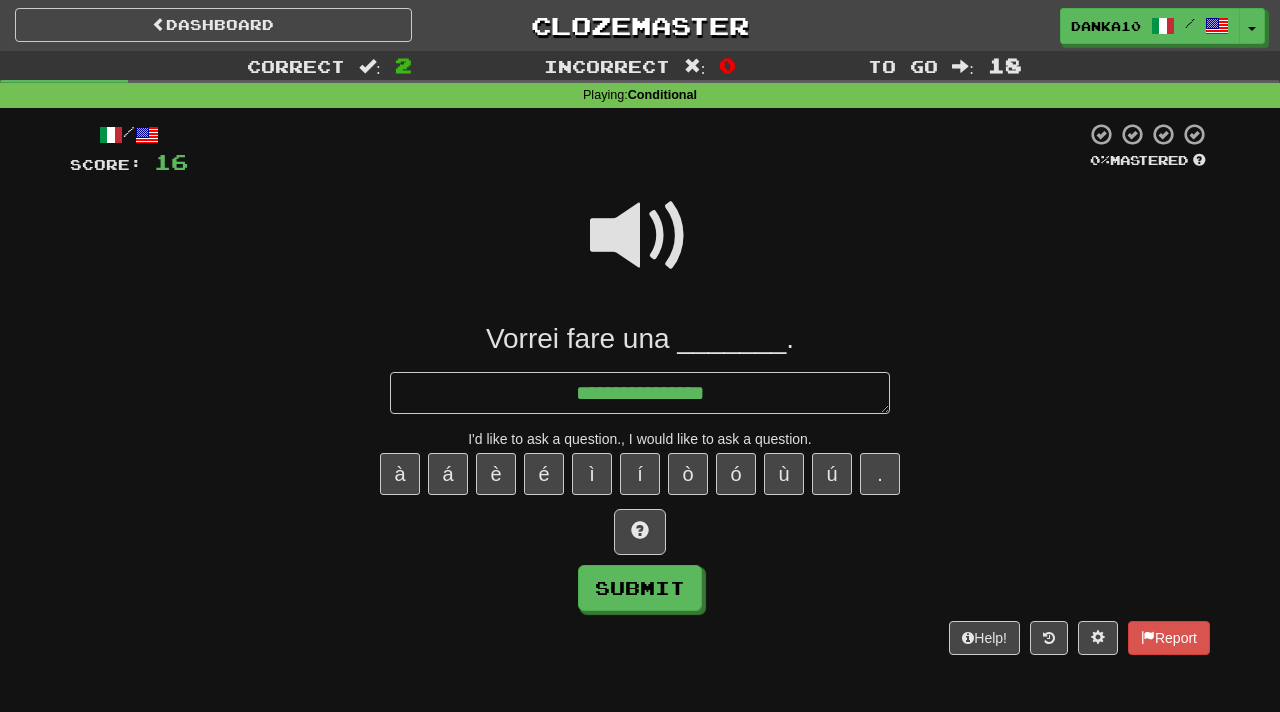 type on "*" 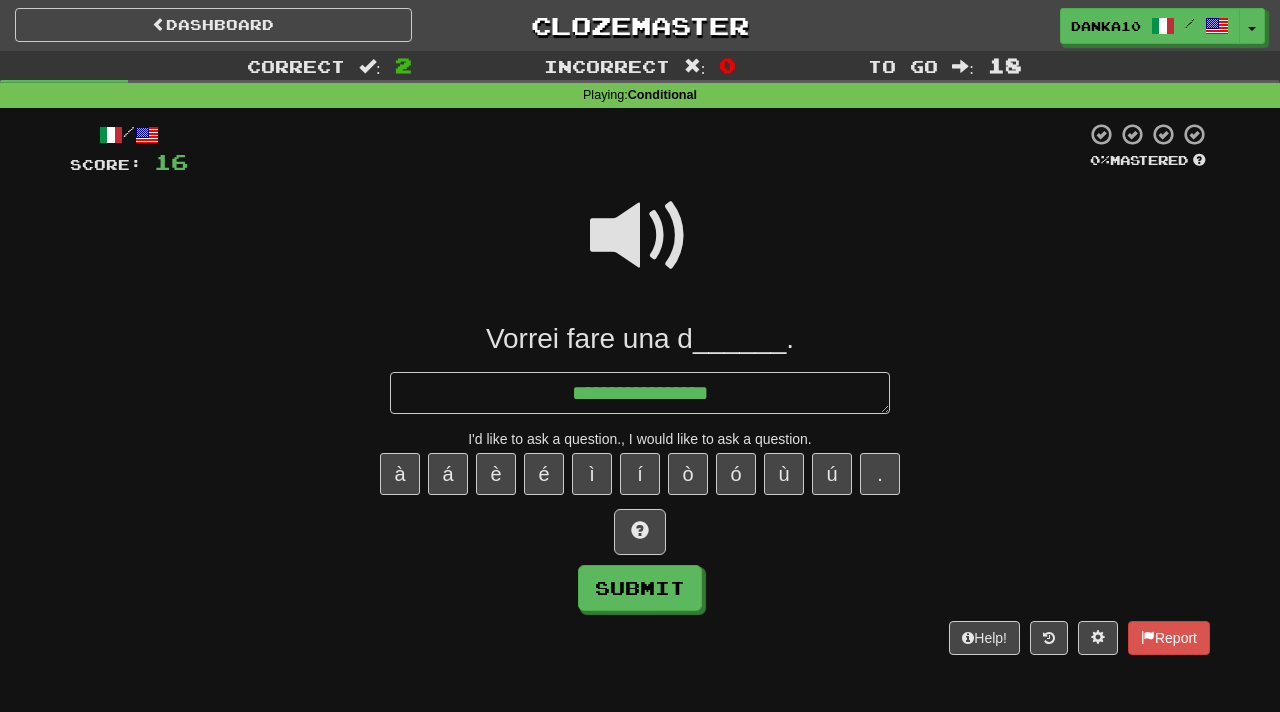 type on "*" 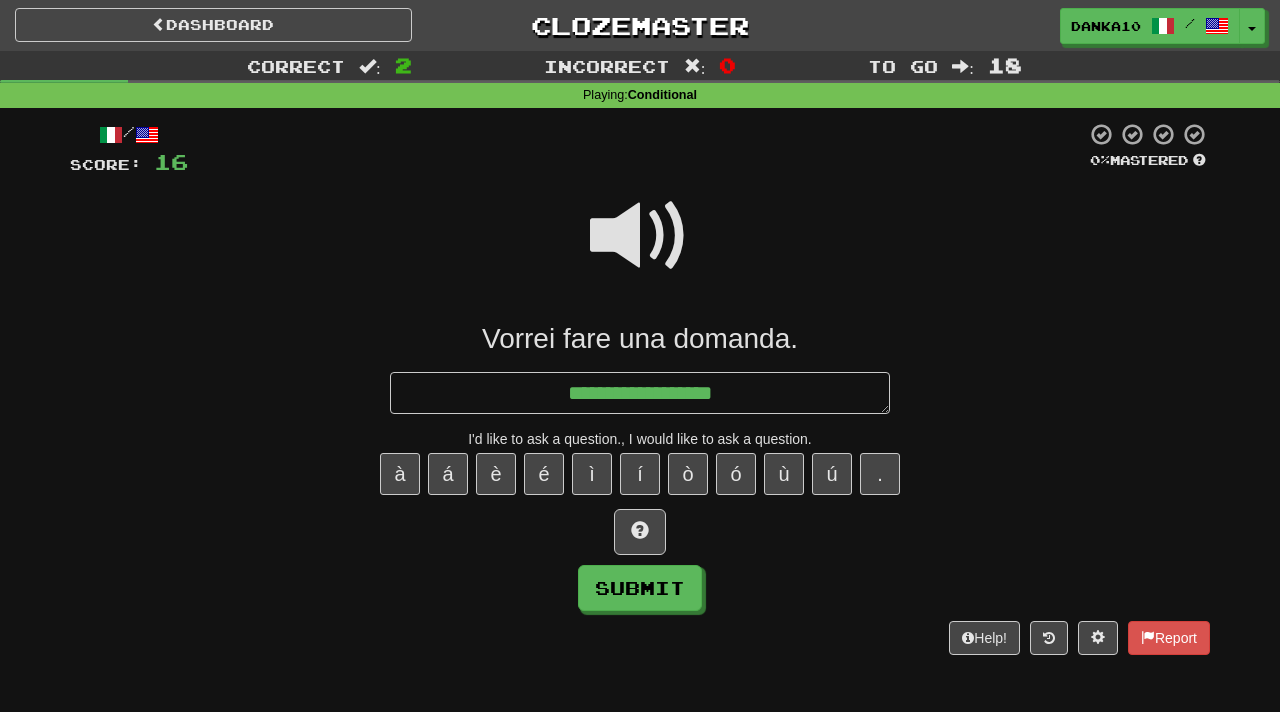type on "*" 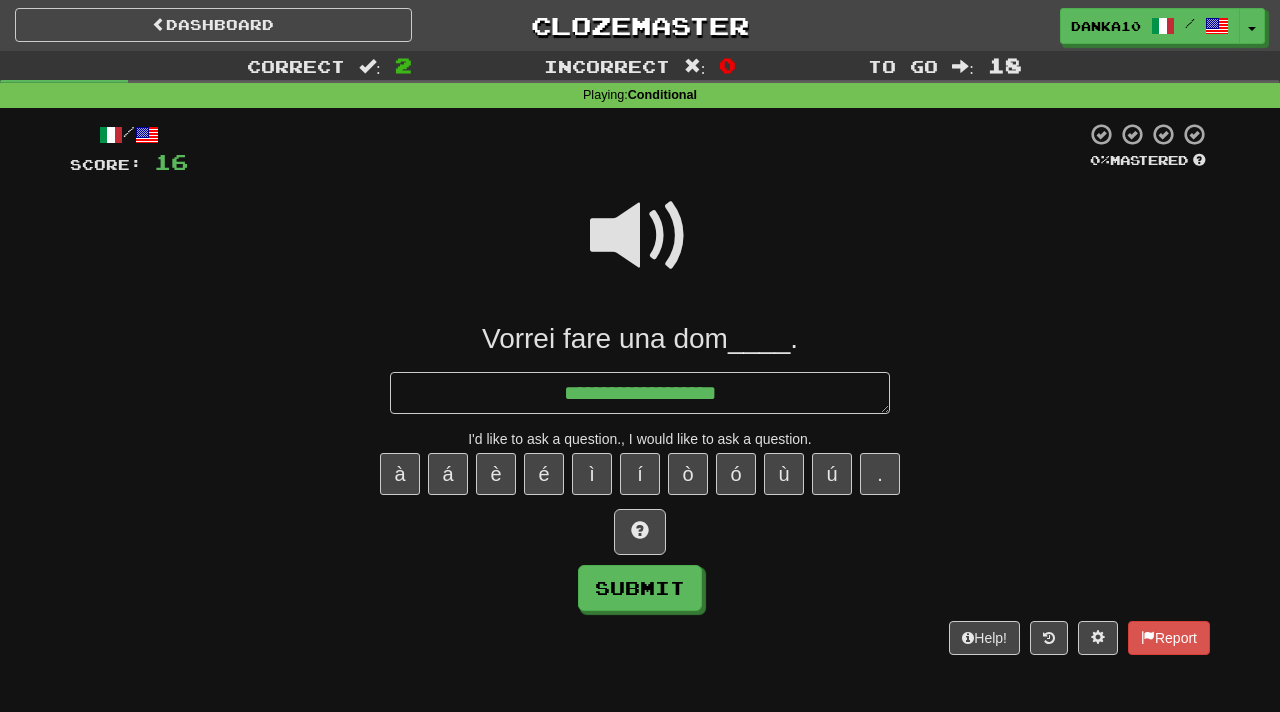 type on "*" 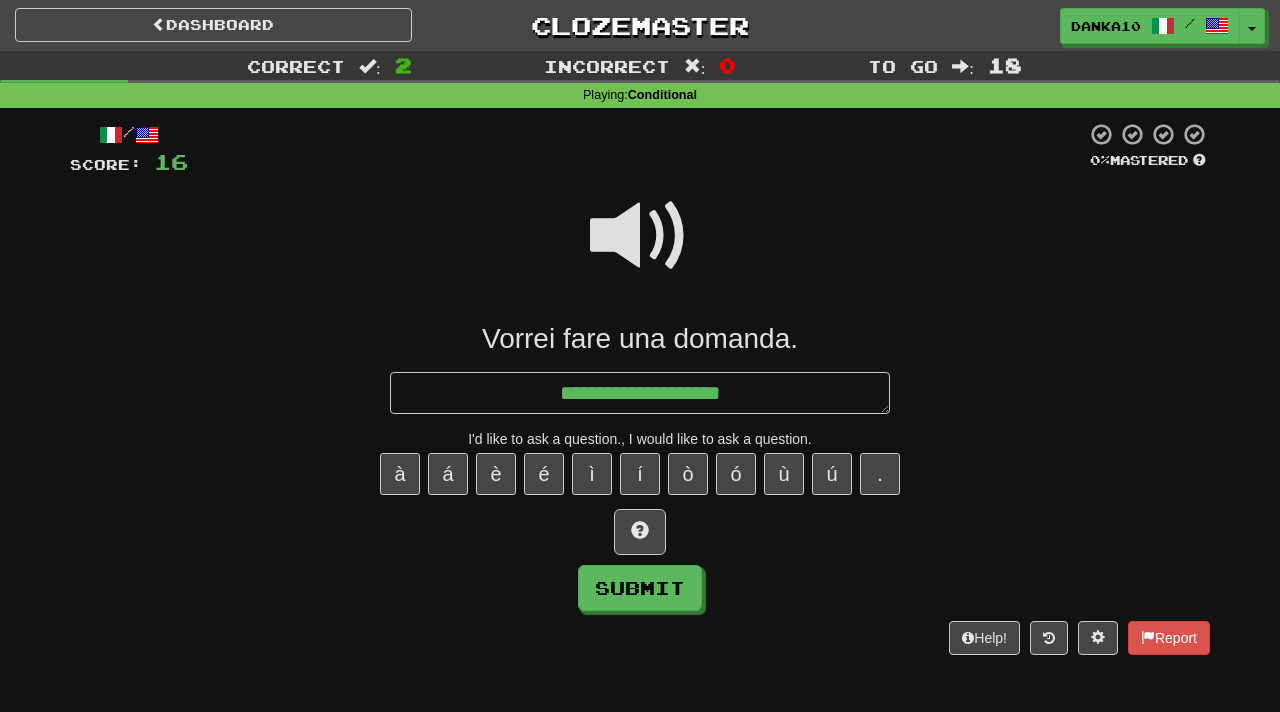 type on "*" 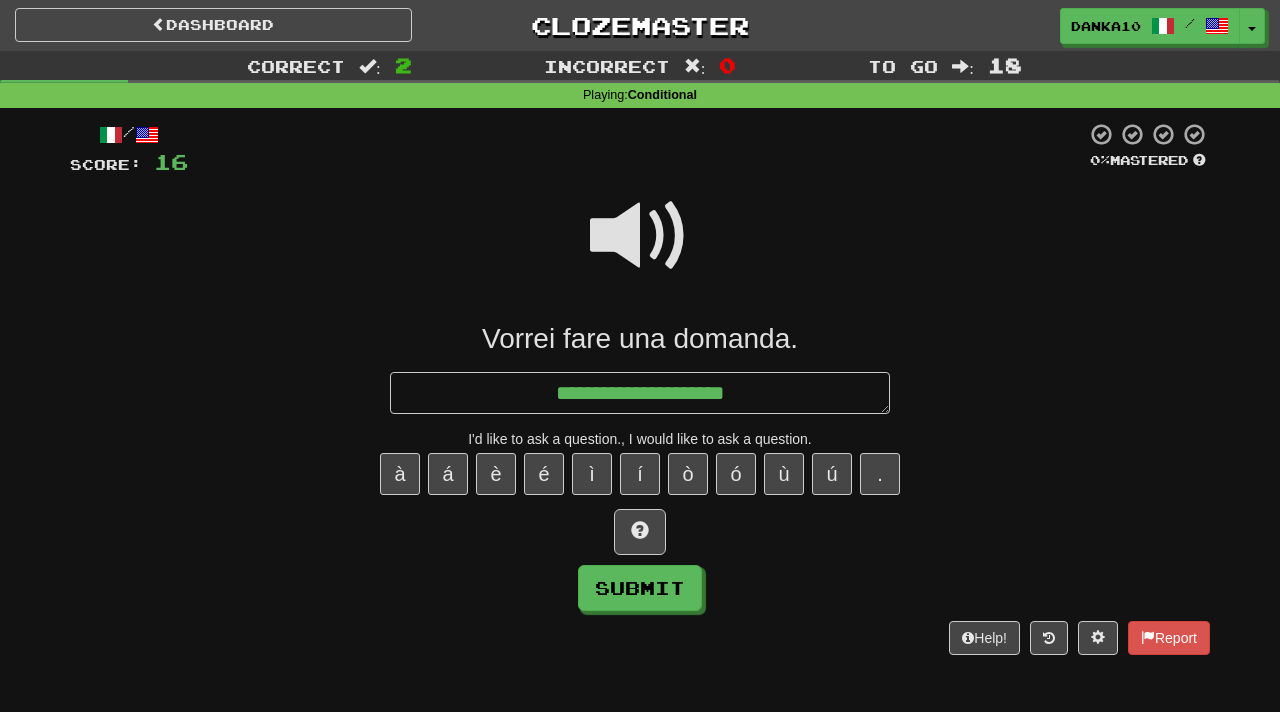 type on "*" 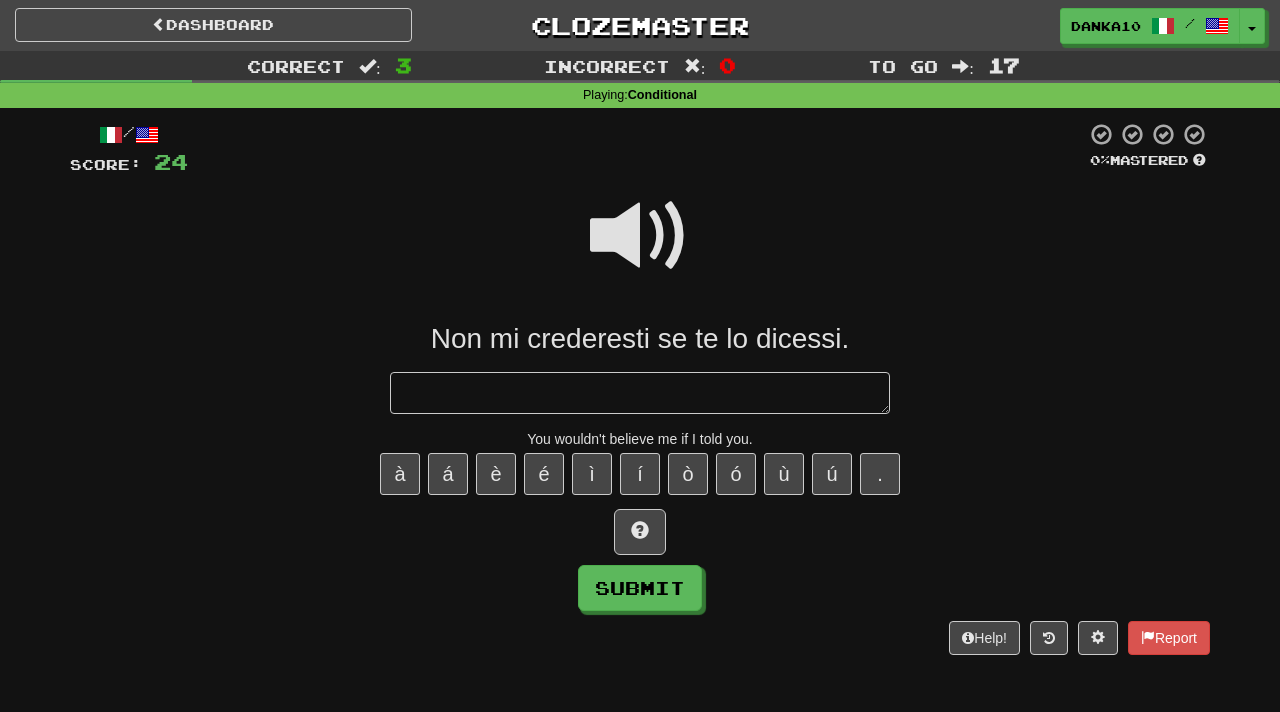 type on "*" 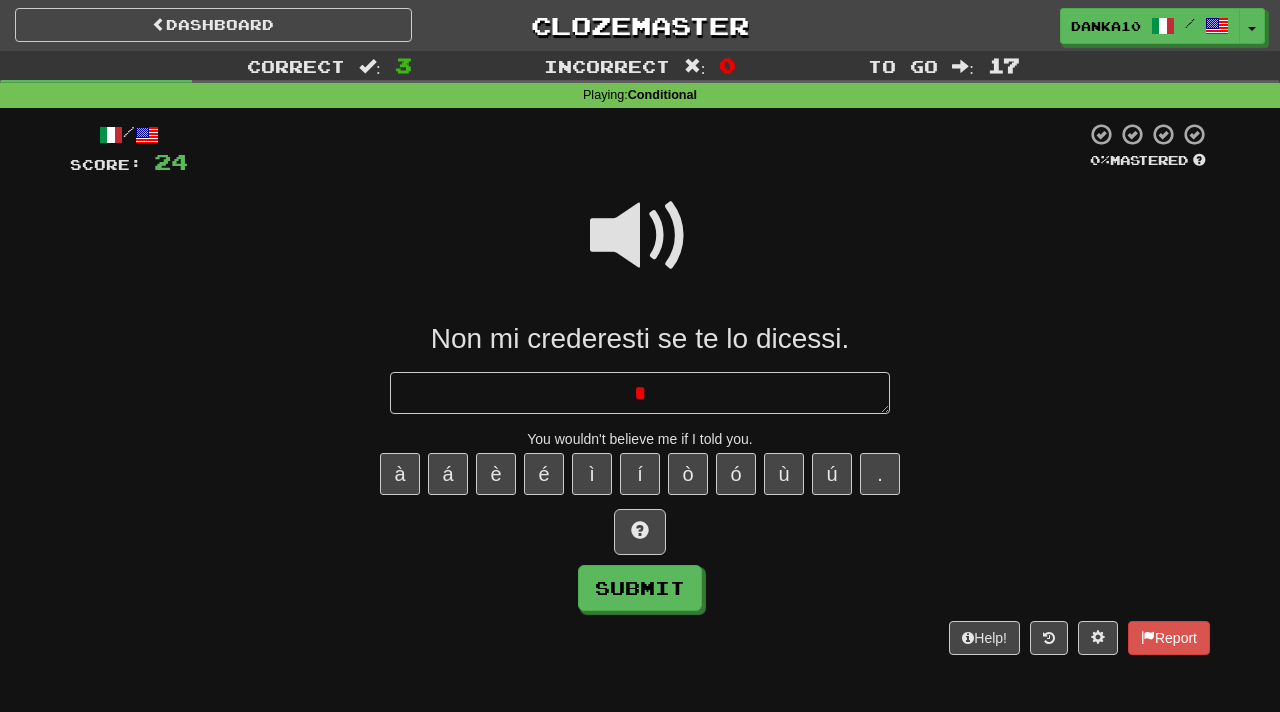 type on "*" 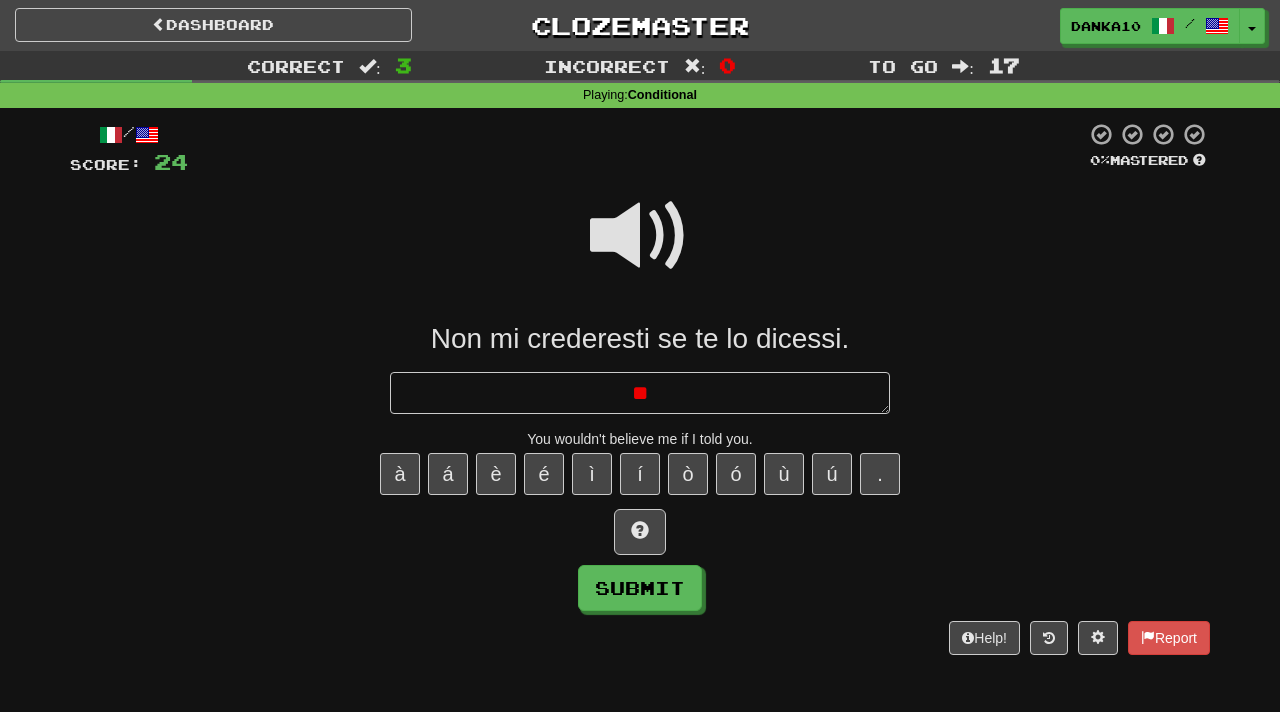 type 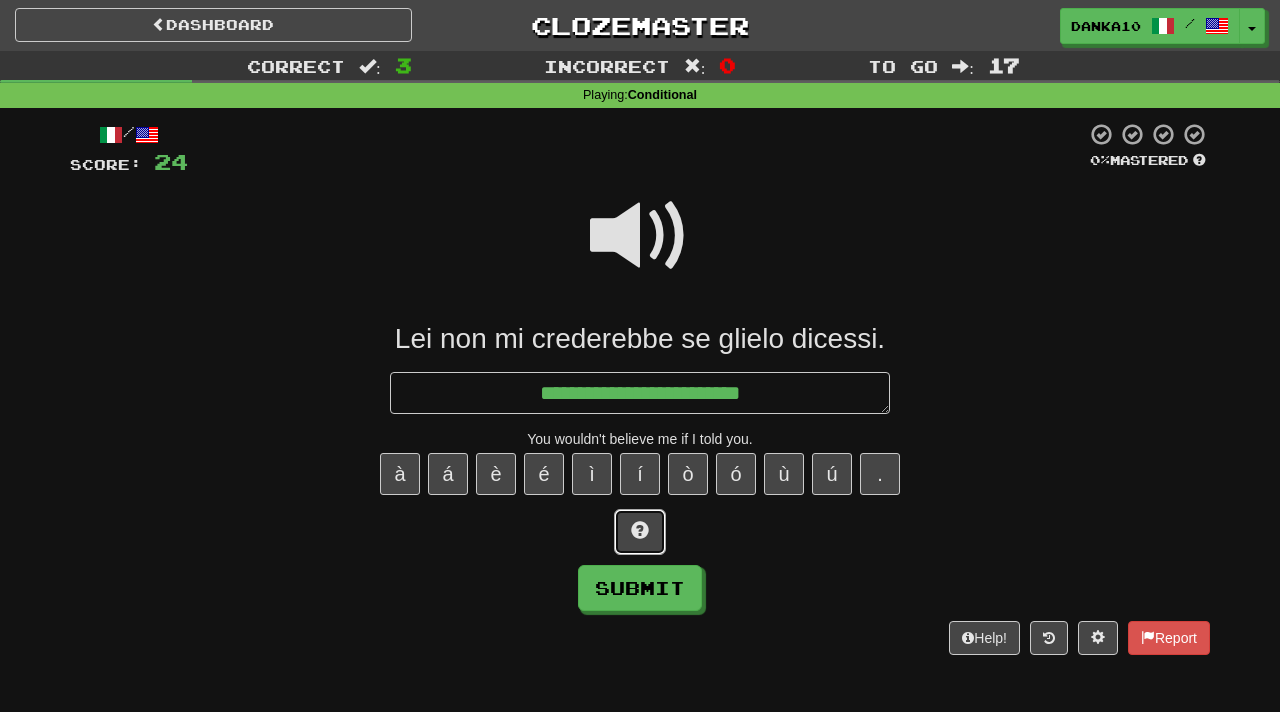 click at bounding box center (640, 530) 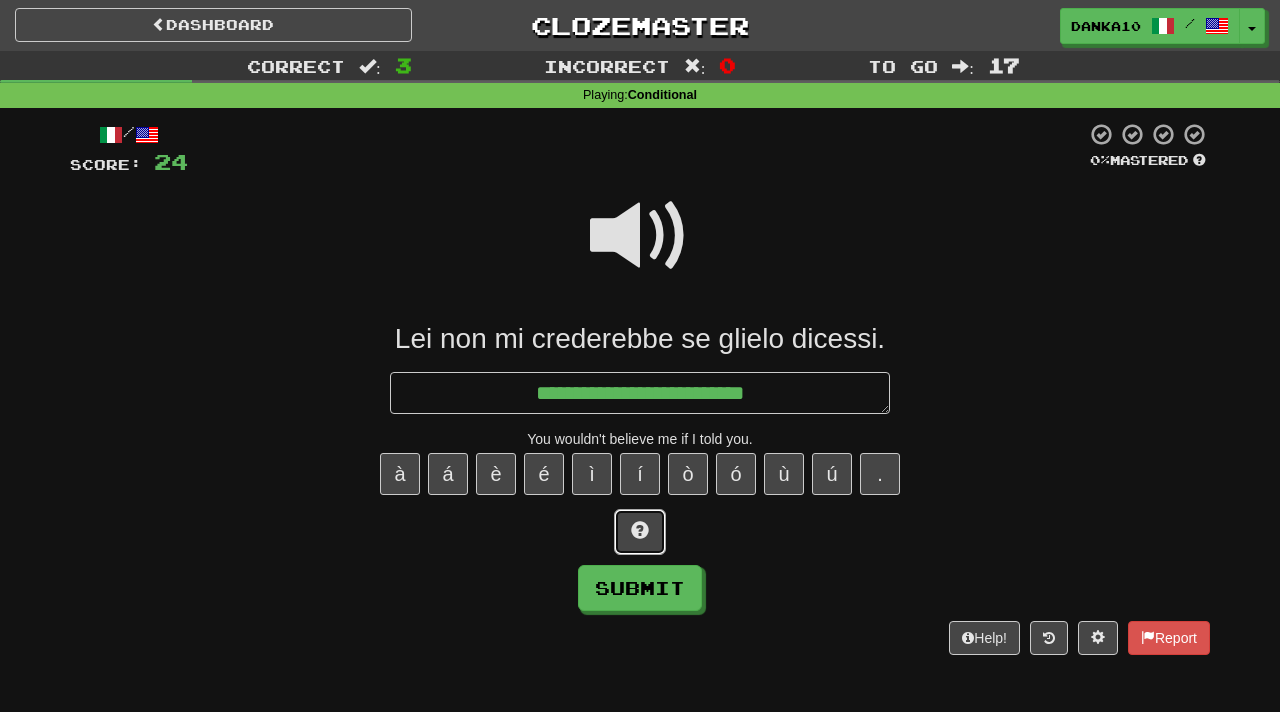 click at bounding box center (640, 530) 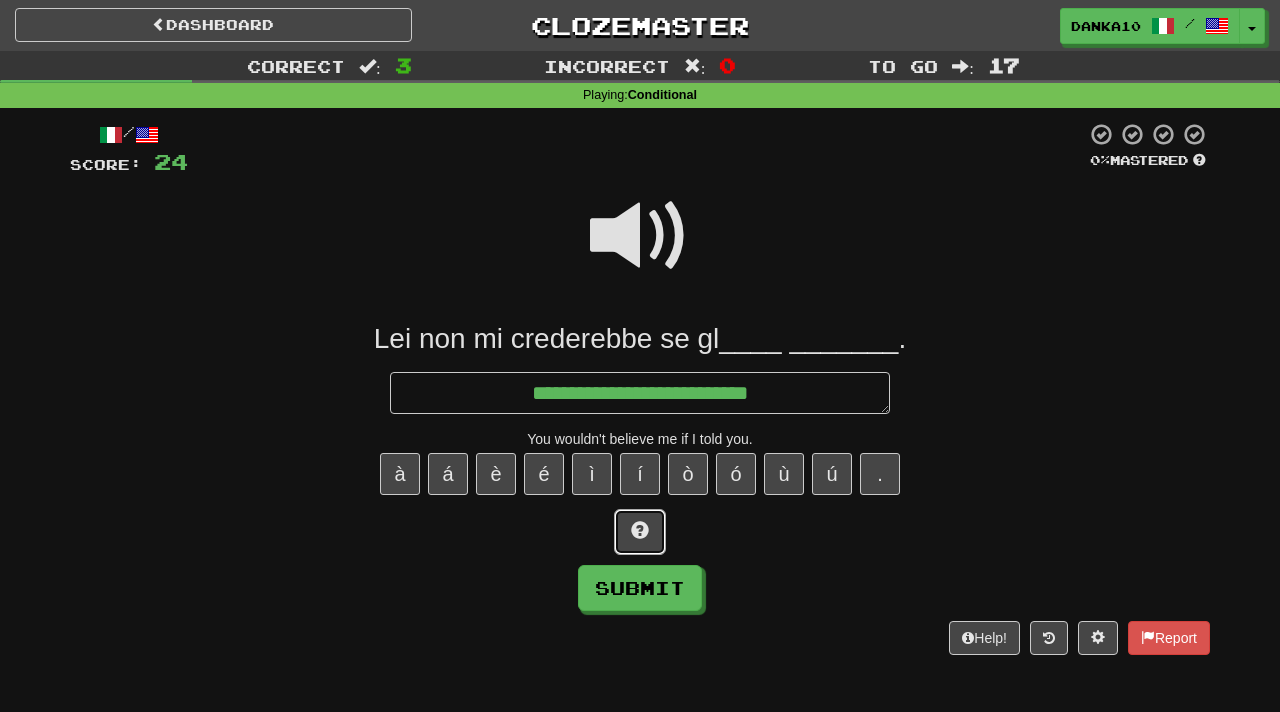 click at bounding box center (640, 530) 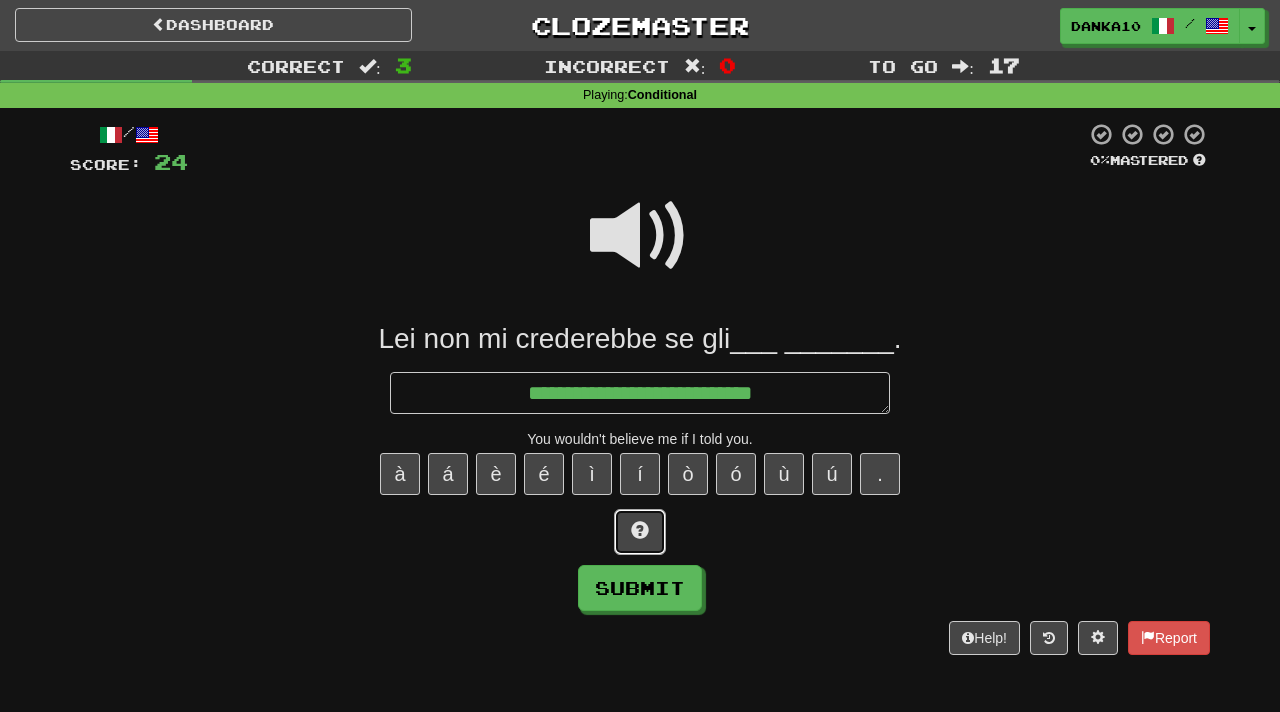 click at bounding box center (640, 530) 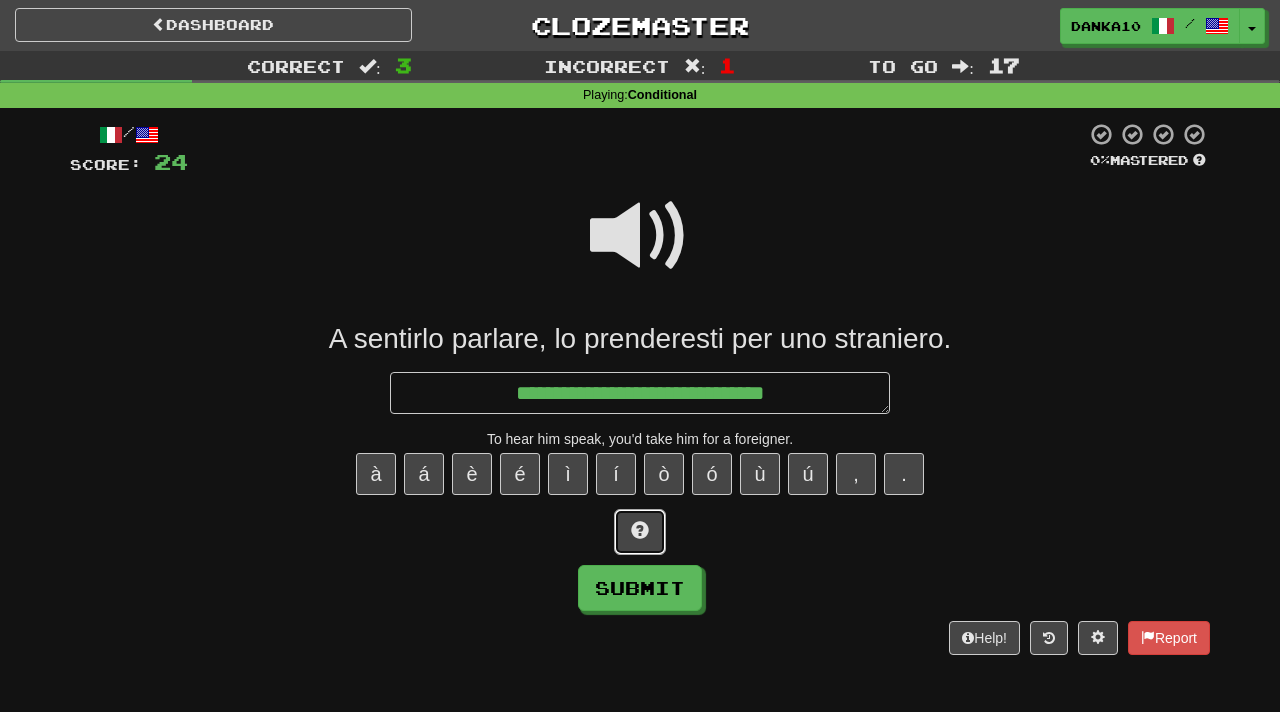 click at bounding box center (640, 530) 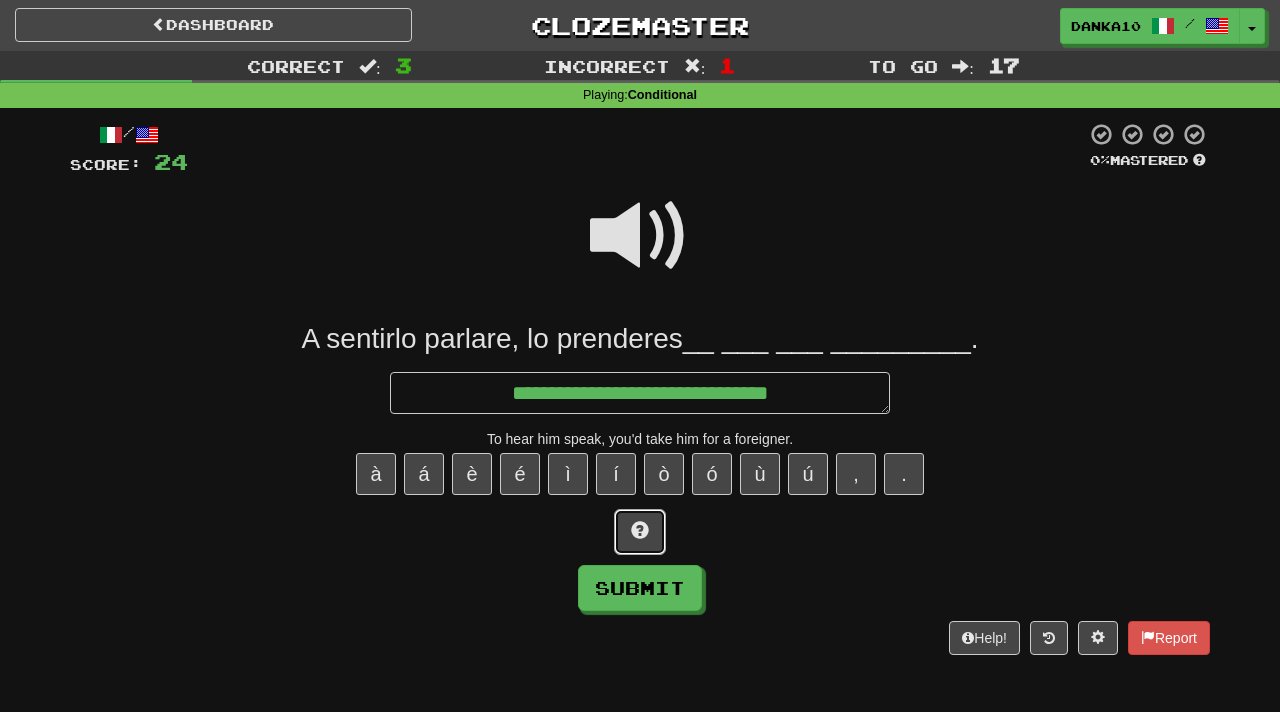 click at bounding box center (640, 530) 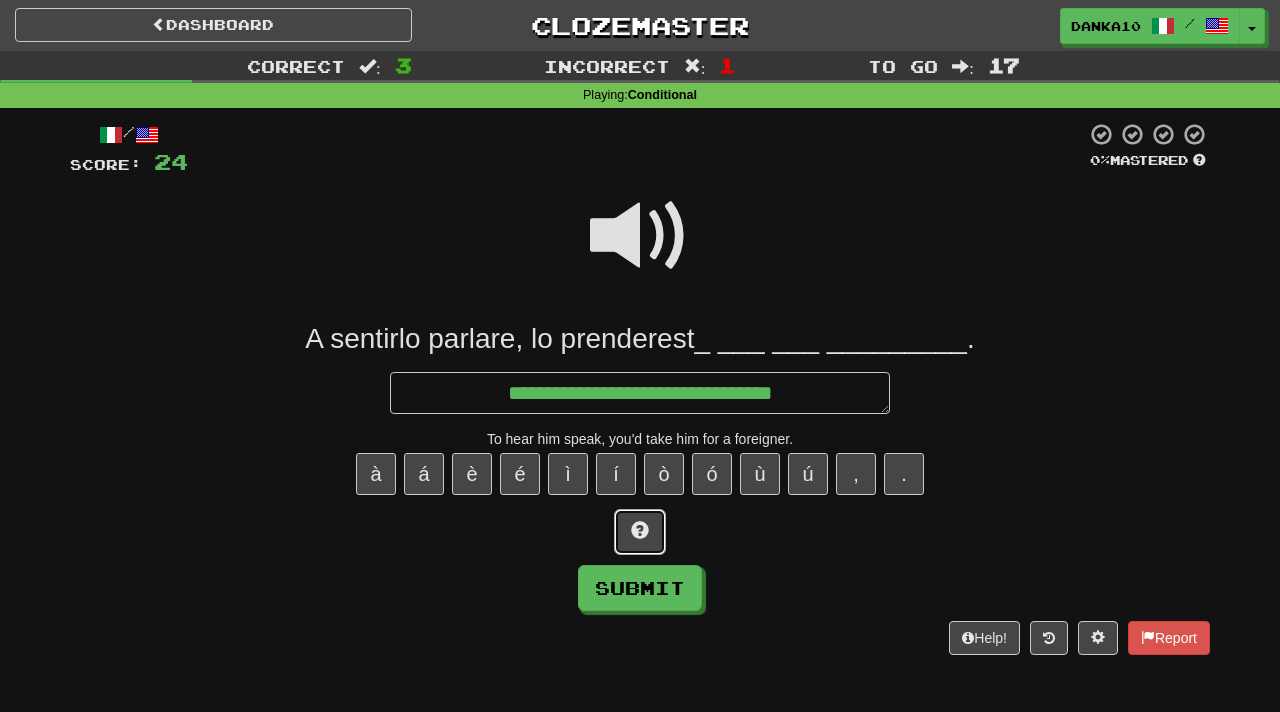 click at bounding box center (640, 530) 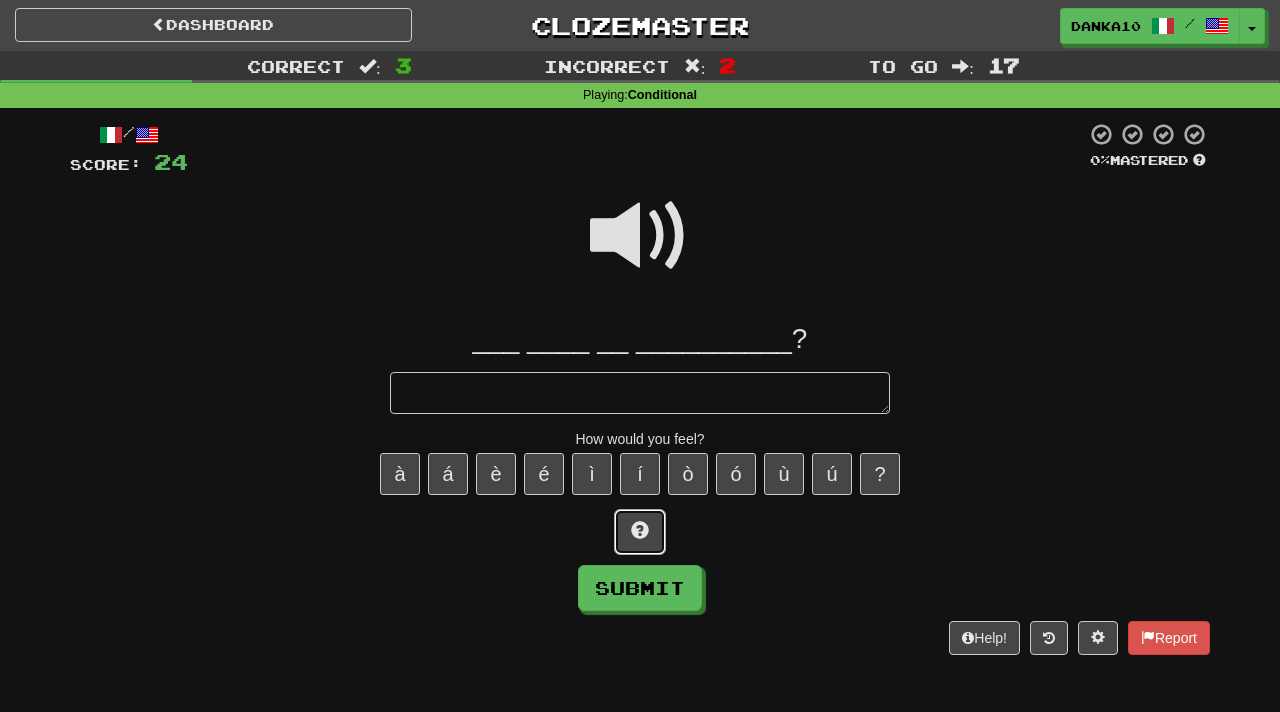 click at bounding box center (640, 532) 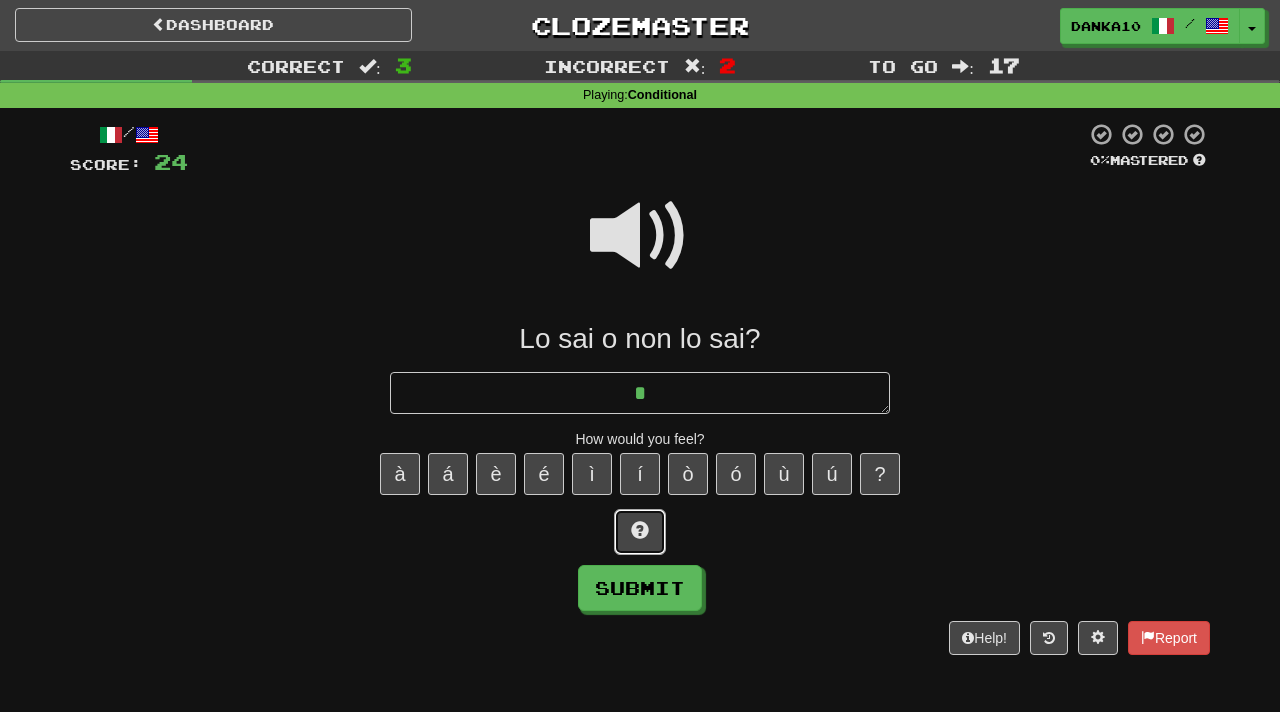 click at bounding box center (640, 532) 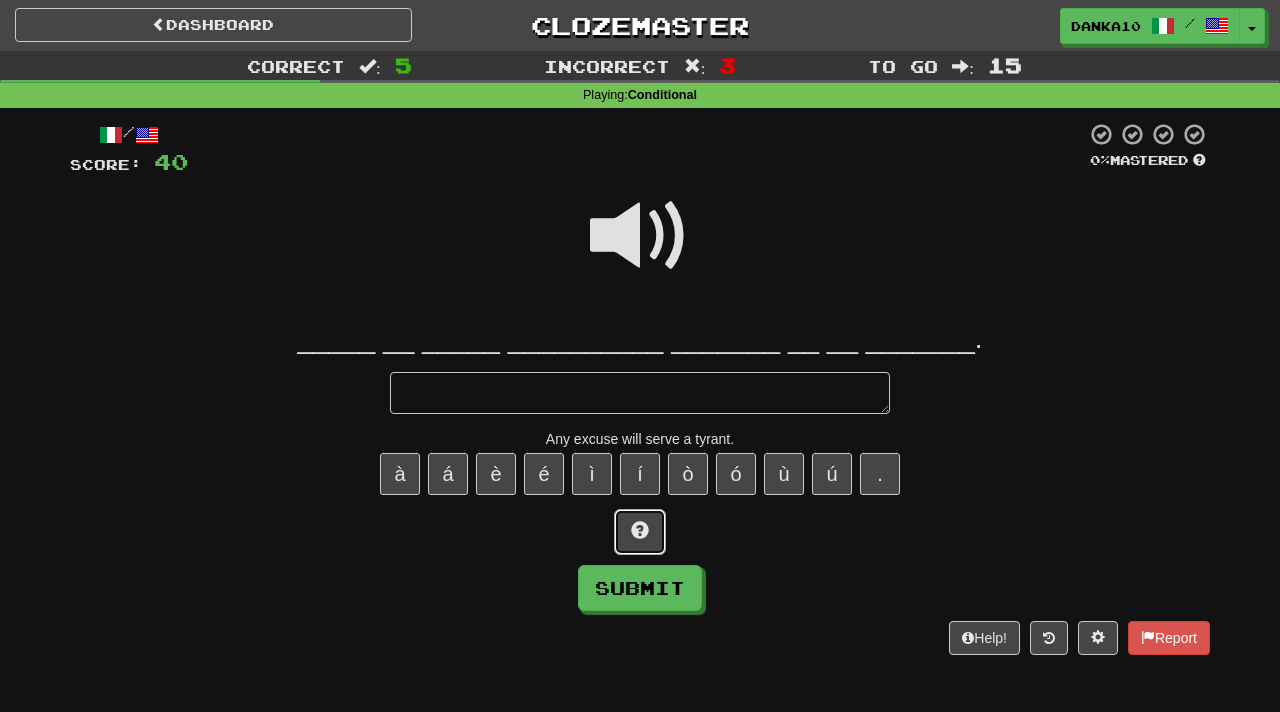 click at bounding box center (640, 530) 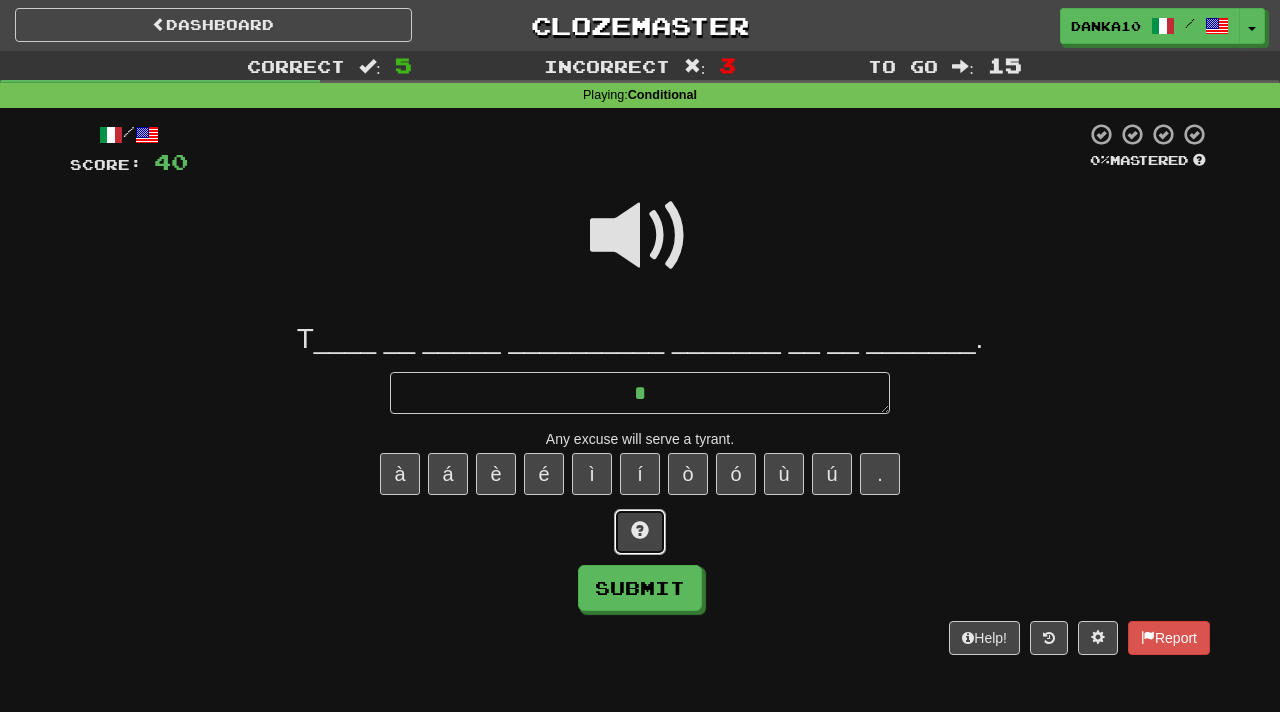 click at bounding box center (640, 530) 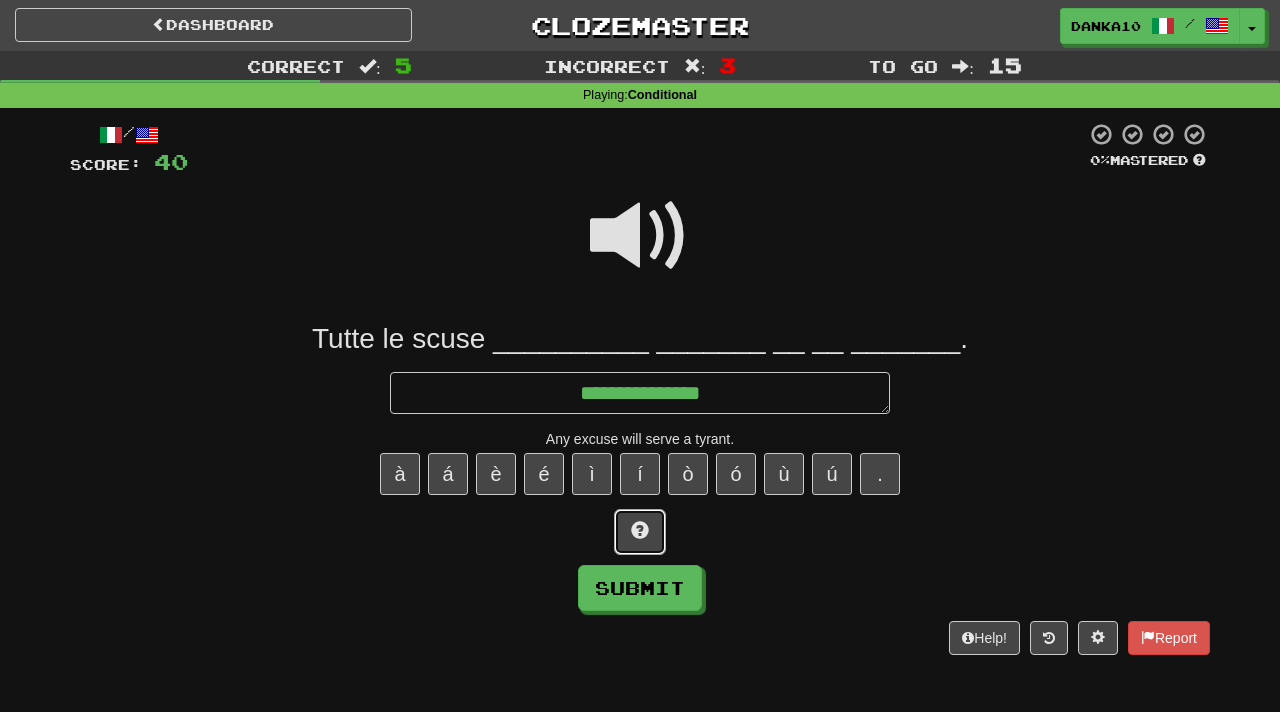 click at bounding box center (640, 530) 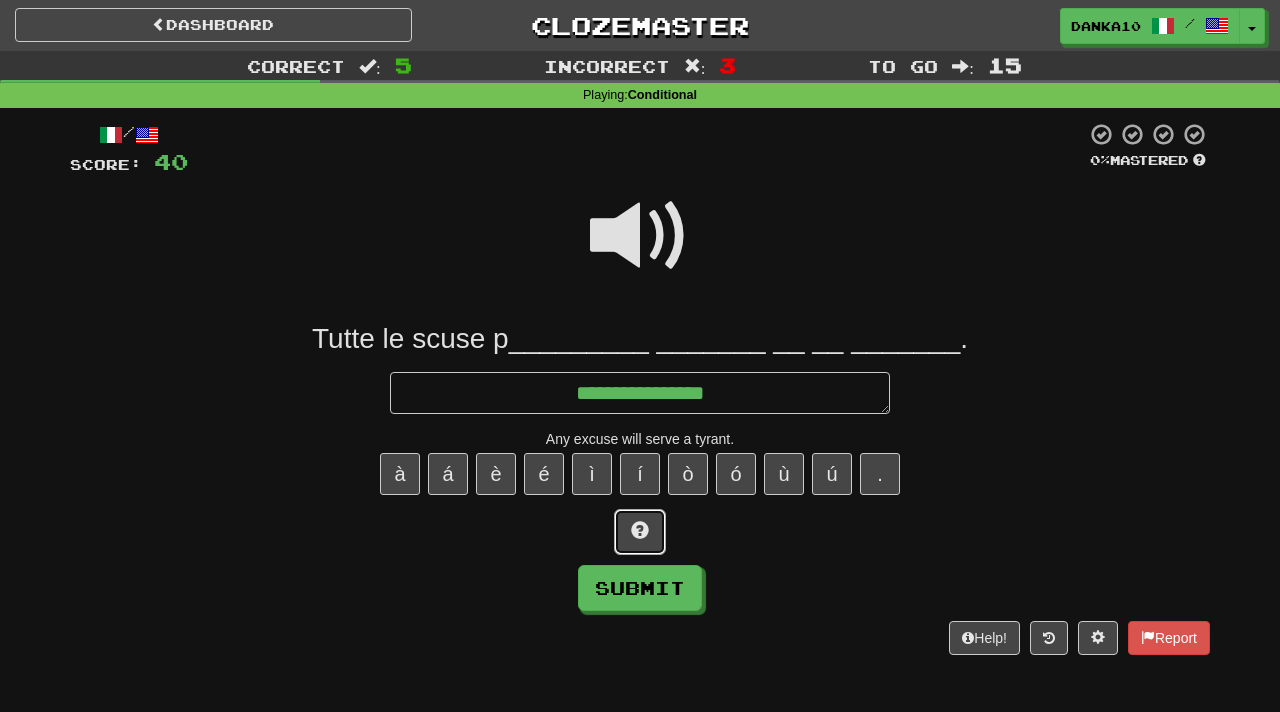 click at bounding box center [640, 530] 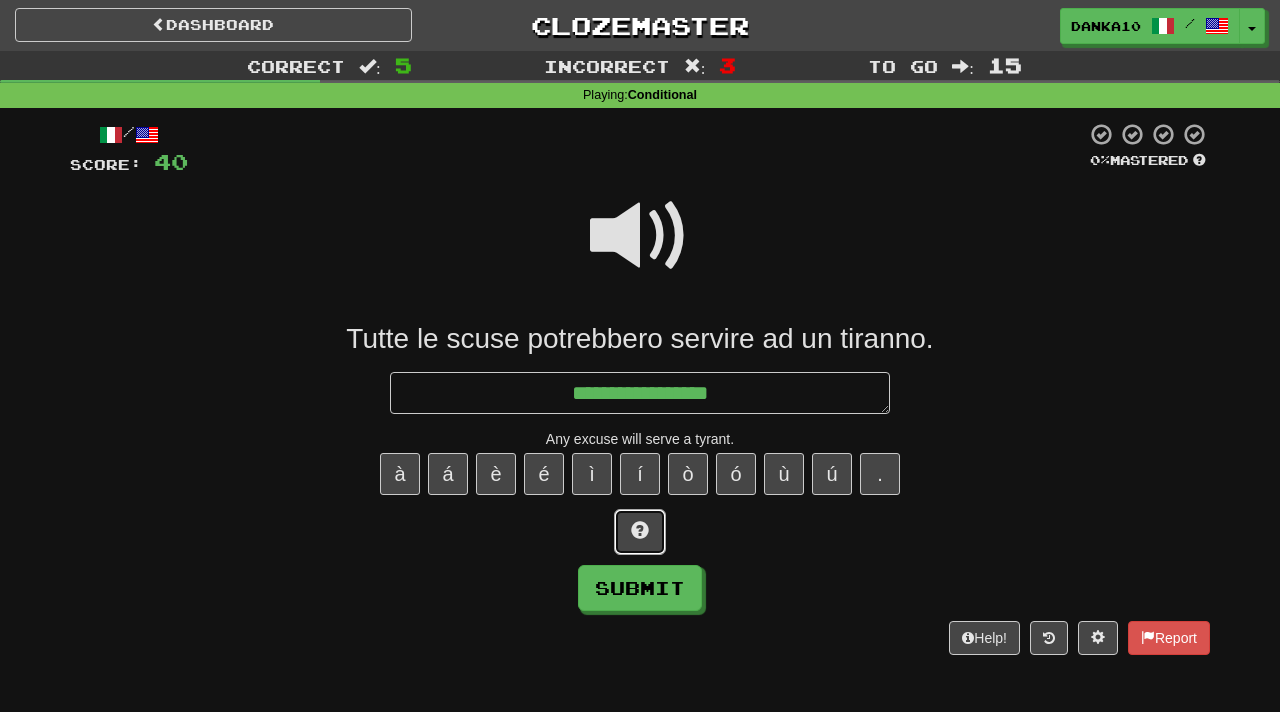 click at bounding box center (640, 530) 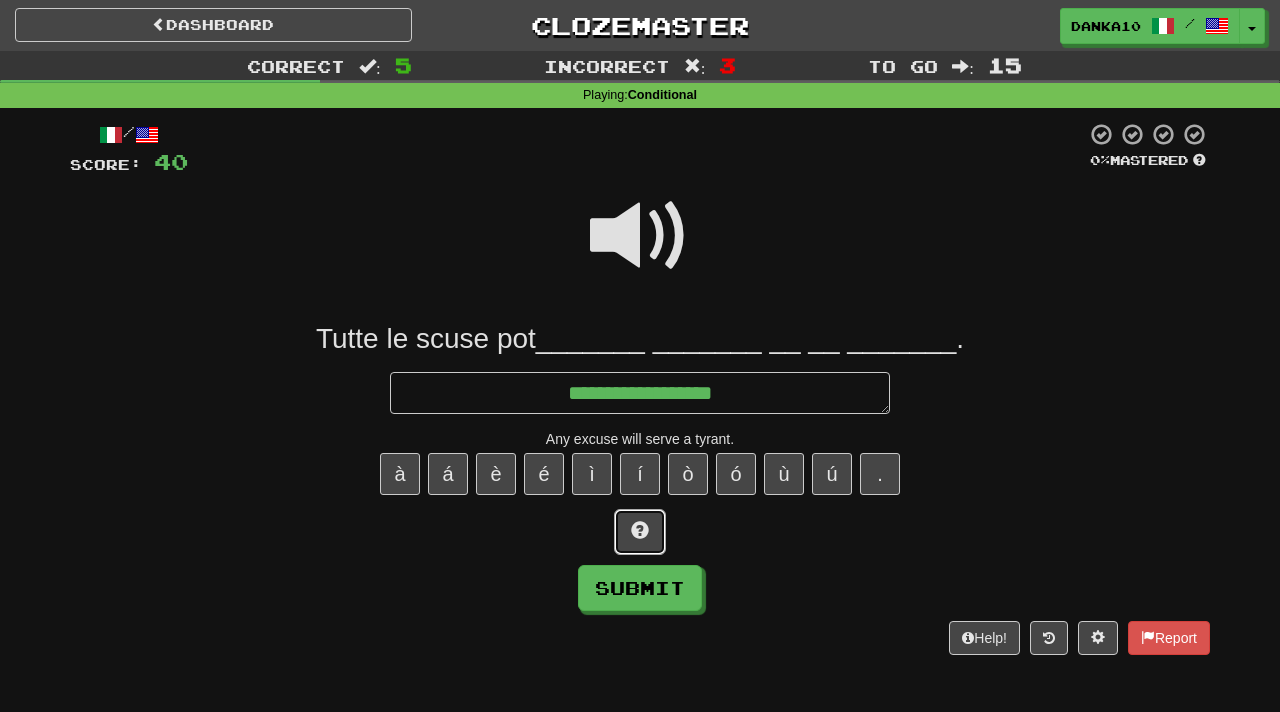 click at bounding box center [640, 530] 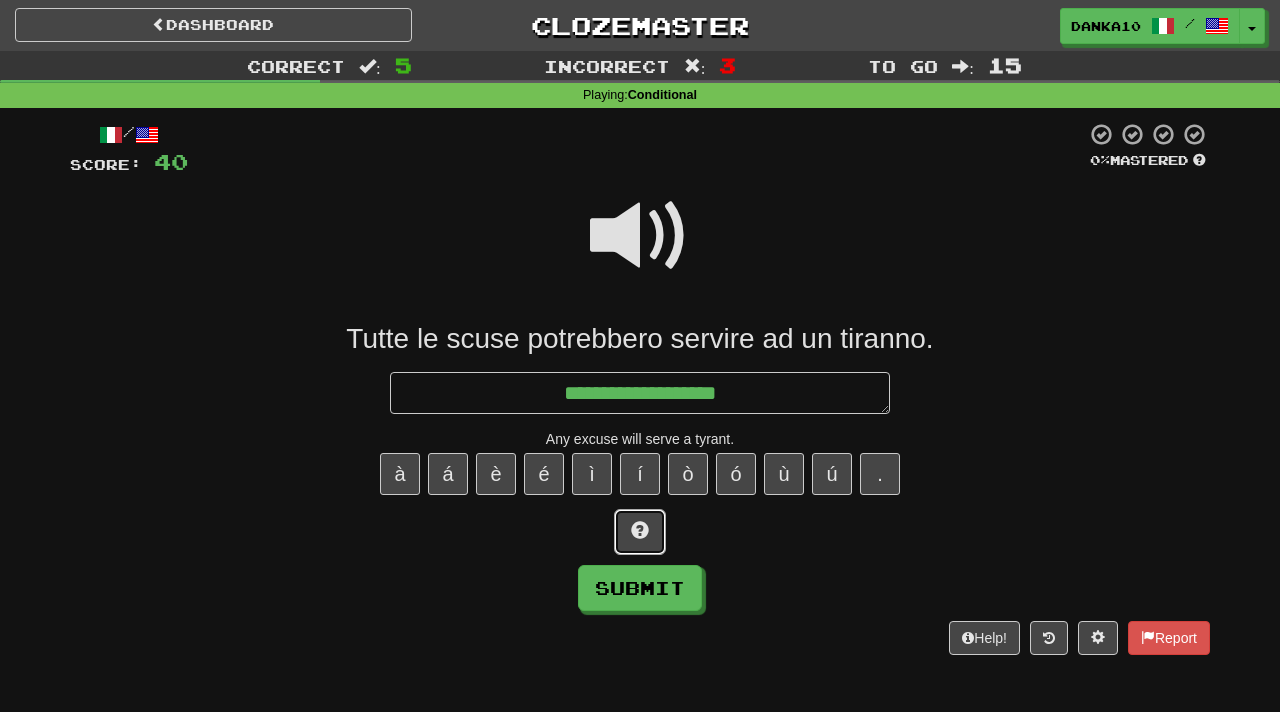 click at bounding box center (640, 530) 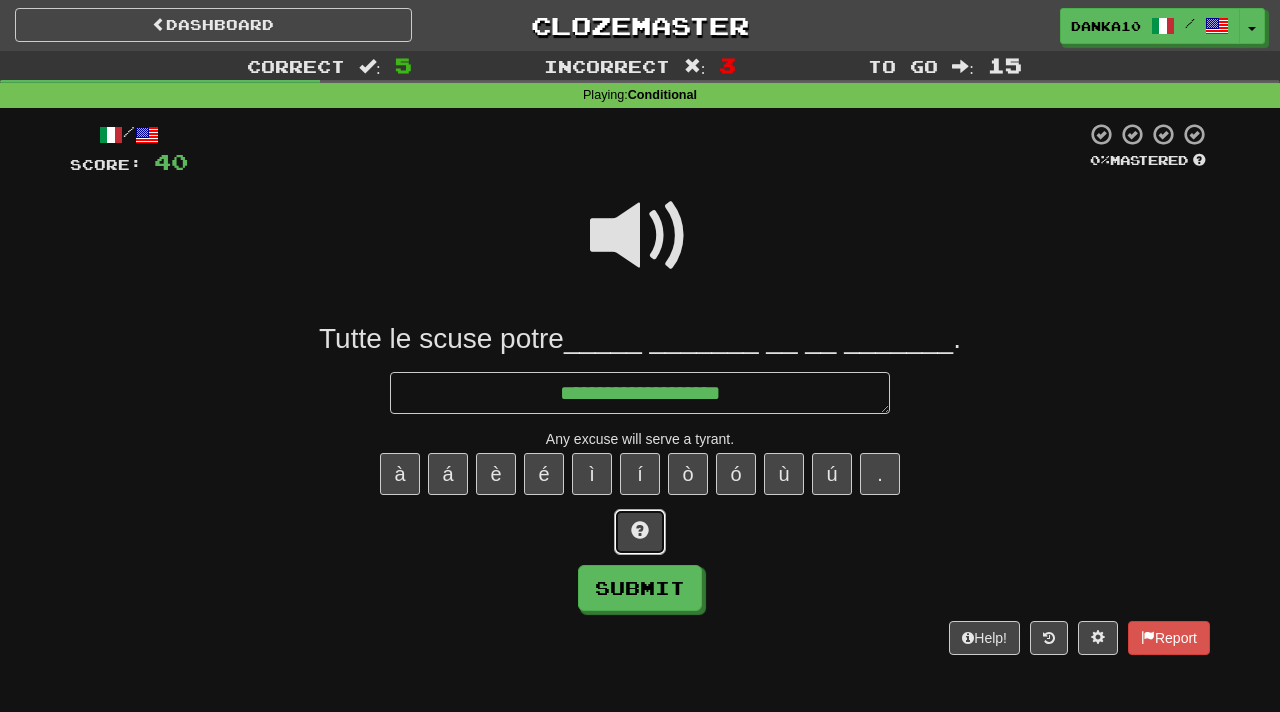 click at bounding box center [640, 530] 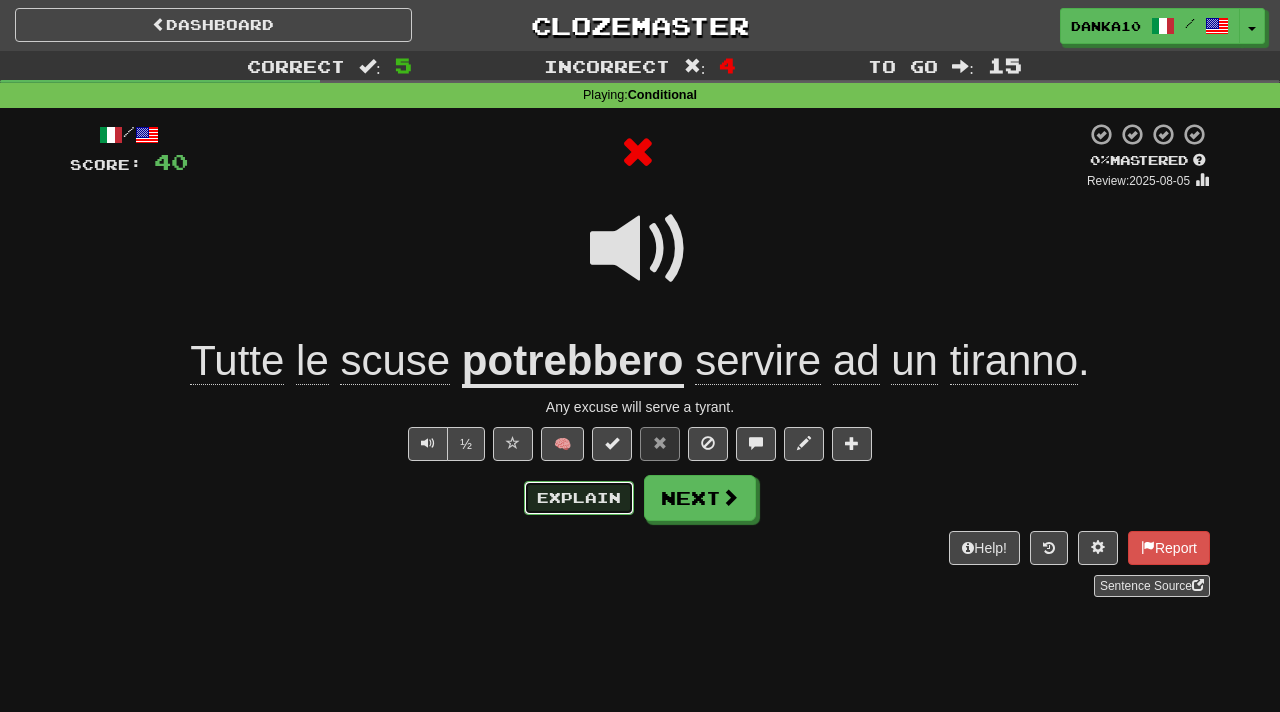 click on "Explain" at bounding box center [579, 498] 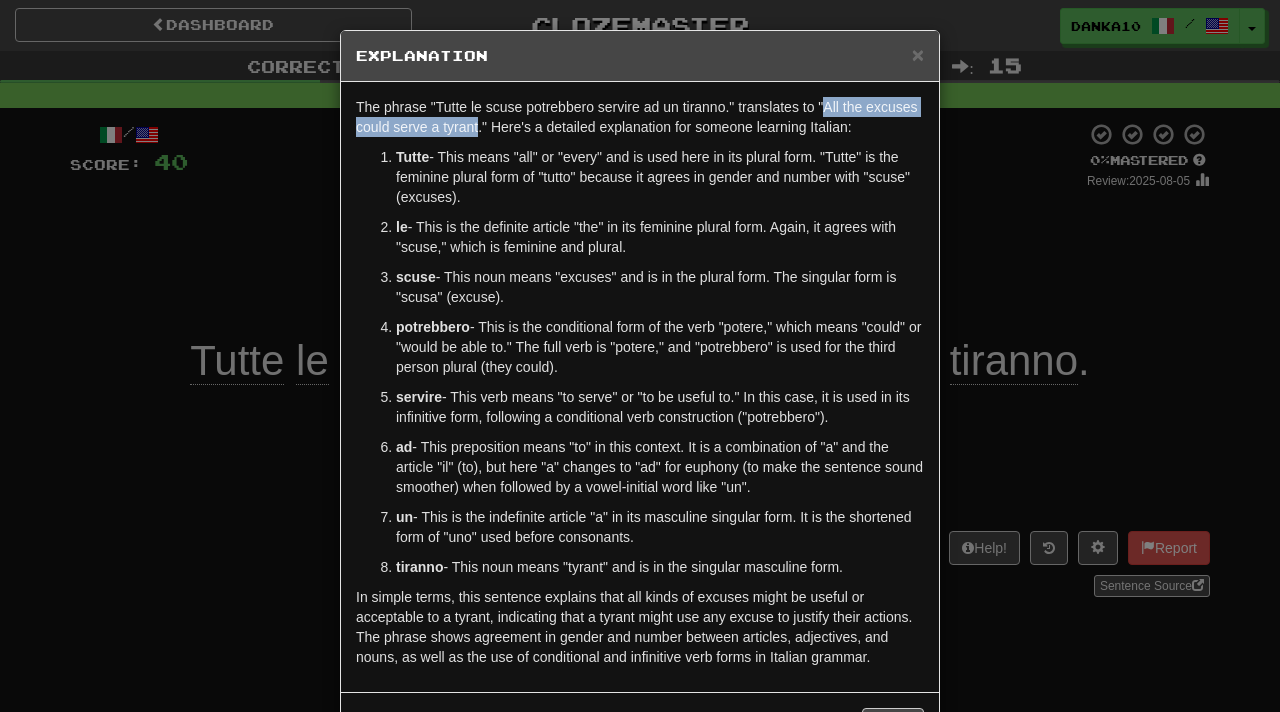 drag, startPoint x: 828, startPoint y: 110, endPoint x: 480, endPoint y: 134, distance: 348.8266 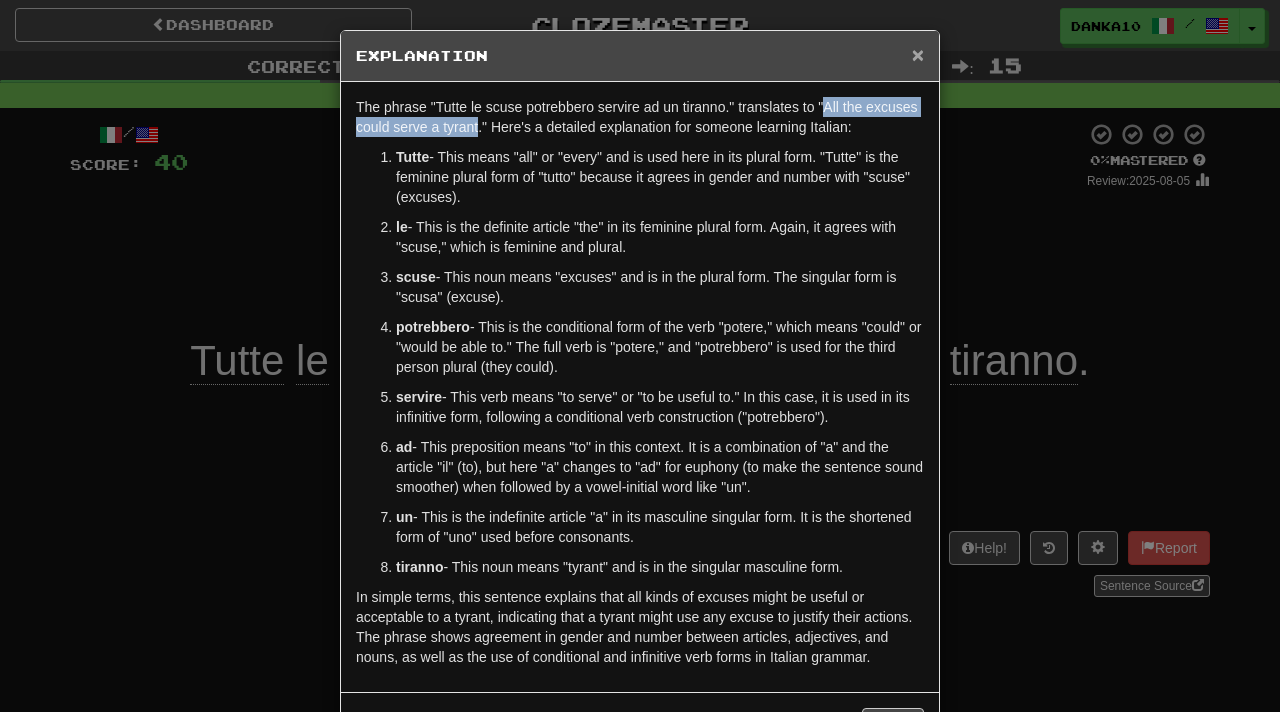 click on "×" at bounding box center (918, 54) 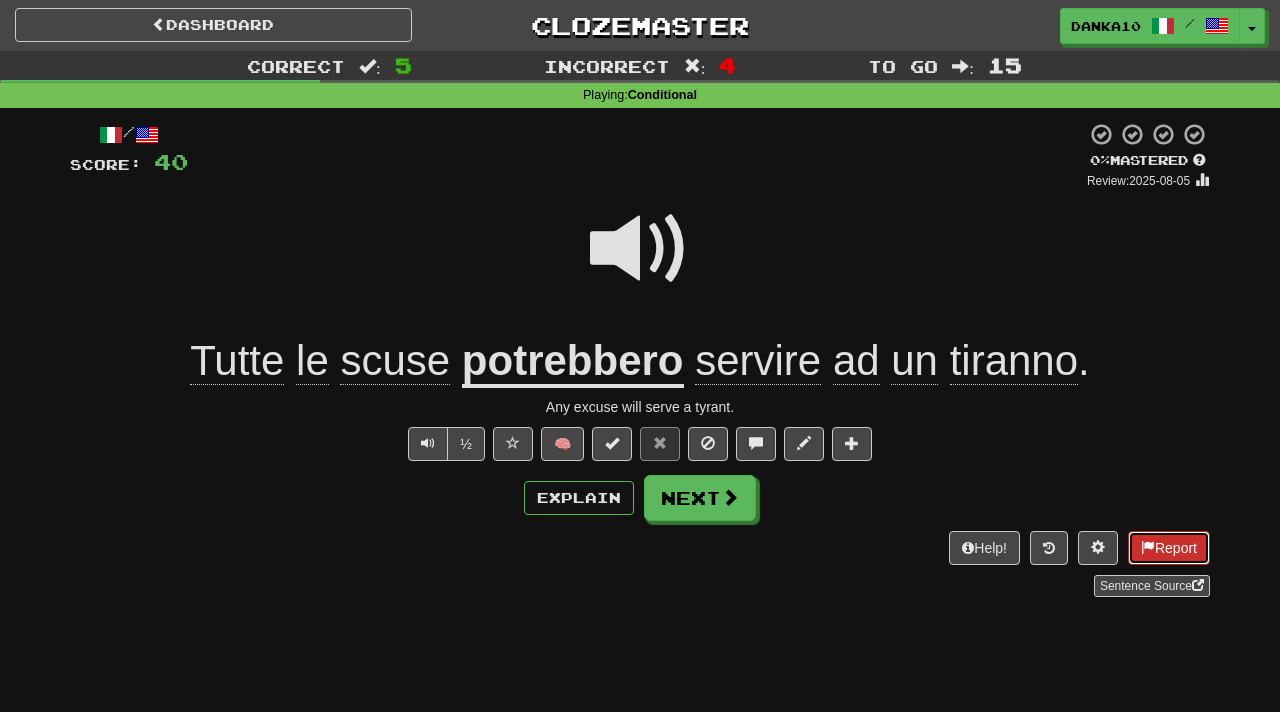 click at bounding box center (1148, 547) 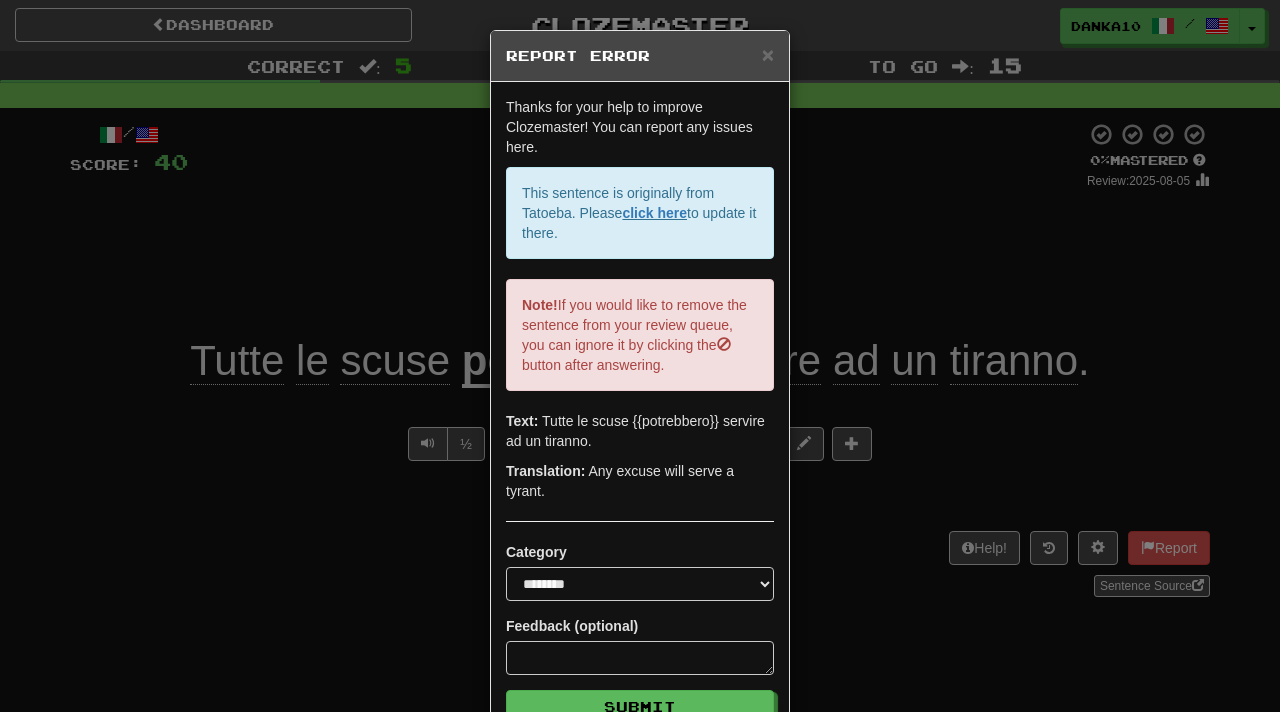 click on "**********" at bounding box center [640, 633] 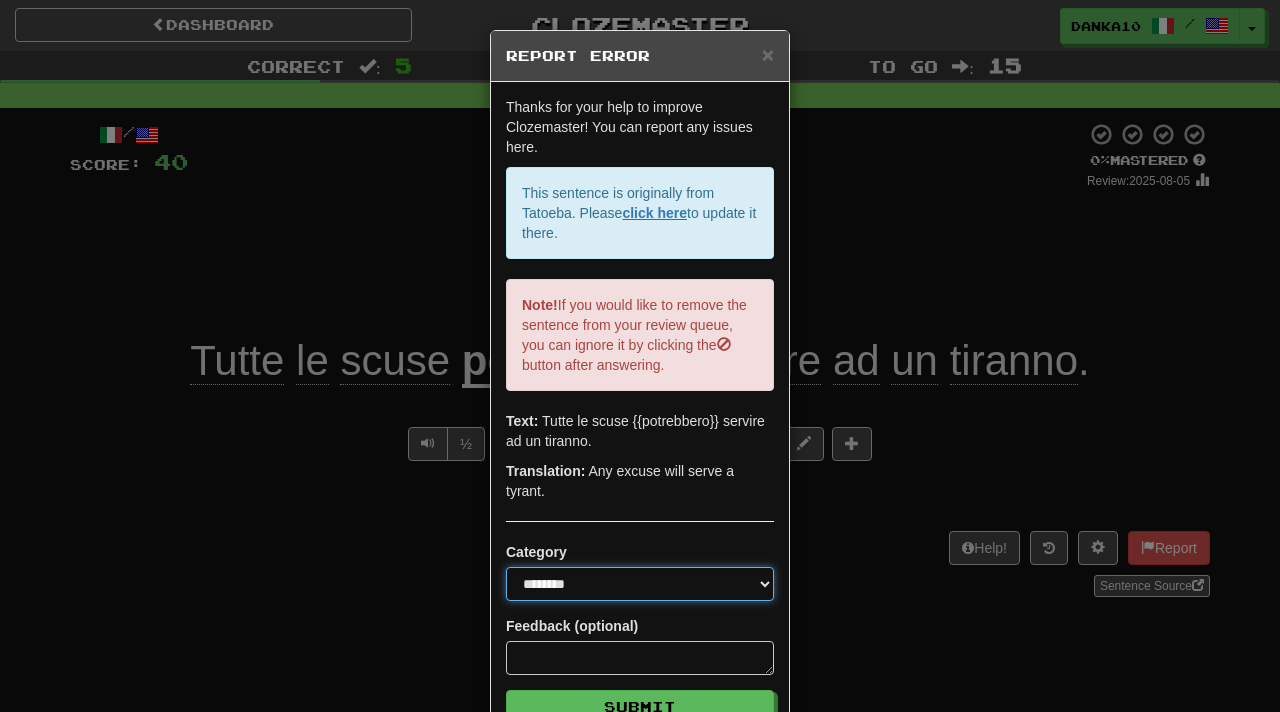 click on "**********" at bounding box center (640, 584) 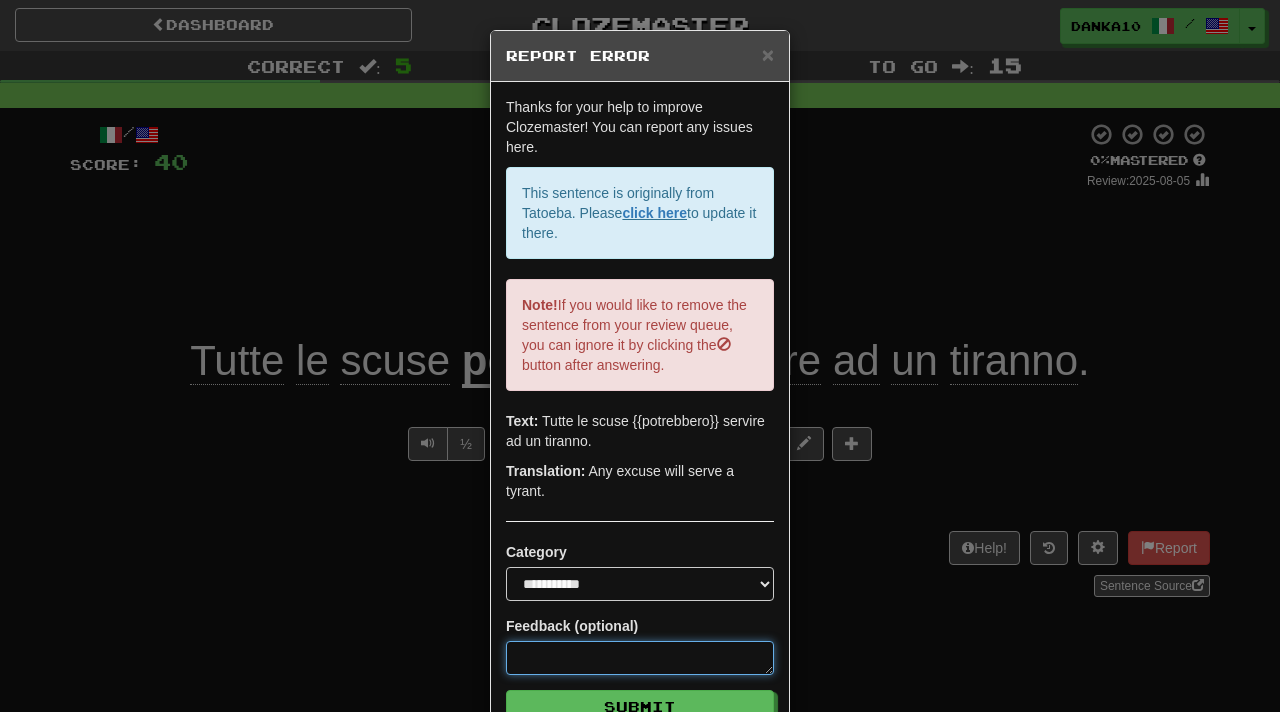 click at bounding box center [640, 658] 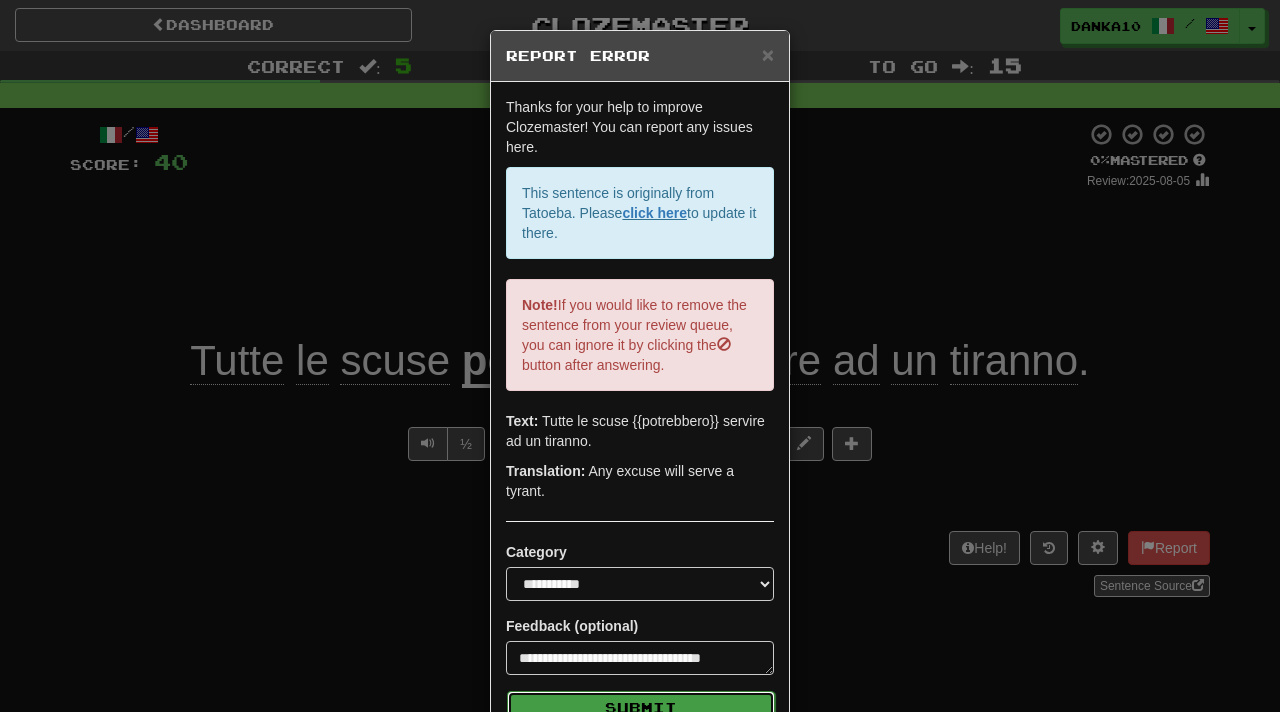 click on "Submit" at bounding box center [641, 708] 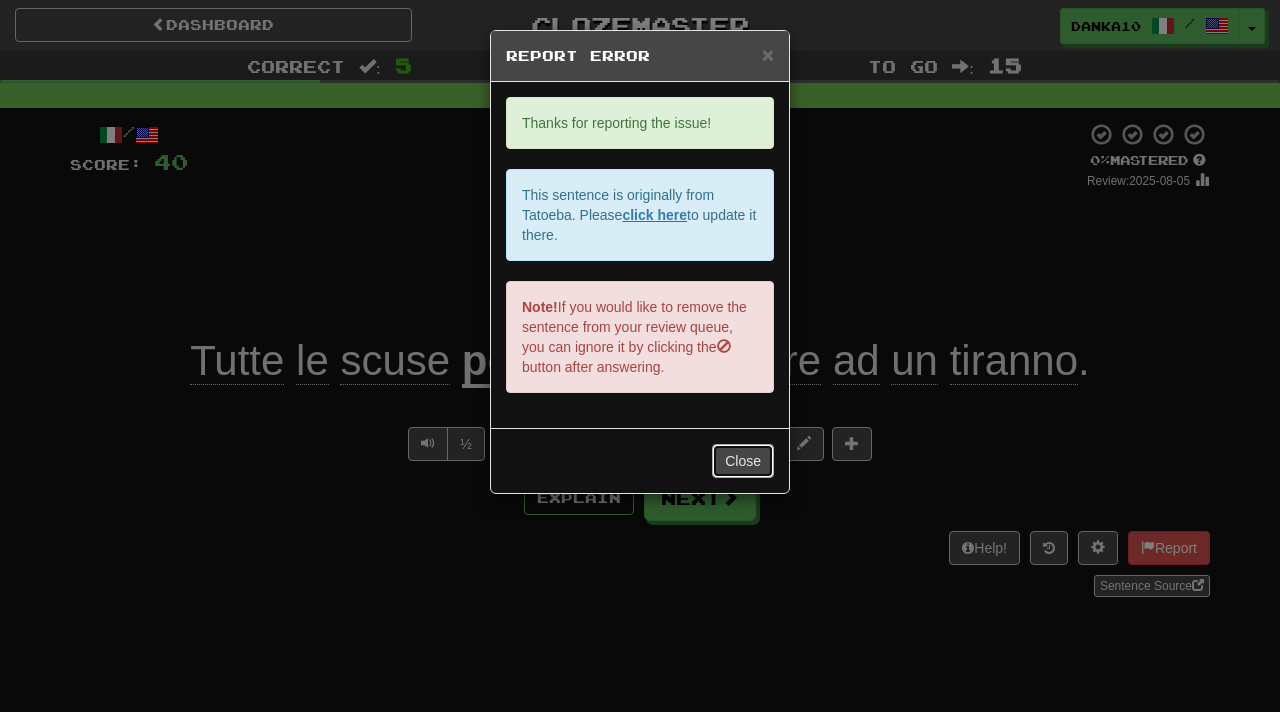 click on "Close" at bounding box center [743, 461] 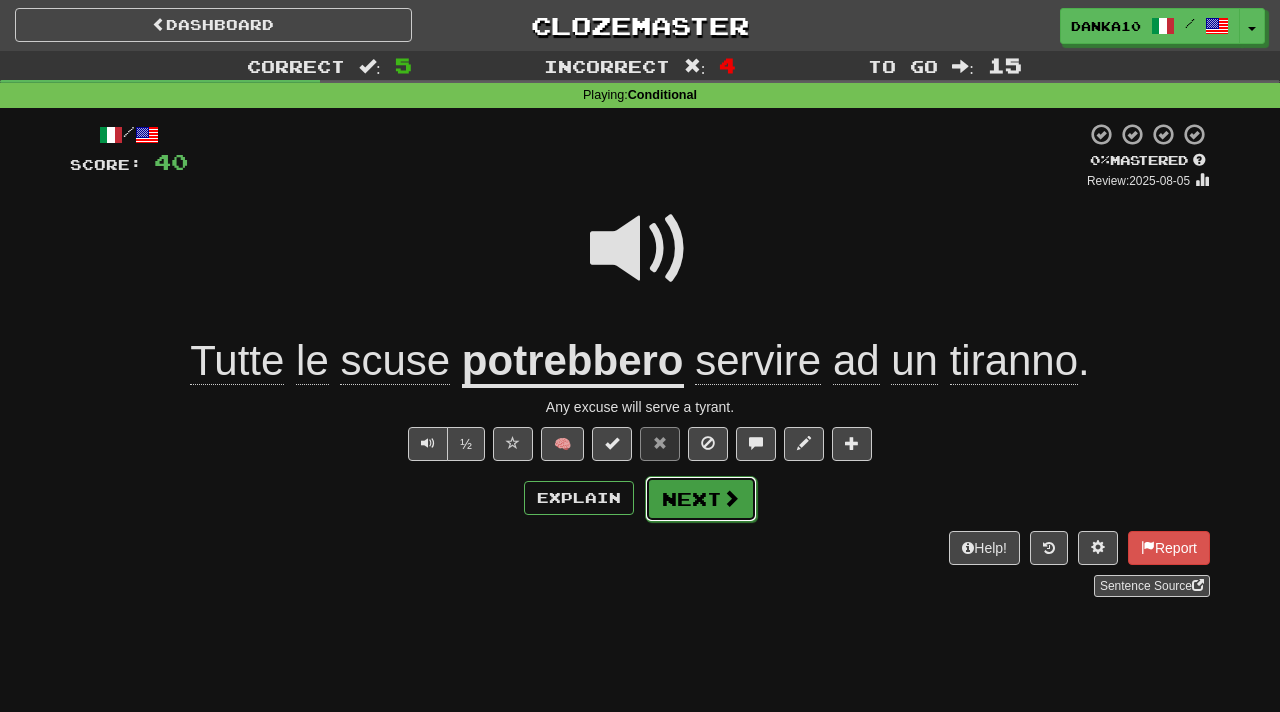click on "Next" at bounding box center [701, 499] 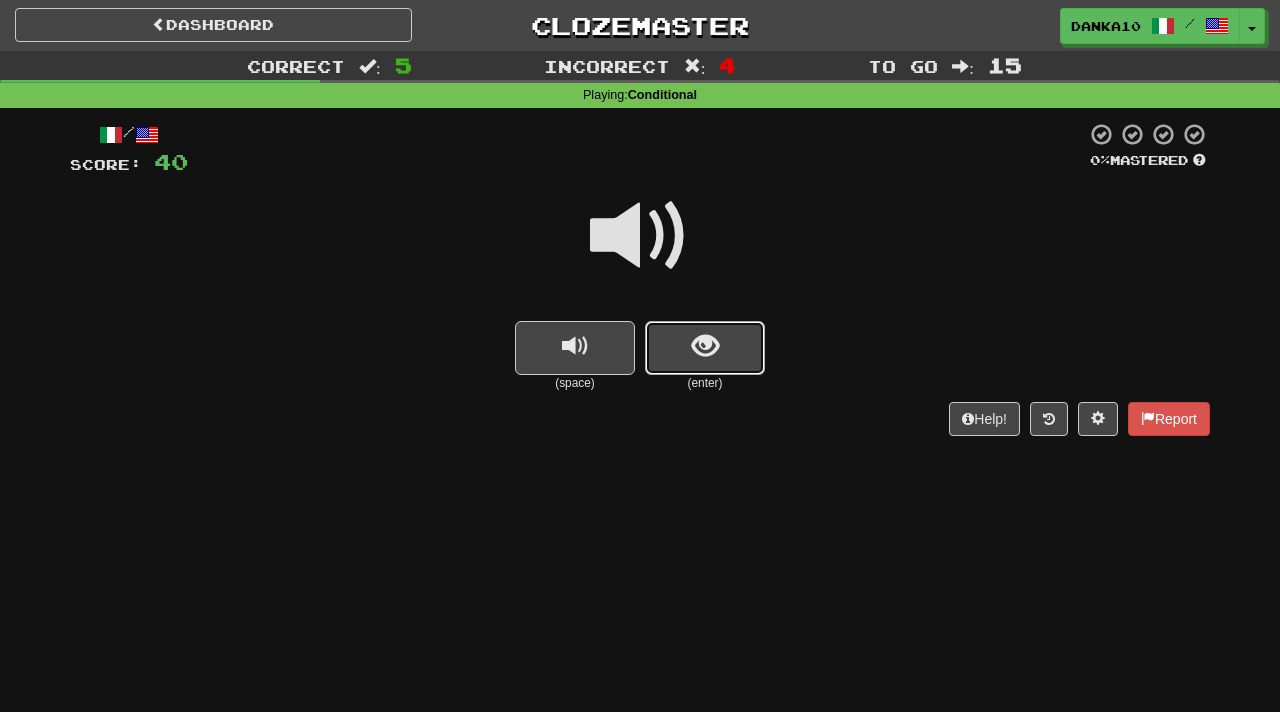 click at bounding box center [705, 346] 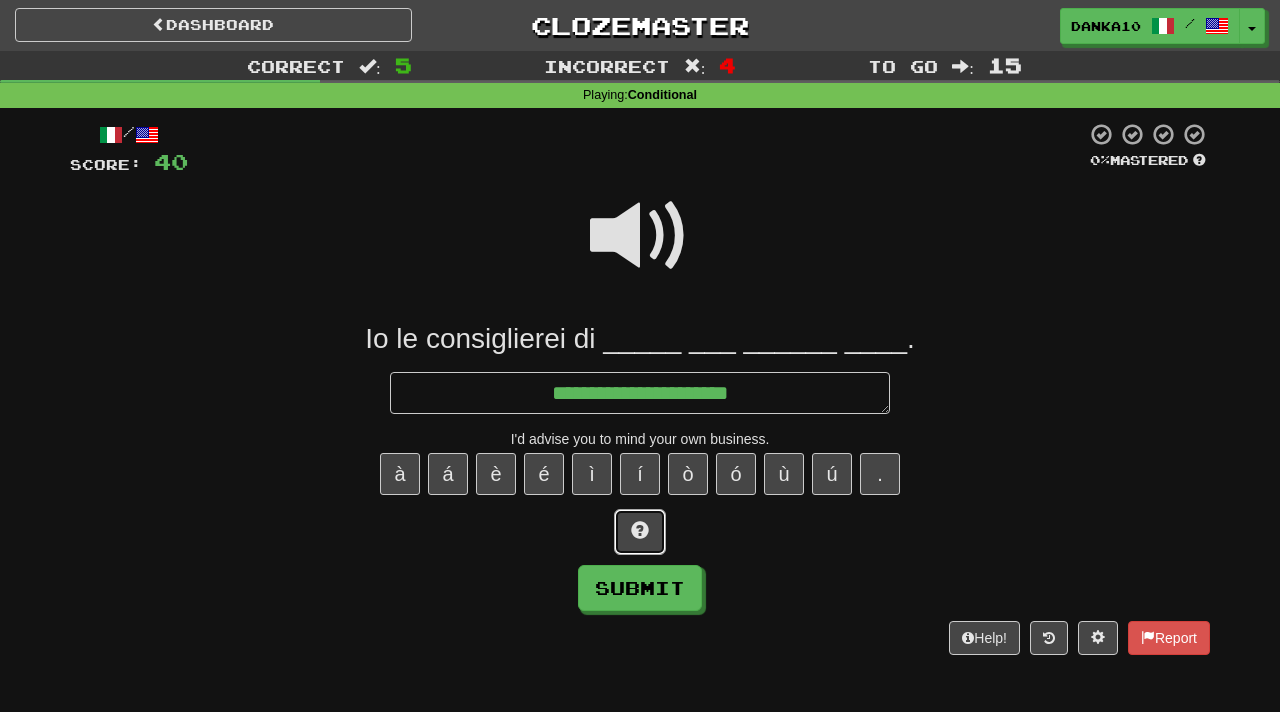 click at bounding box center (640, 532) 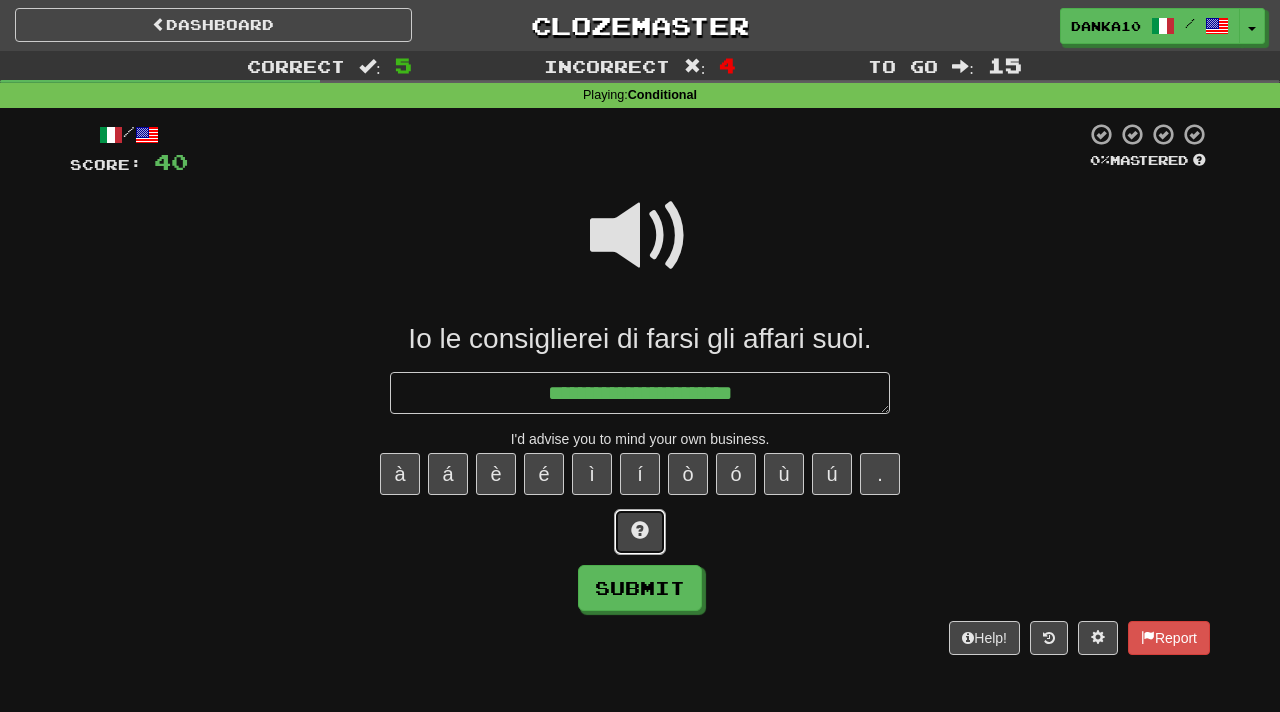 click at bounding box center [640, 532] 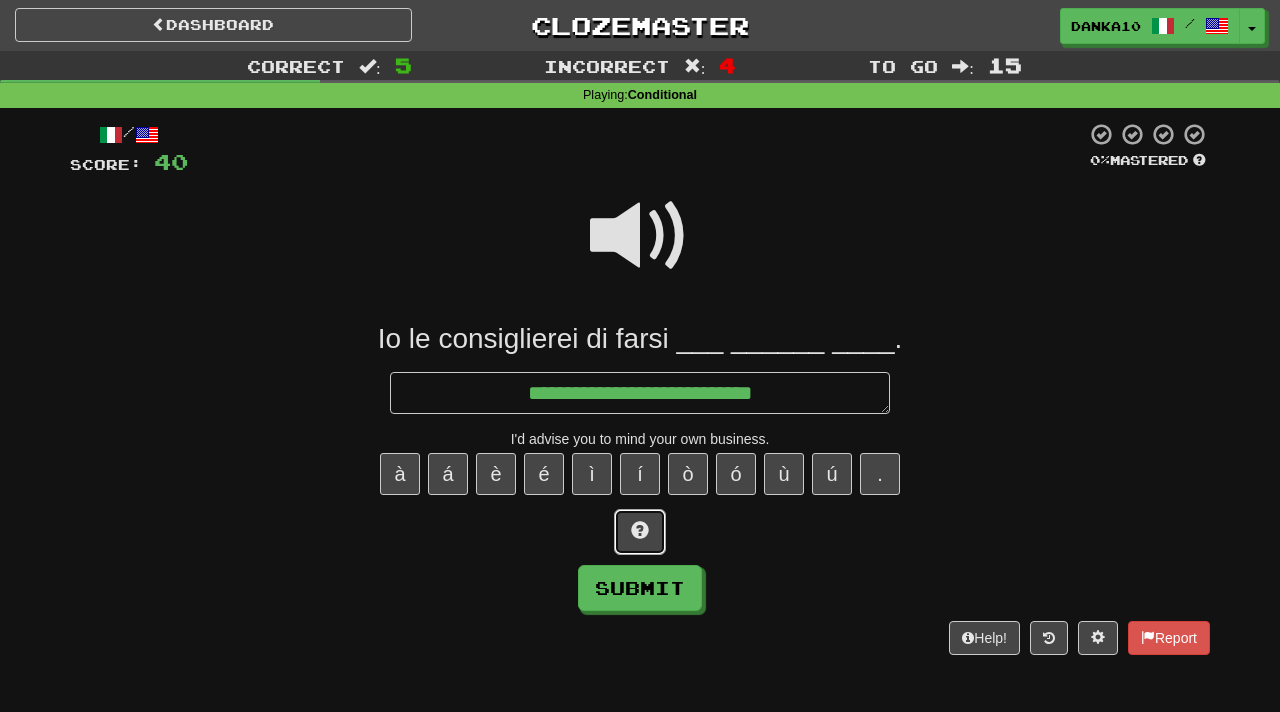 click at bounding box center (640, 530) 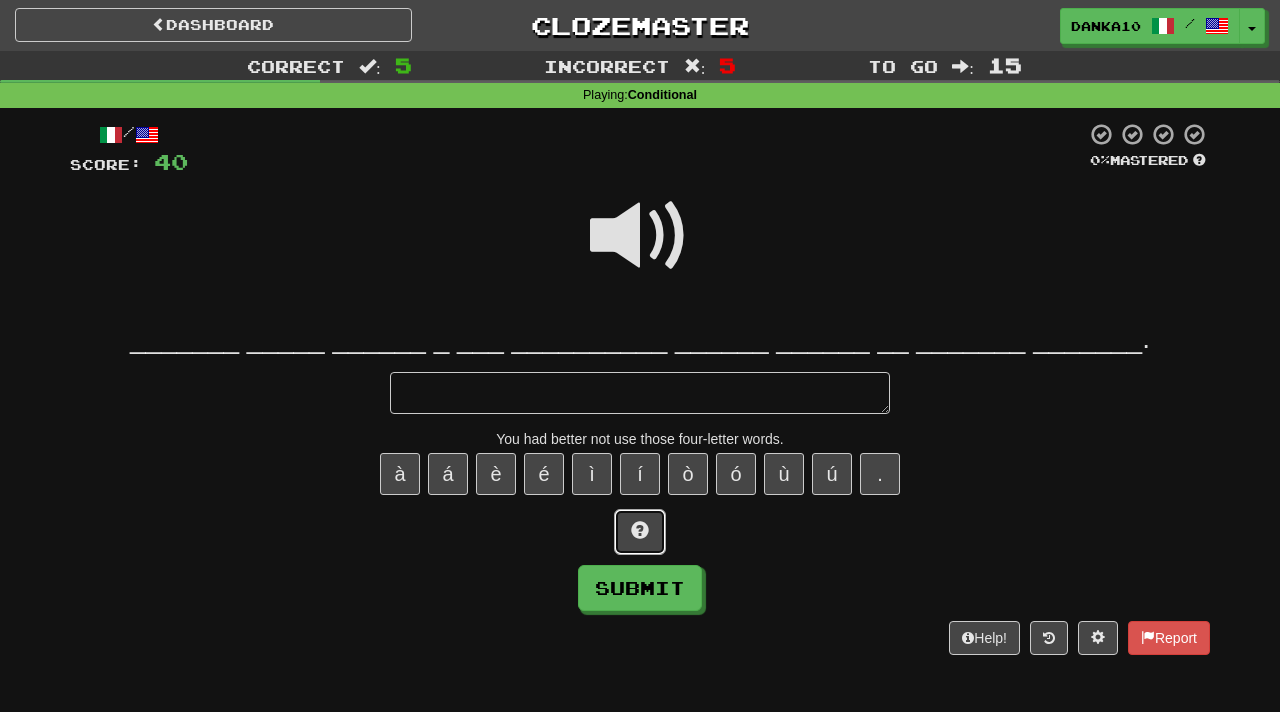 click at bounding box center [640, 532] 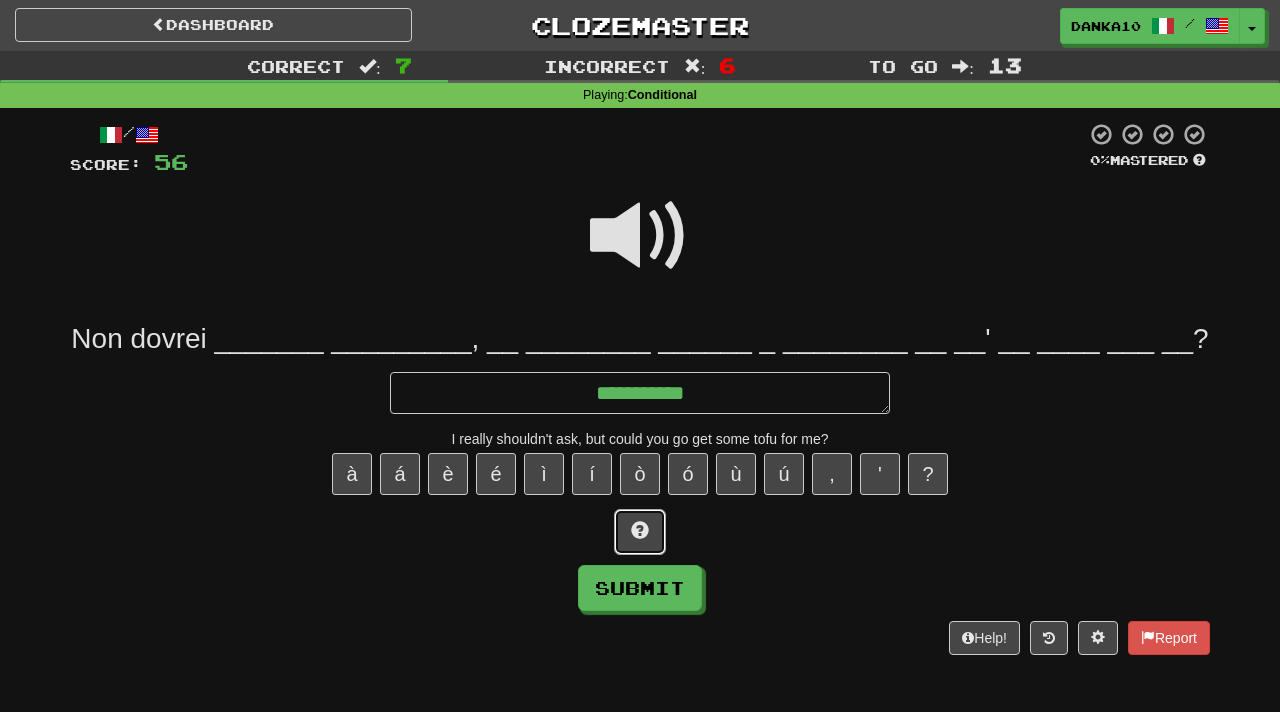 click at bounding box center [640, 532] 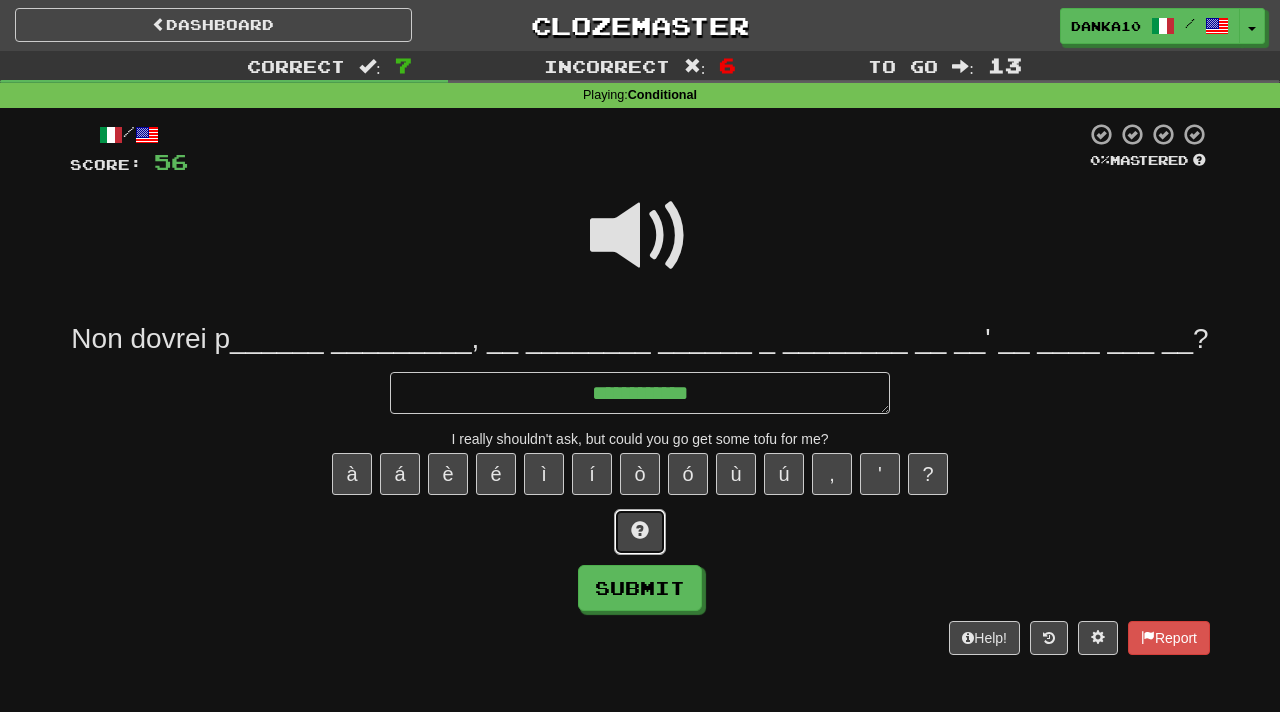 click at bounding box center [640, 532] 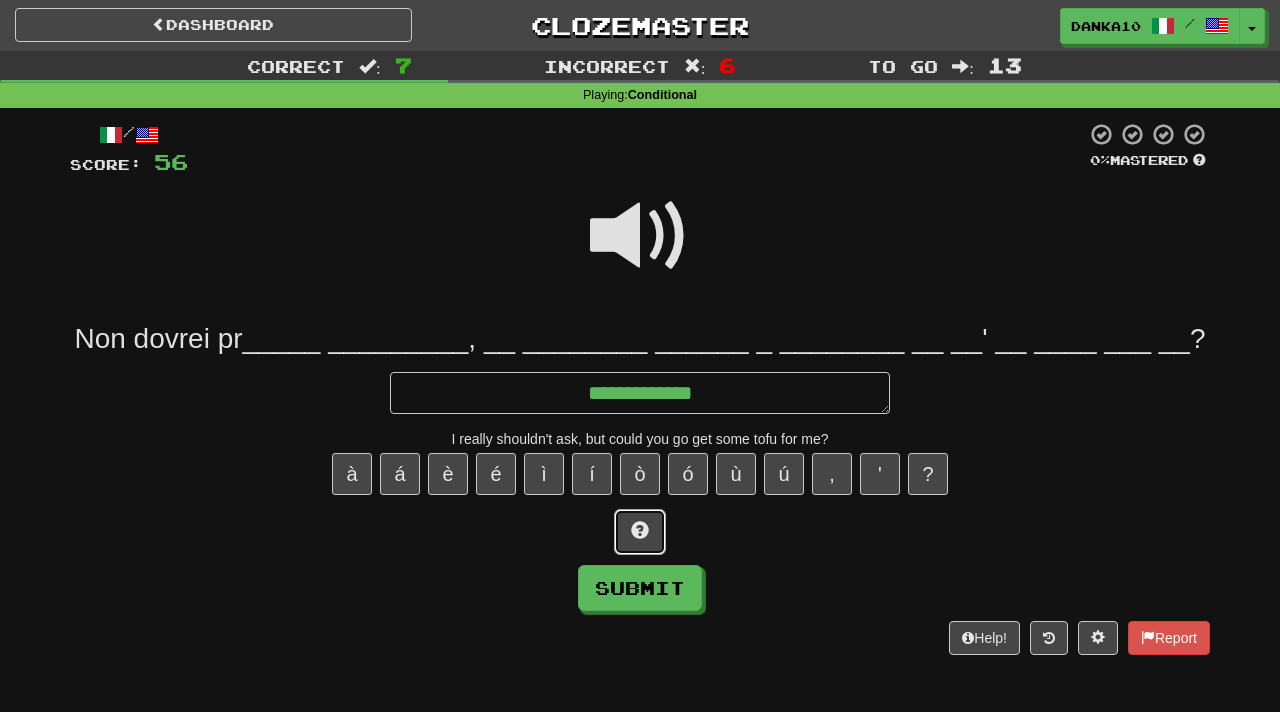click at bounding box center (640, 532) 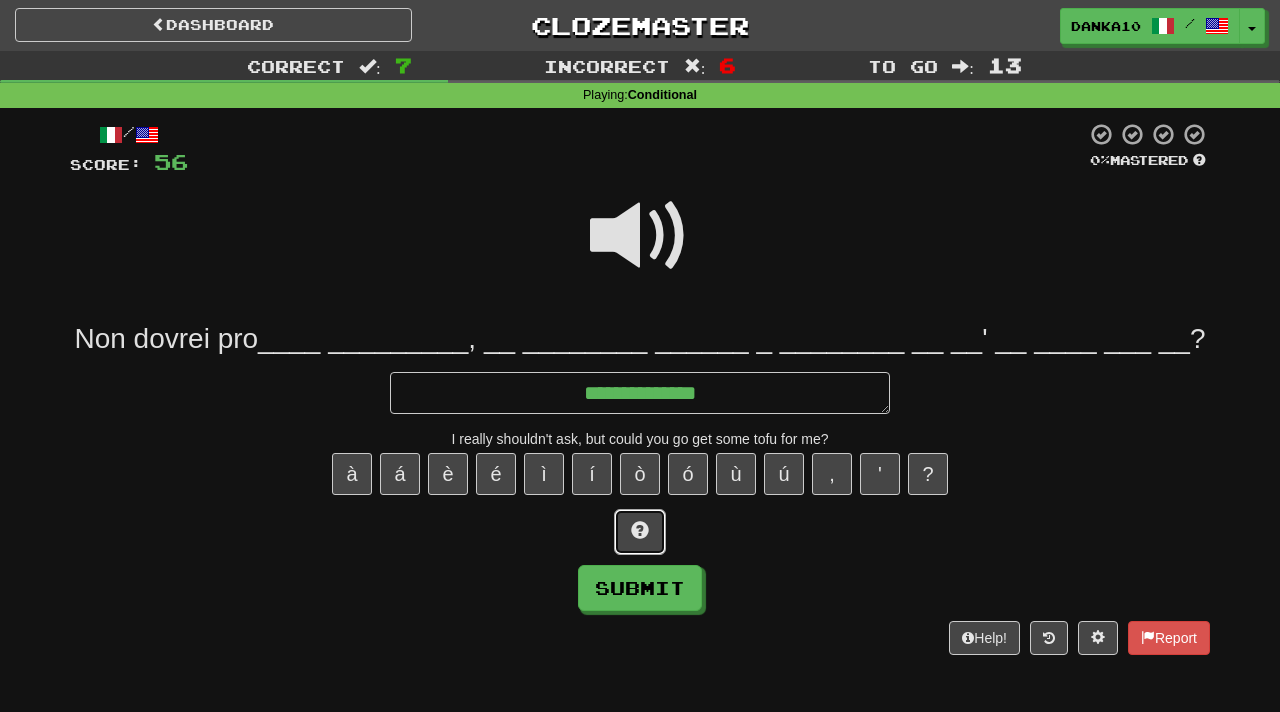click at bounding box center [640, 532] 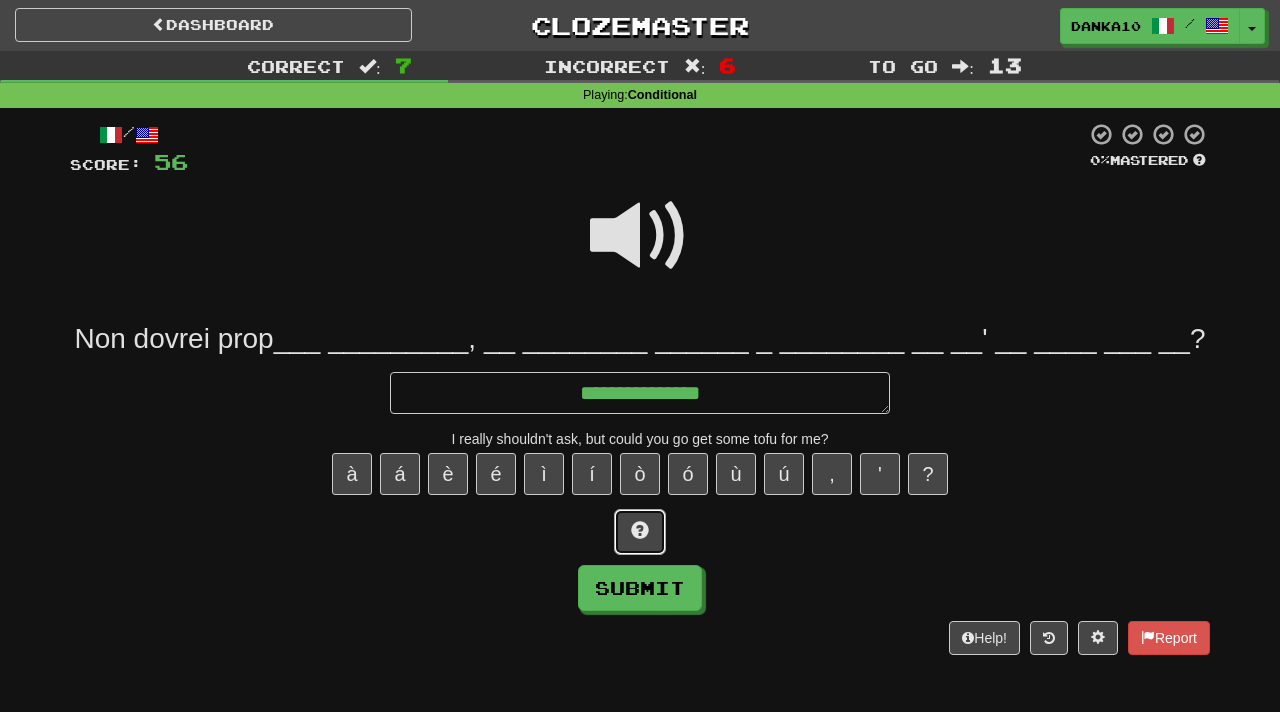 click at bounding box center [640, 532] 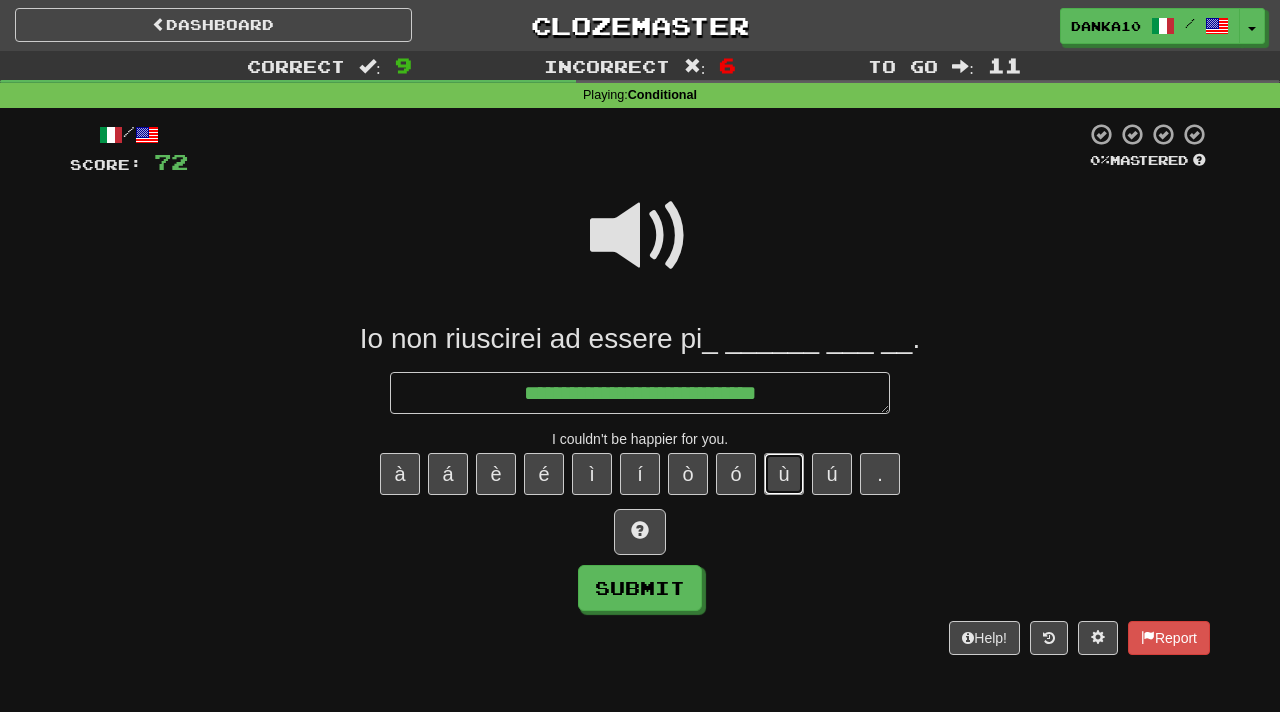 click on "ù" at bounding box center (784, 474) 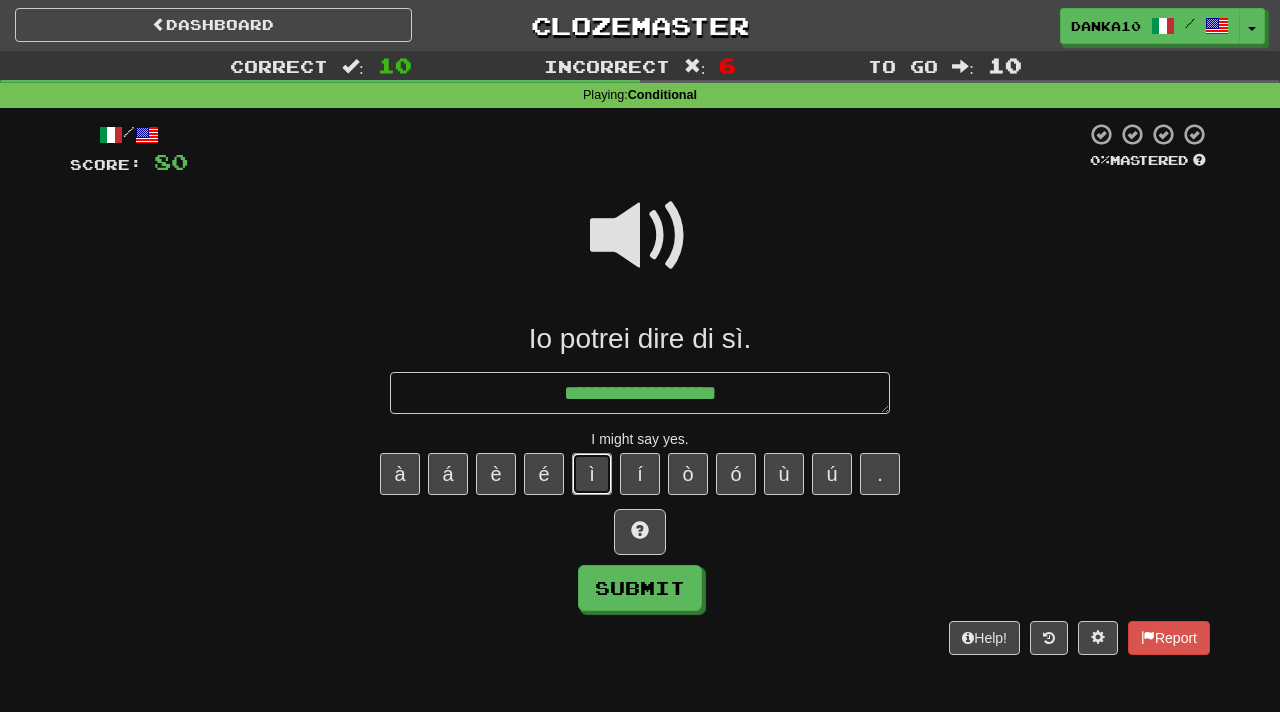 click on "ì" at bounding box center (592, 474) 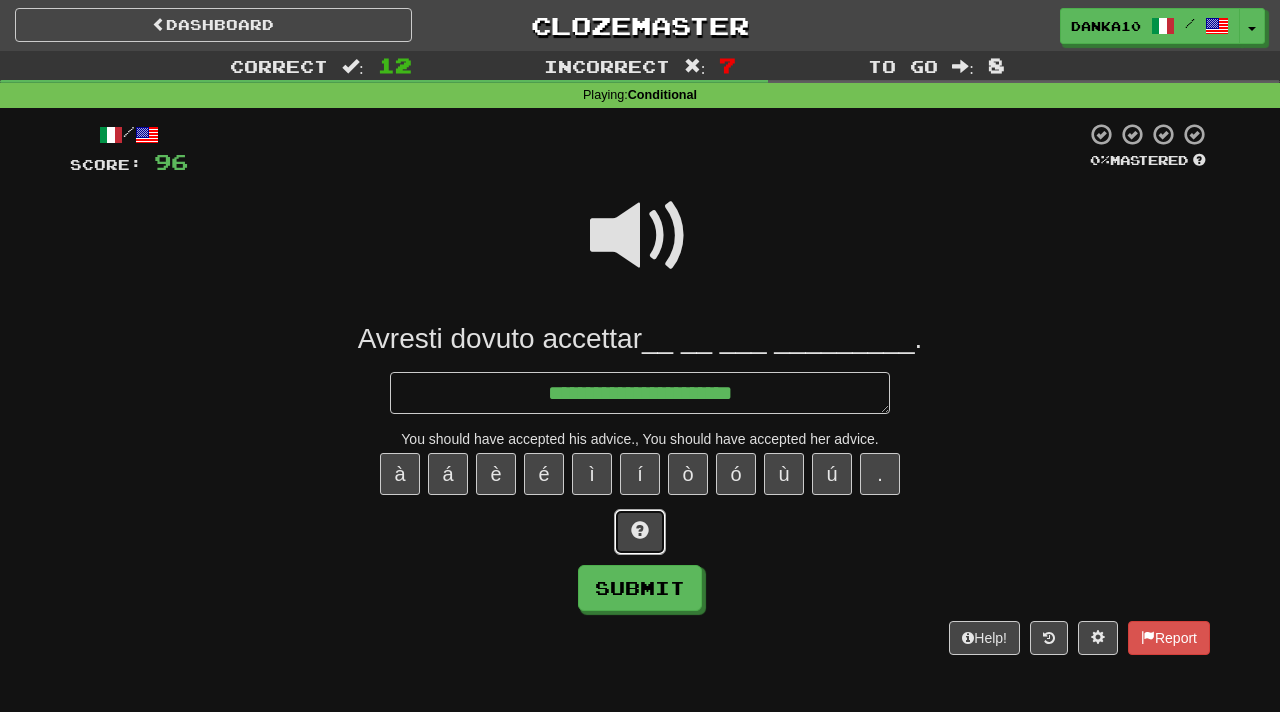 click at bounding box center [640, 530] 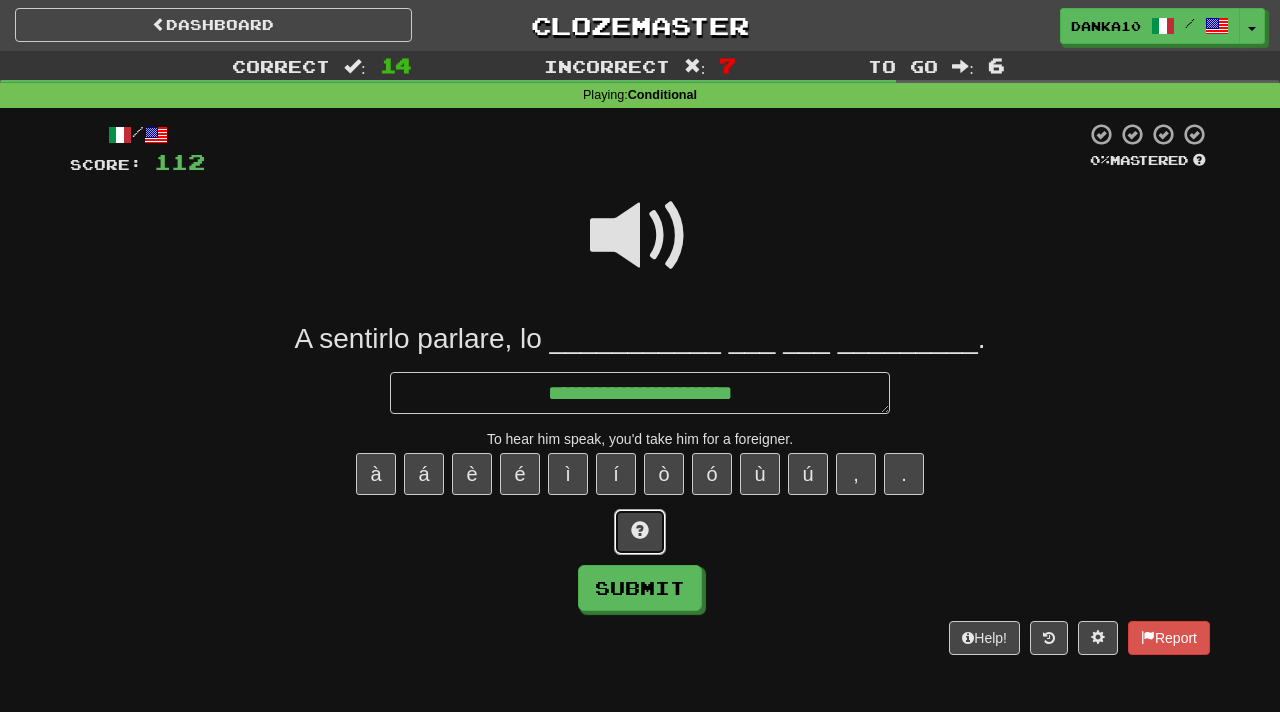 click at bounding box center [640, 532] 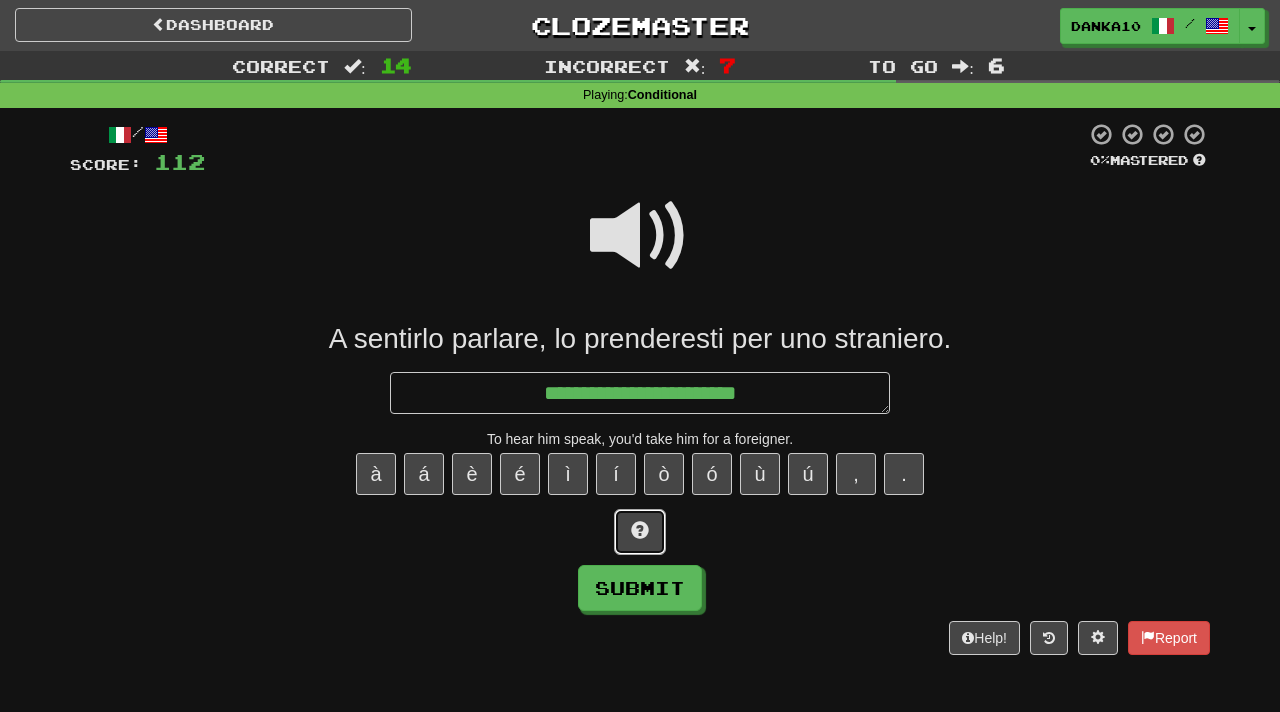 click at bounding box center [640, 532] 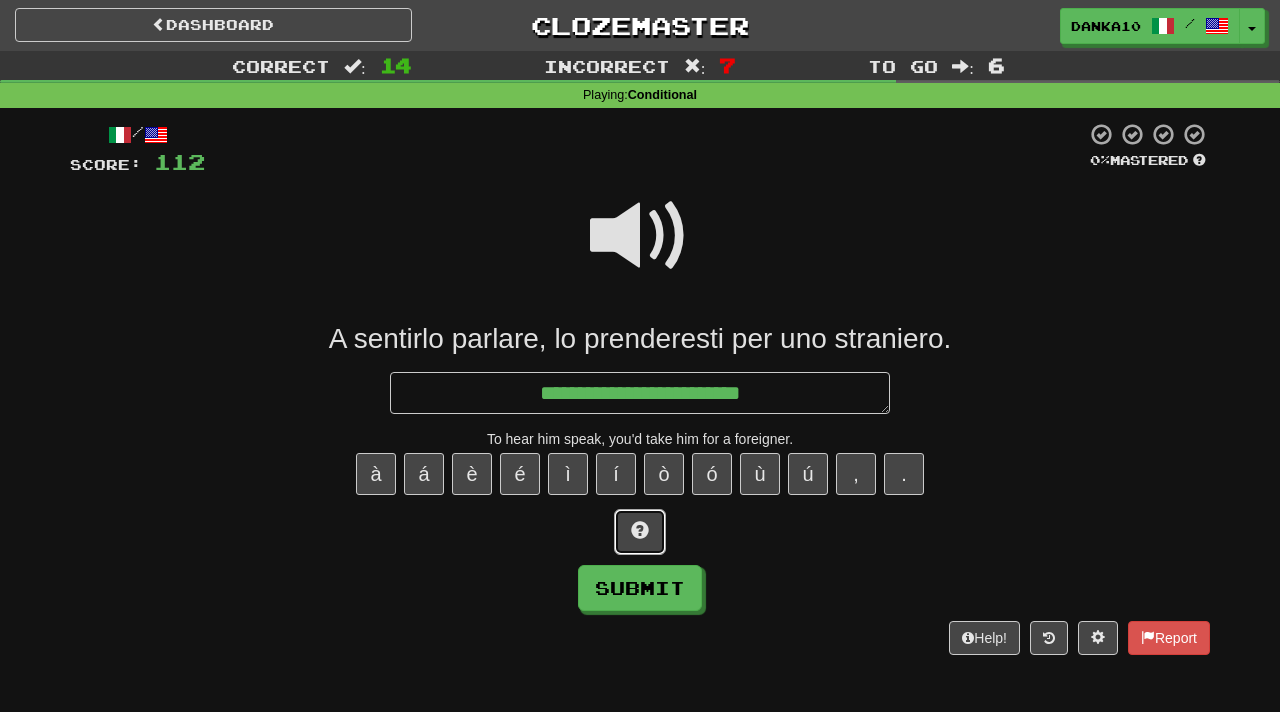 click at bounding box center [640, 532] 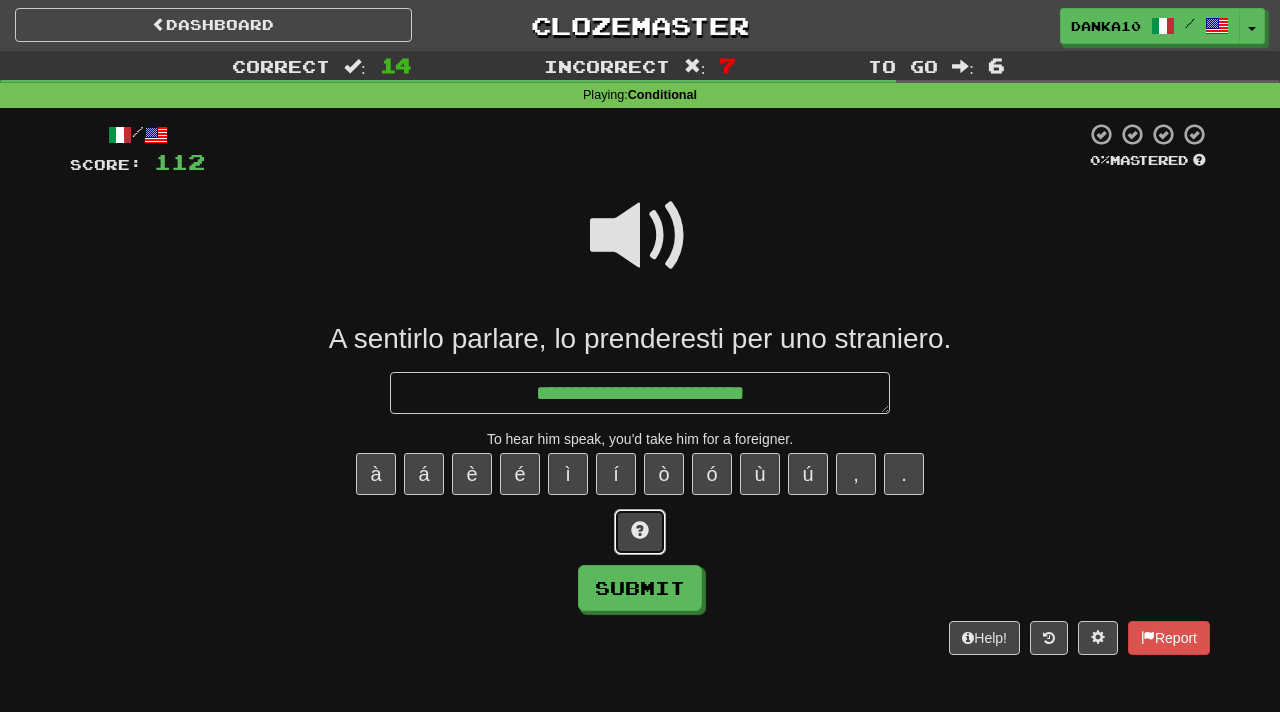 click at bounding box center (640, 532) 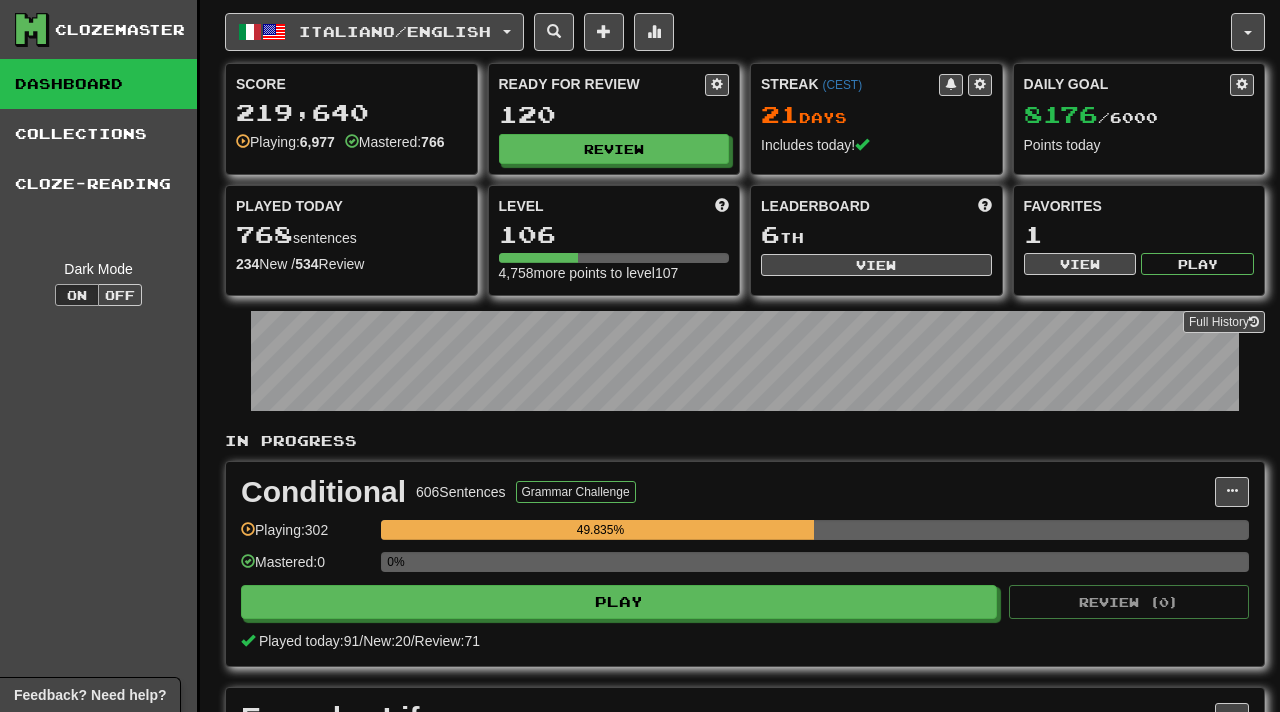 scroll, scrollTop: 0, scrollLeft: 0, axis: both 